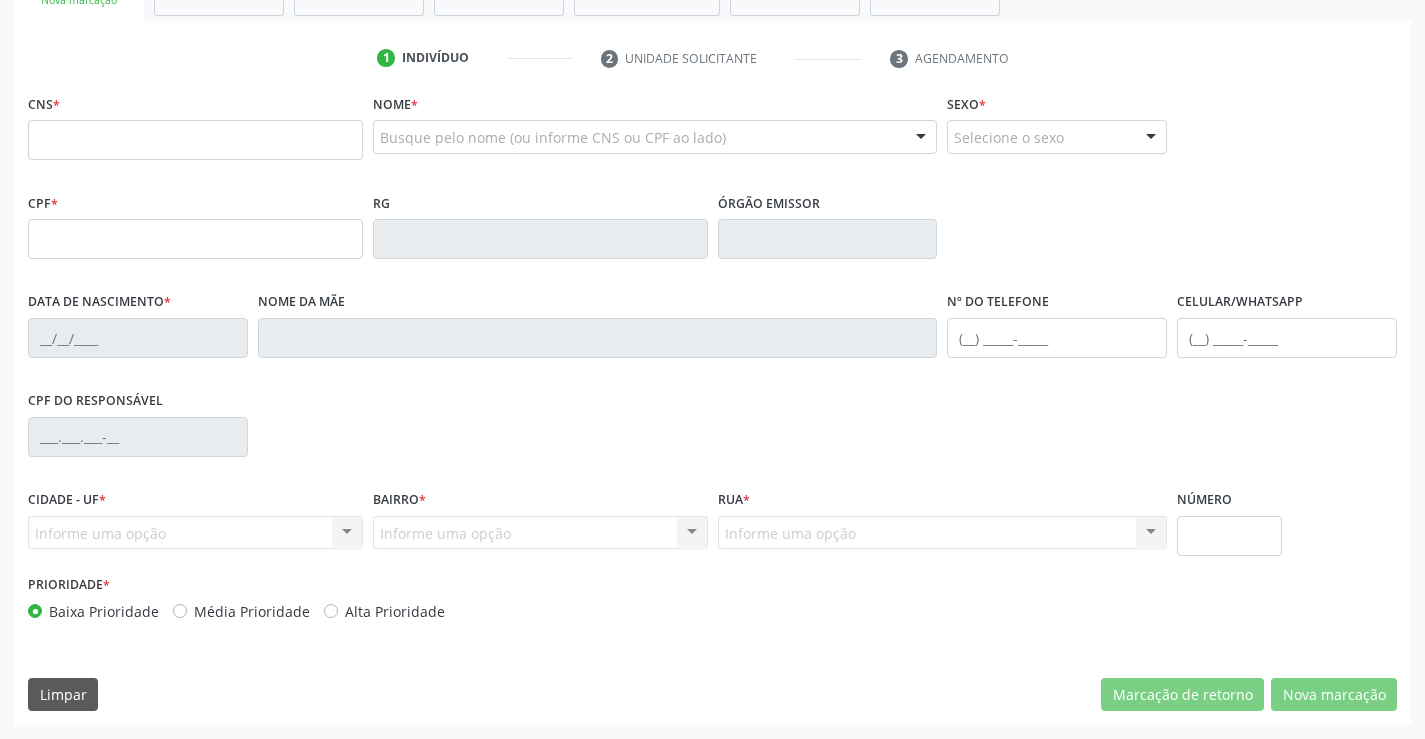 scroll, scrollTop: 0, scrollLeft: 0, axis: both 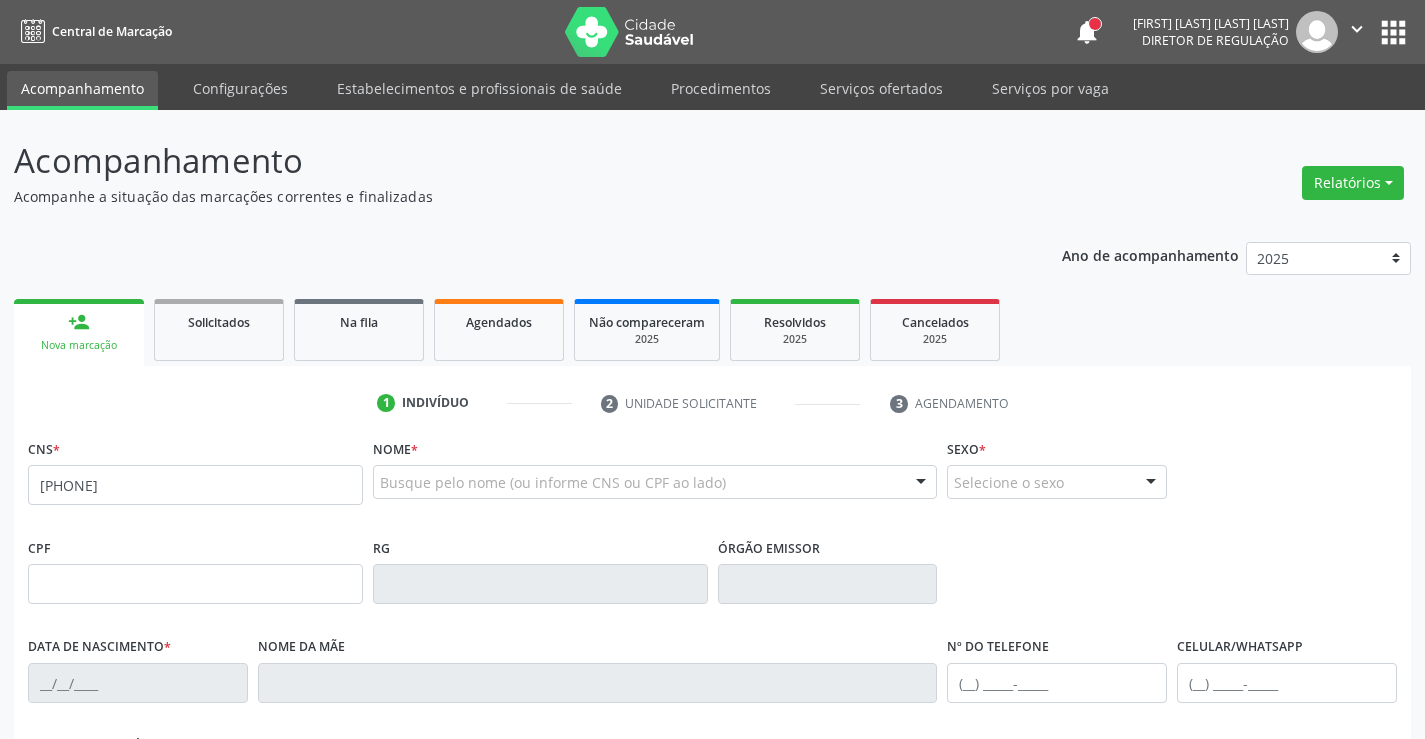 type on "161 9269 3804 0001" 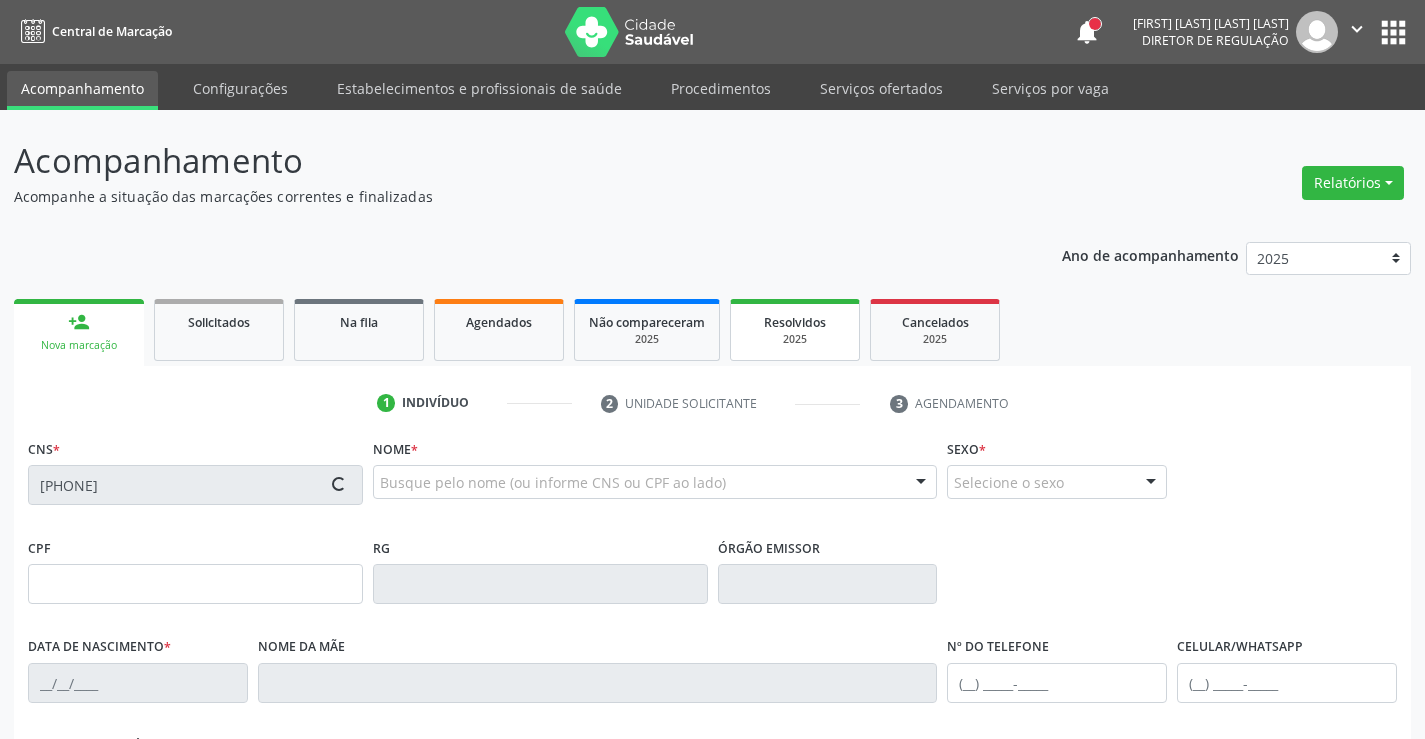 type on "092.815.384-31" 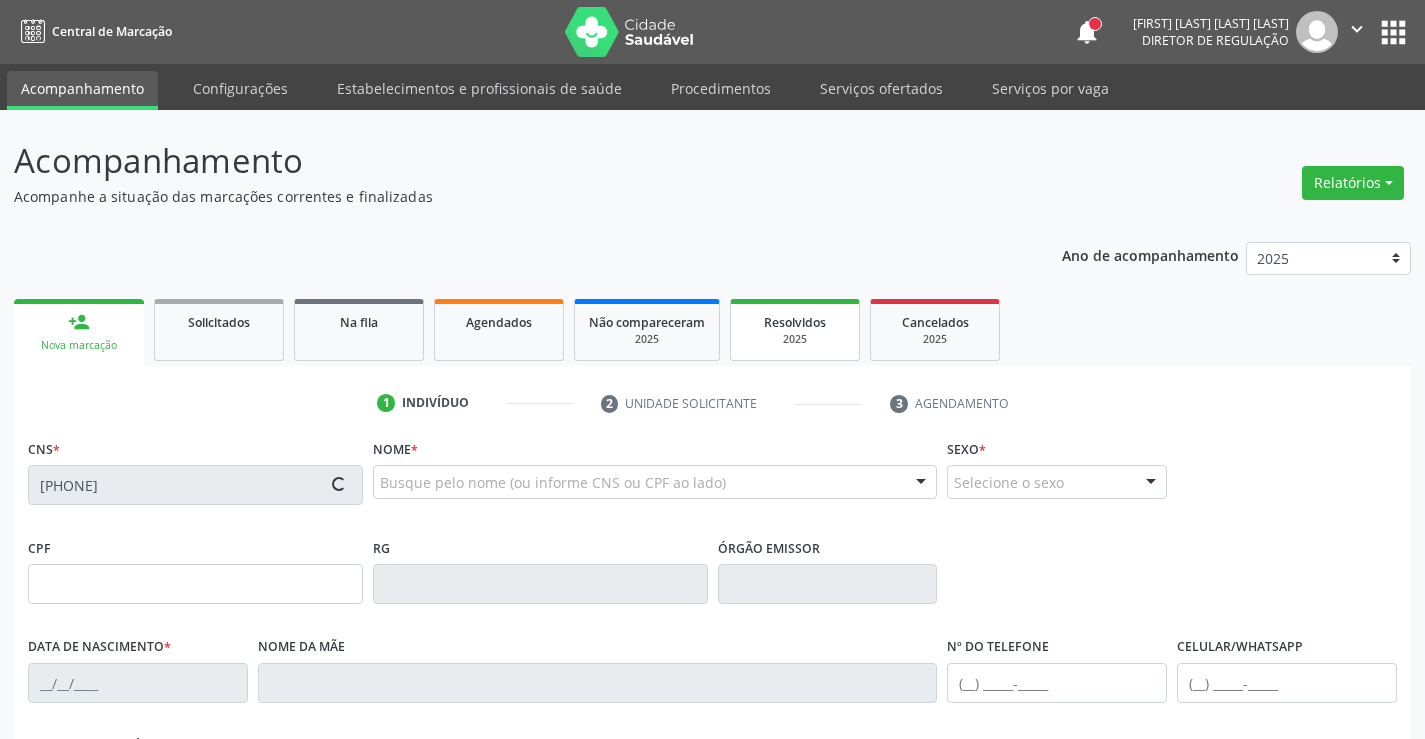 type on "28/05/1990" 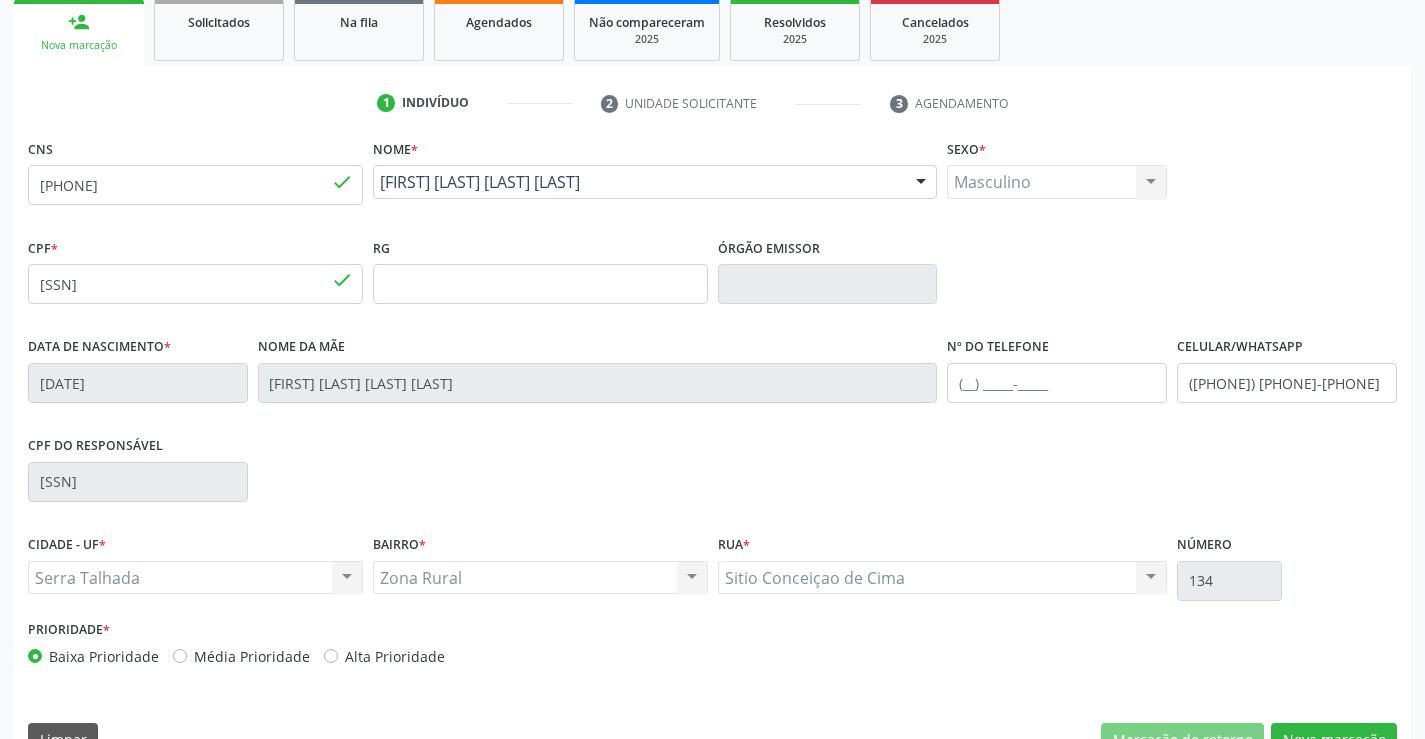 scroll, scrollTop: 345, scrollLeft: 0, axis: vertical 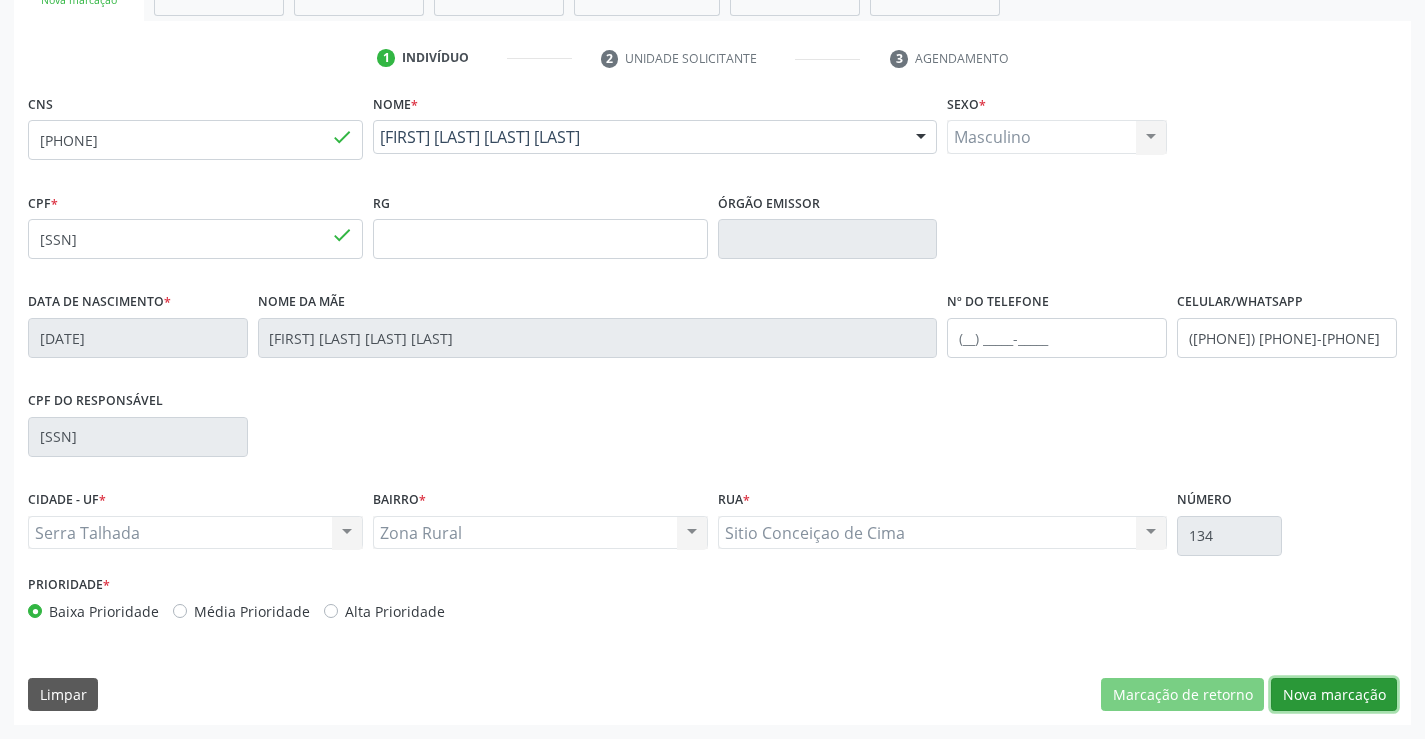 click on "Nova marcação" at bounding box center (1334, 695) 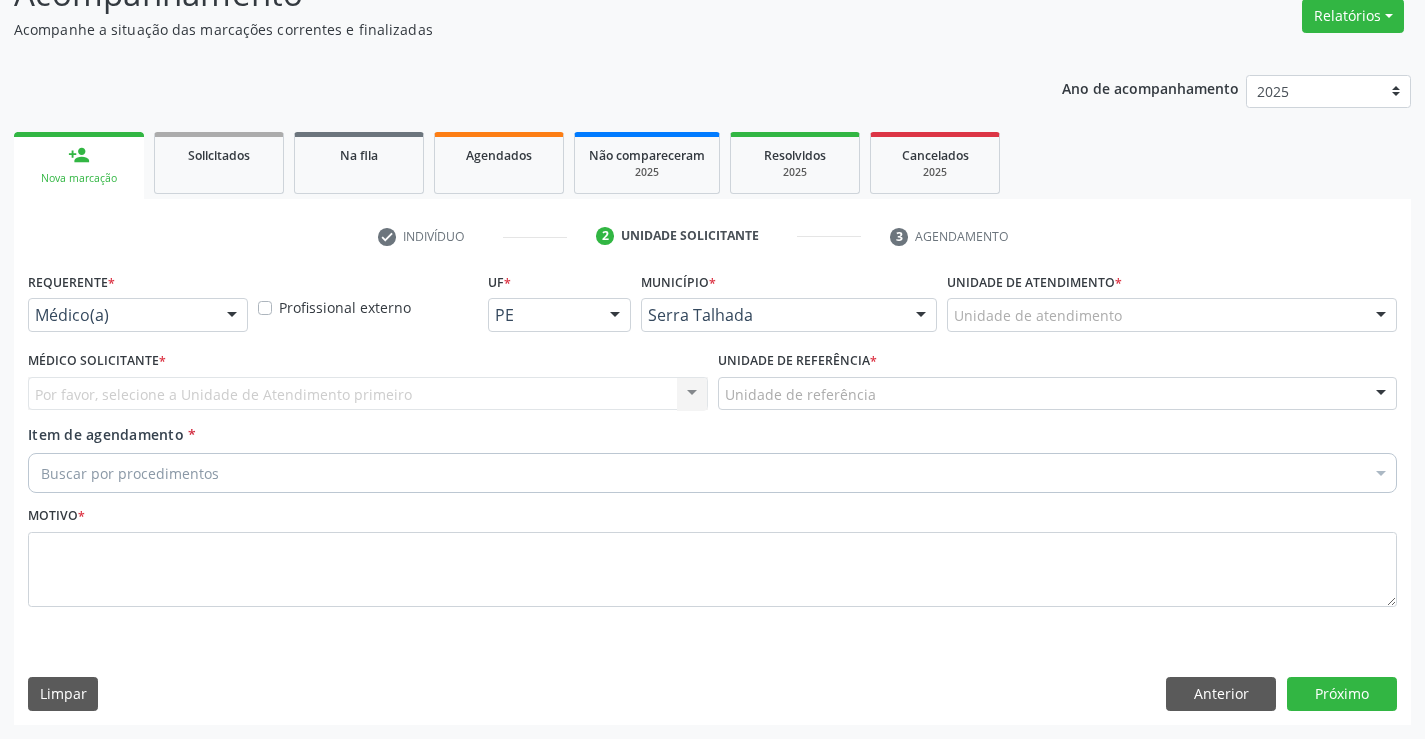 scroll, scrollTop: 167, scrollLeft: 0, axis: vertical 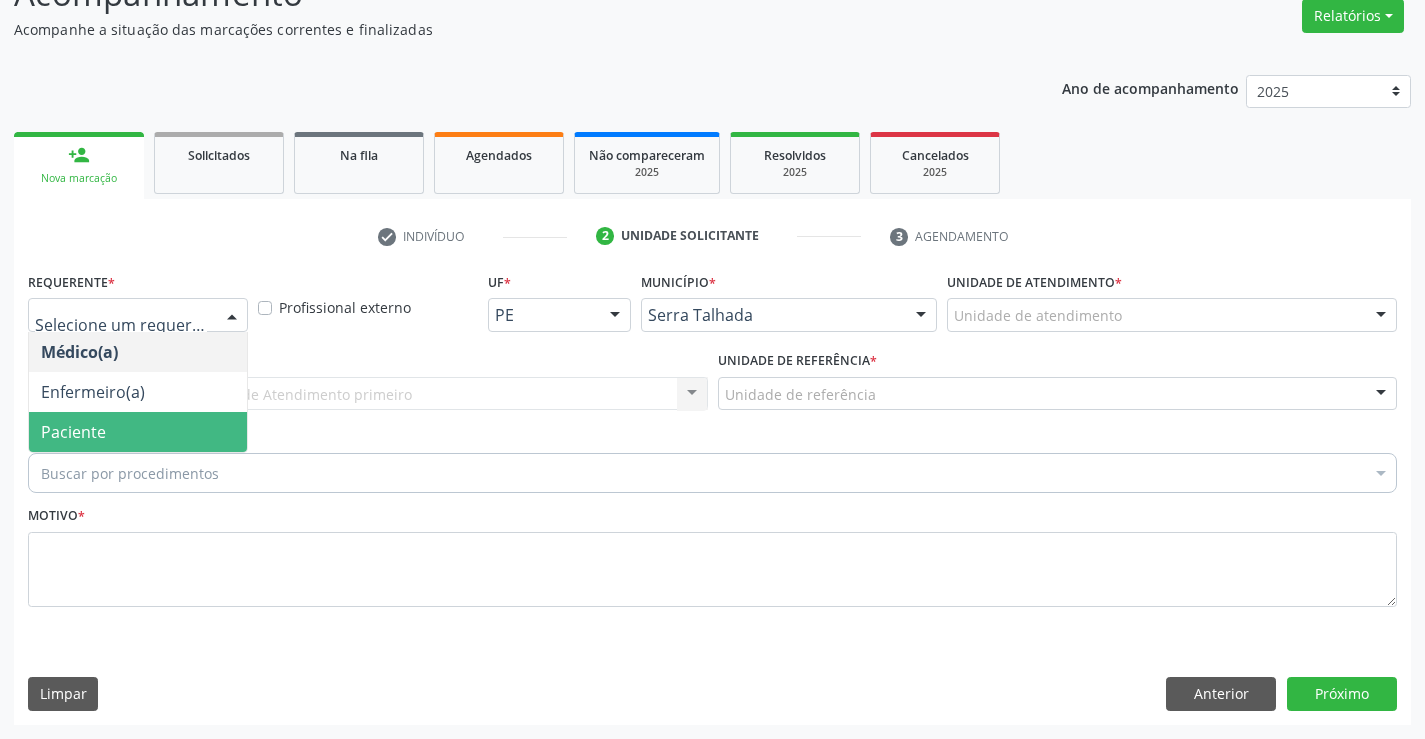 click on "Paciente" at bounding box center (138, 432) 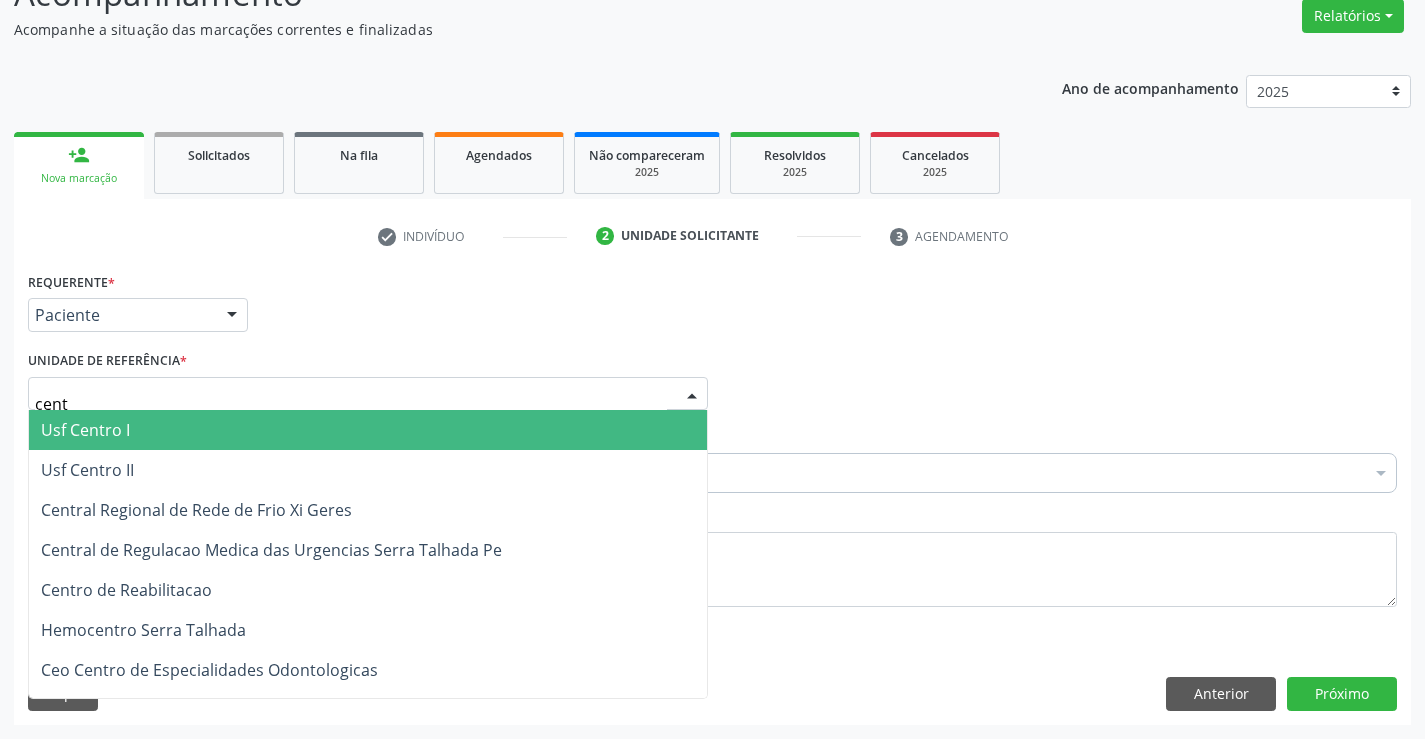 type on "centr" 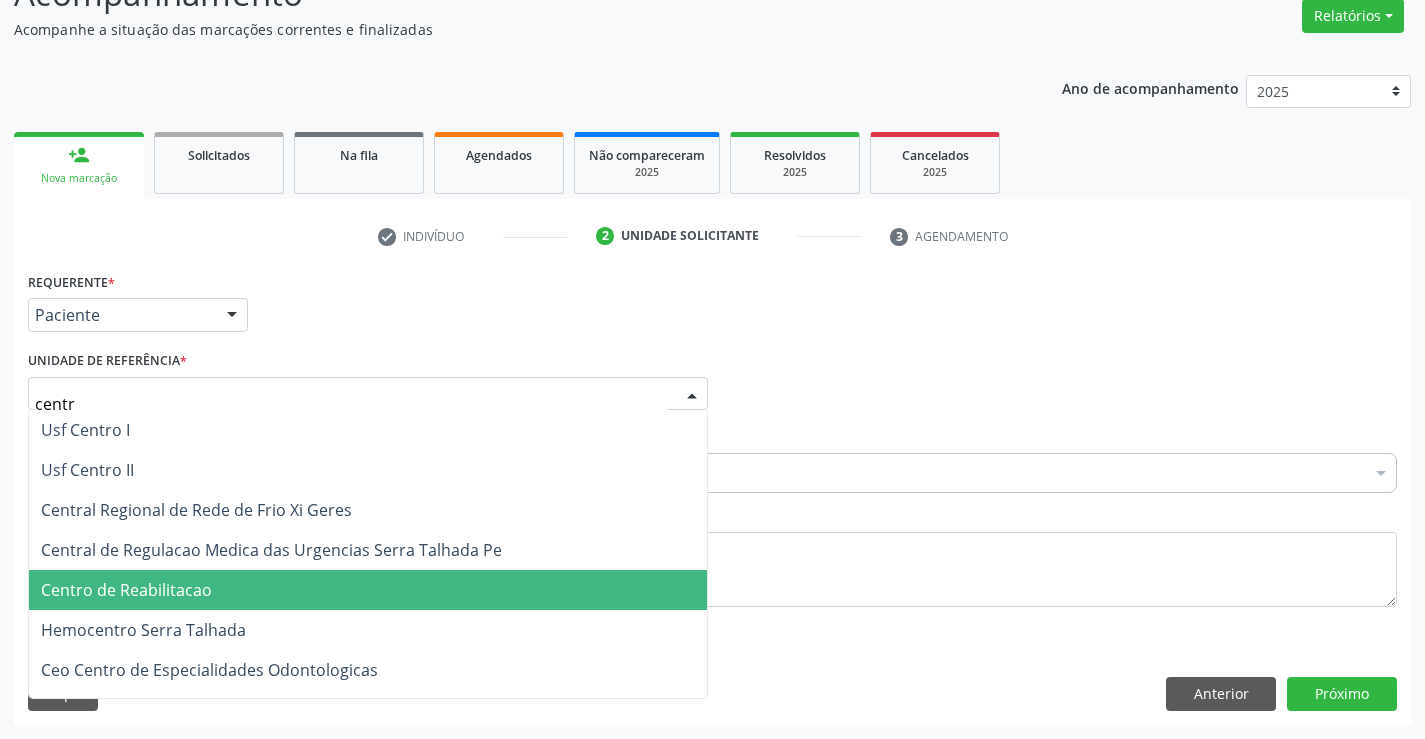 click on "Centro de Reabilitacao" at bounding box center [126, 590] 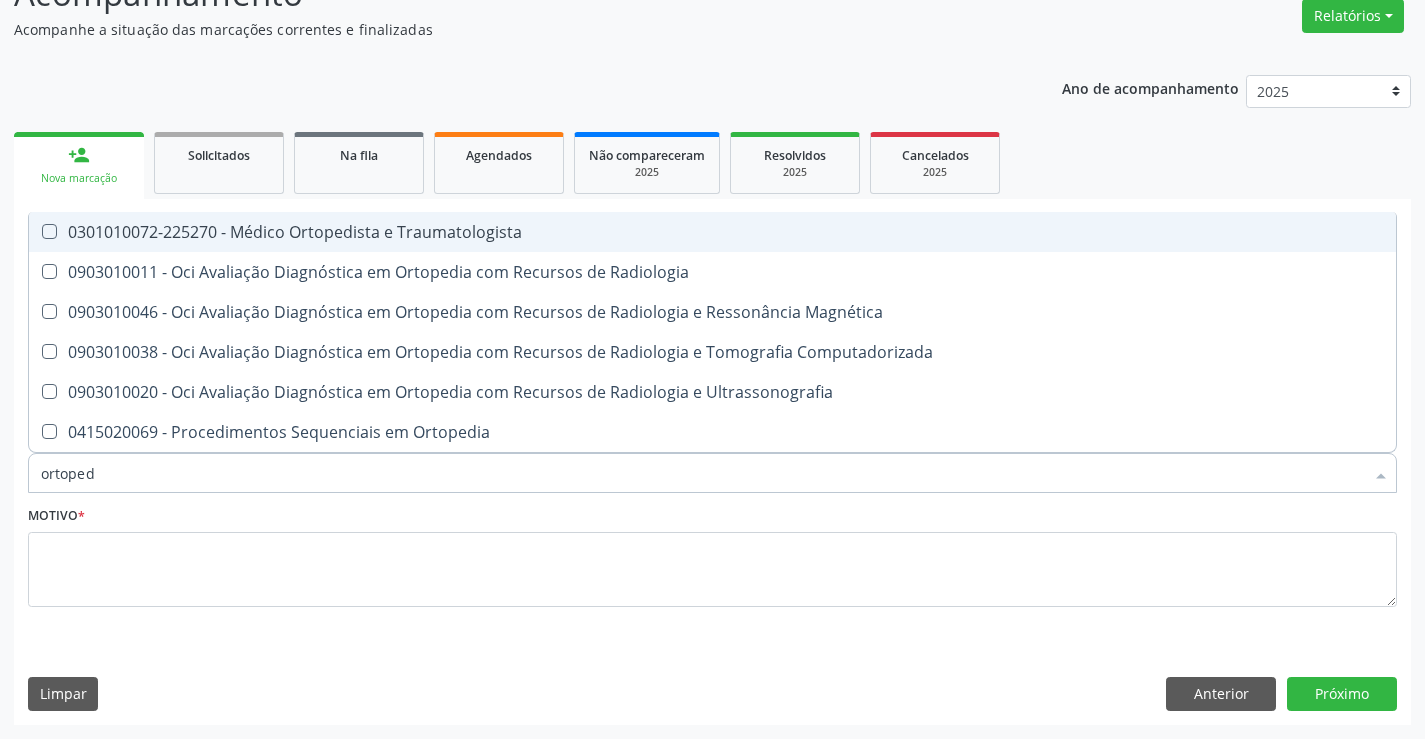 type on "ortopedi" 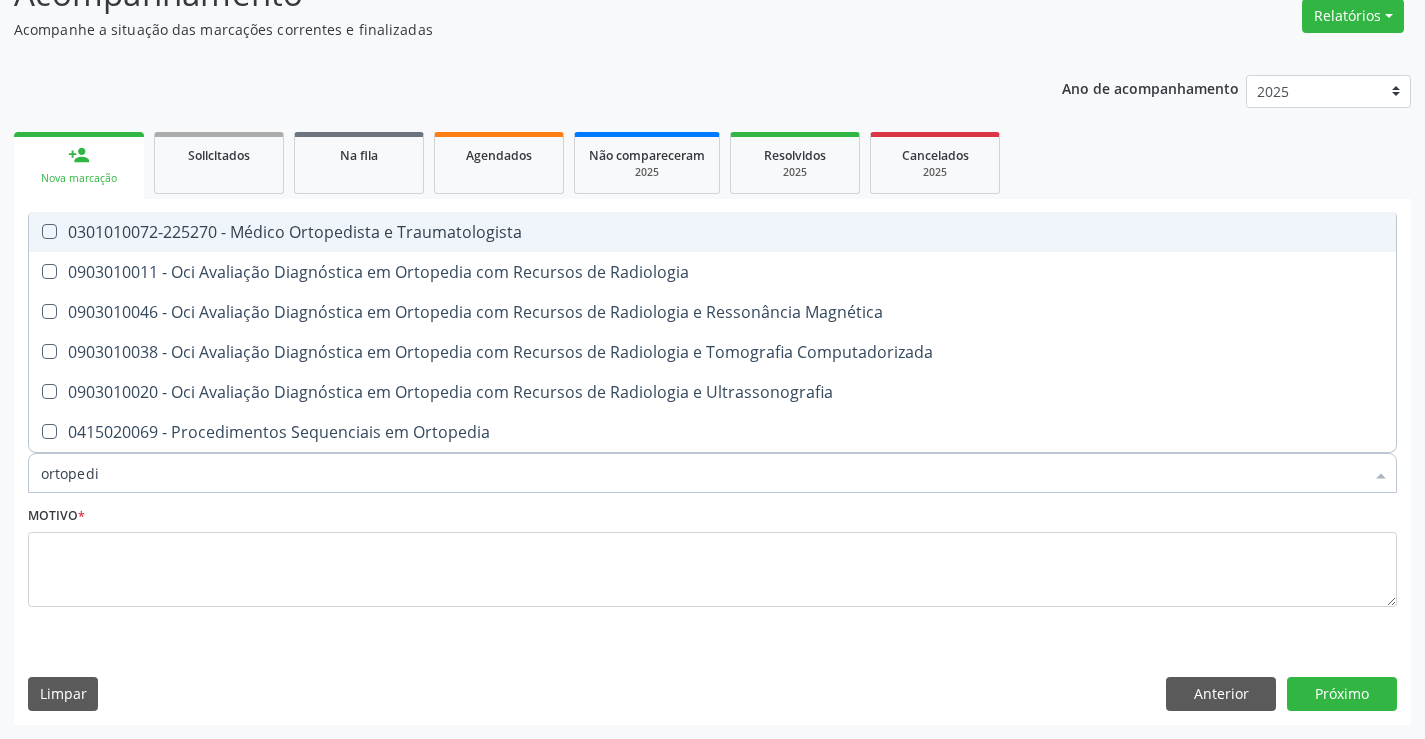 click on "0301010072-225270 - Médico Ortopedista e Traumatologista" at bounding box center [712, 232] 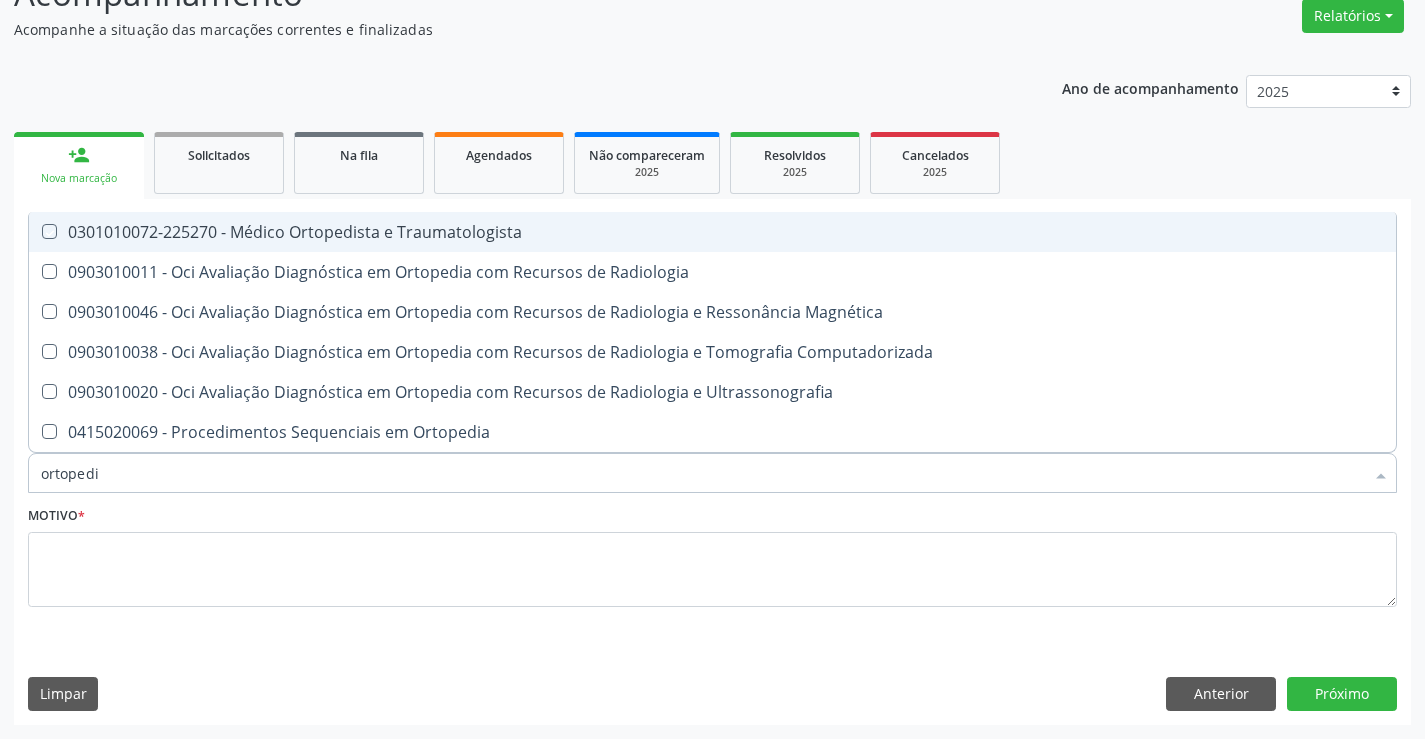 checkbox on "true" 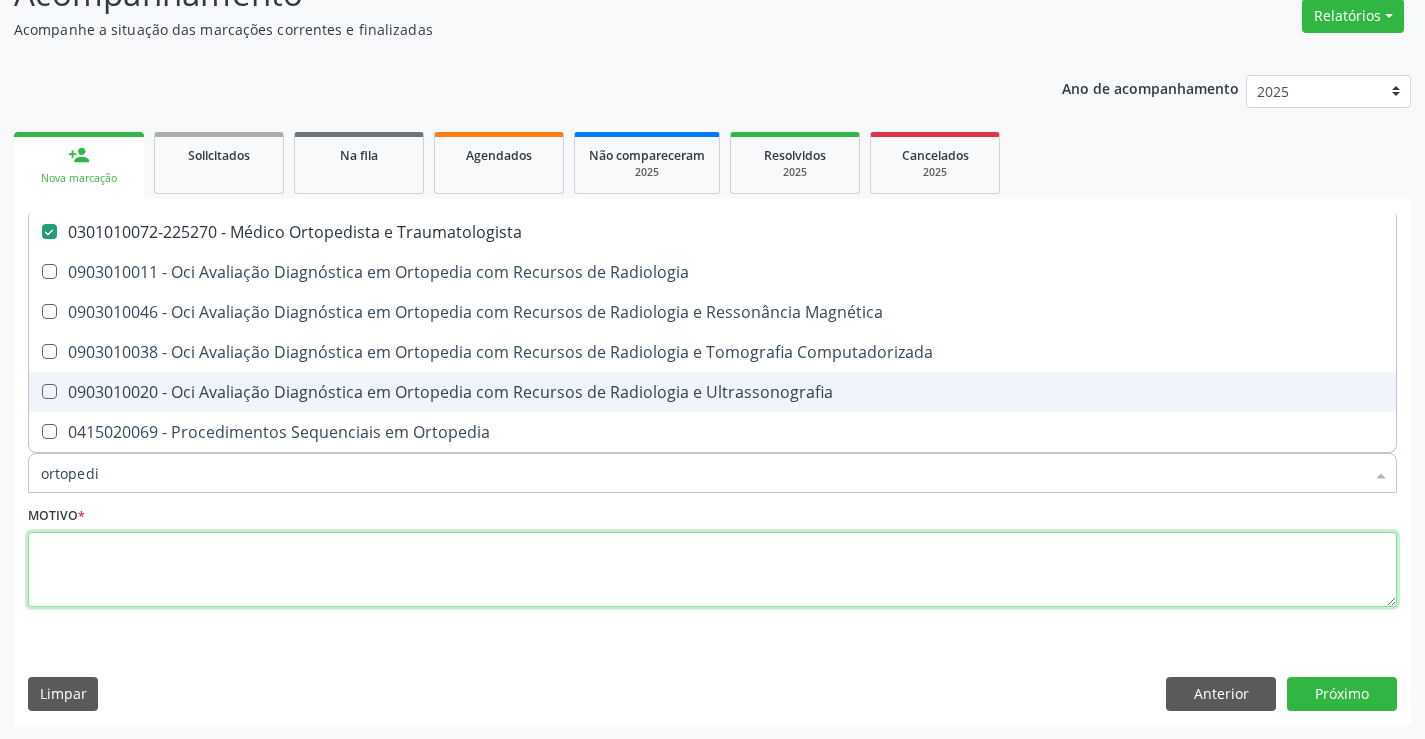click at bounding box center [712, 570] 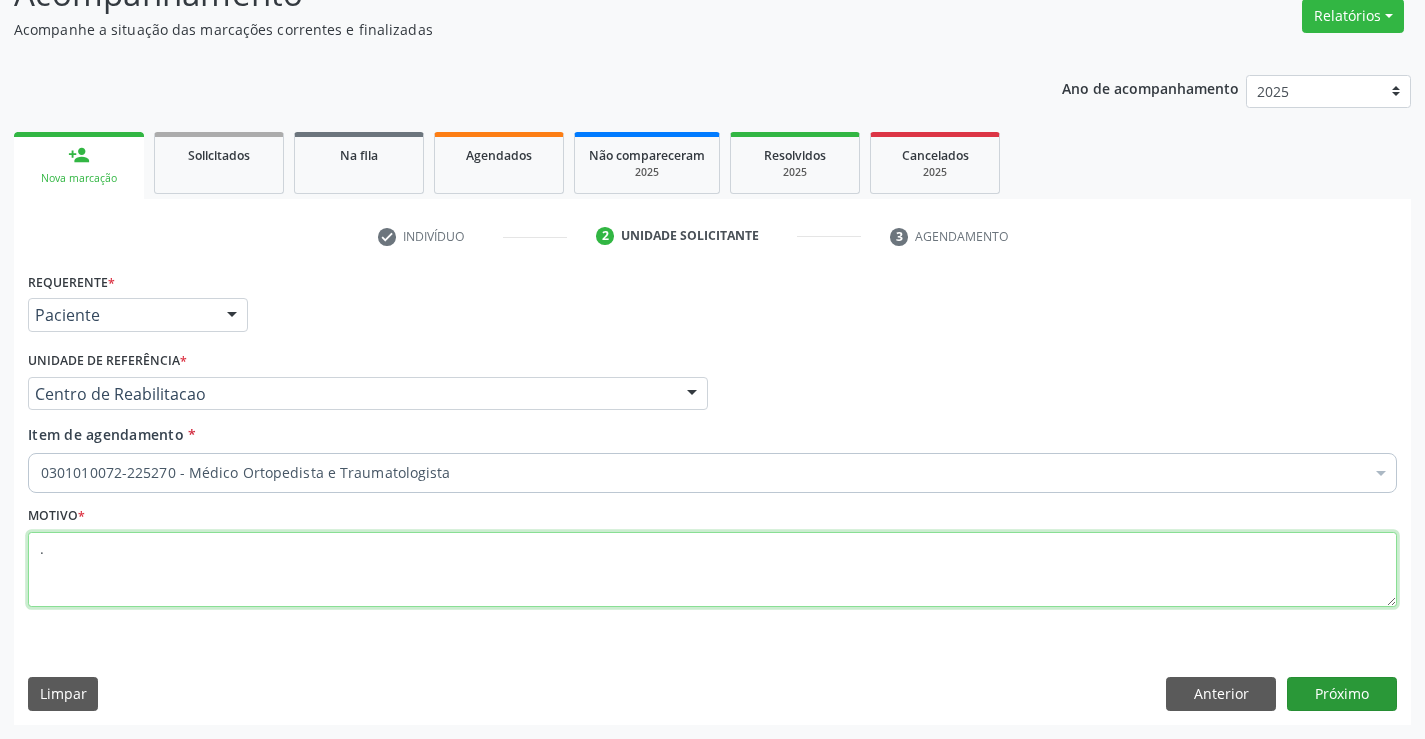type on "." 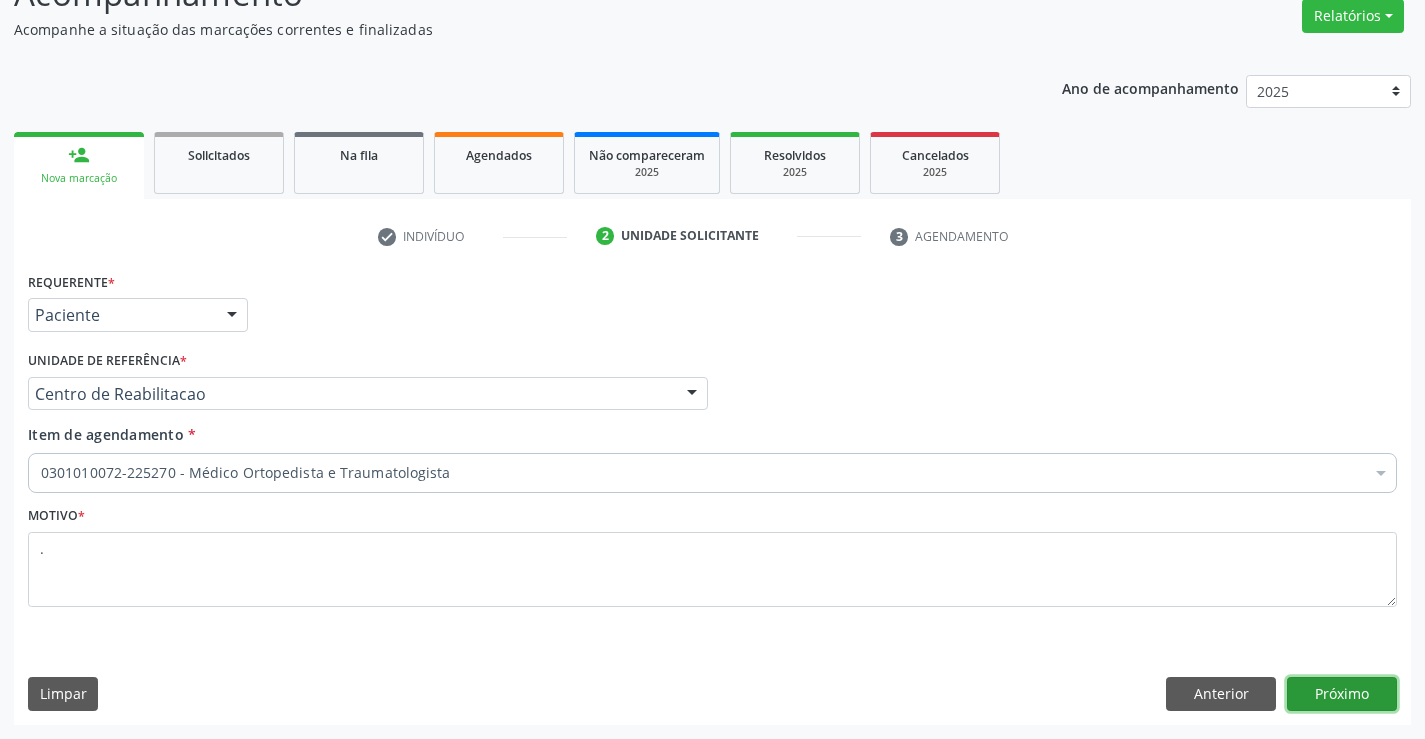 click on "Próximo" at bounding box center (1342, 694) 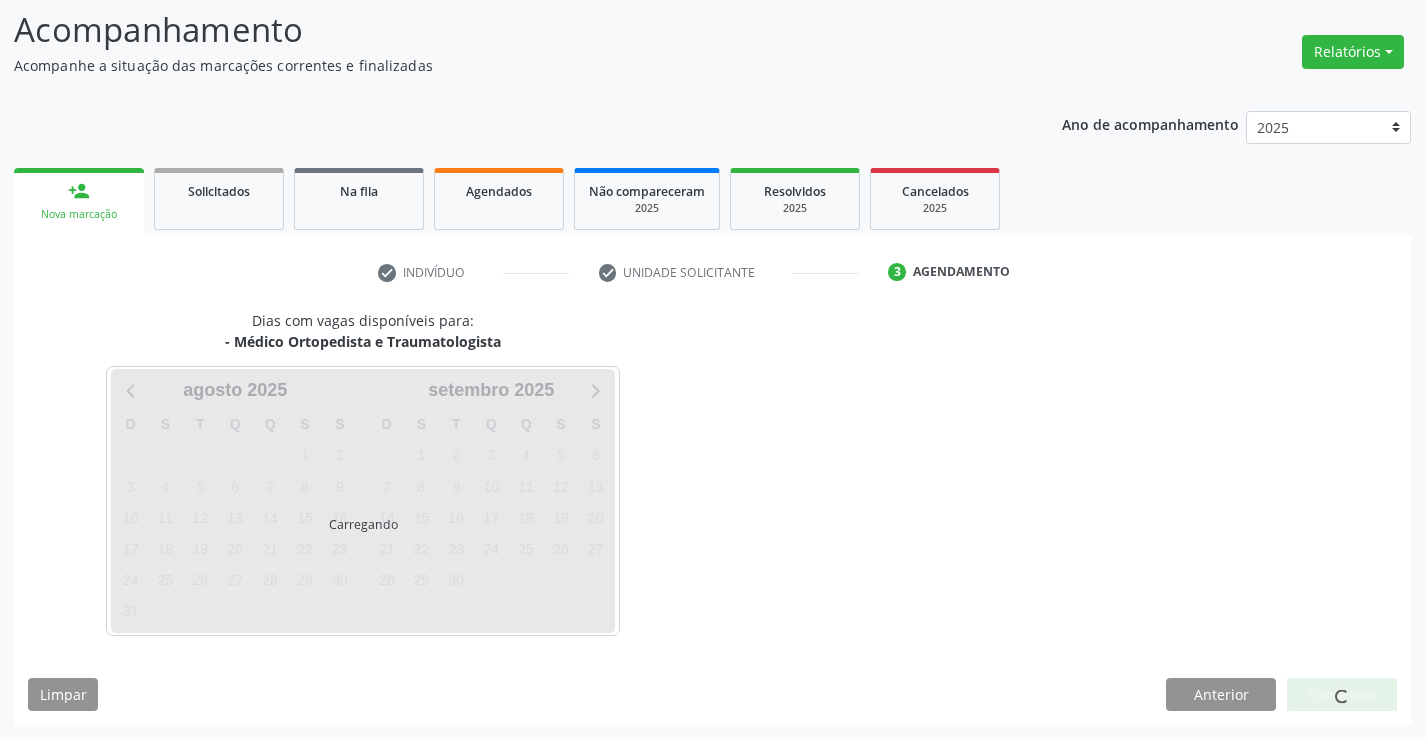 scroll, scrollTop: 131, scrollLeft: 0, axis: vertical 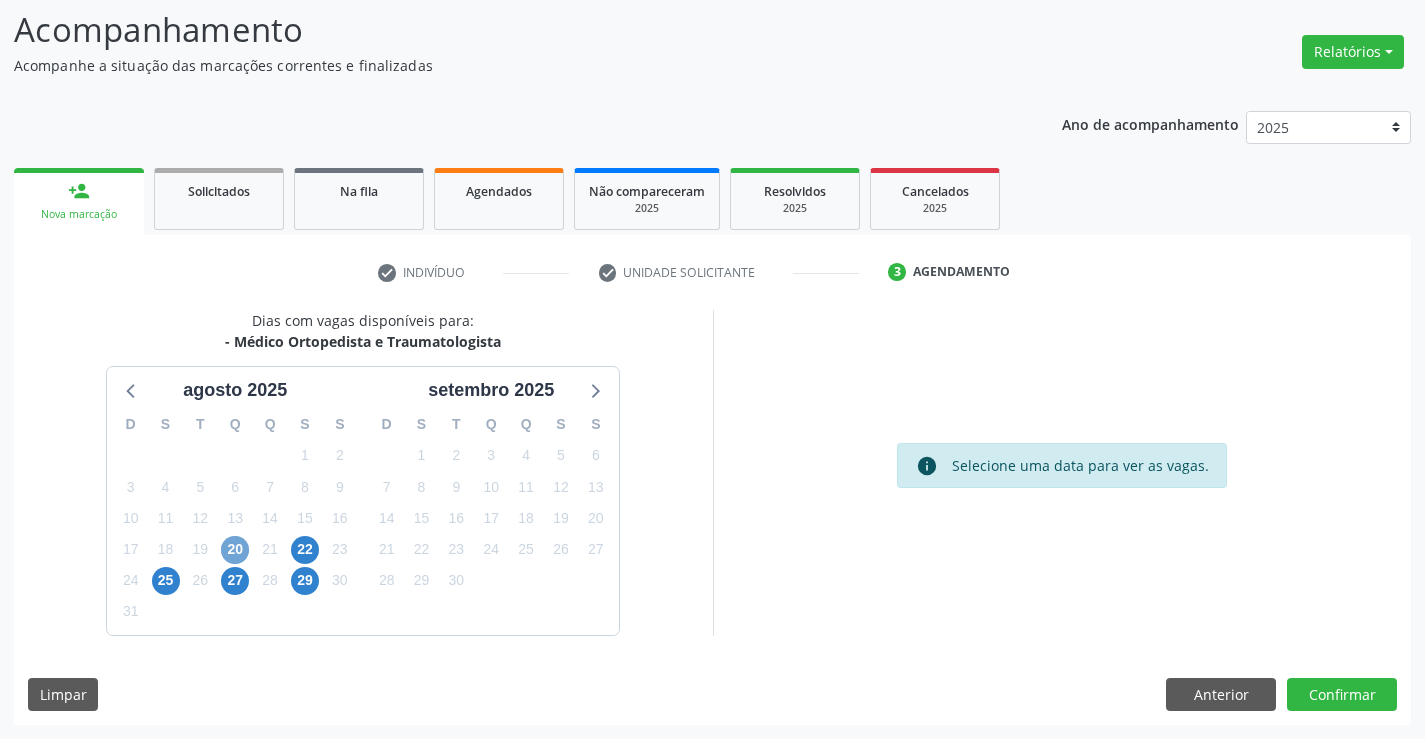 click on "20" at bounding box center [235, 550] 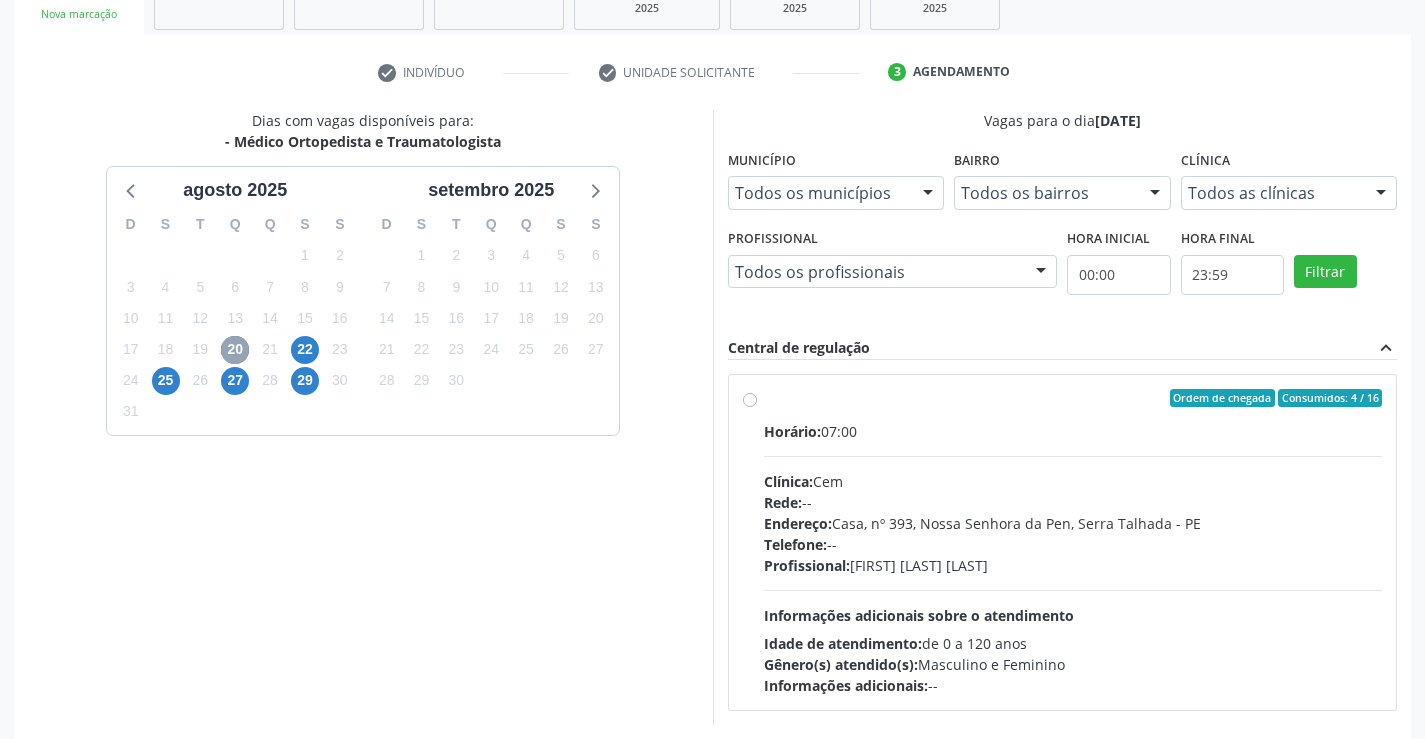 scroll, scrollTop: 420, scrollLeft: 0, axis: vertical 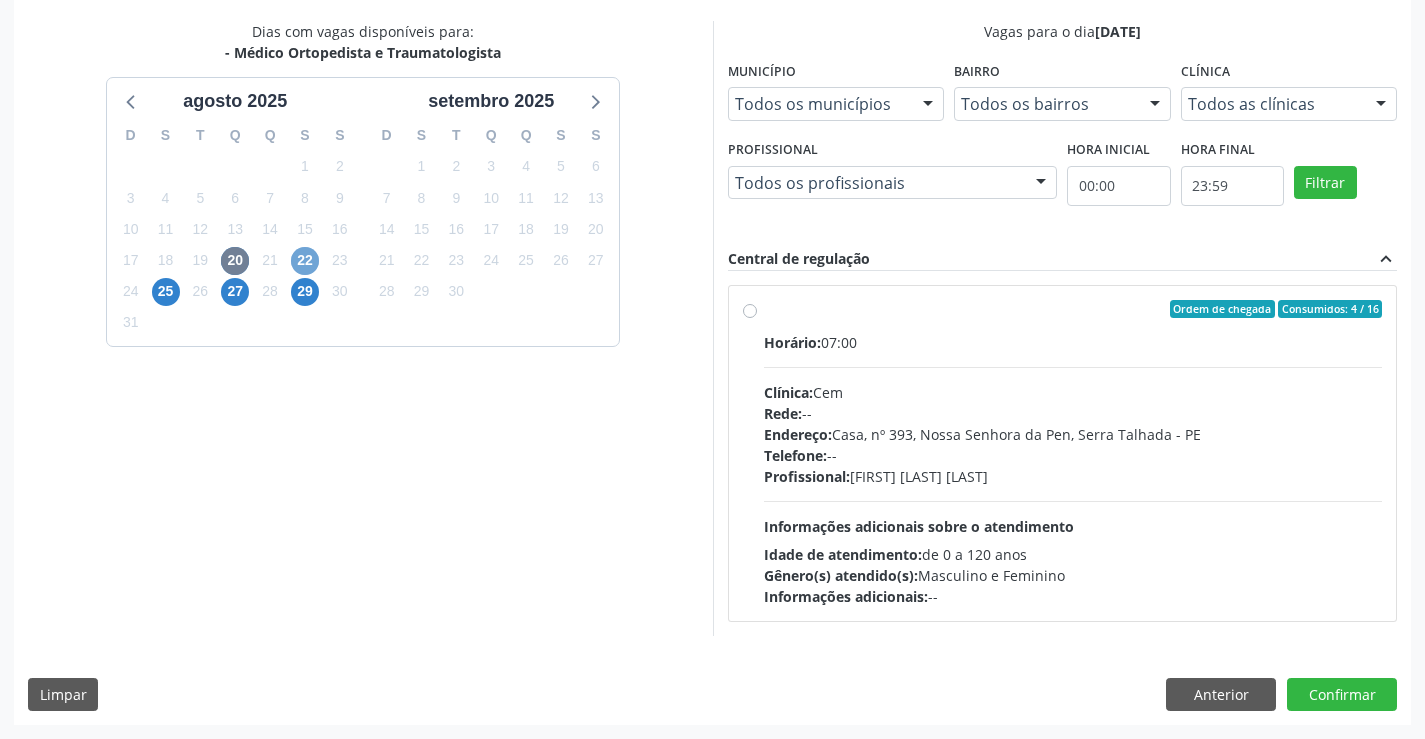 click on "22" at bounding box center [305, 261] 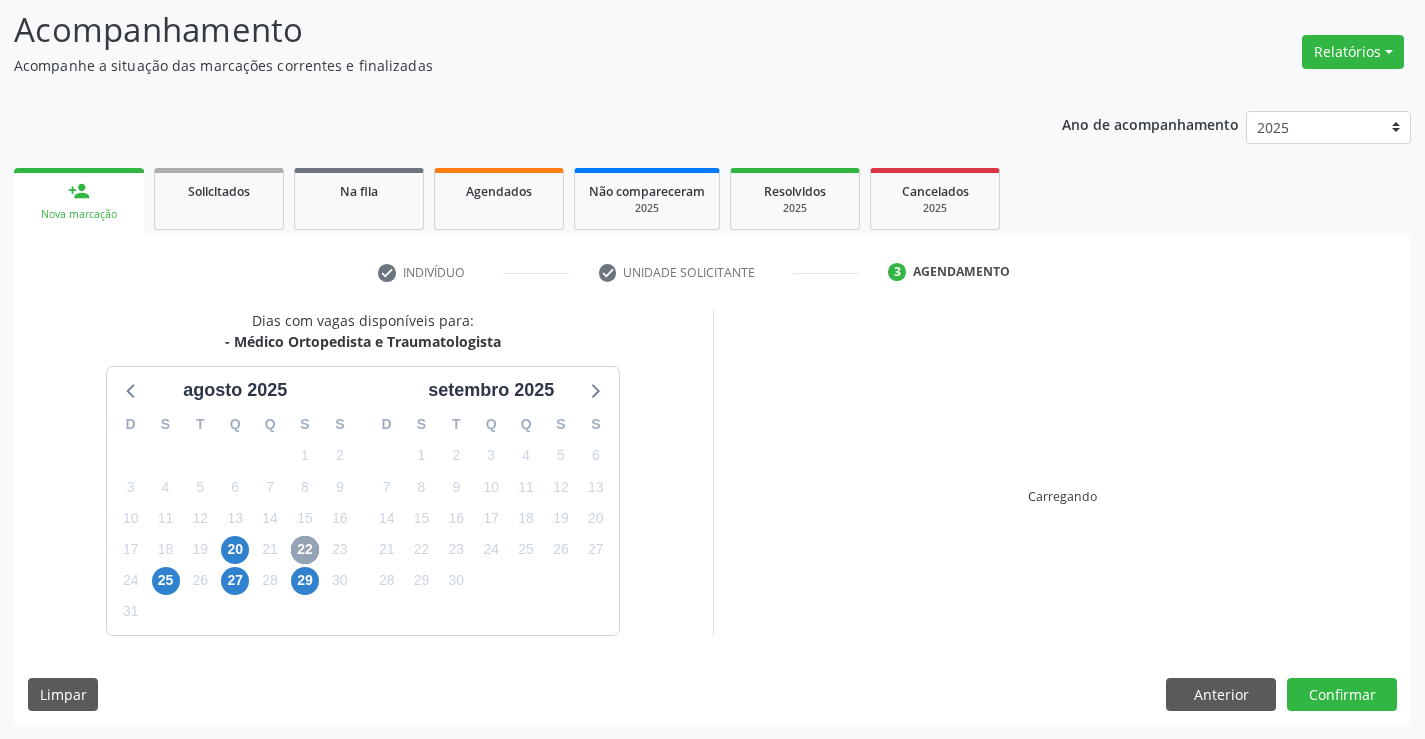 scroll, scrollTop: 420, scrollLeft: 0, axis: vertical 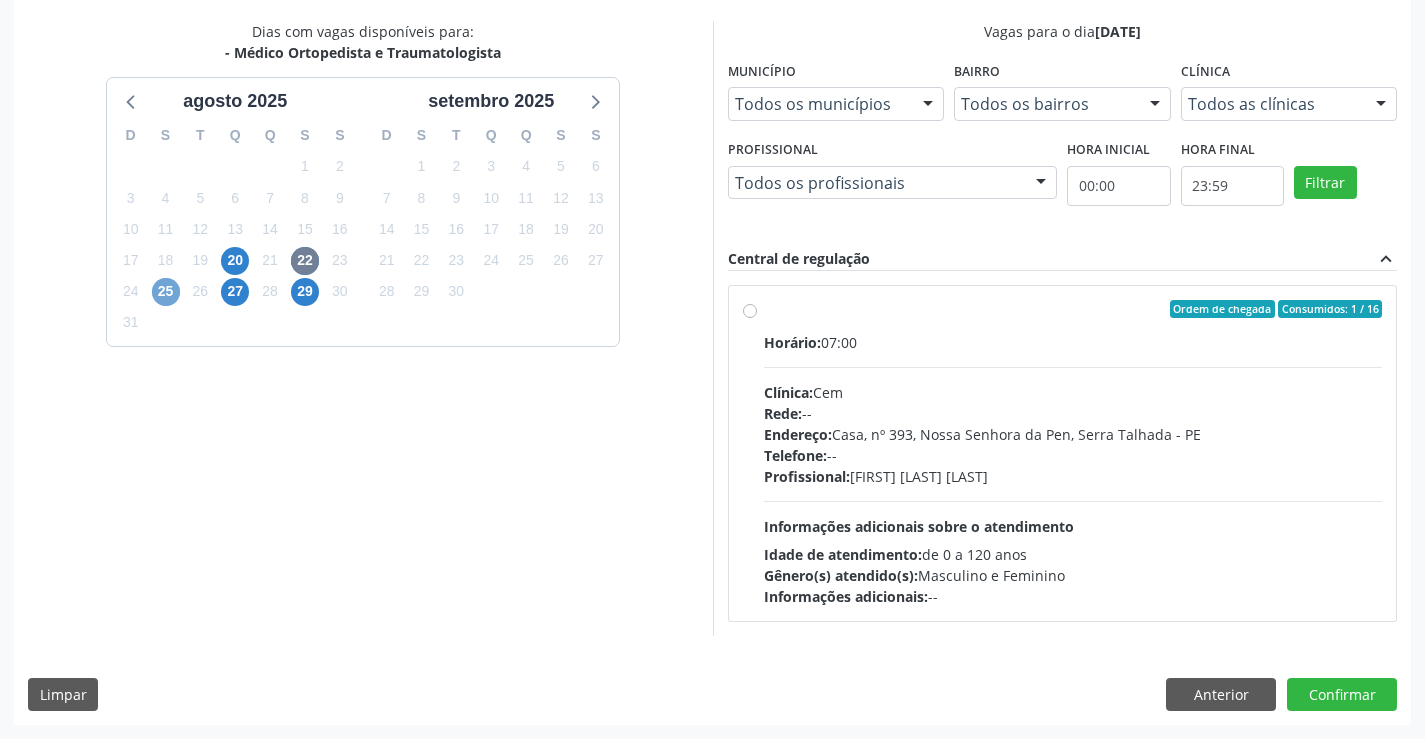 click on "25" at bounding box center (166, 292) 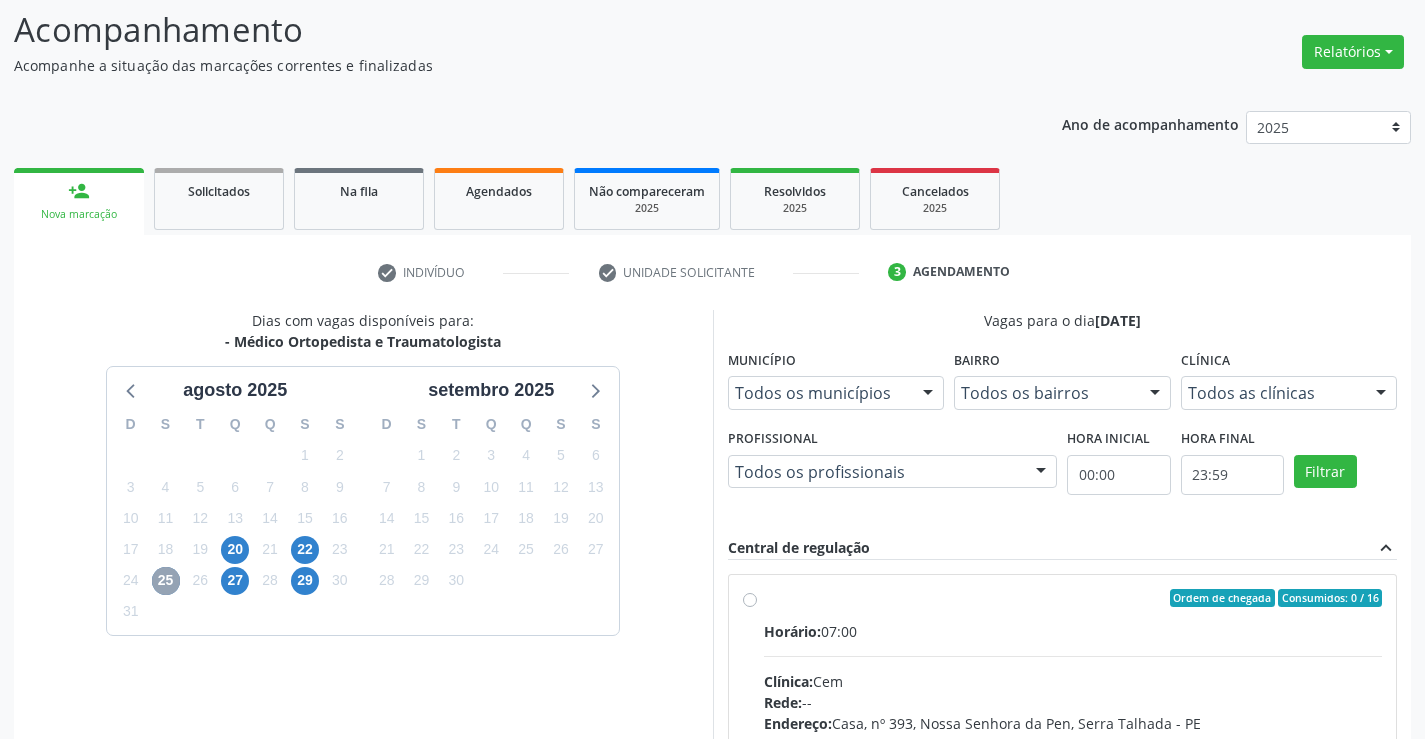 scroll, scrollTop: 420, scrollLeft: 0, axis: vertical 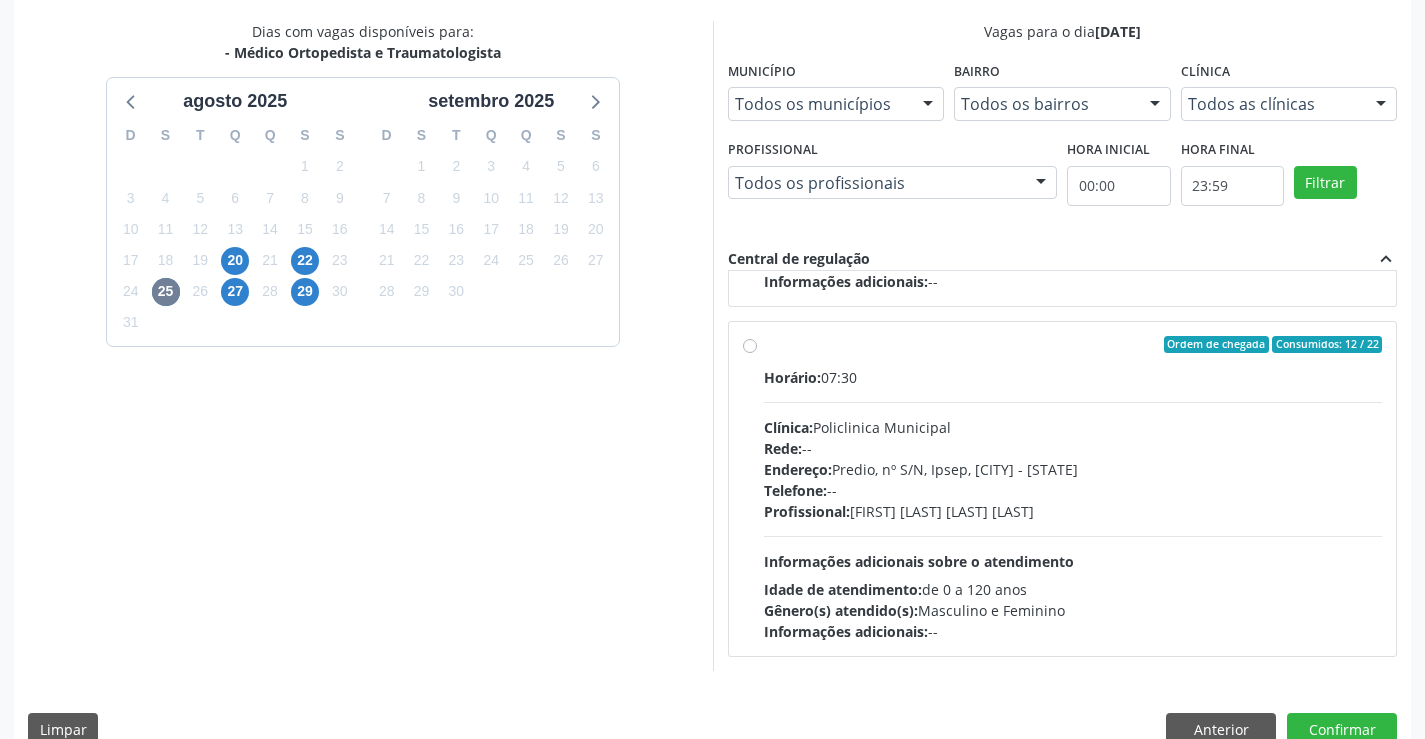 click on "Informações adicionais sobre o atendimento" at bounding box center [919, 561] 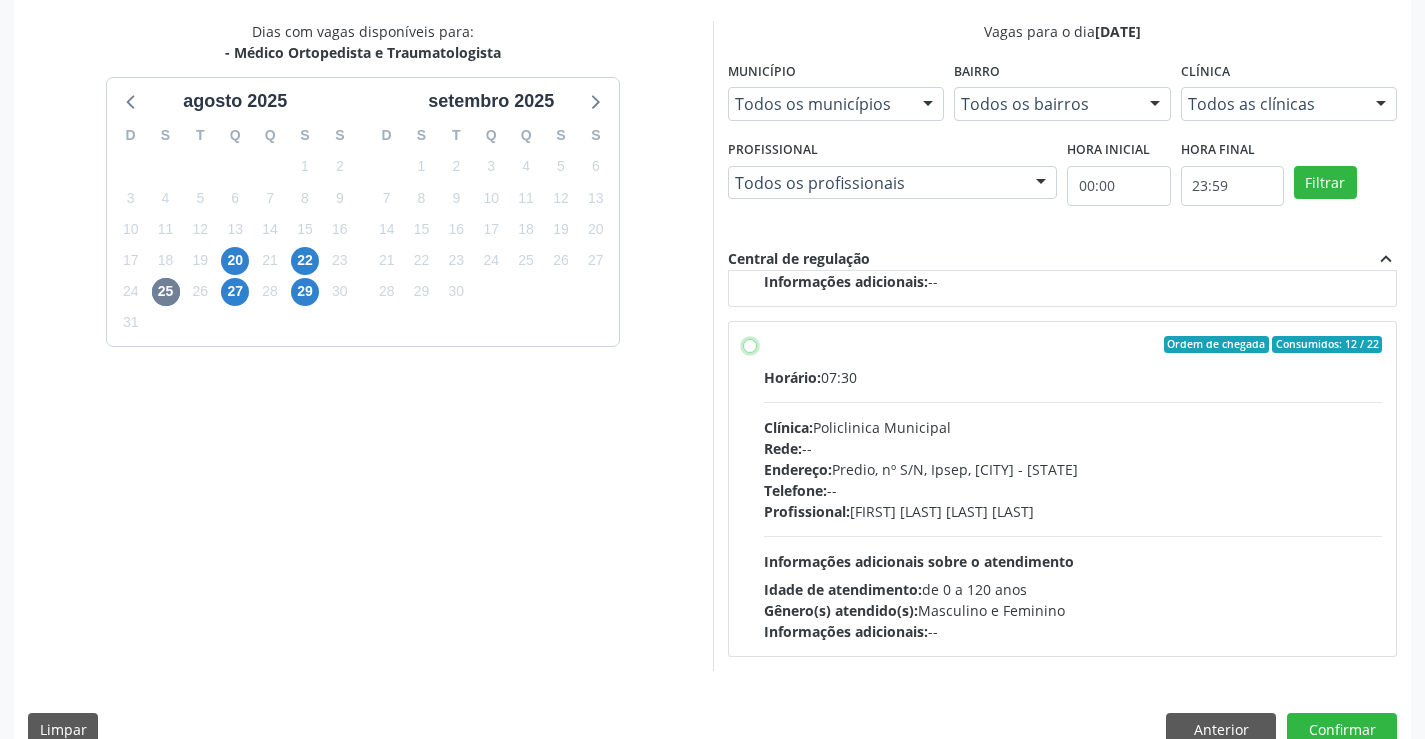 click on "Ordem de chegada
Consumidos: 12 / 22
Horário:   07:30
Clínica:  Policlinica Municipal
Rede:
--
Endereço:   Predio, nº S/N, Ipsep, Serra Talhada - PE
Telefone:   --
Profissional:
Joao Bosco Barreto Couto Neto
Informações adicionais sobre o atendimento
Idade de atendimento:
de 0 a 120 anos
Gênero(s) atendido(s):
Masculino e Feminino
Informações adicionais:
--" at bounding box center [750, 345] 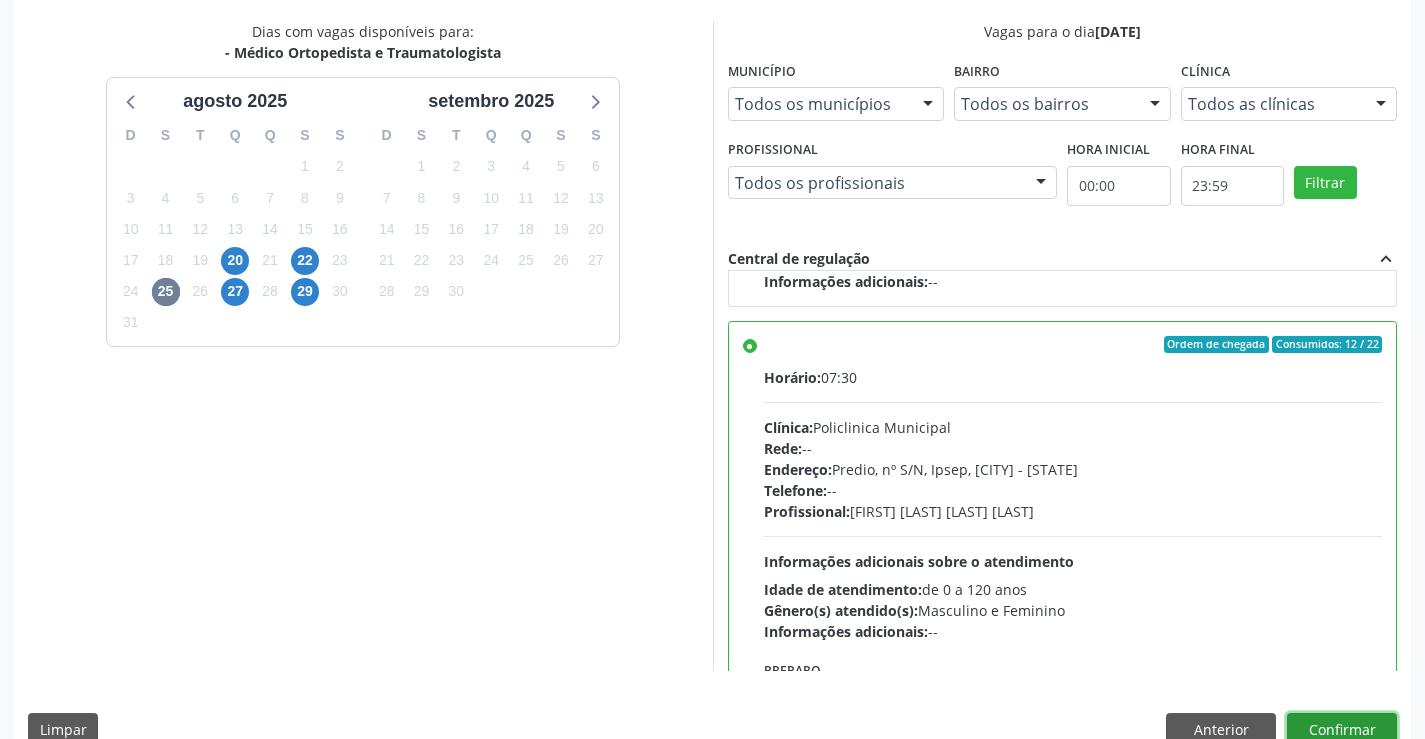click on "Confirmar" at bounding box center [1342, 730] 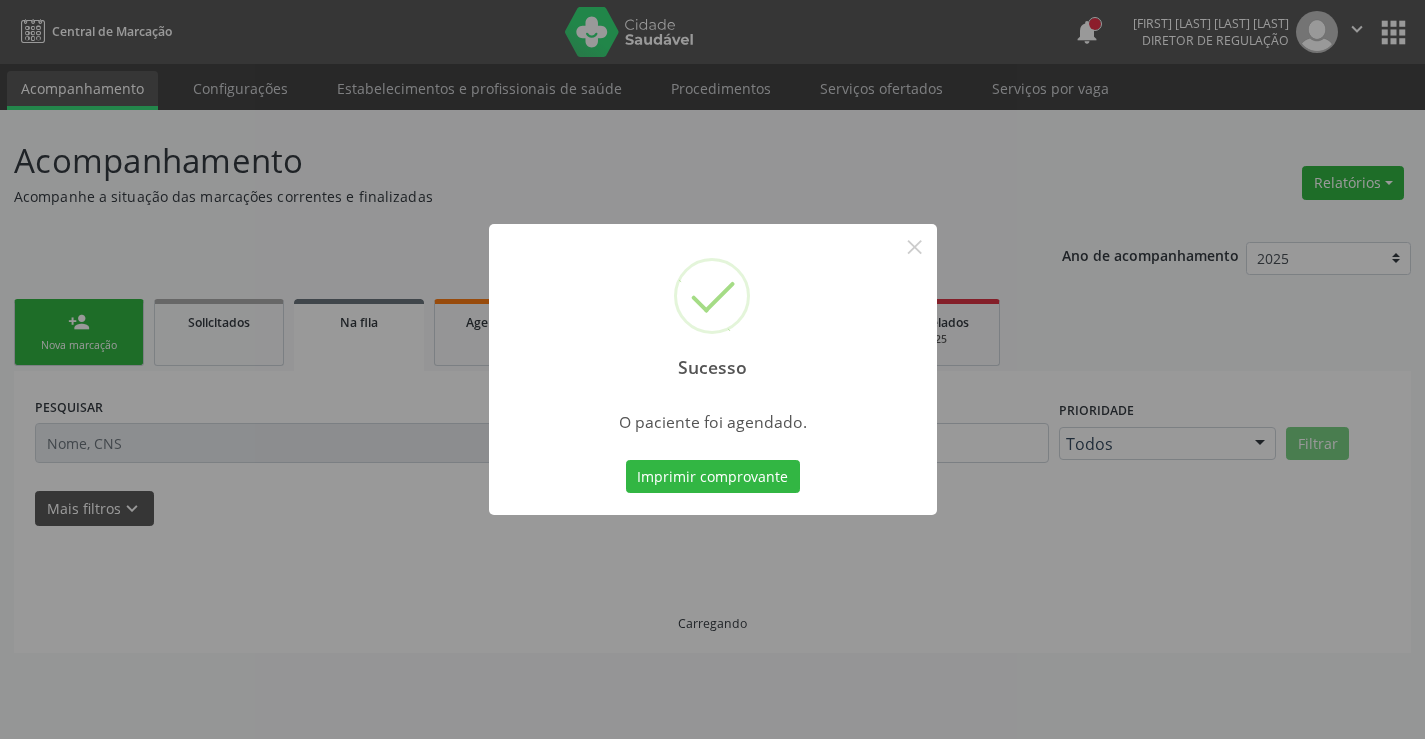 scroll, scrollTop: 0, scrollLeft: 0, axis: both 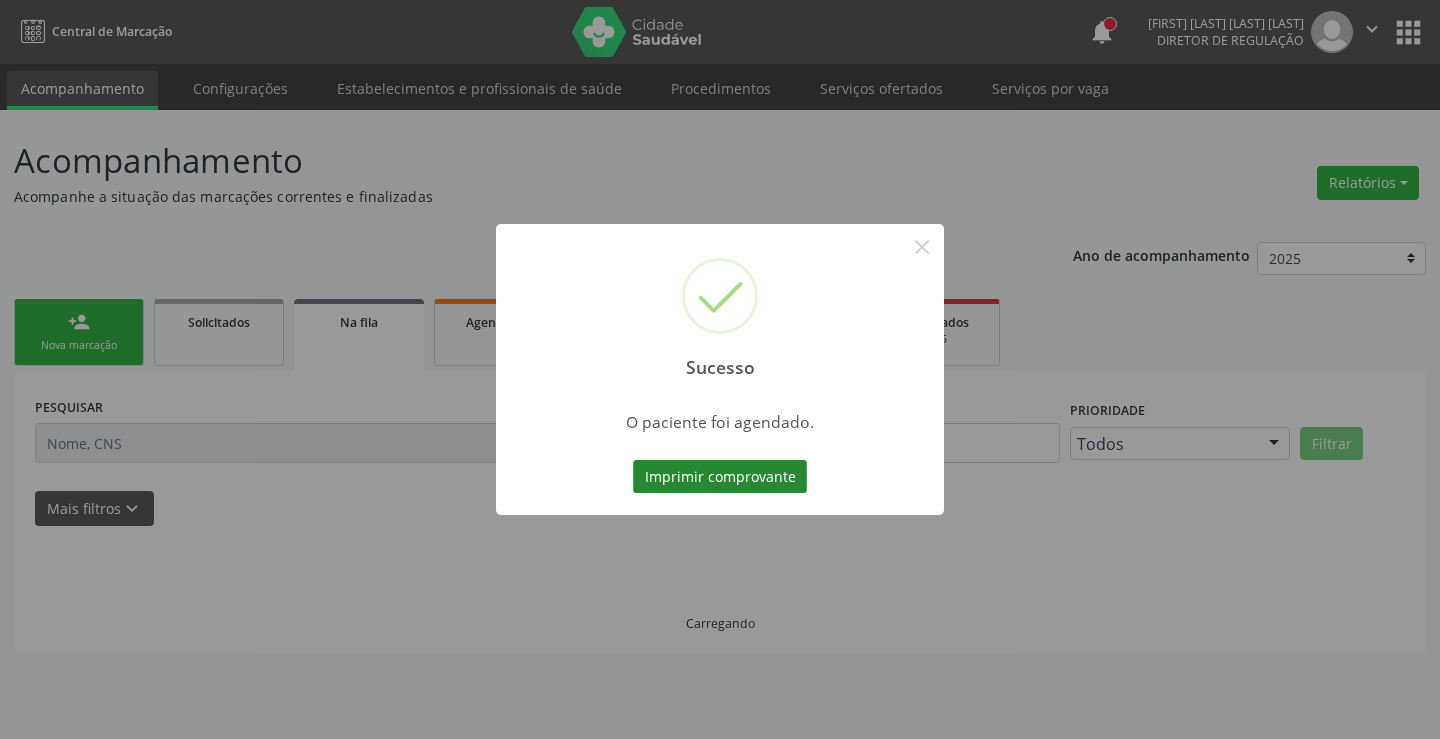 click on "Imprimir comprovante" at bounding box center [720, 477] 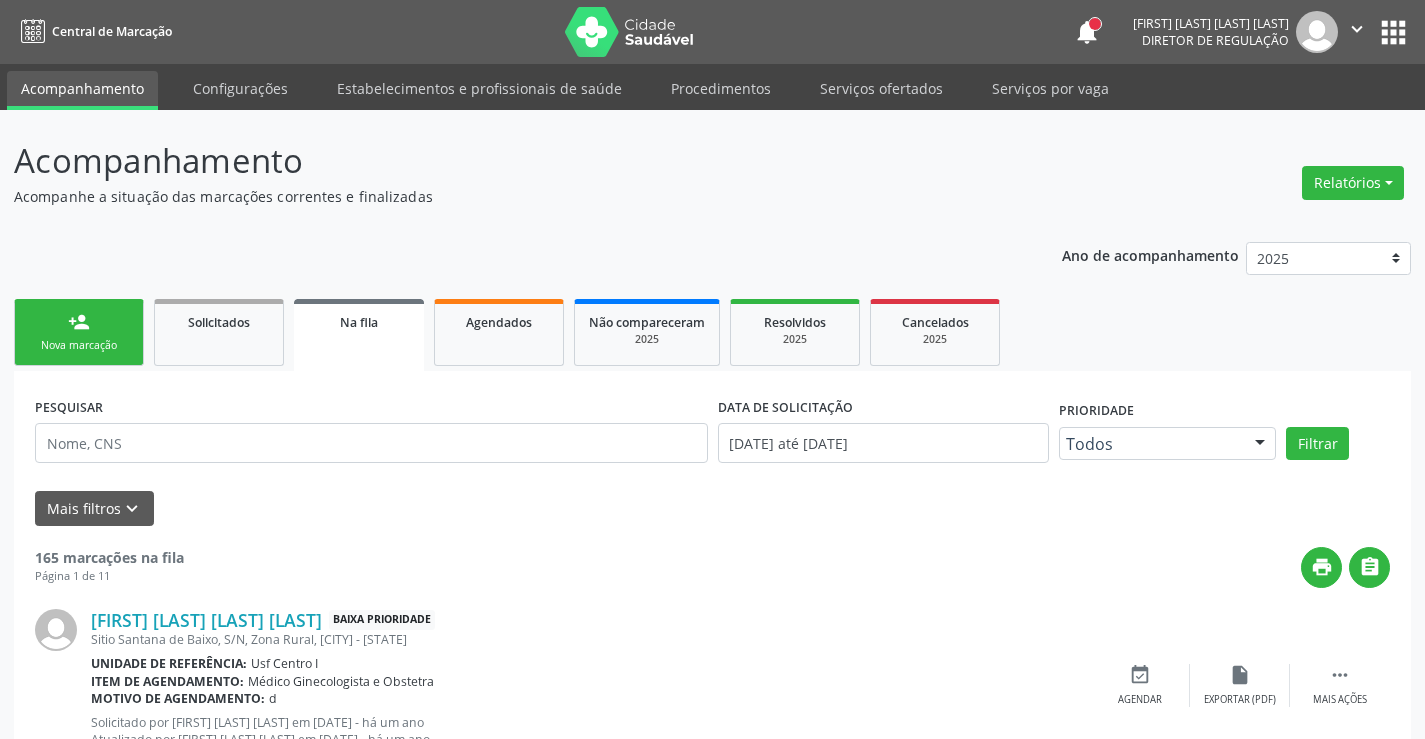 click on "person_add
Nova marcação" at bounding box center (79, 332) 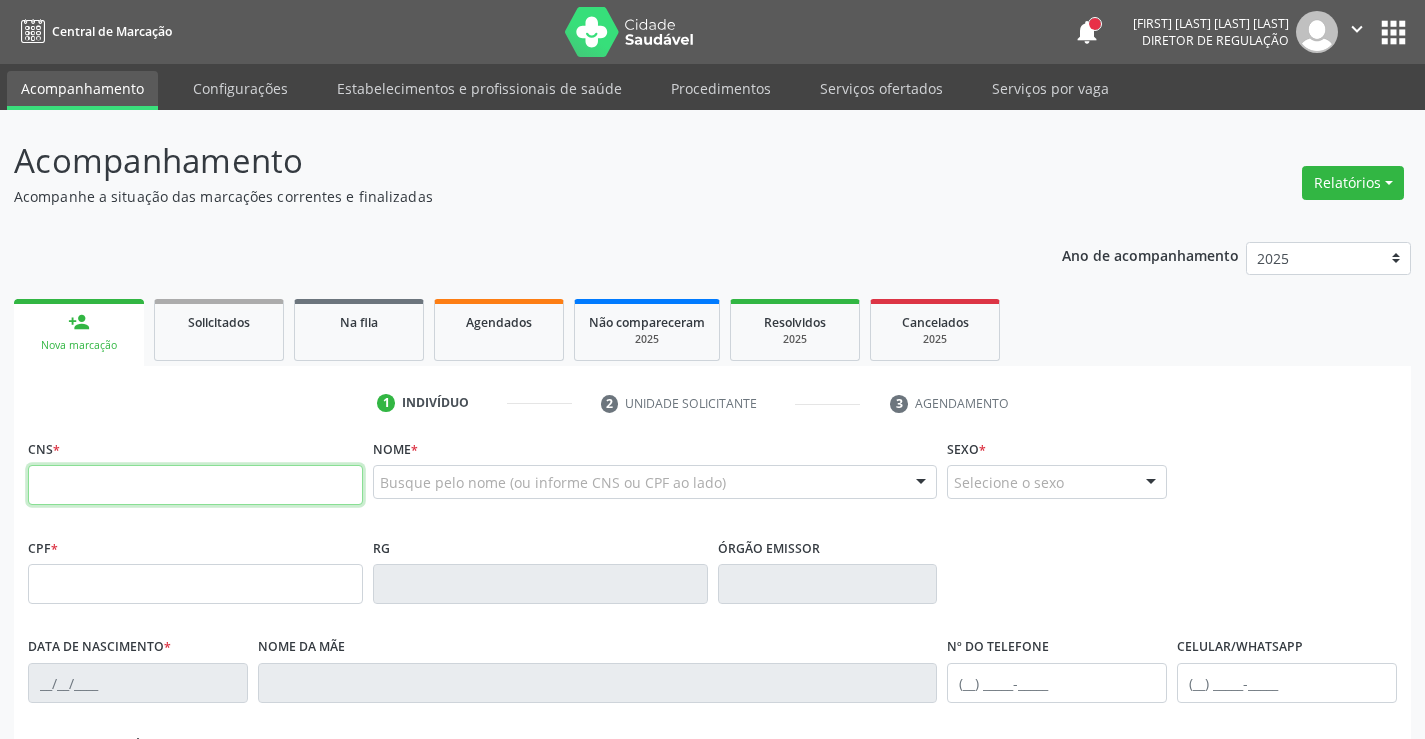drag, startPoint x: 186, startPoint y: 478, endPoint x: 147, endPoint y: 376, distance: 109.201645 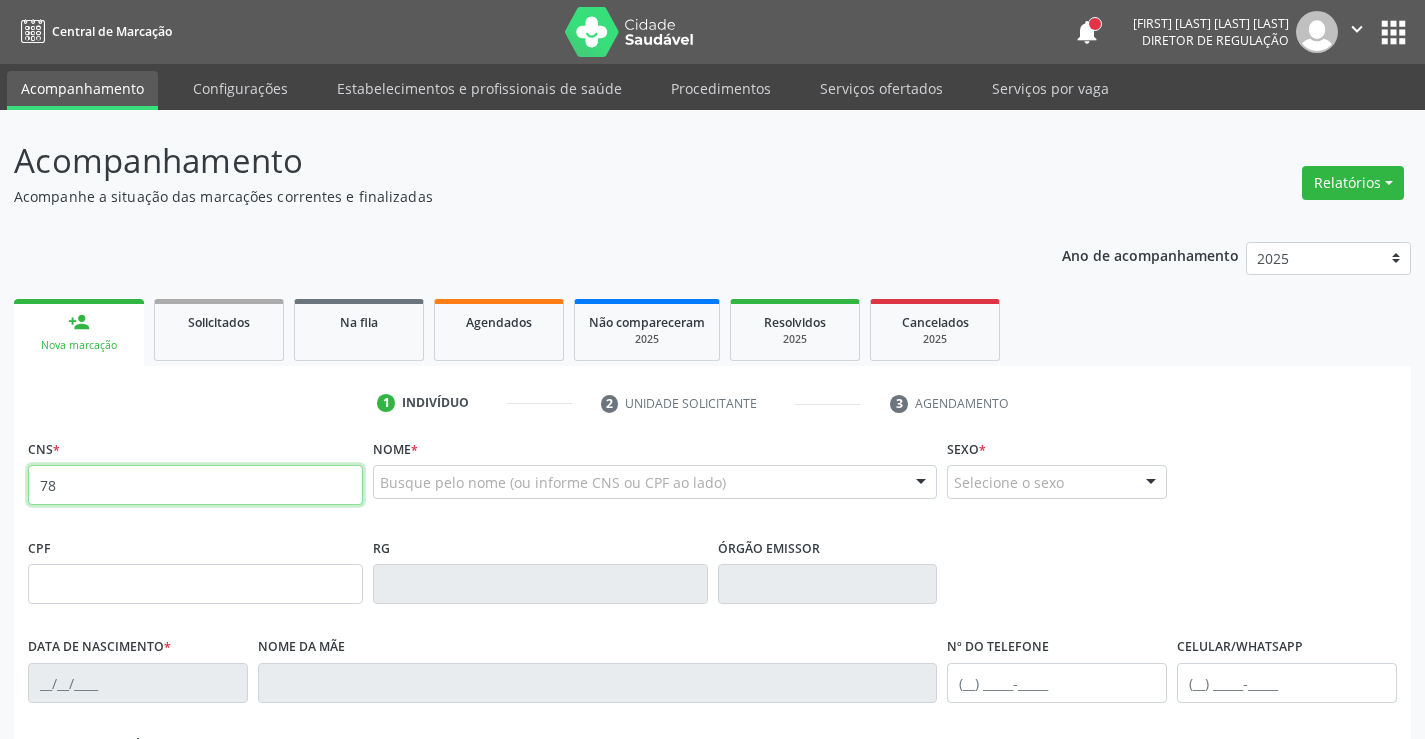 type on "7" 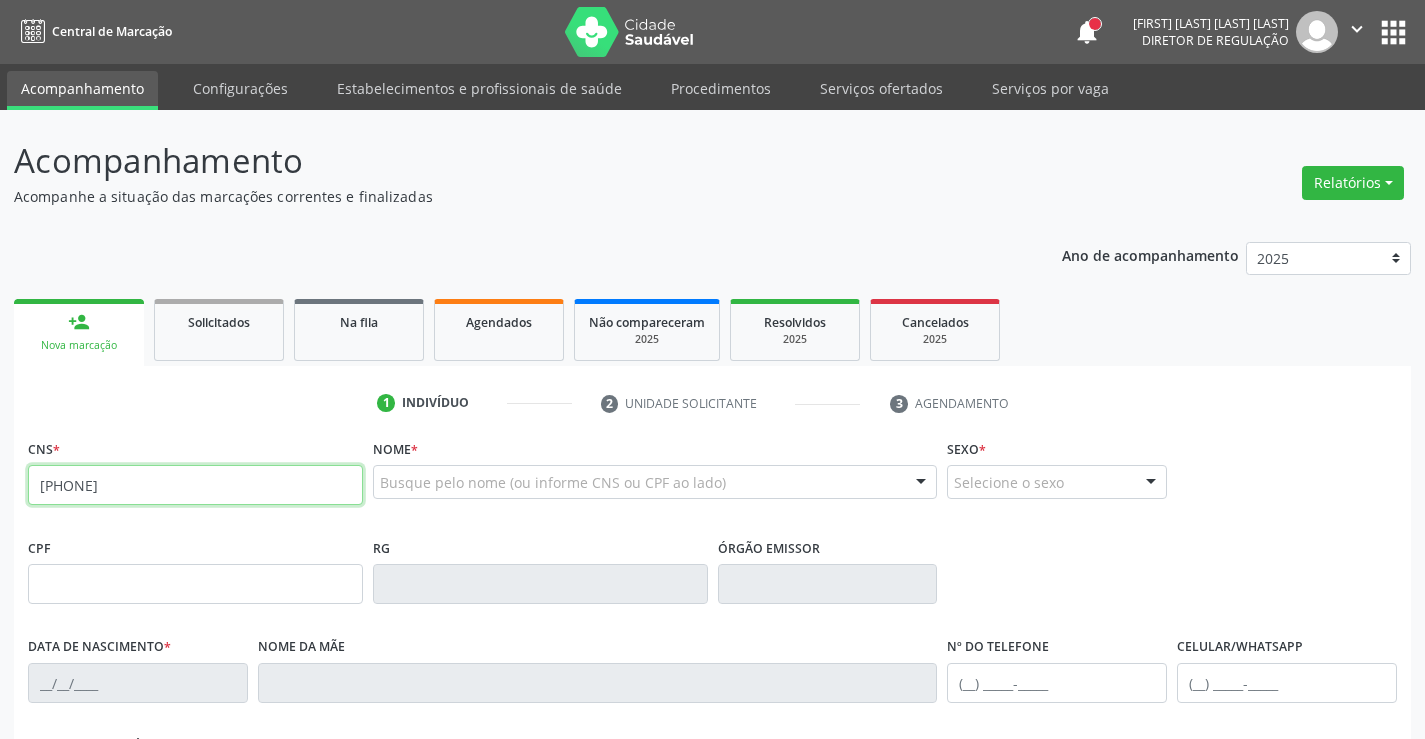 type on "898 0037 2071 2518" 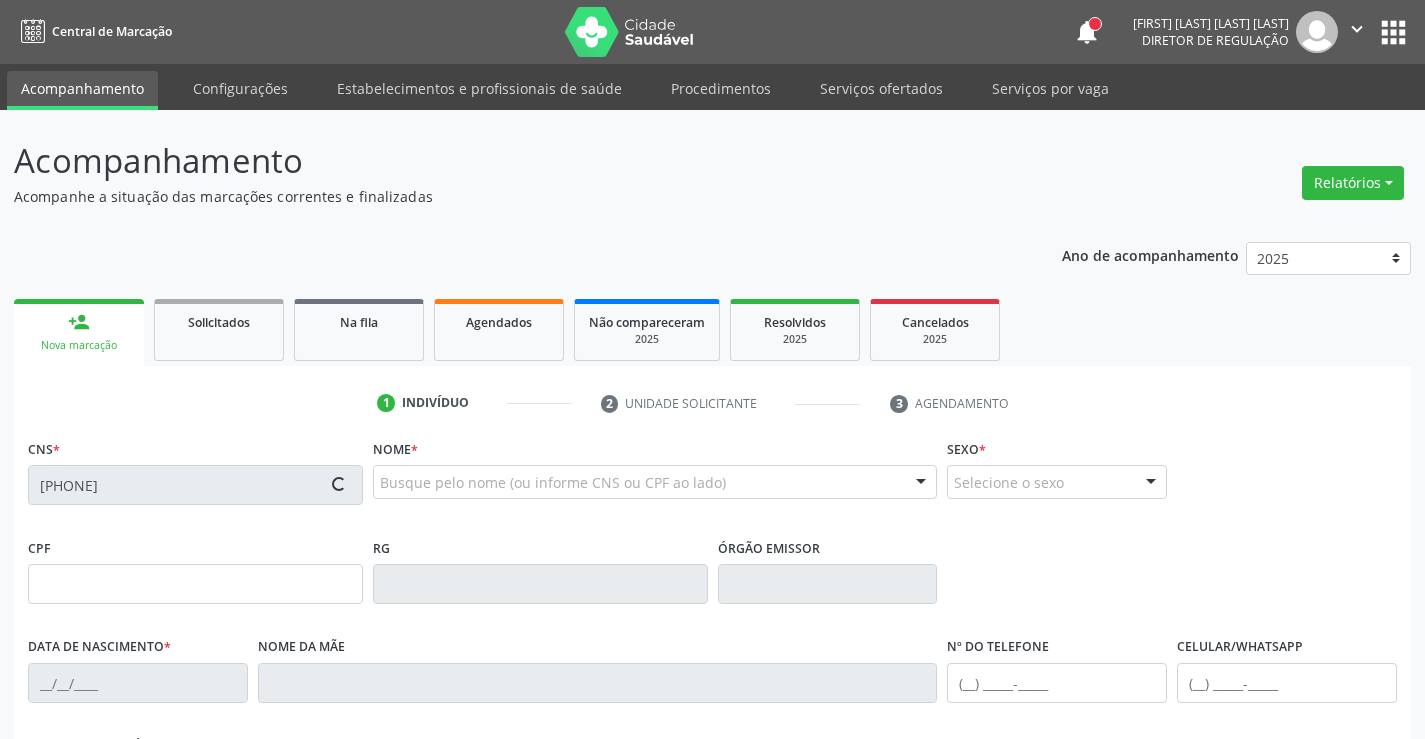 type on "13/12/1987" 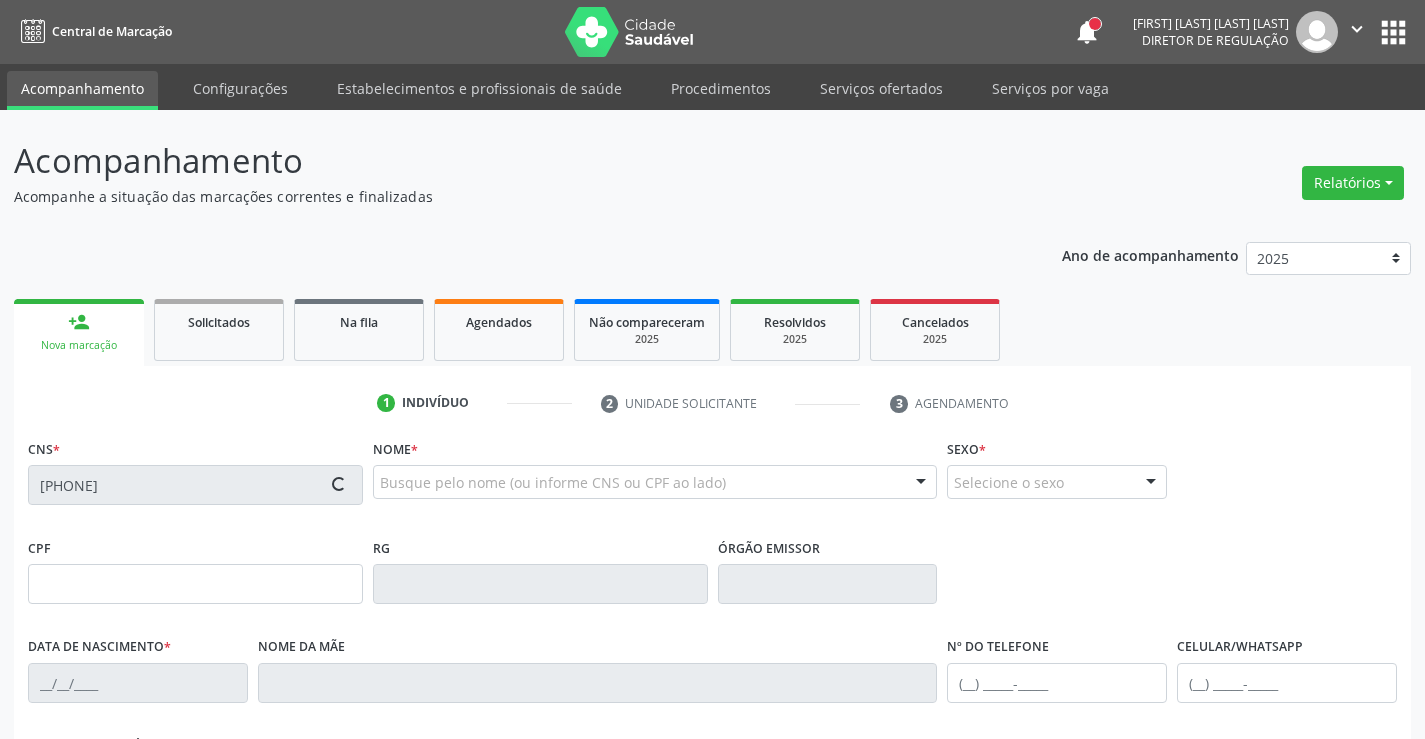 type on "Marluce Nunes de Aquino" 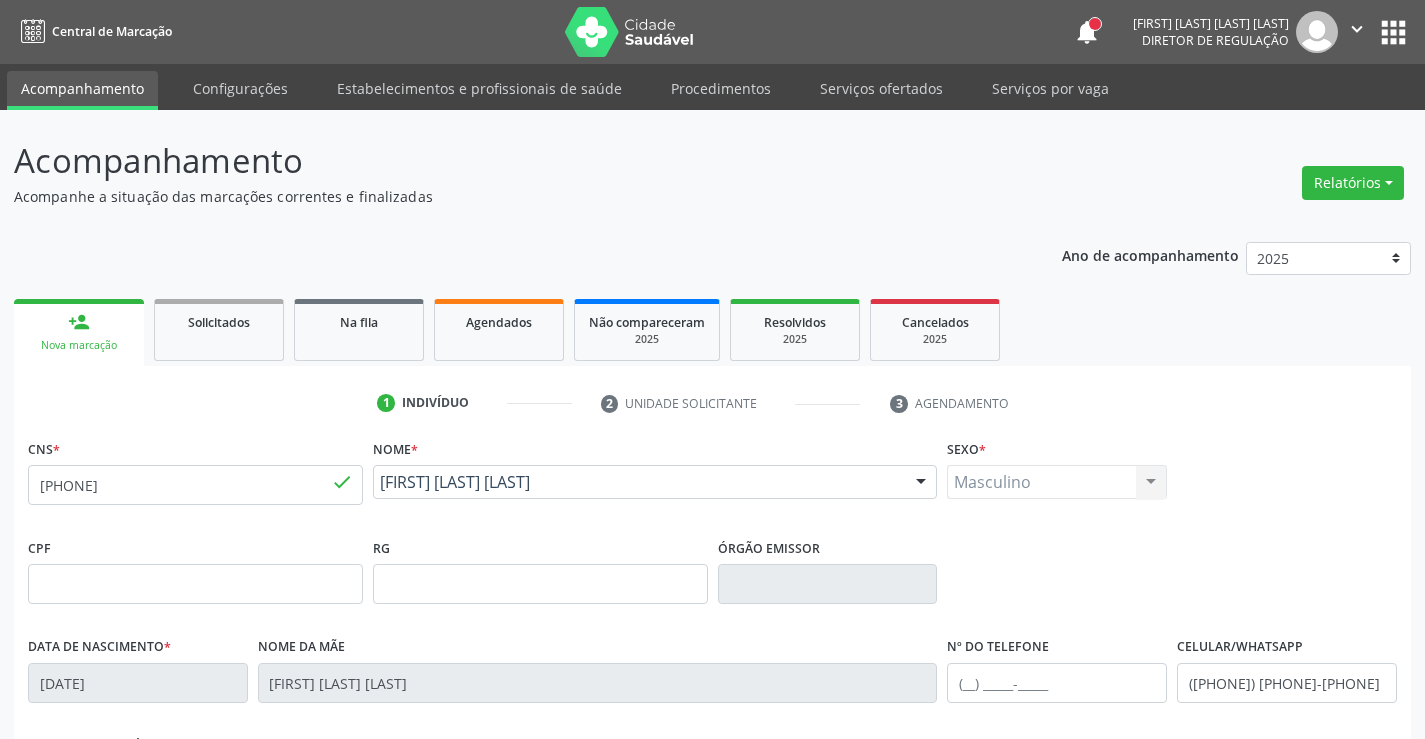 scroll, scrollTop: 345, scrollLeft: 0, axis: vertical 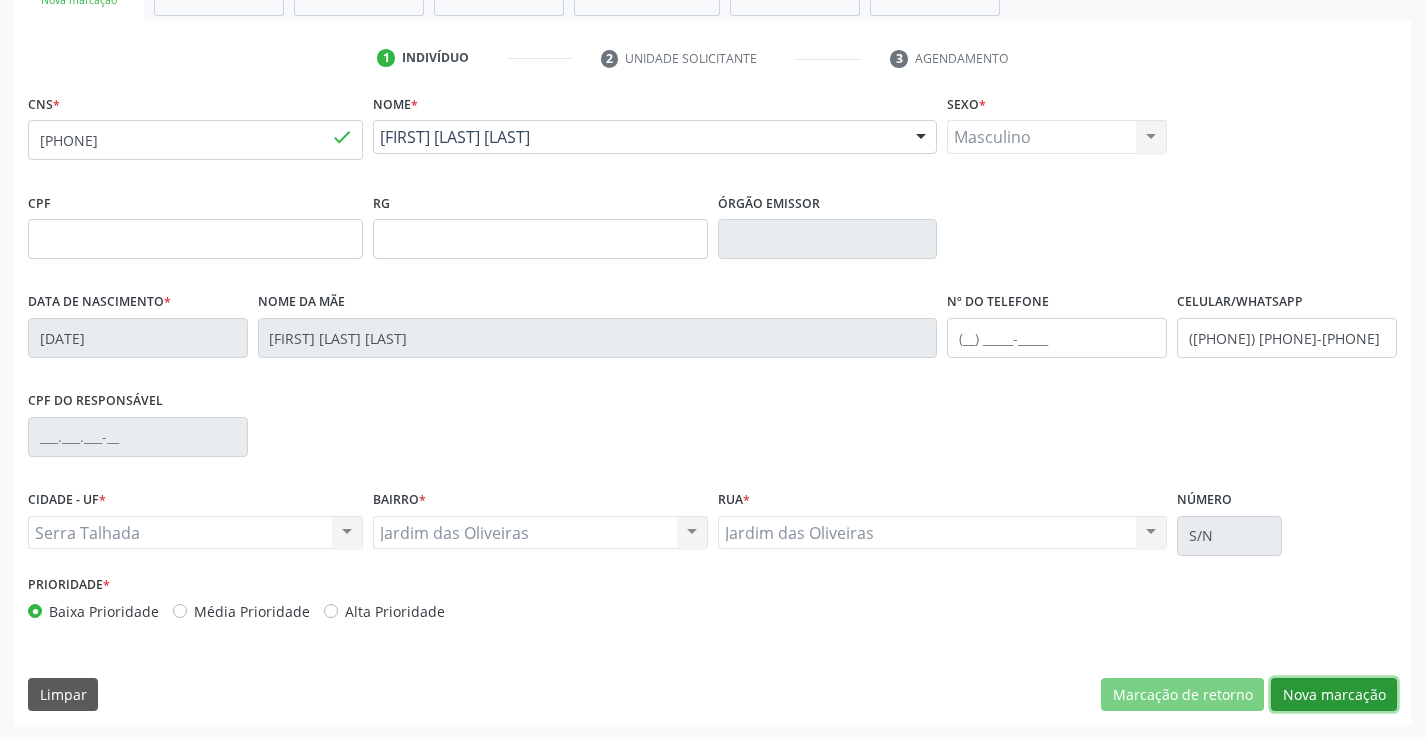 click on "Nova marcação" at bounding box center (1334, 695) 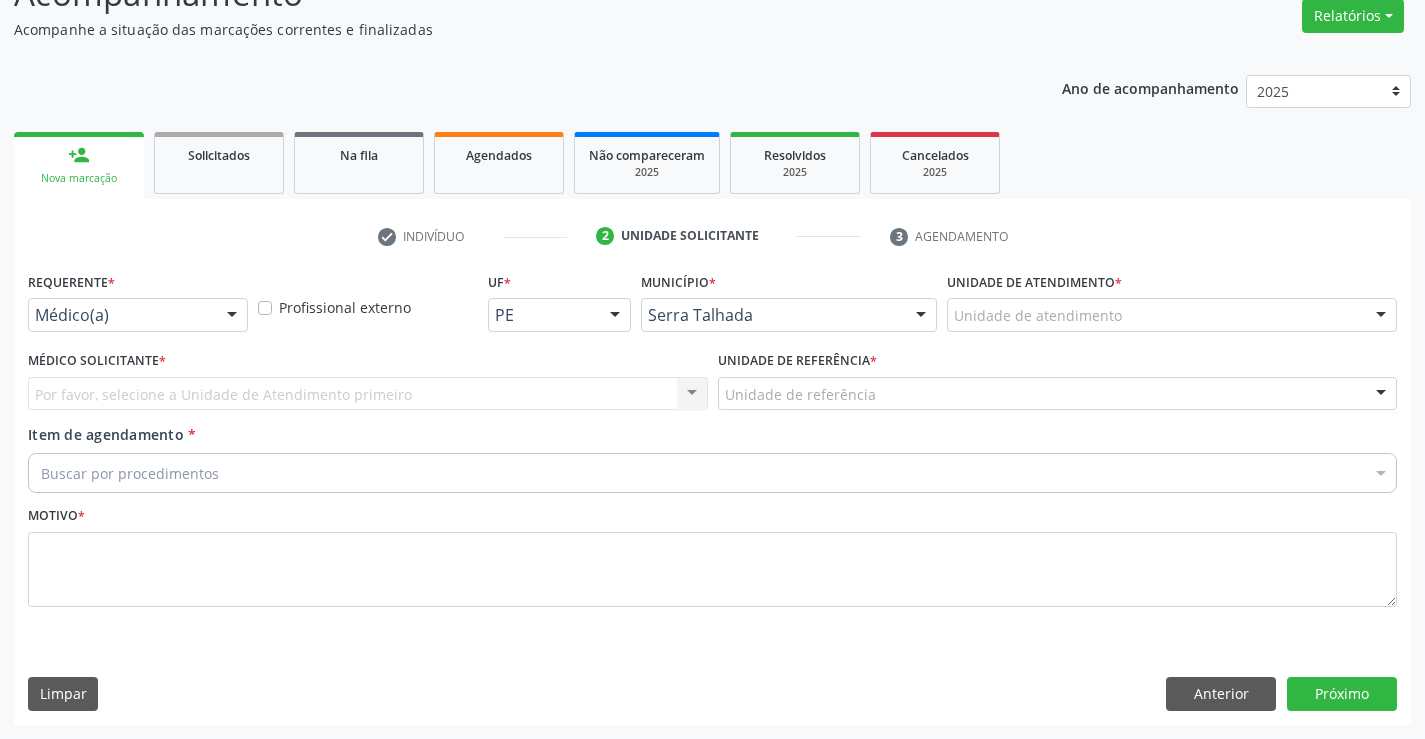 scroll, scrollTop: 167, scrollLeft: 0, axis: vertical 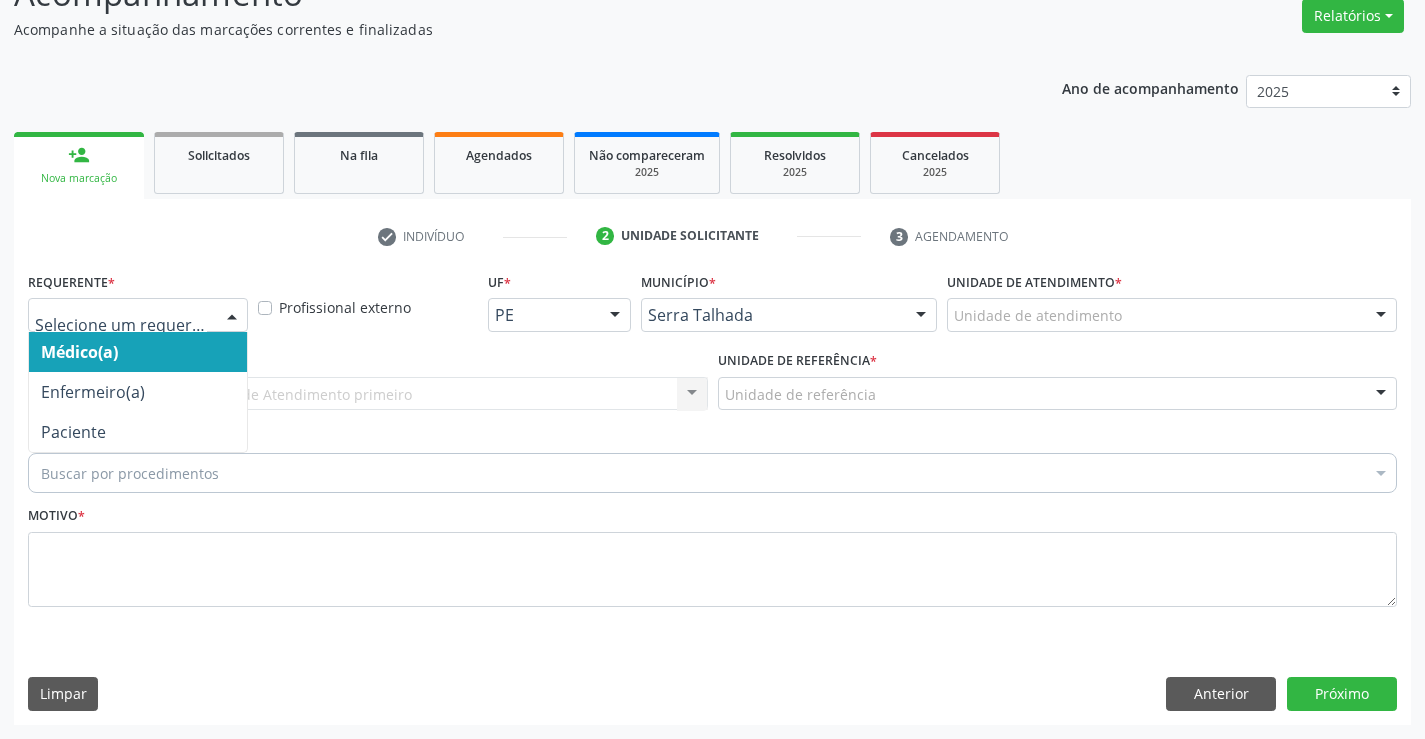 click at bounding box center [232, 316] 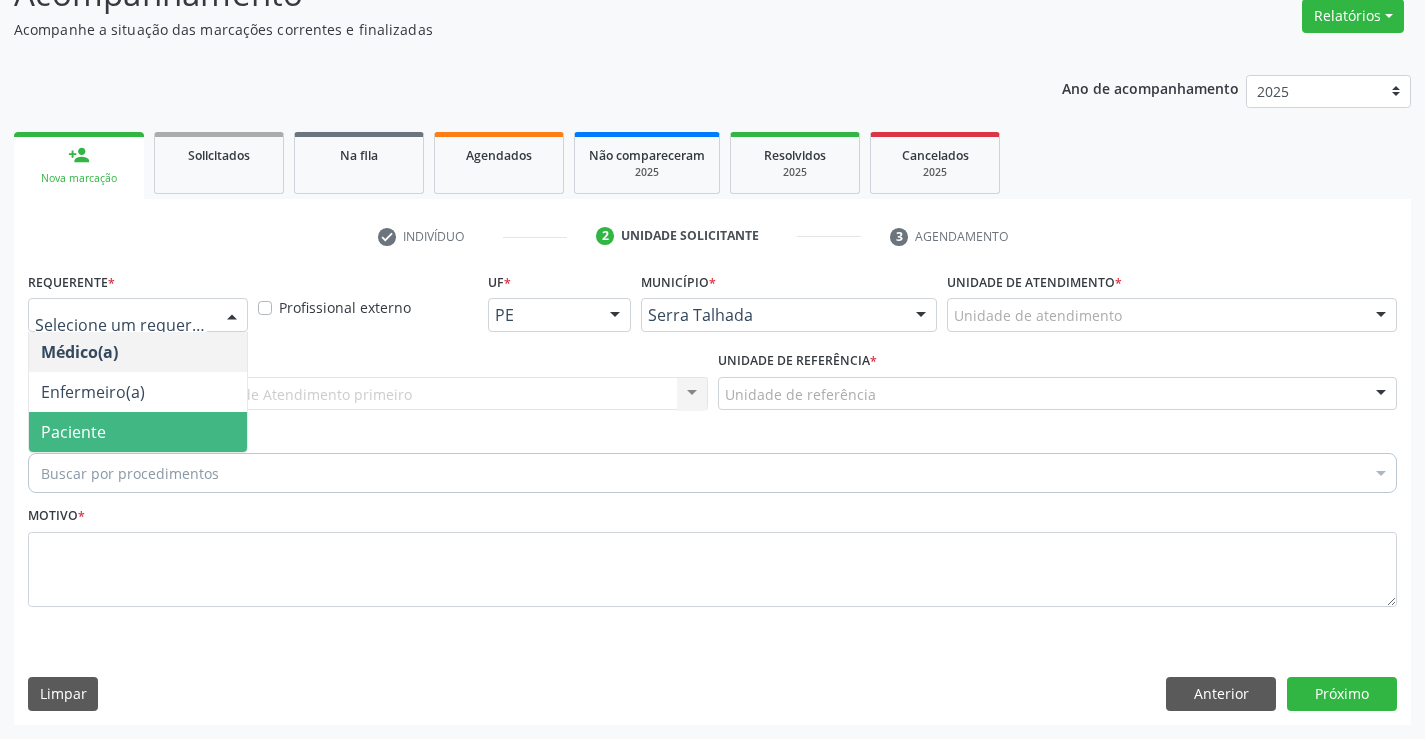click on "Paciente" at bounding box center (138, 432) 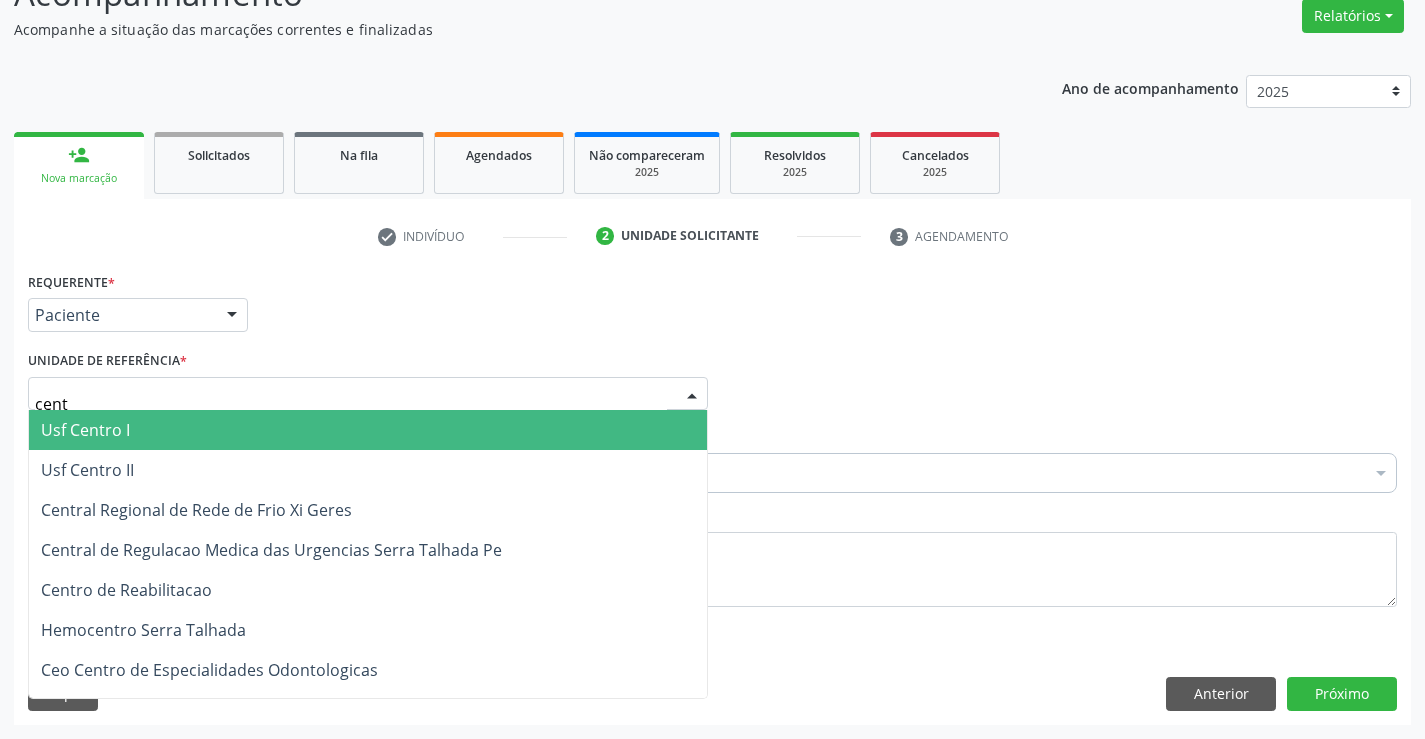 type on "centr" 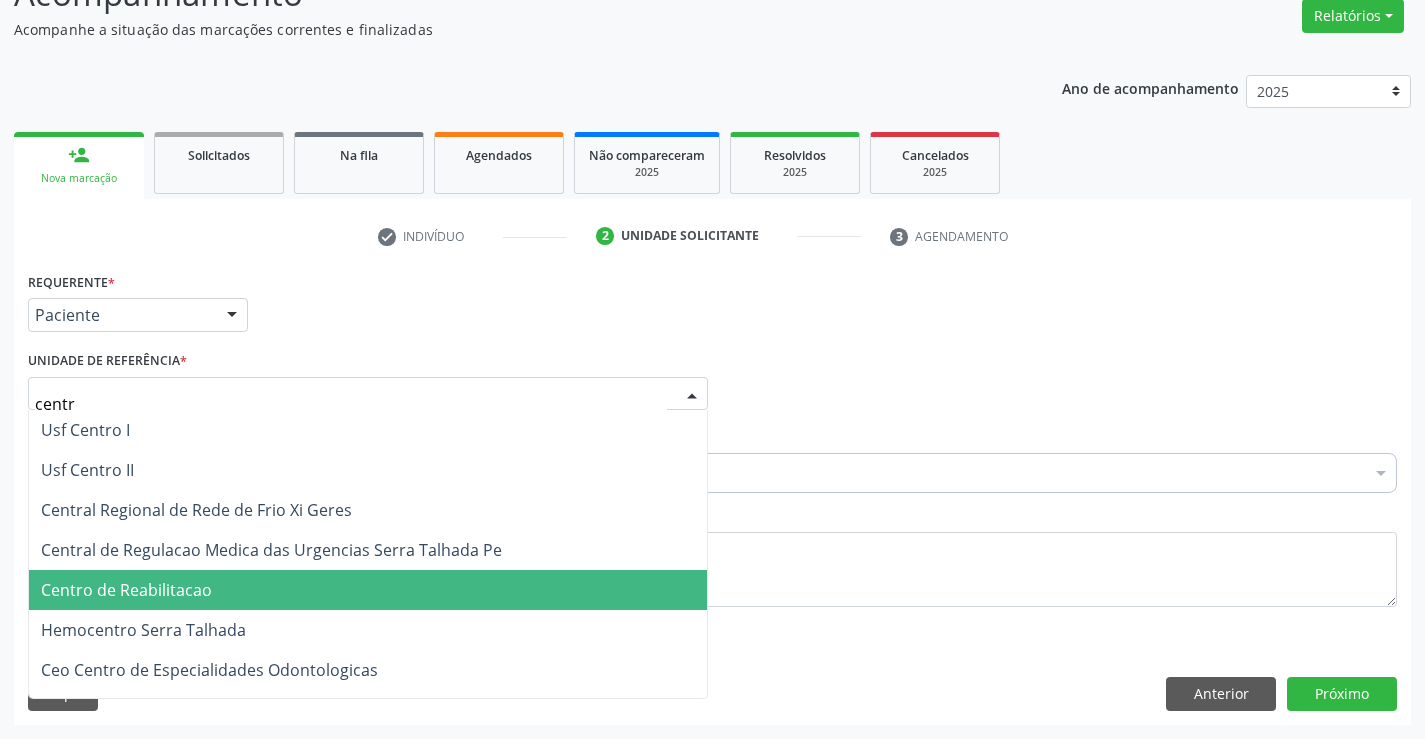 click on "Centro de Reabilitacao" at bounding box center [126, 590] 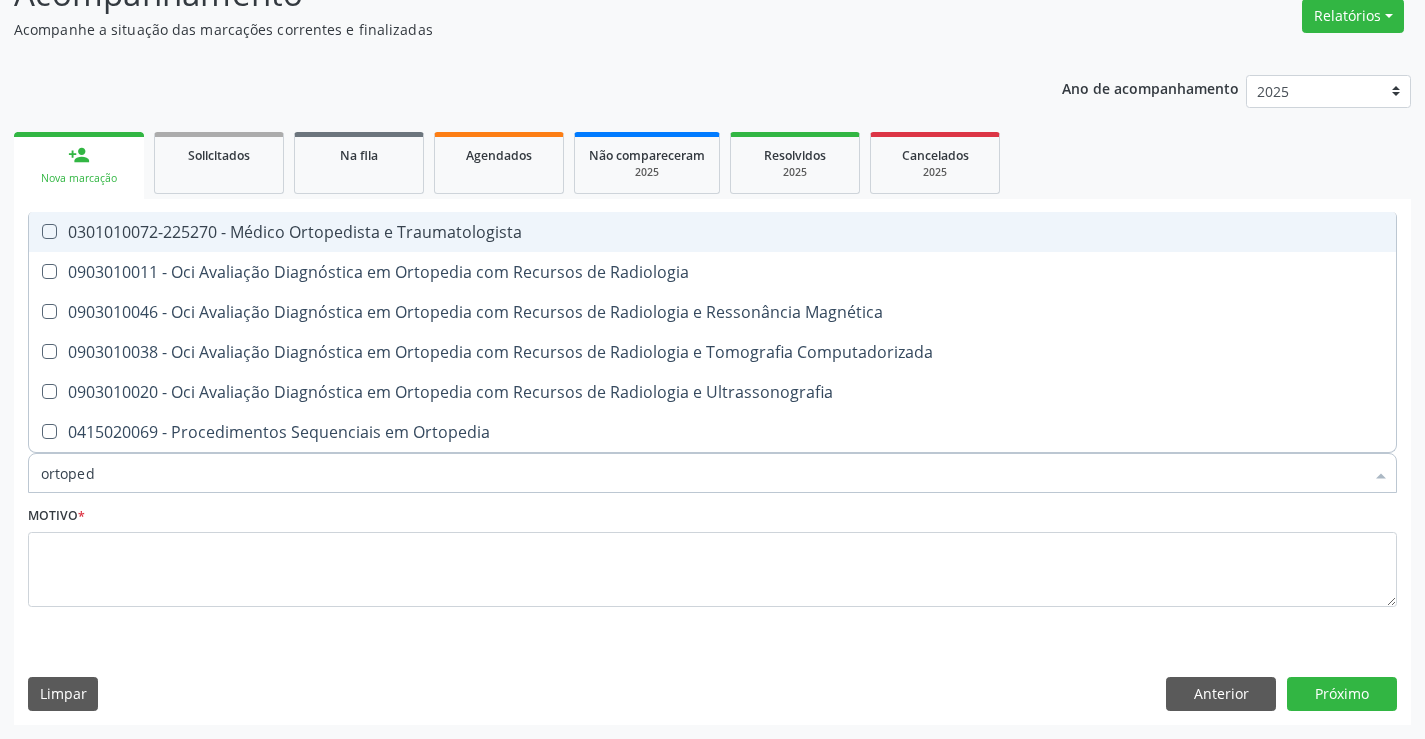type on "ortopedi" 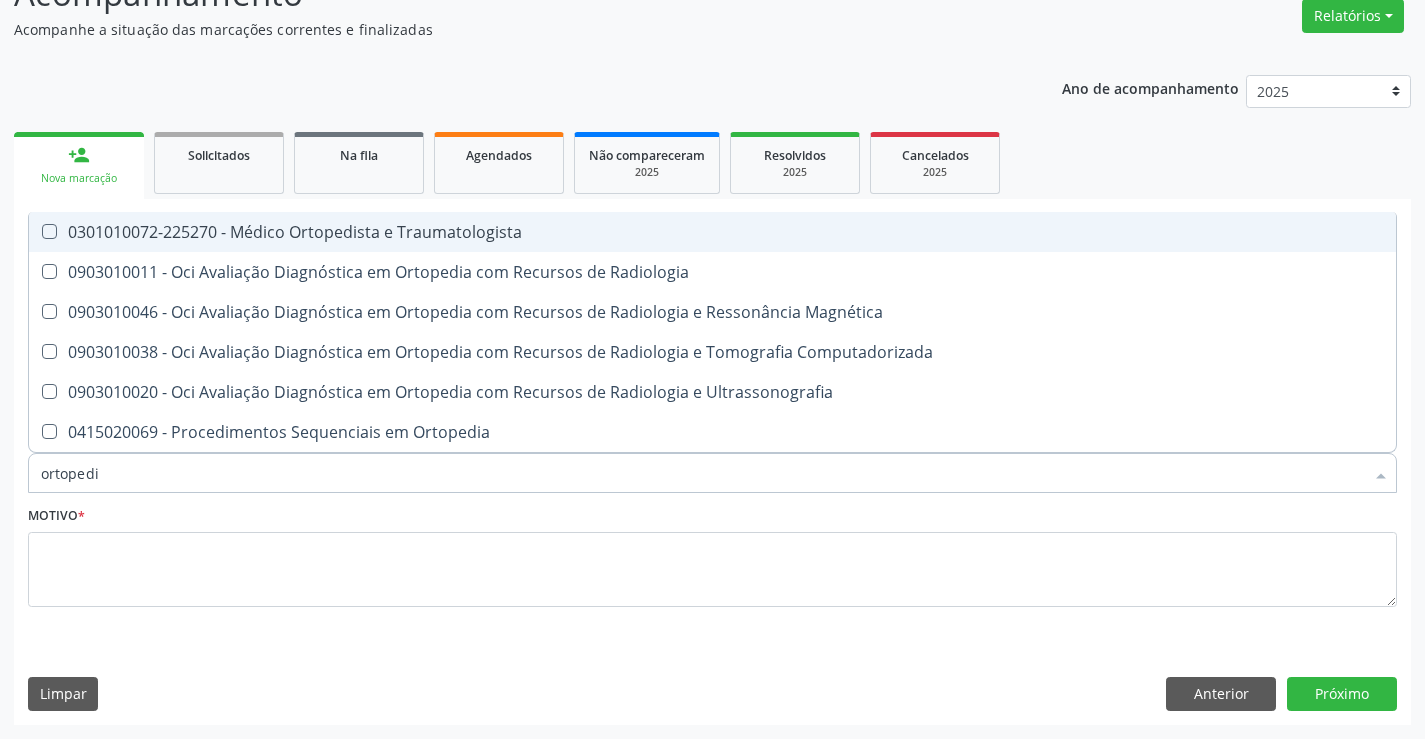 click on "0301010072-225270 - Médico Ortopedista e Traumatologista" at bounding box center [712, 232] 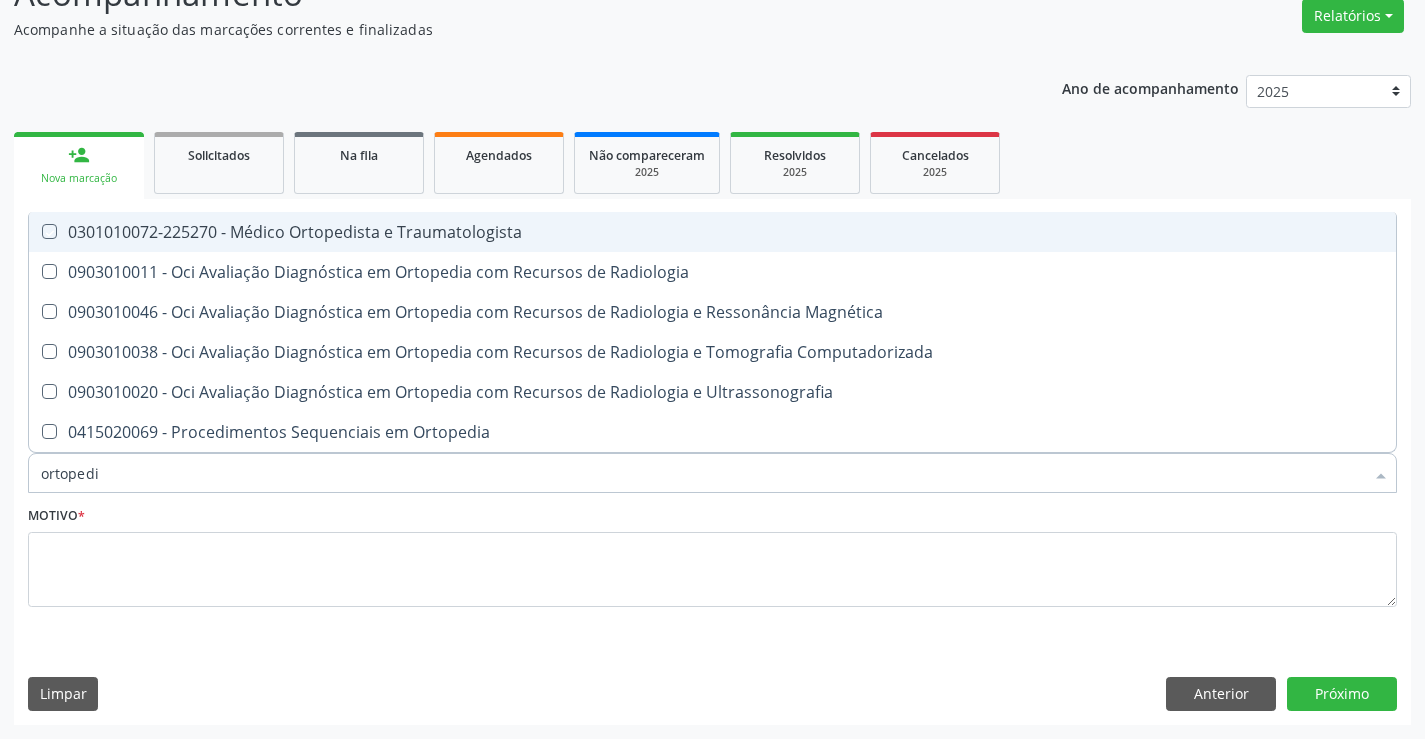 checkbox on "true" 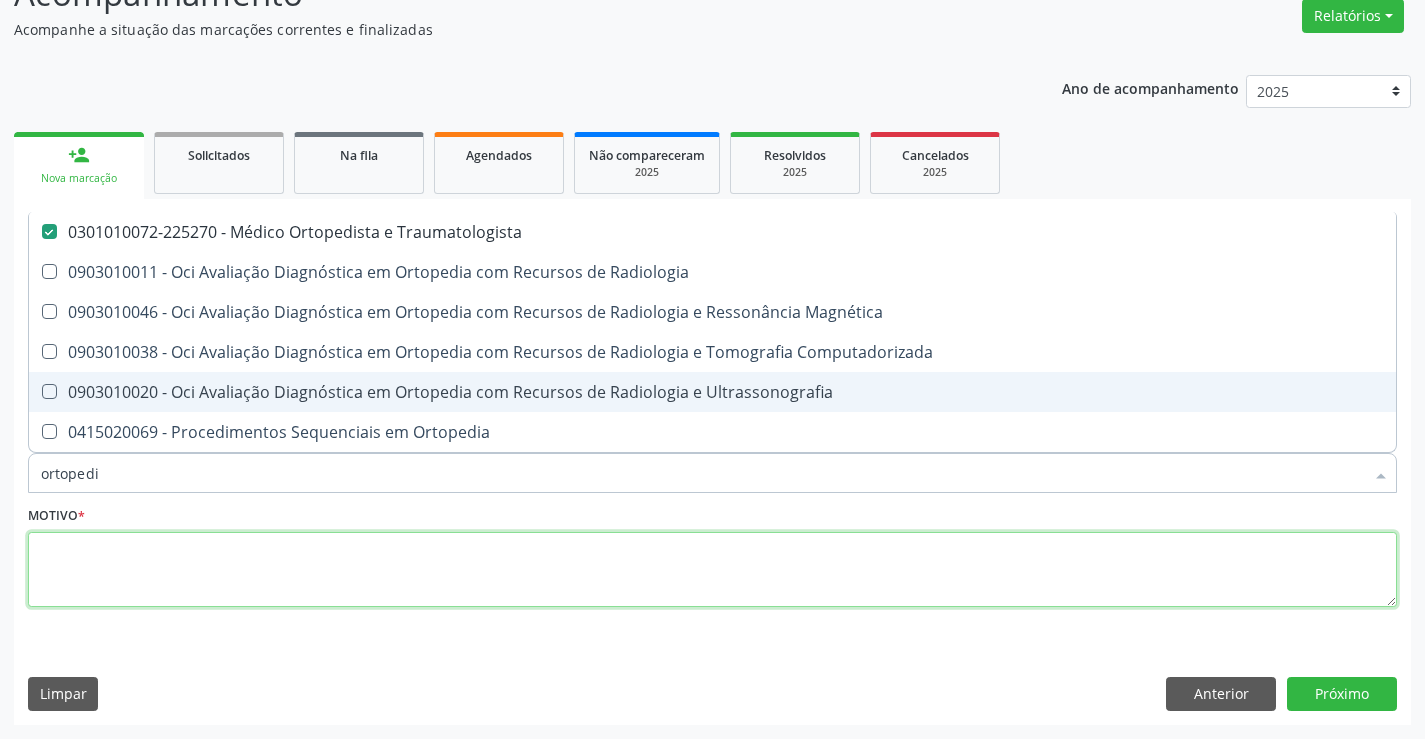 click at bounding box center (712, 570) 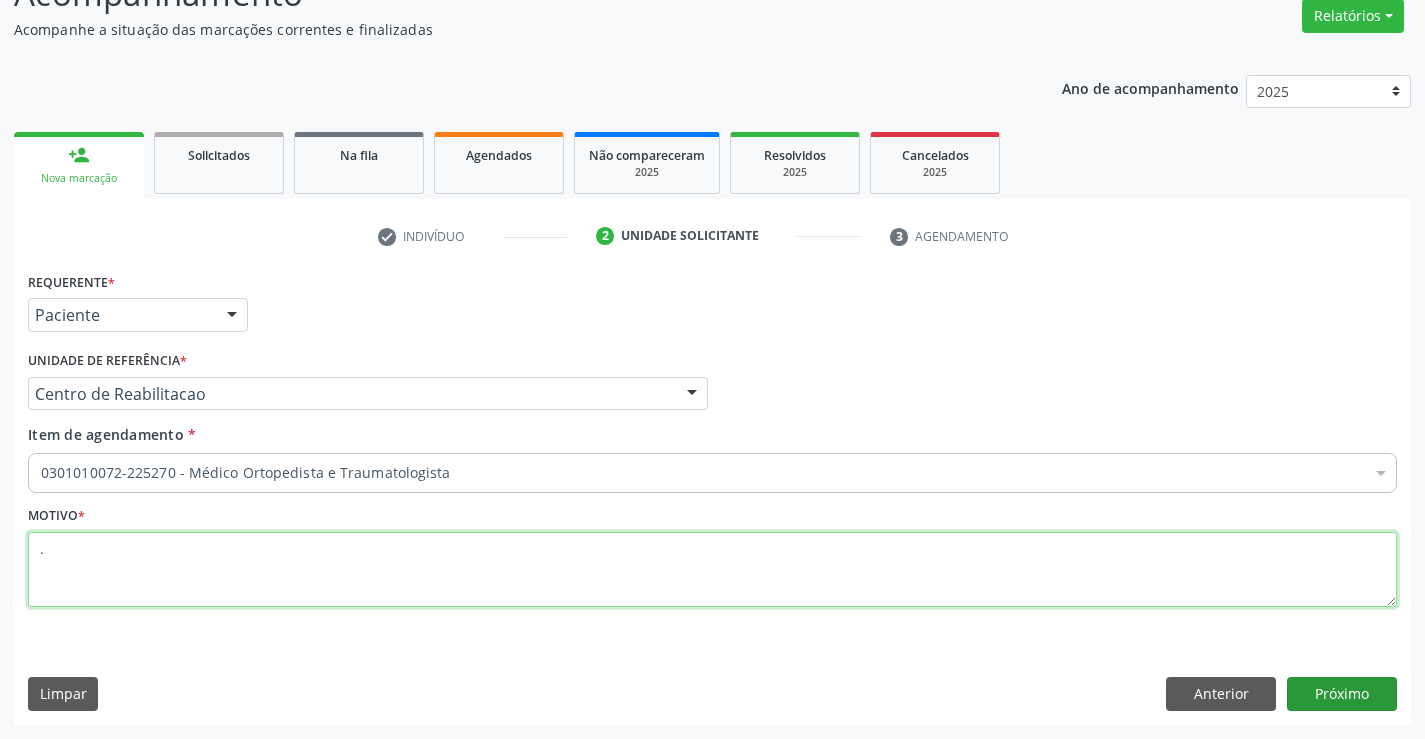 type on "." 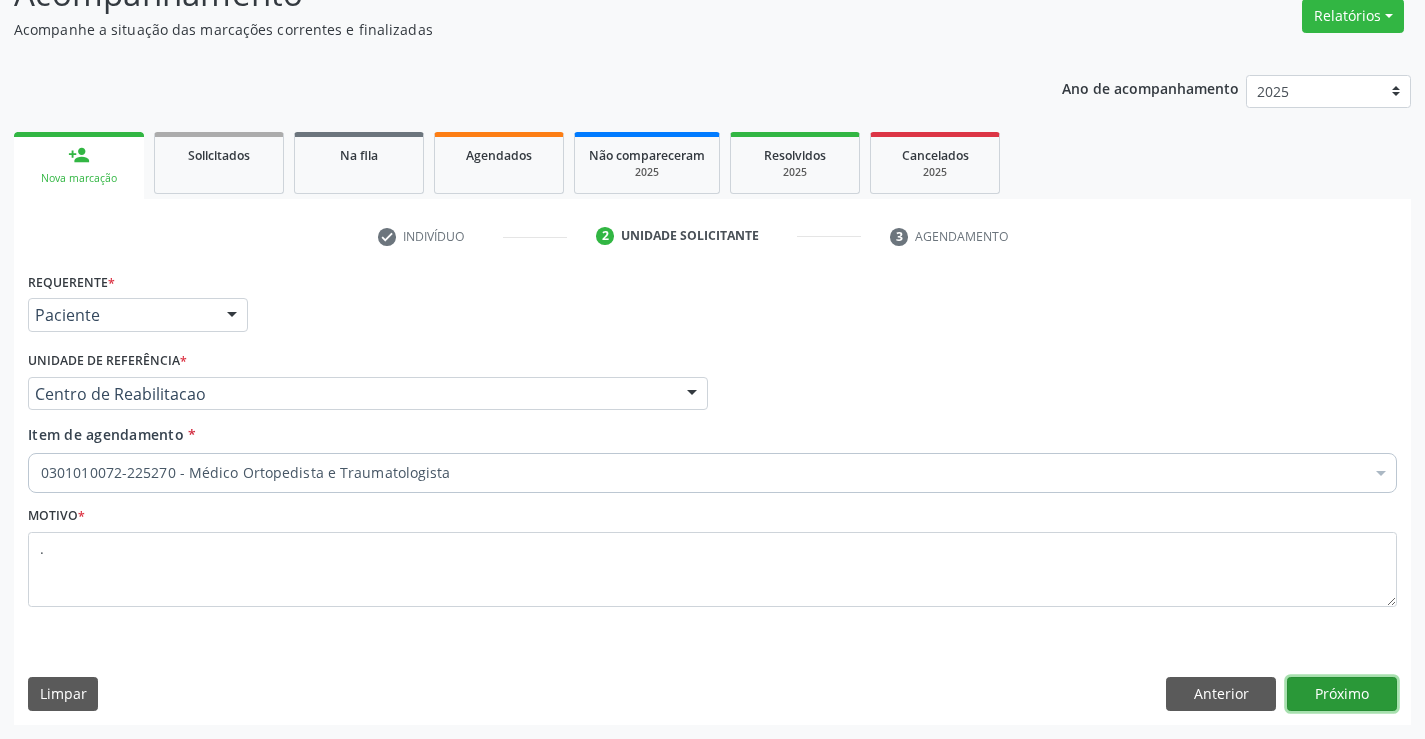 click on "Próximo" at bounding box center (1342, 694) 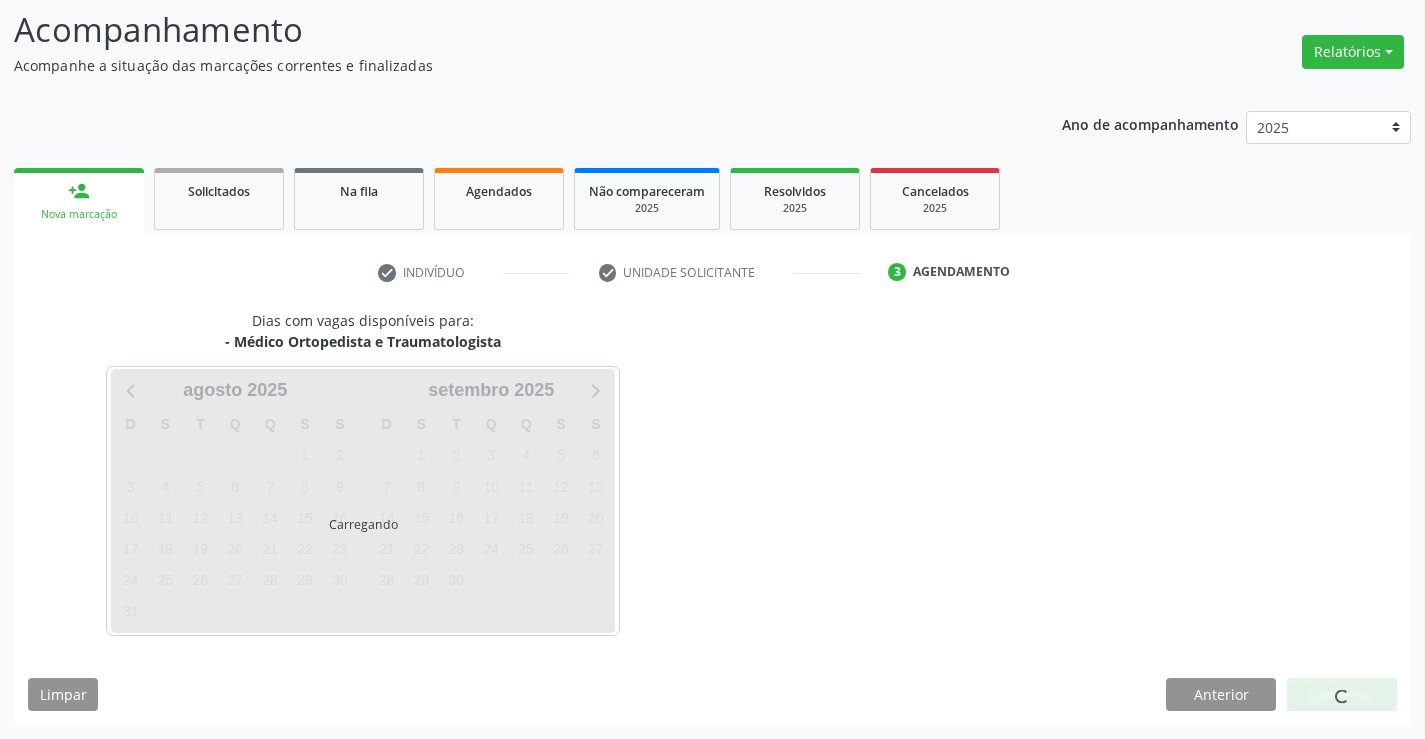 scroll, scrollTop: 131, scrollLeft: 0, axis: vertical 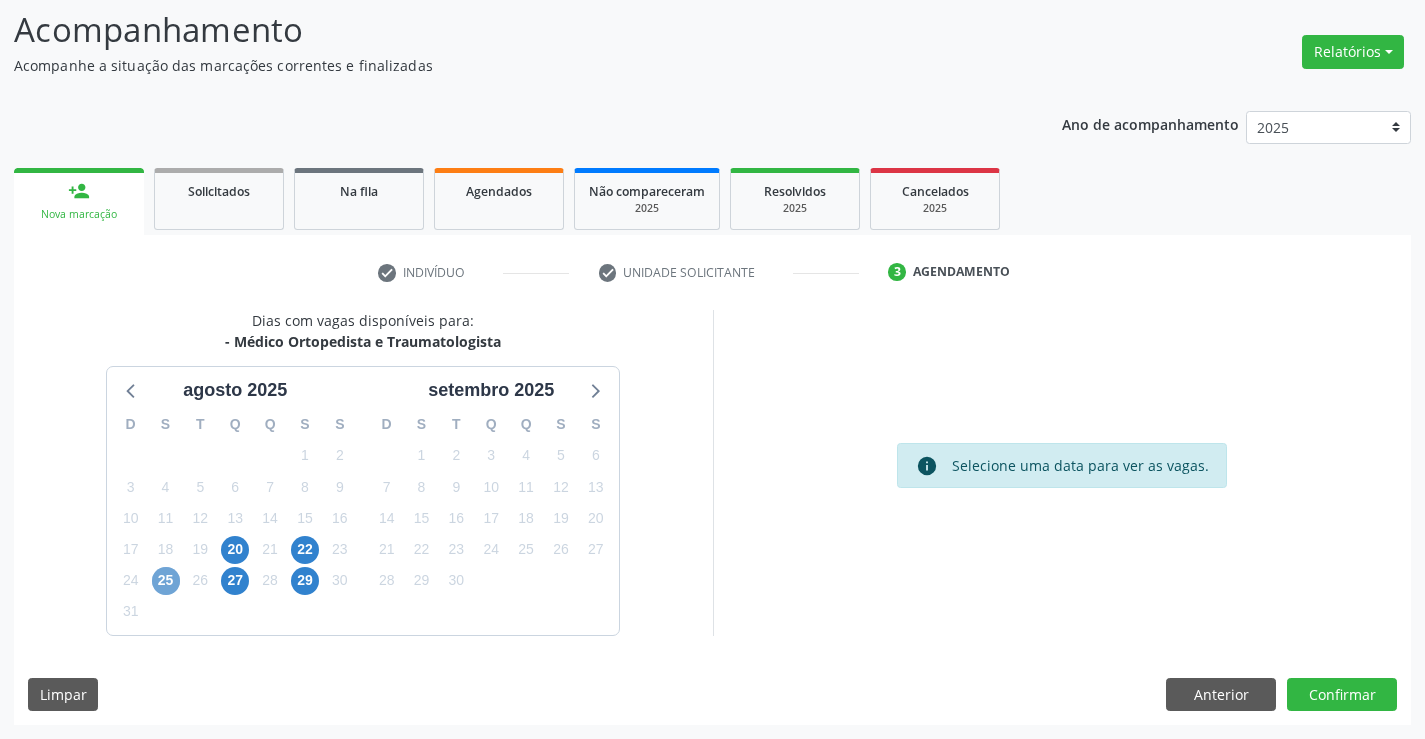 click on "25" at bounding box center [166, 581] 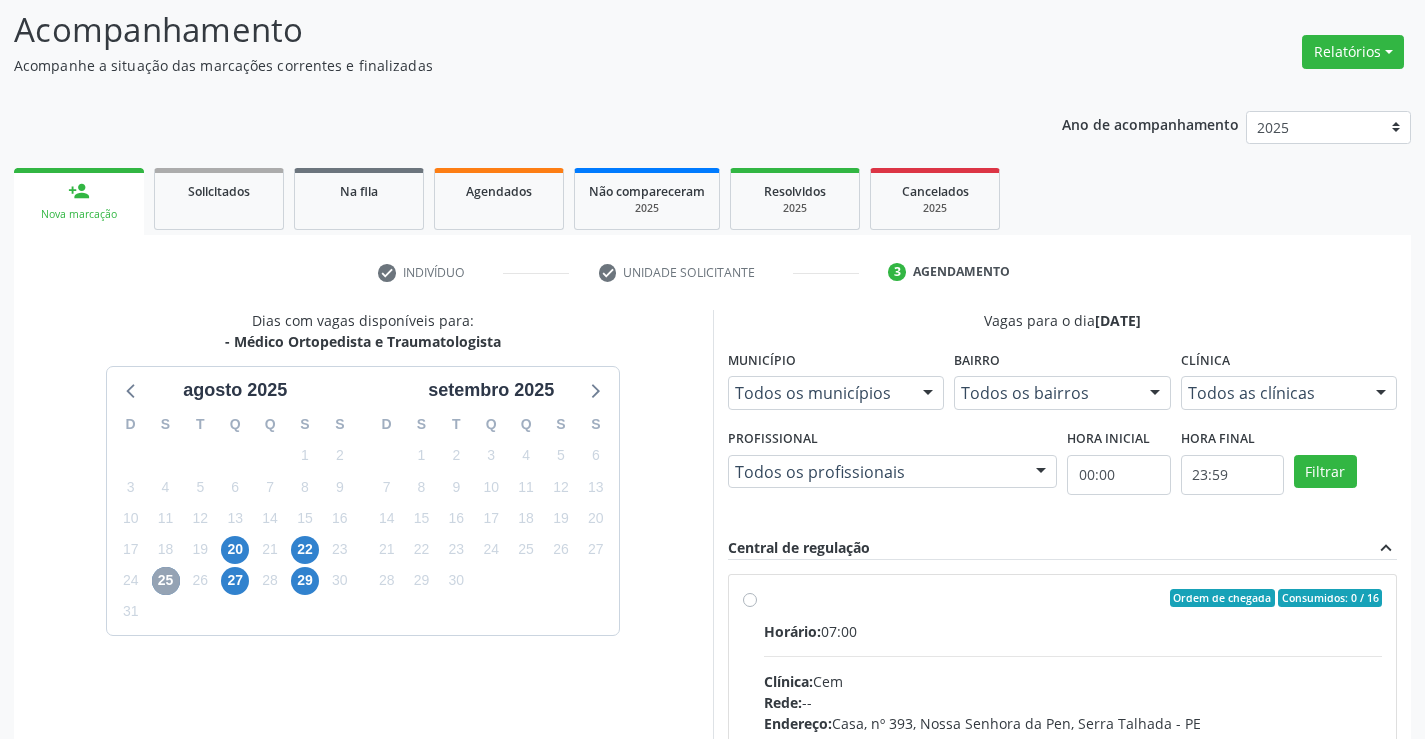 scroll, scrollTop: 456, scrollLeft: 0, axis: vertical 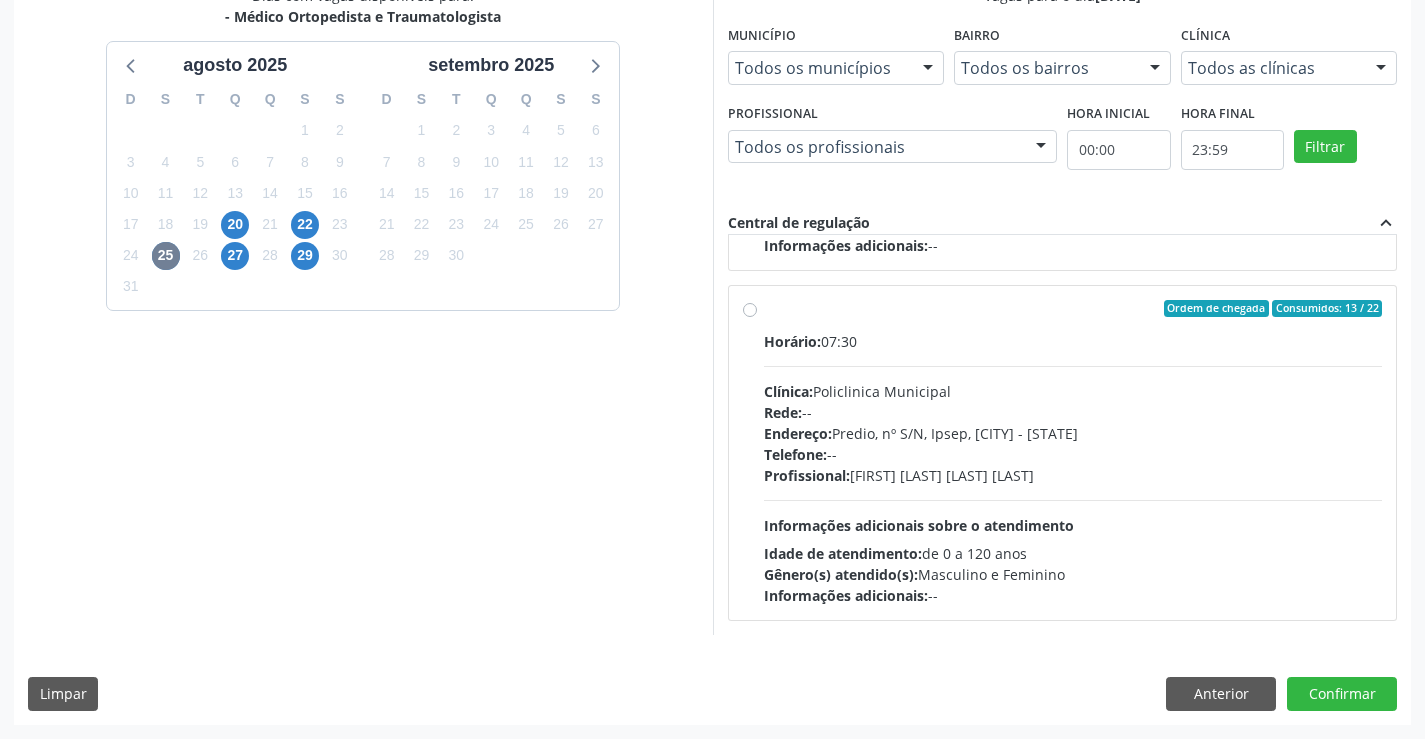 click on "Telefone:   --" at bounding box center (1073, 454) 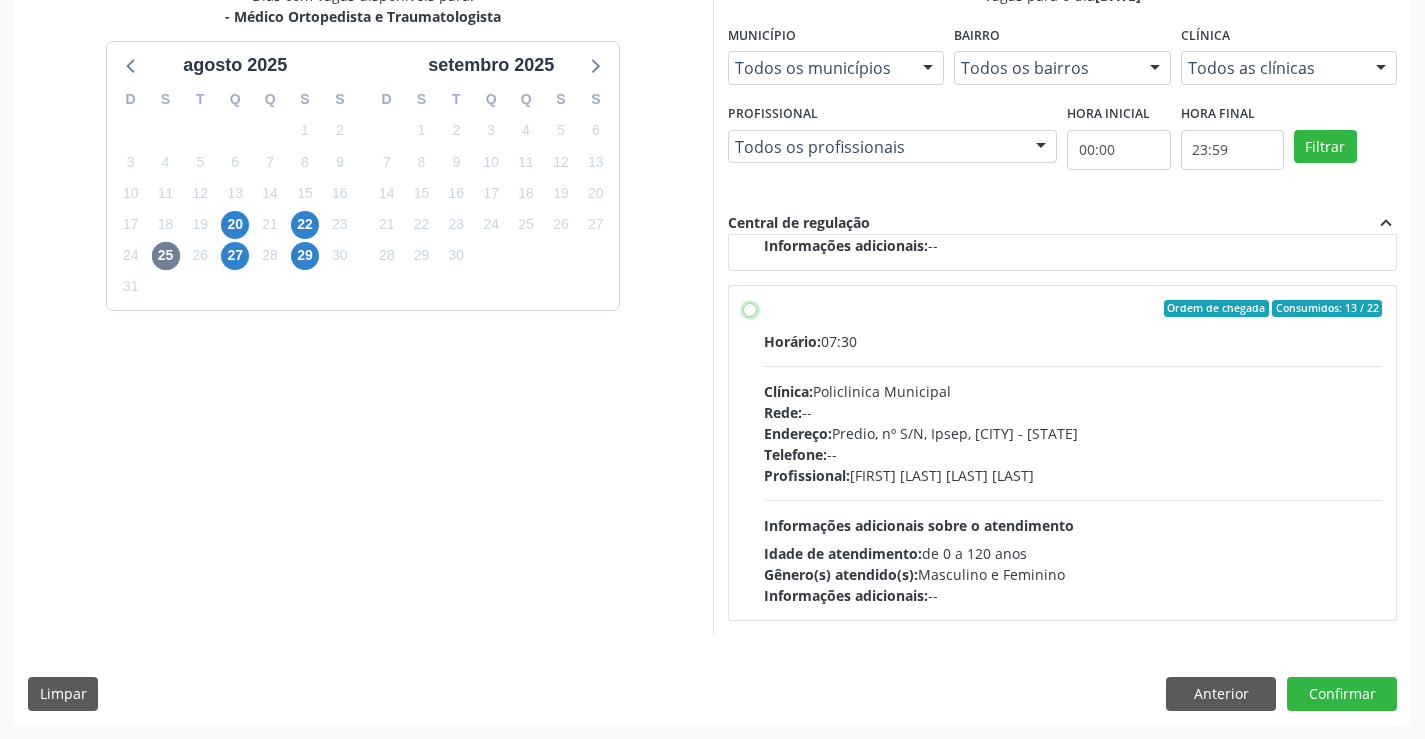 click on "Ordem de chegada
Consumidos: 13 / 22
Horário:   07:30
Clínica:  Policlinica Municipal
Rede:
--
Endereço:   Predio, nº S/N, Ipsep, Serra Talhada - PE
Telefone:   --
Profissional:
Joao Bosco Barreto Couto Neto
Informações adicionais sobre o atendimento
Idade de atendimento:
de 0 a 120 anos
Gênero(s) atendido(s):
Masculino e Feminino
Informações adicionais:
--" at bounding box center [750, 309] 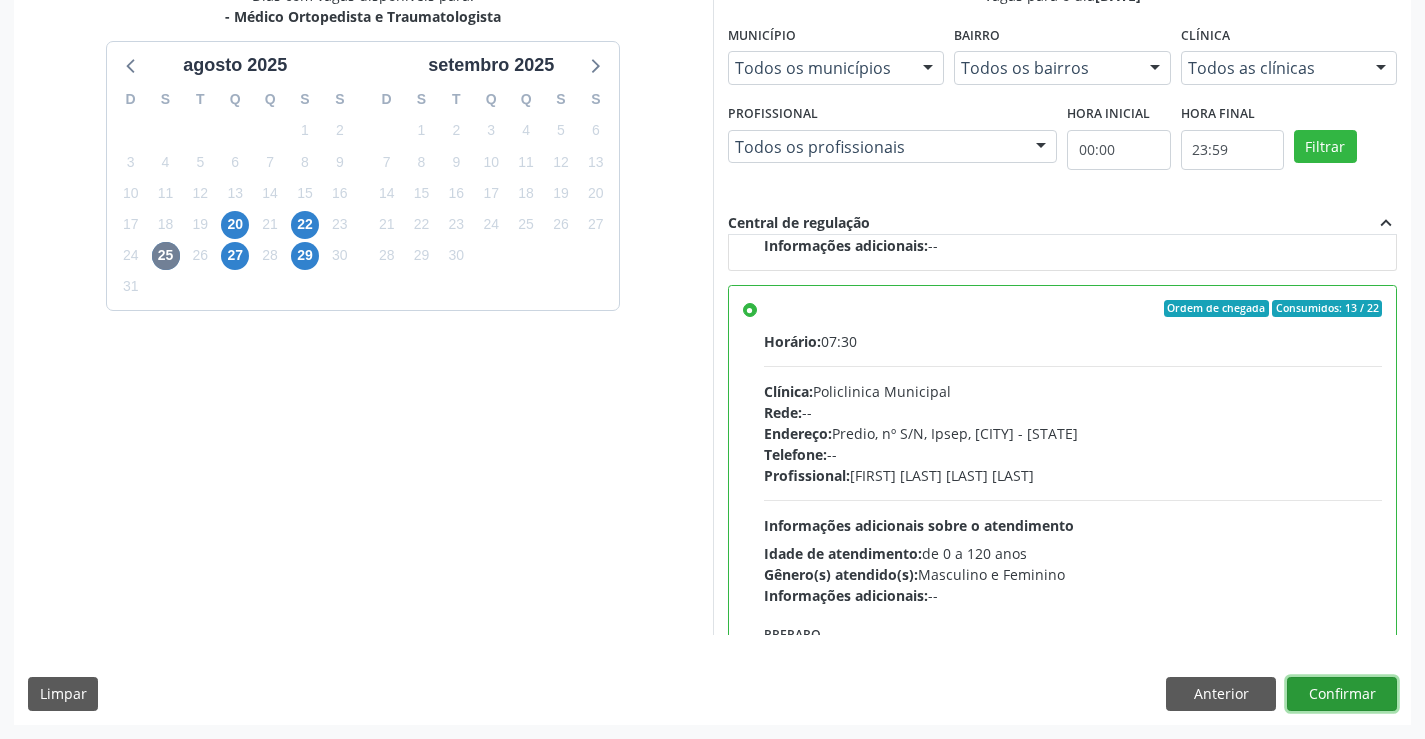 click on "Confirmar" at bounding box center (1342, 694) 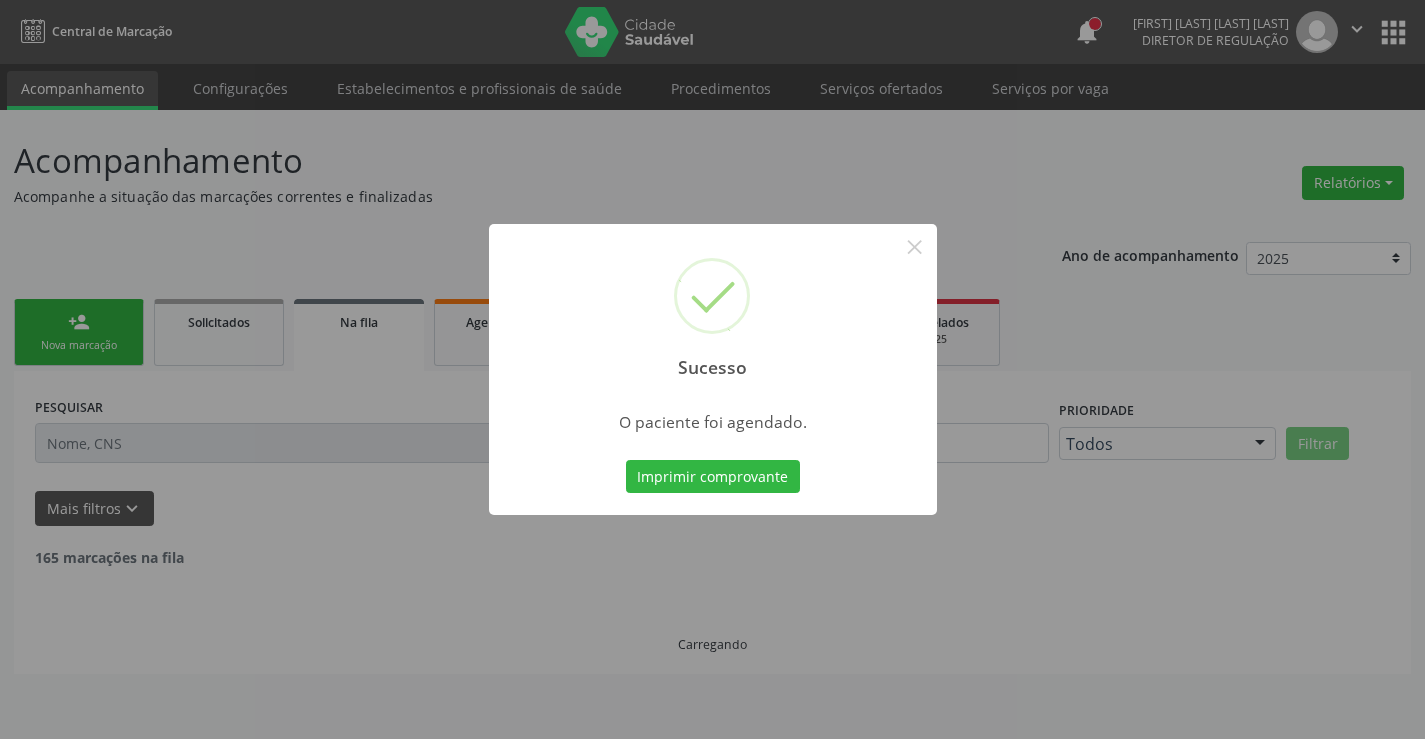 scroll, scrollTop: 0, scrollLeft: 0, axis: both 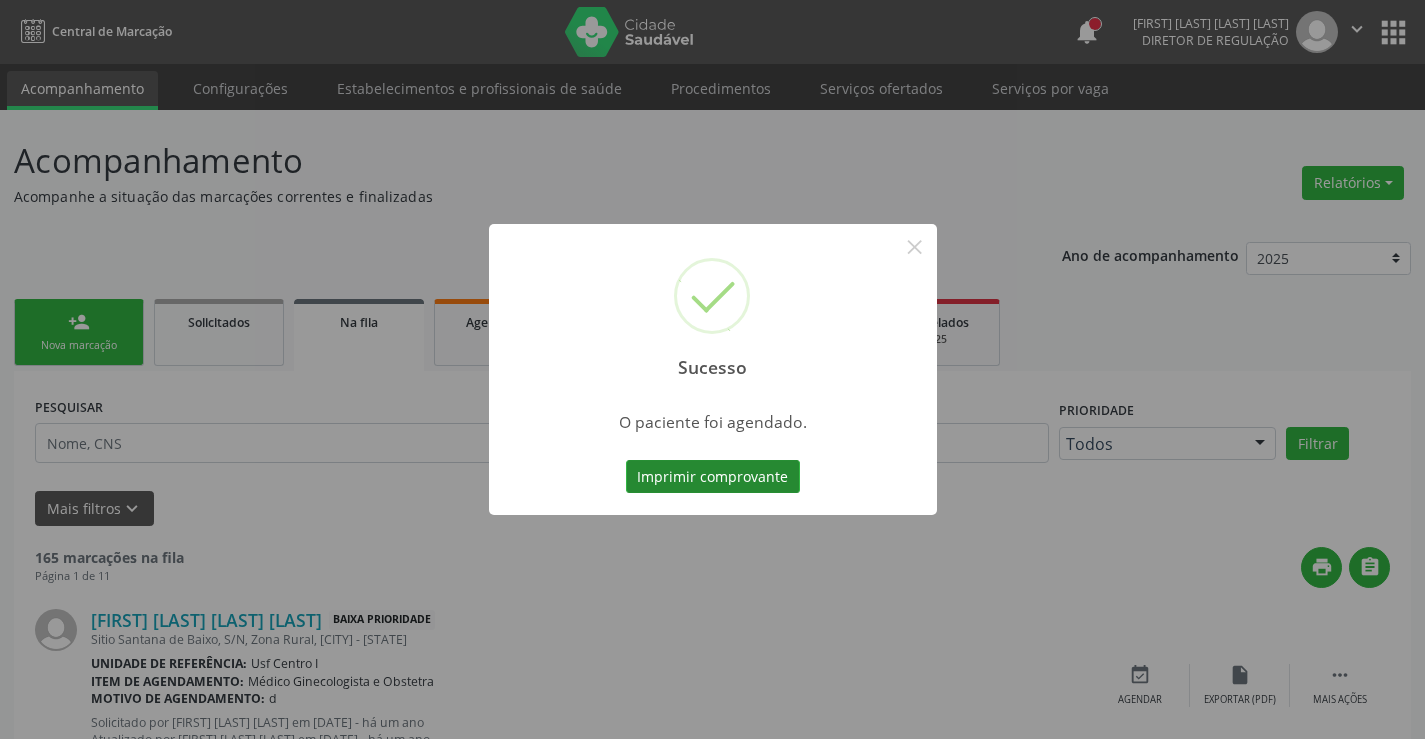 click on "Imprimir comprovante" at bounding box center [713, 477] 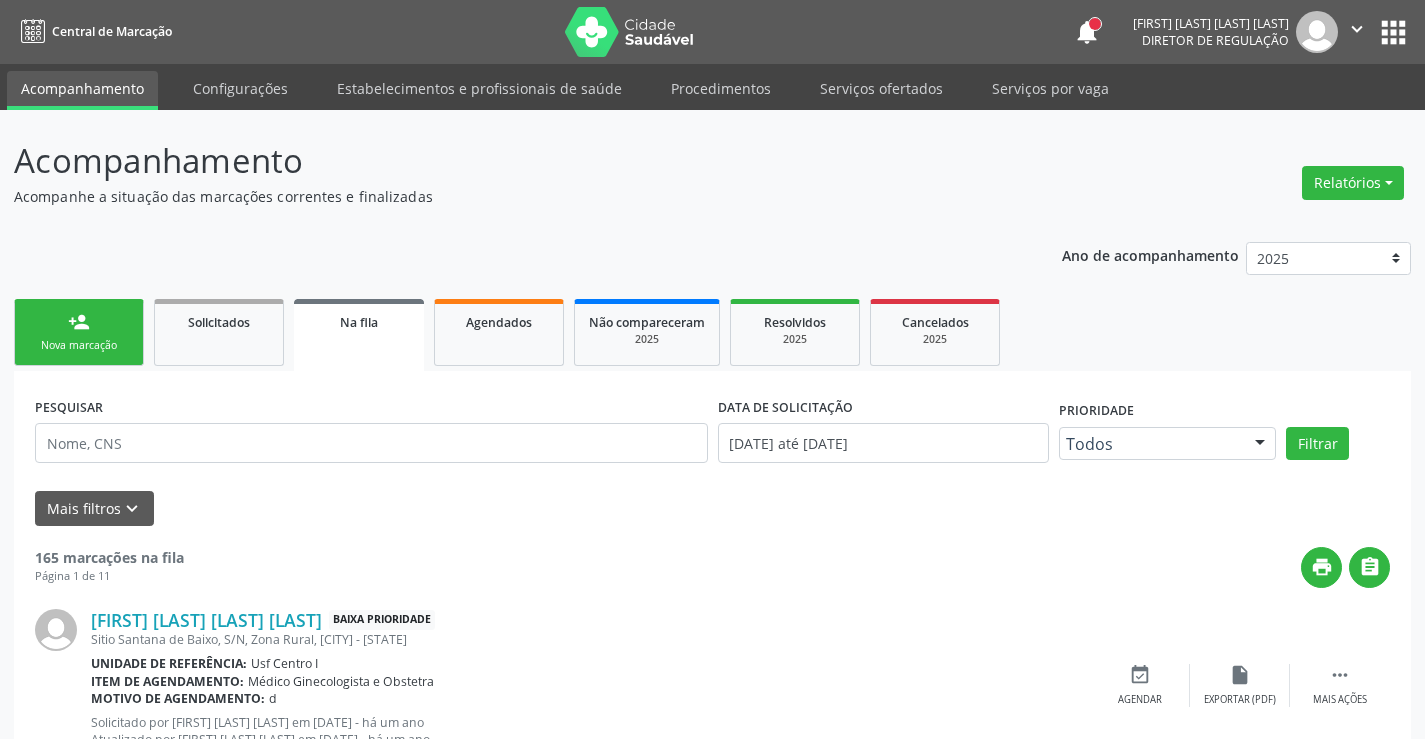 click on "person_add
Nova marcação" at bounding box center (79, 332) 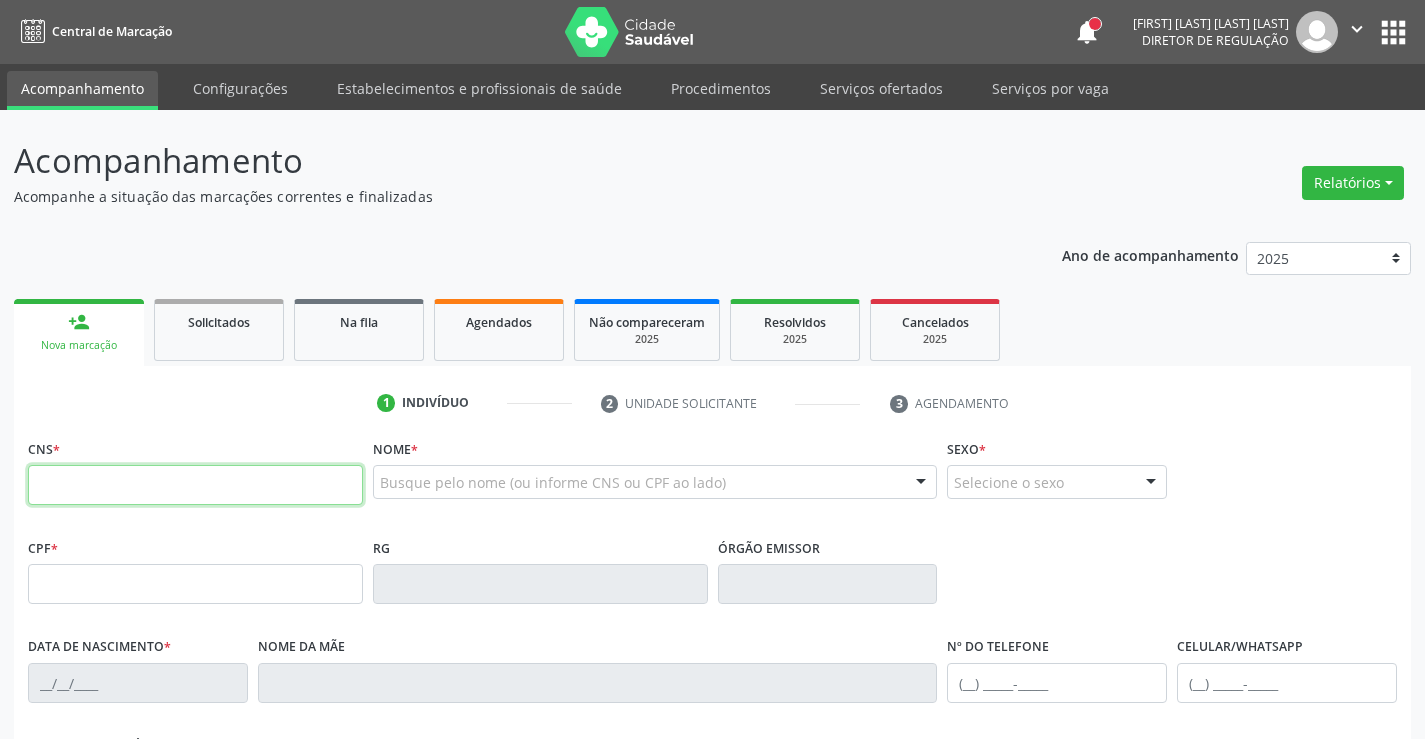 click at bounding box center [195, 485] 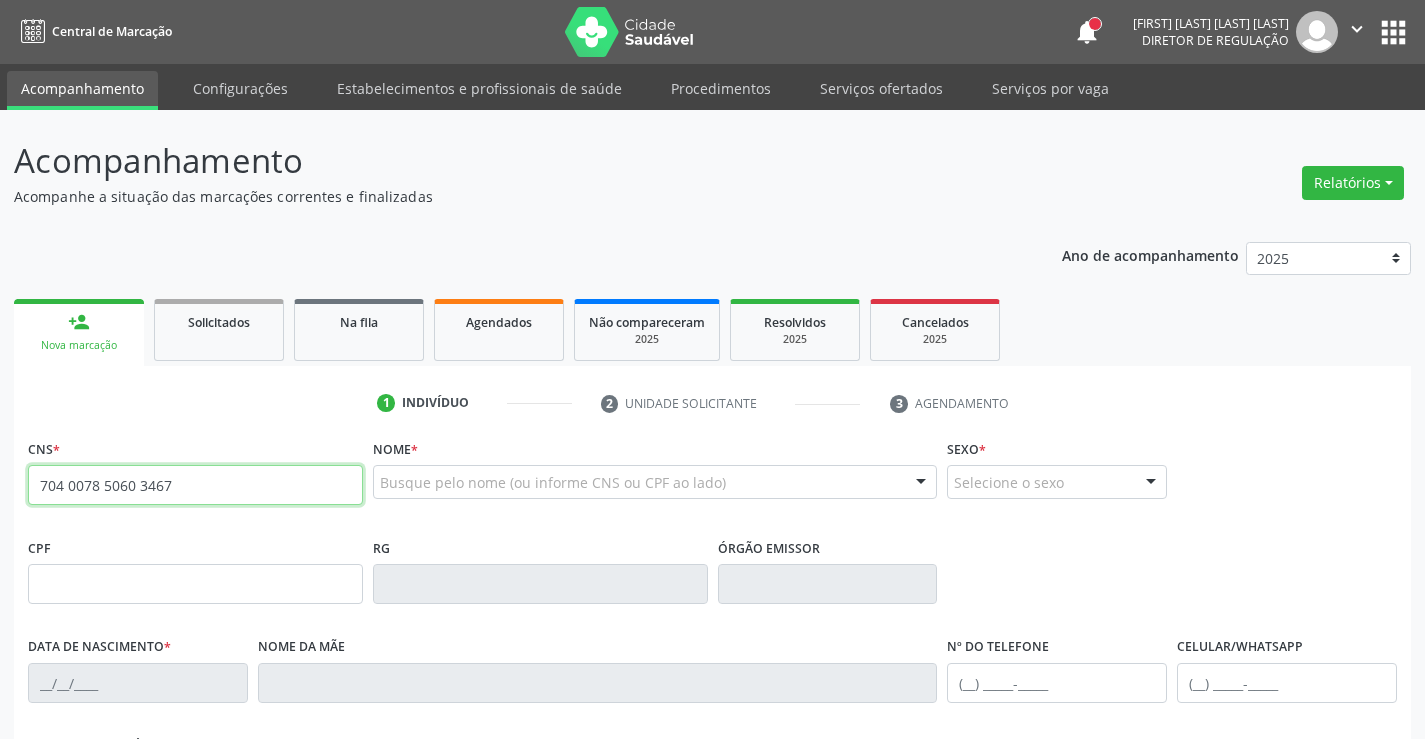 type on "704 0078 5060 3467" 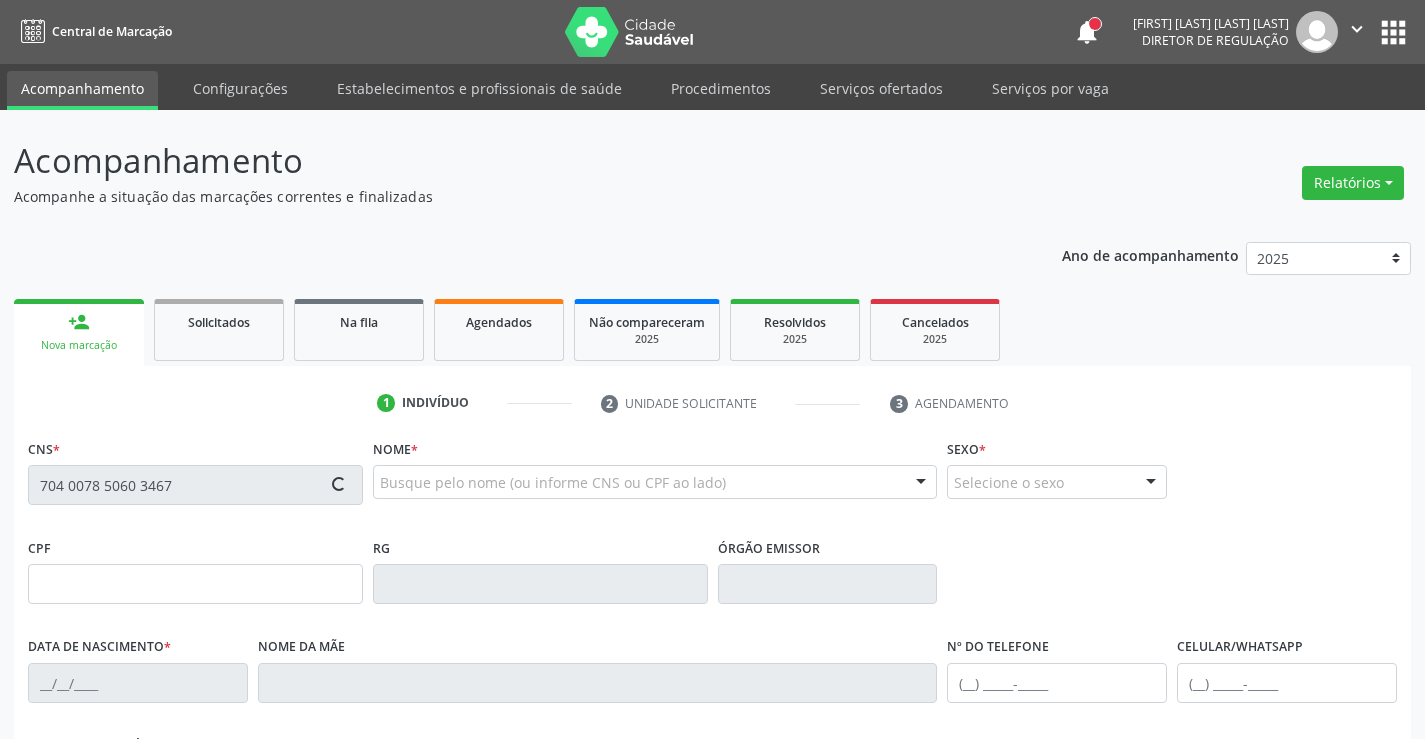 type on "008.369.634-23" 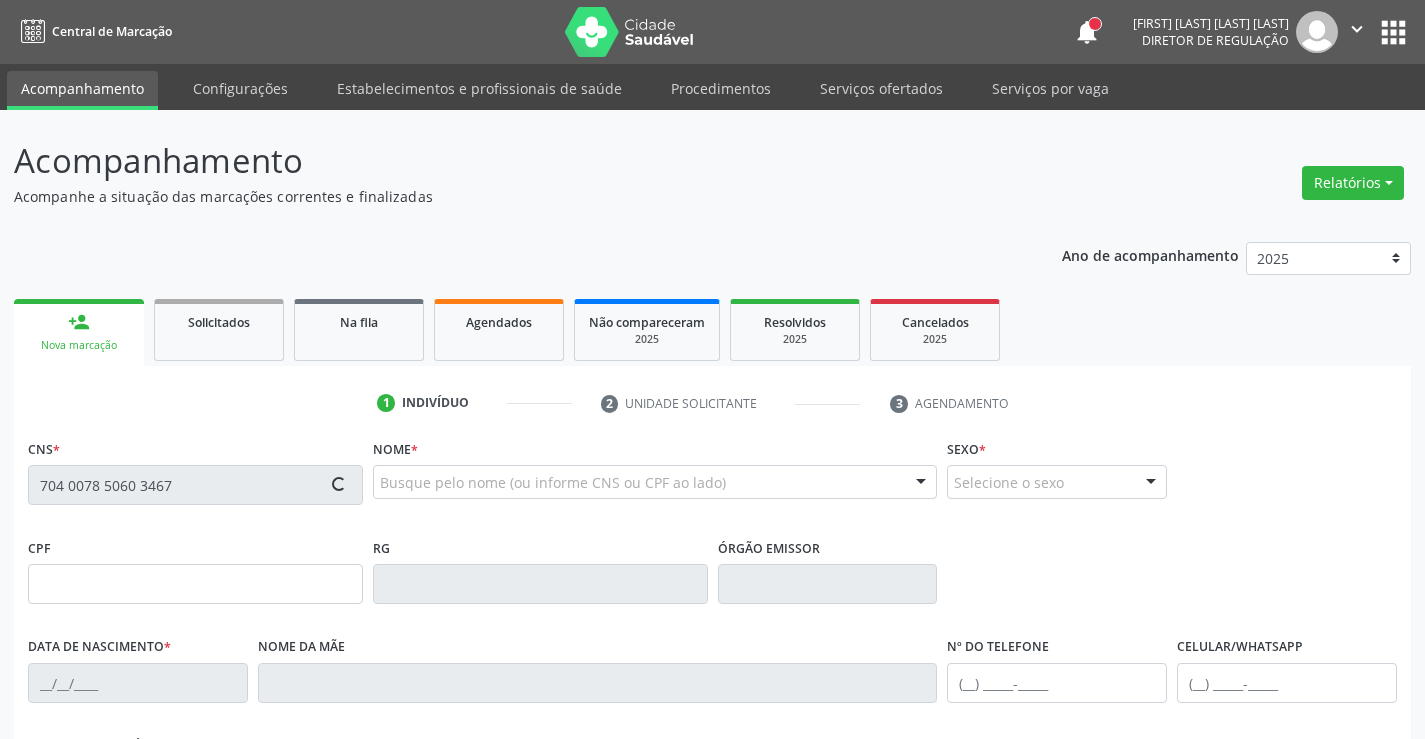 type on "13/06/1979" 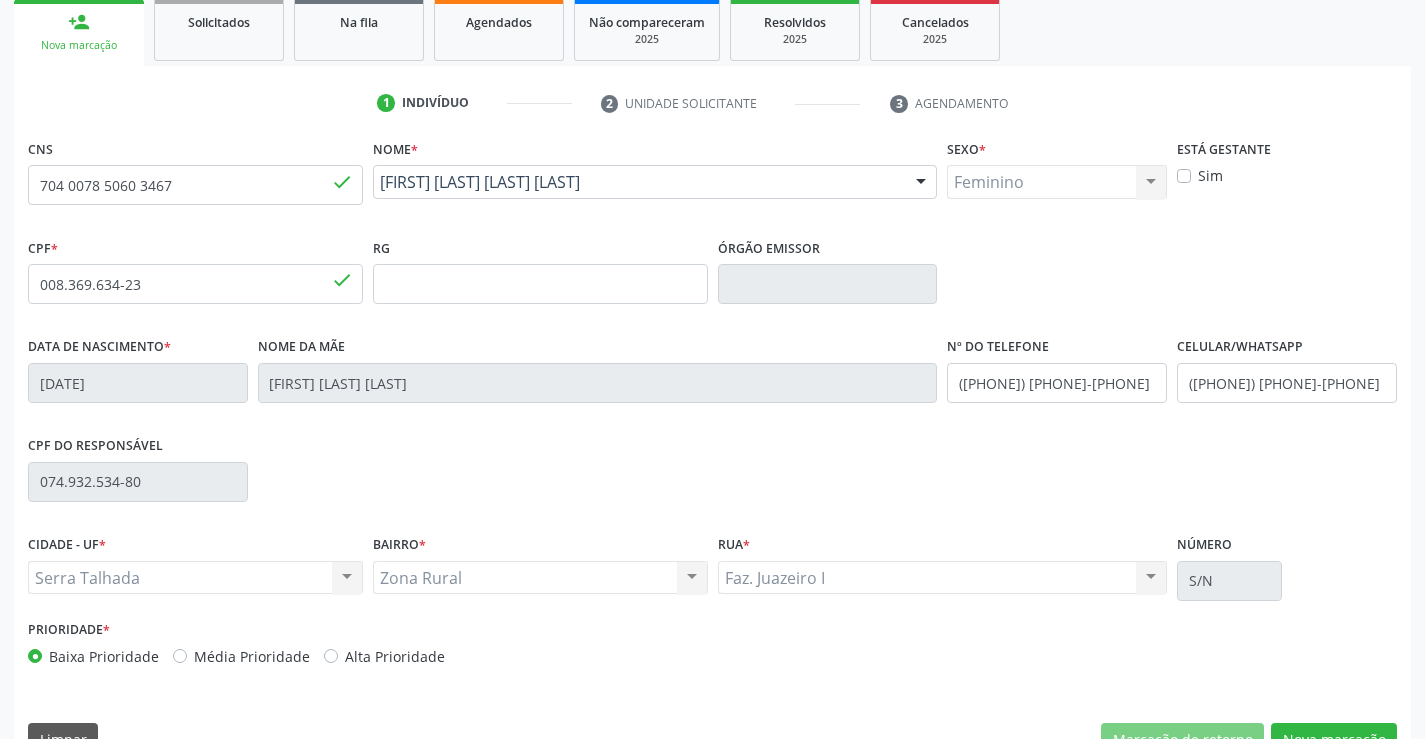 scroll, scrollTop: 345, scrollLeft: 0, axis: vertical 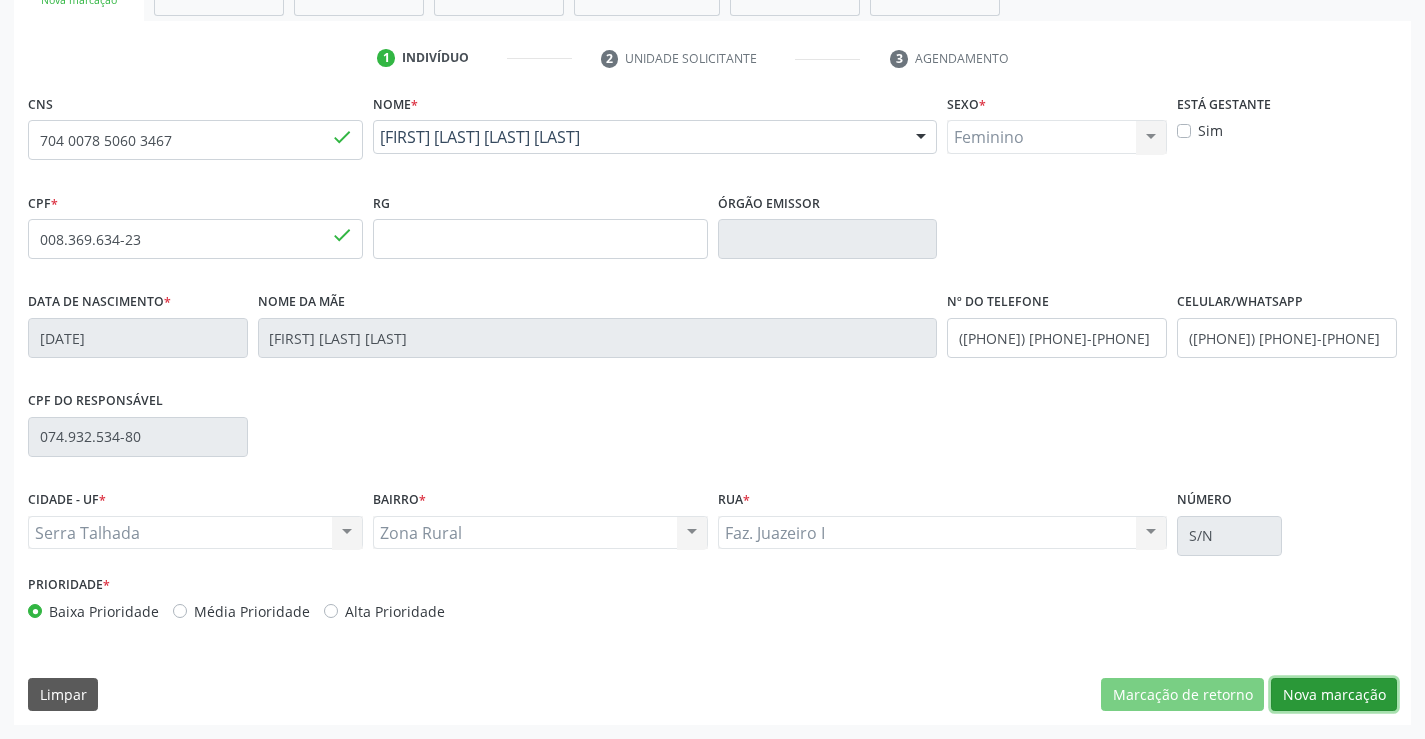 click on "Nova marcação" at bounding box center [1334, 695] 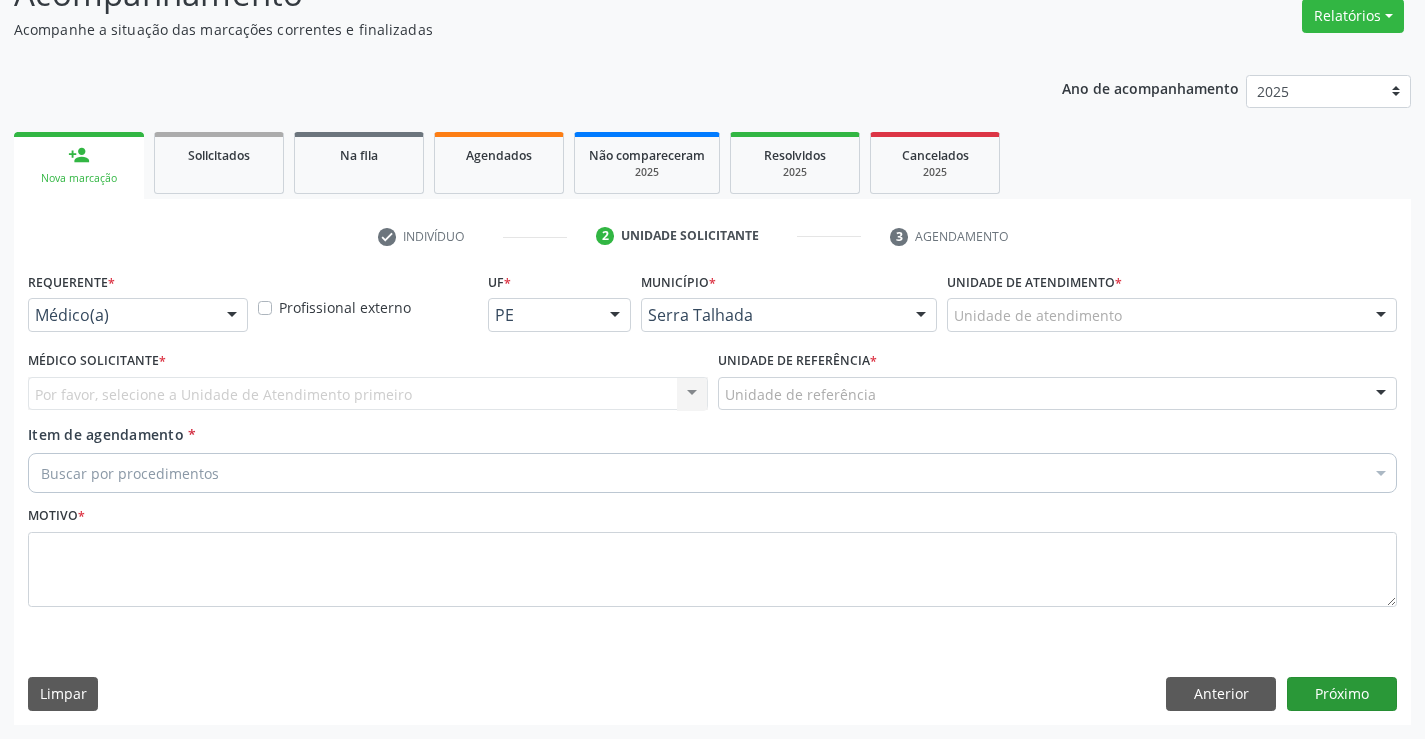 scroll, scrollTop: 167, scrollLeft: 0, axis: vertical 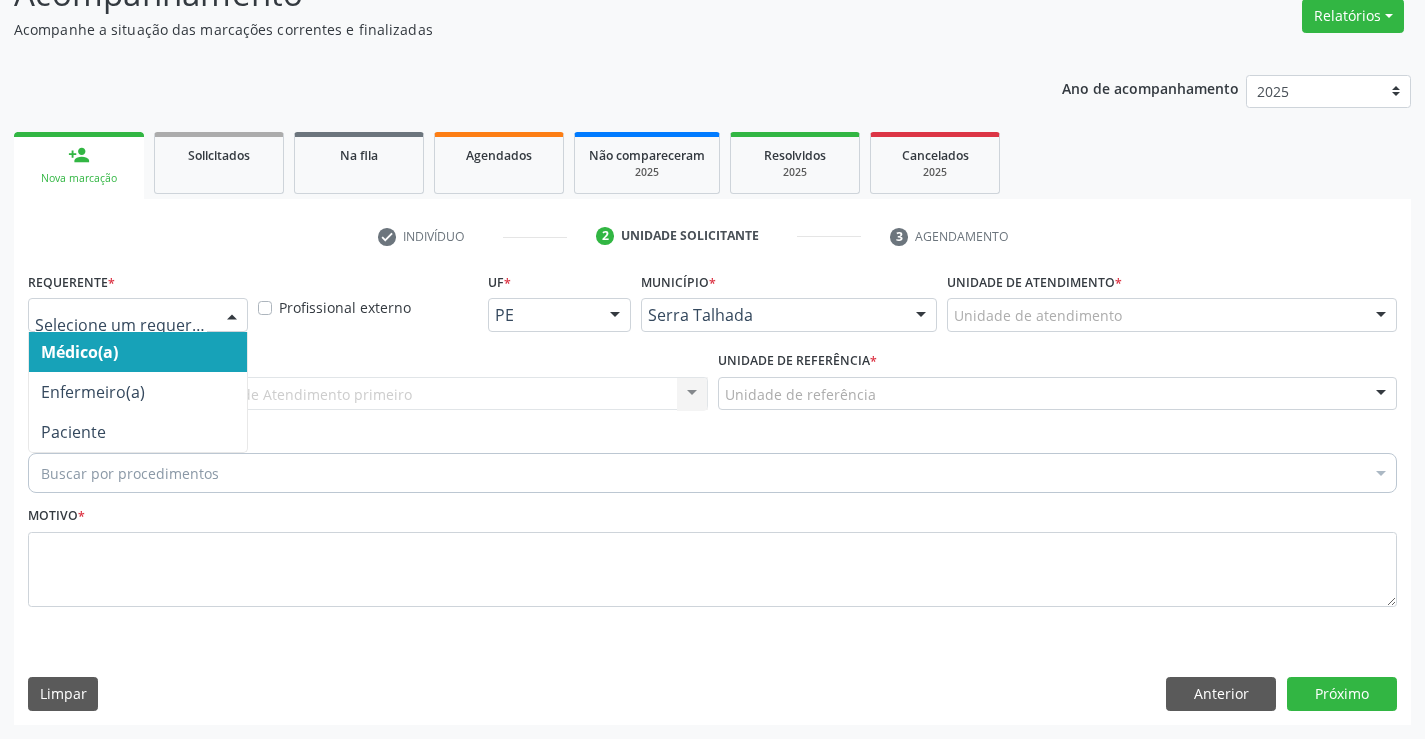 click at bounding box center [232, 316] 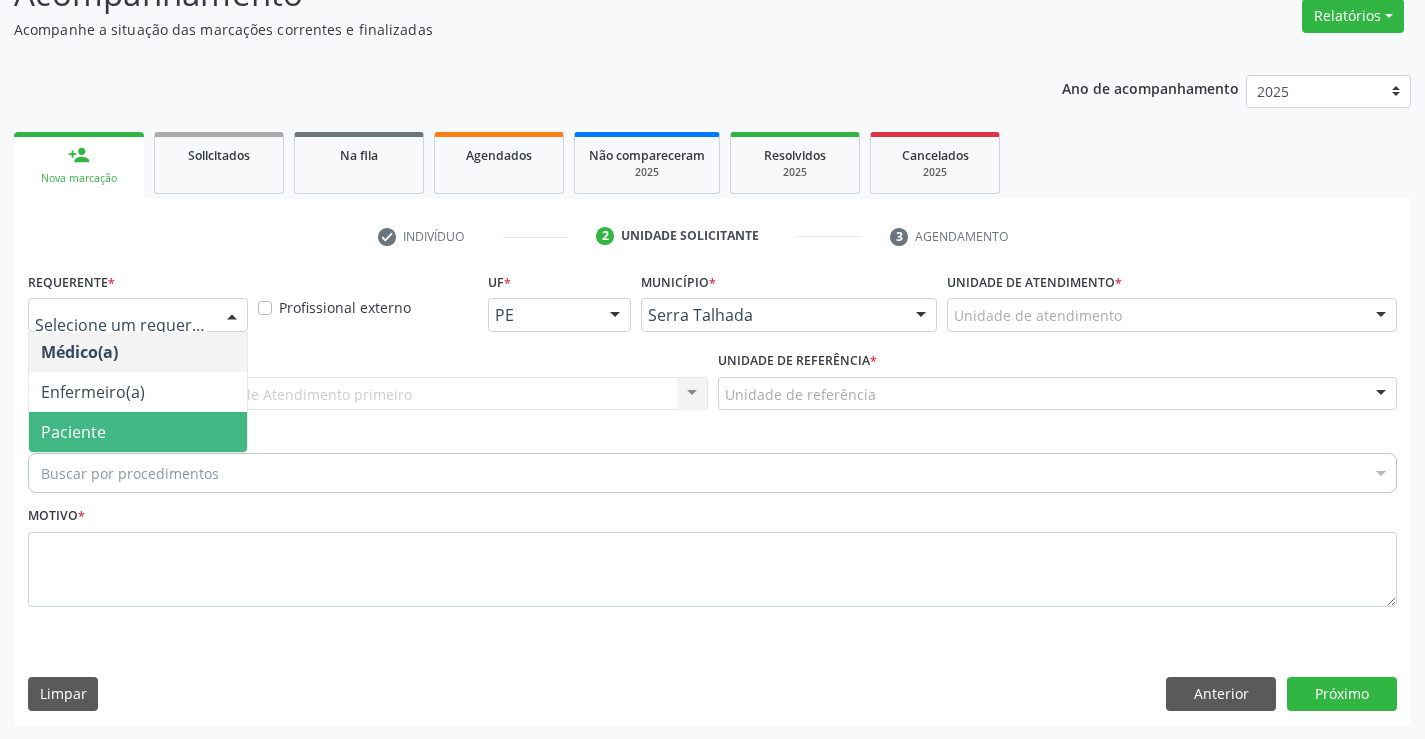 click on "Paciente" at bounding box center [138, 432] 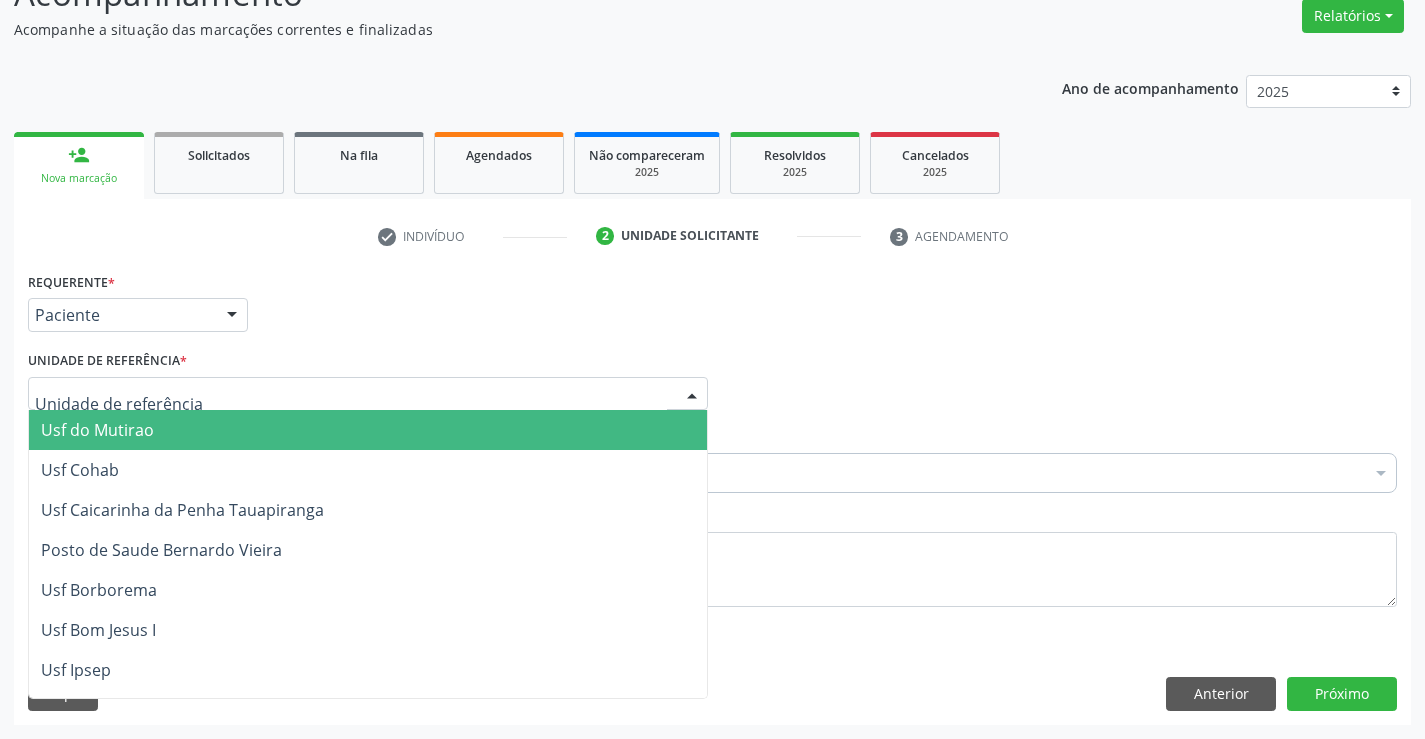 click at bounding box center [368, 394] 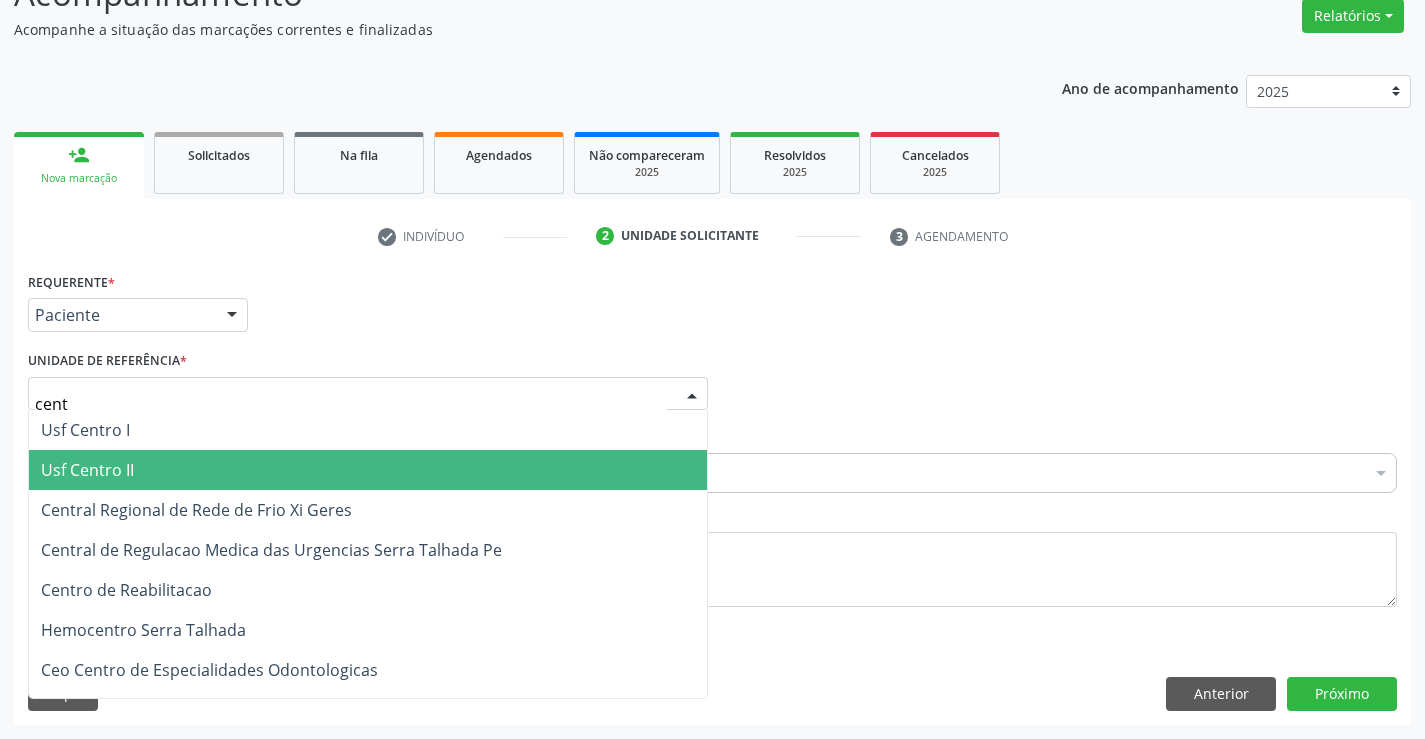 type on "centr" 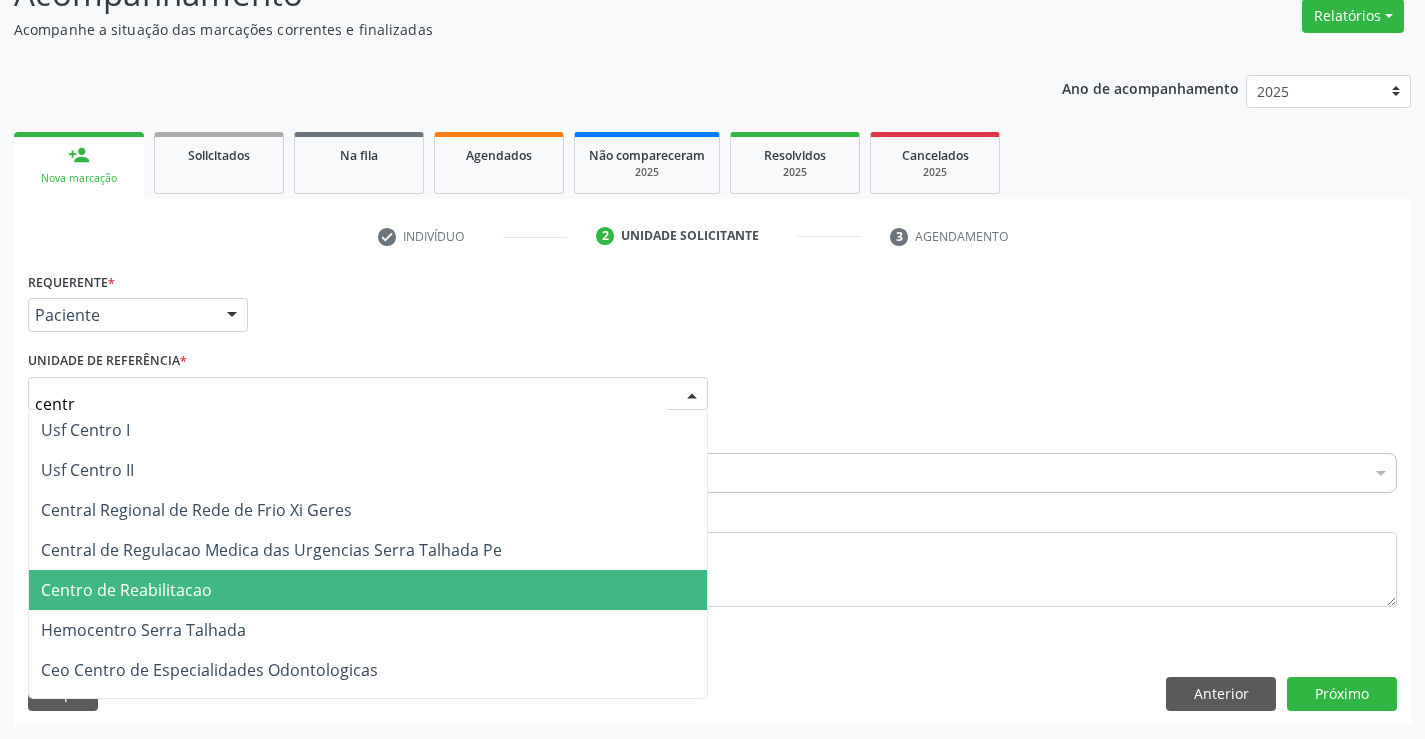 click on "Centro de Reabilitacao" at bounding box center [368, 590] 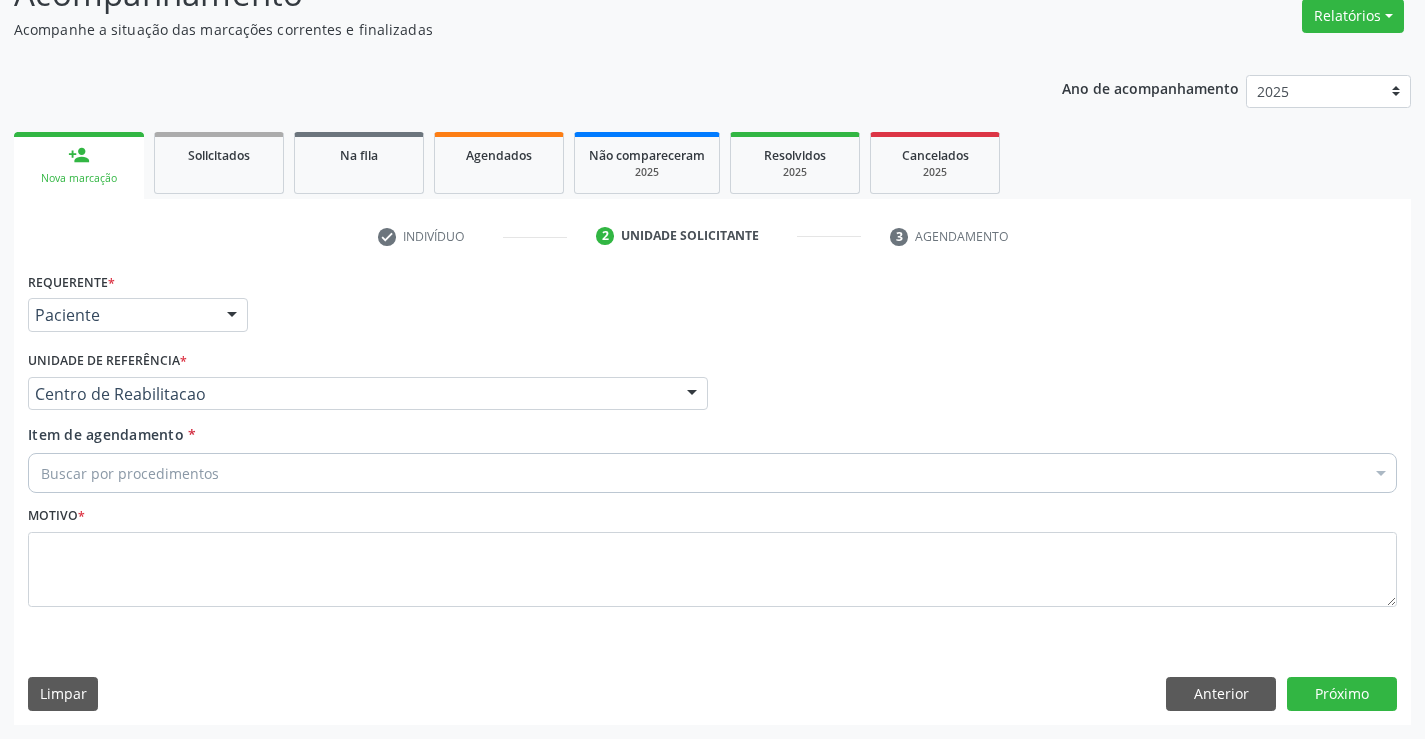 click on "Buscar por procedimentos" at bounding box center [712, 473] 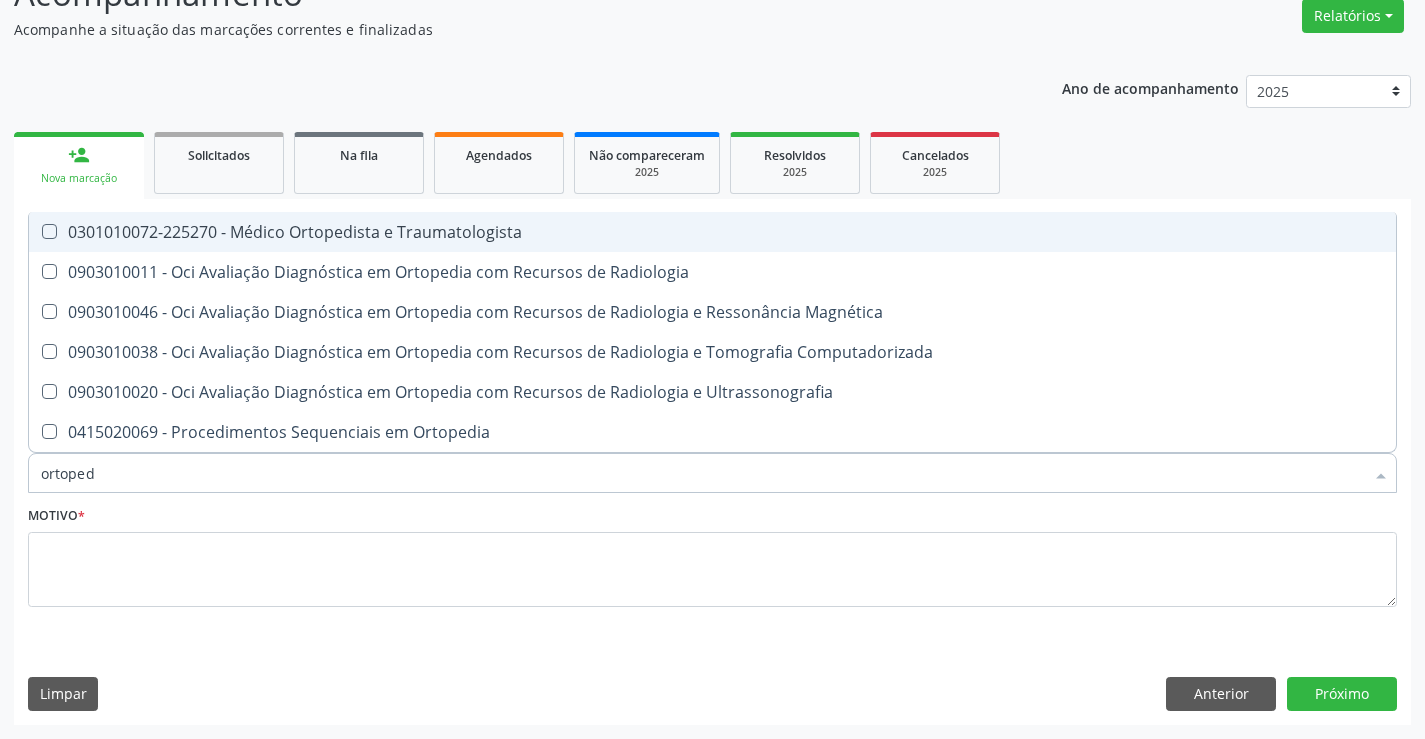type on "ortopedi" 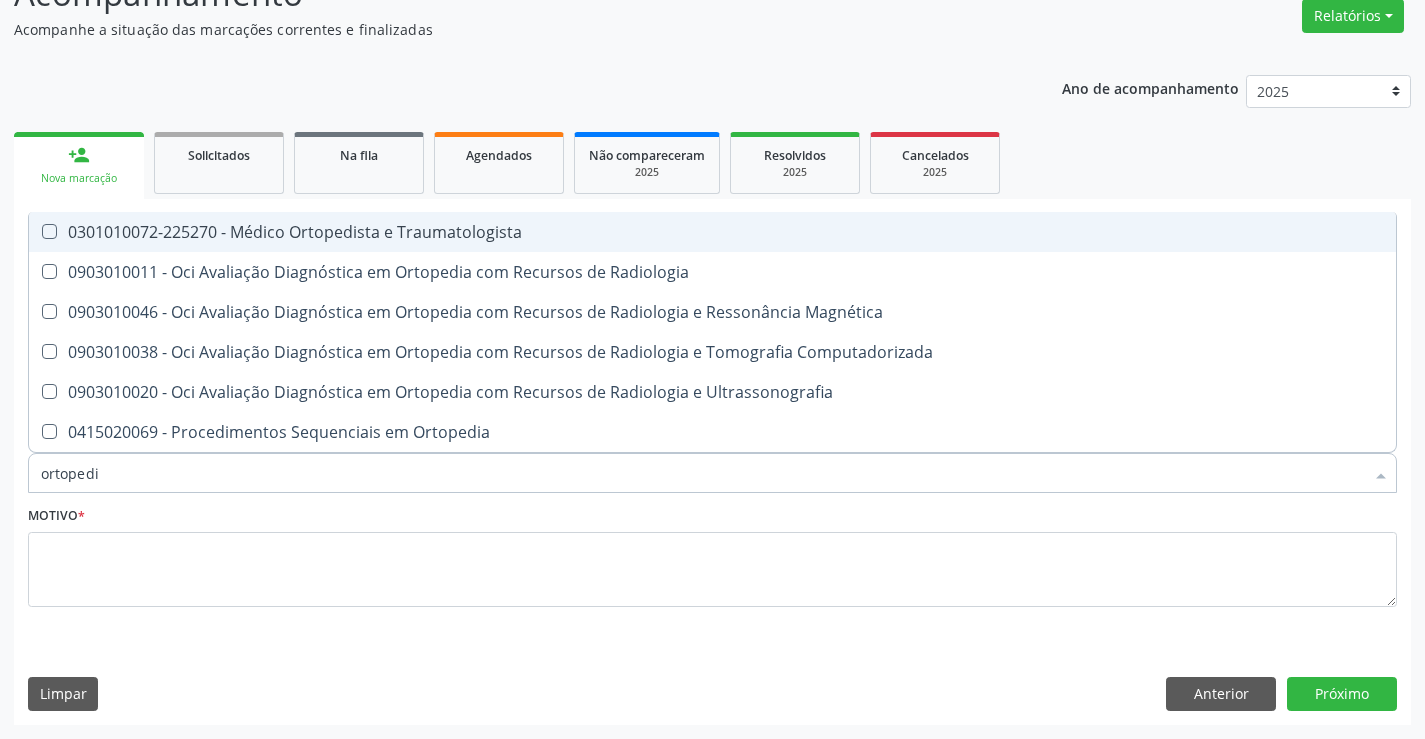 click on "0301010072-225270 - Médico Ortopedista e Traumatologista" at bounding box center (712, 232) 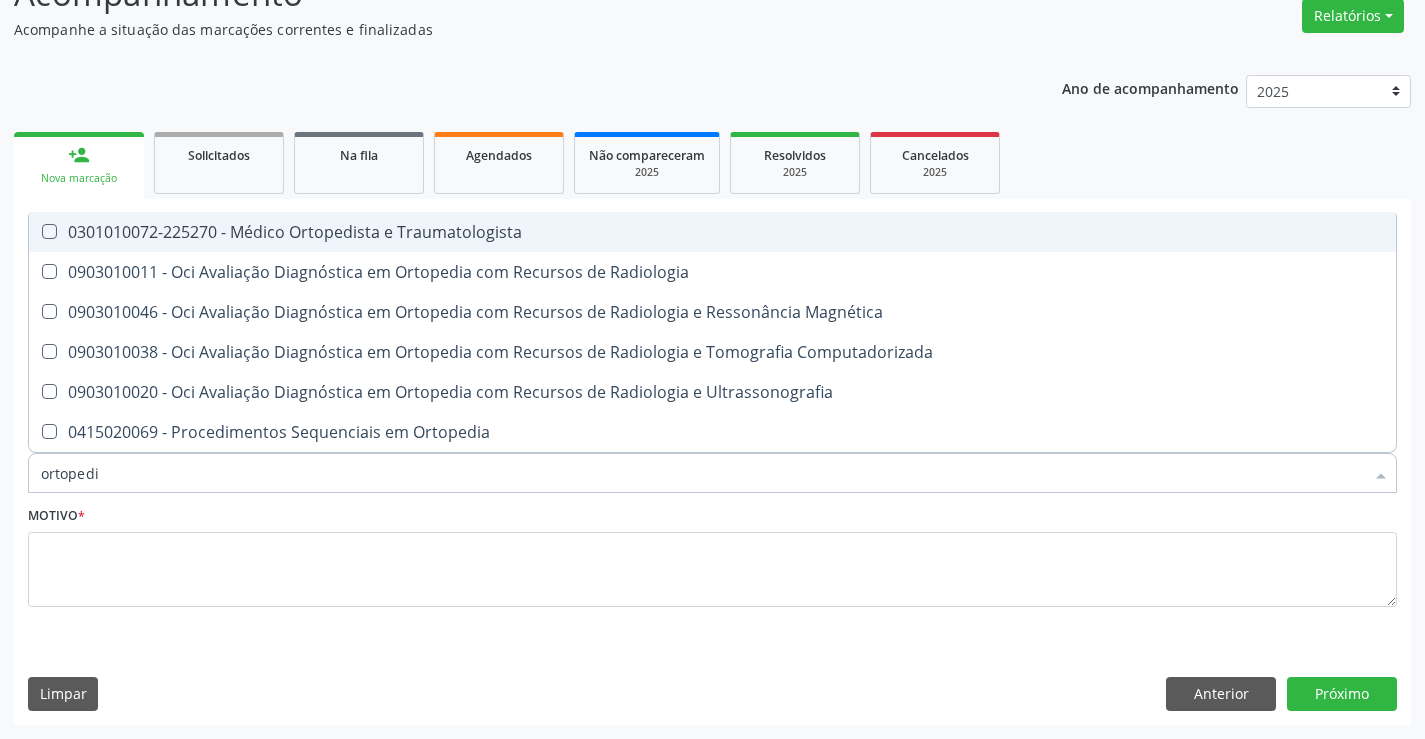 checkbox on "true" 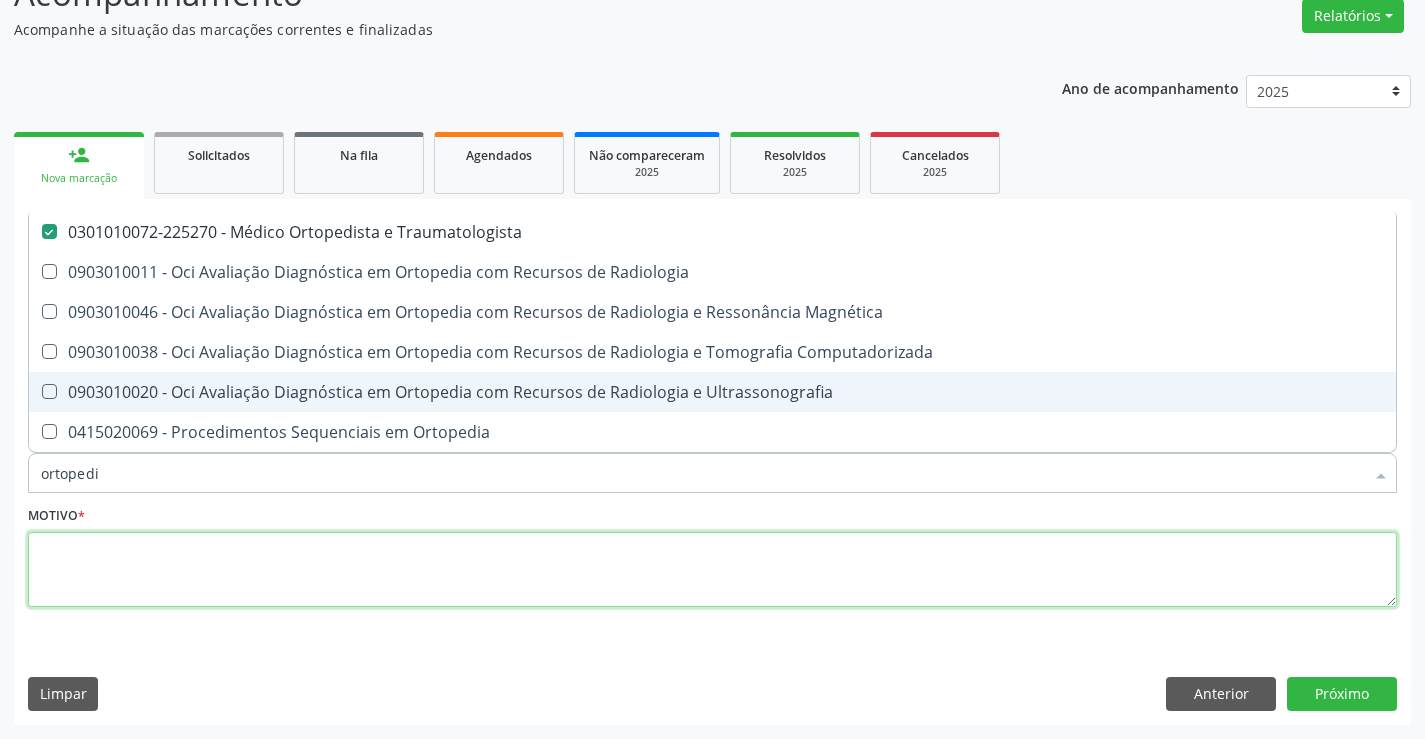 click at bounding box center [712, 570] 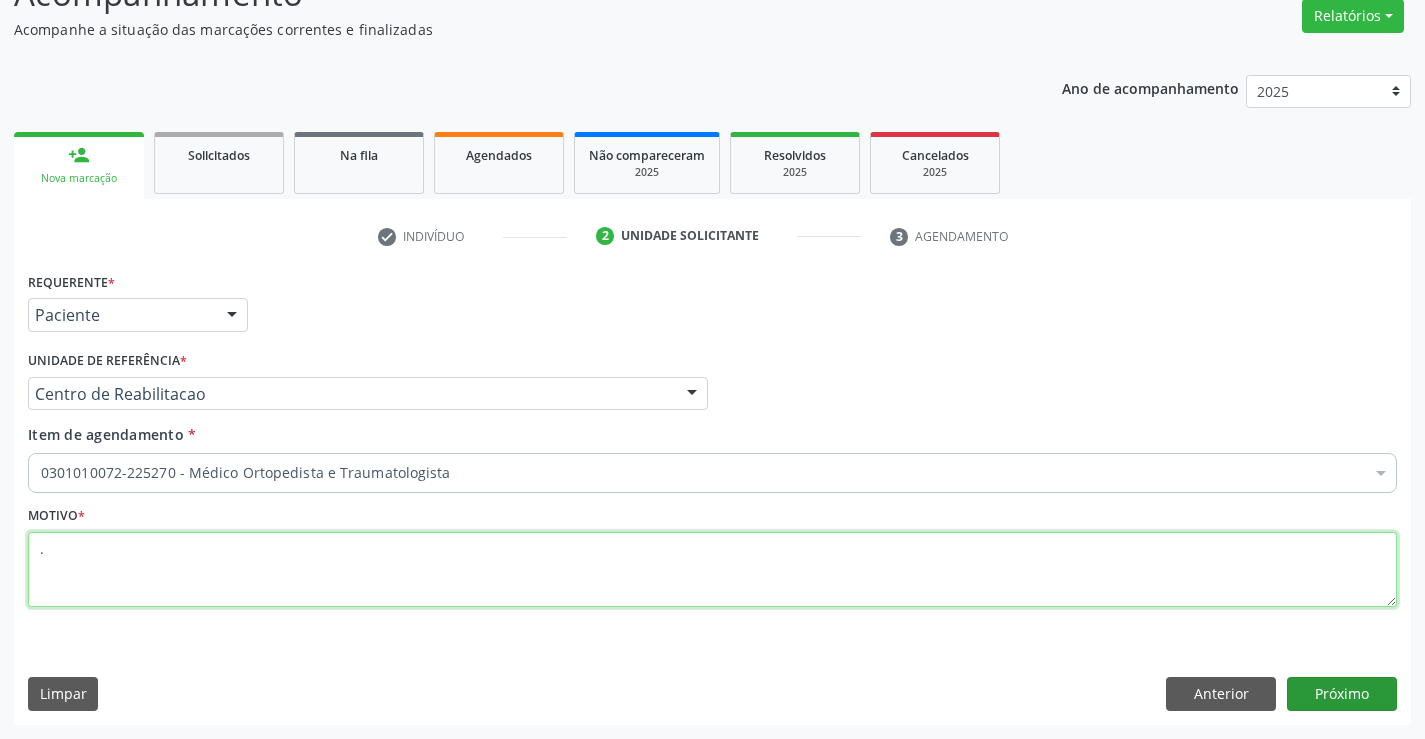 type on "." 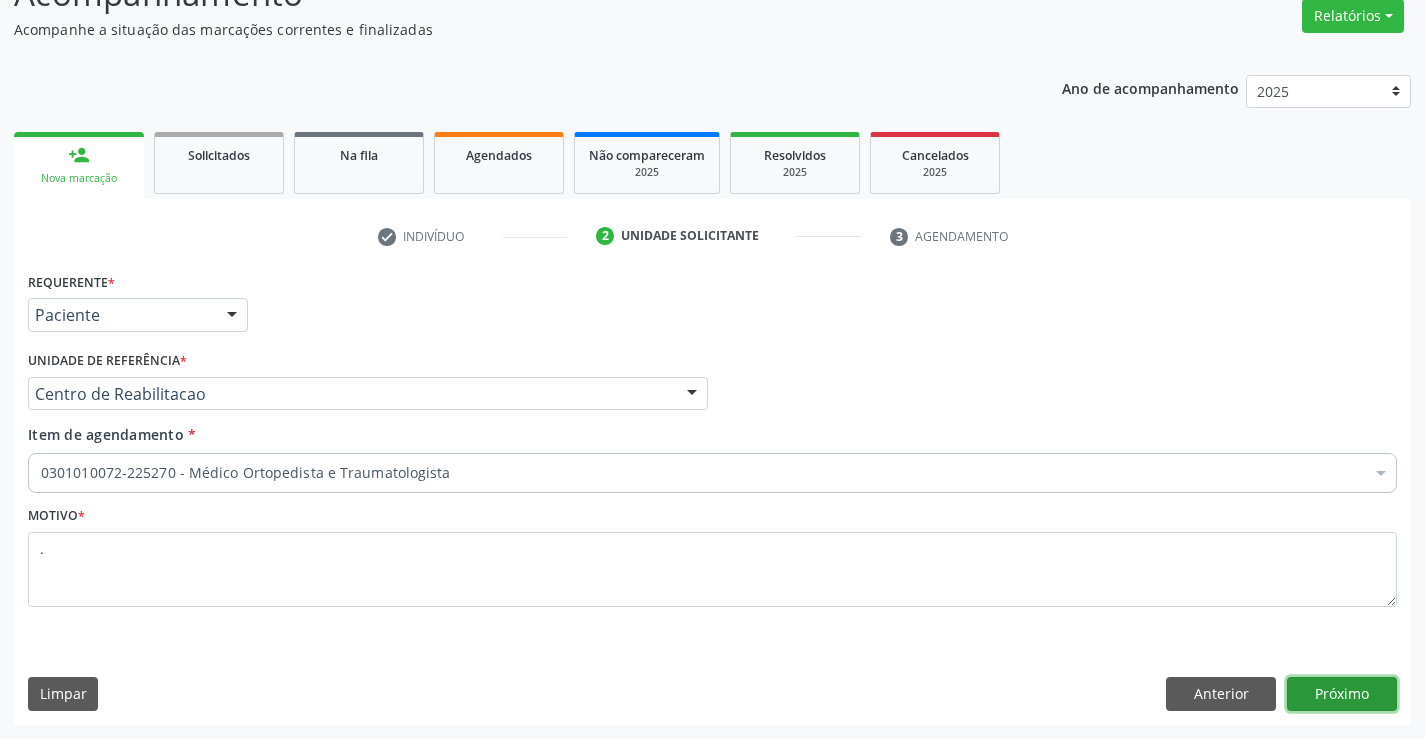 click on "Próximo" at bounding box center (1342, 694) 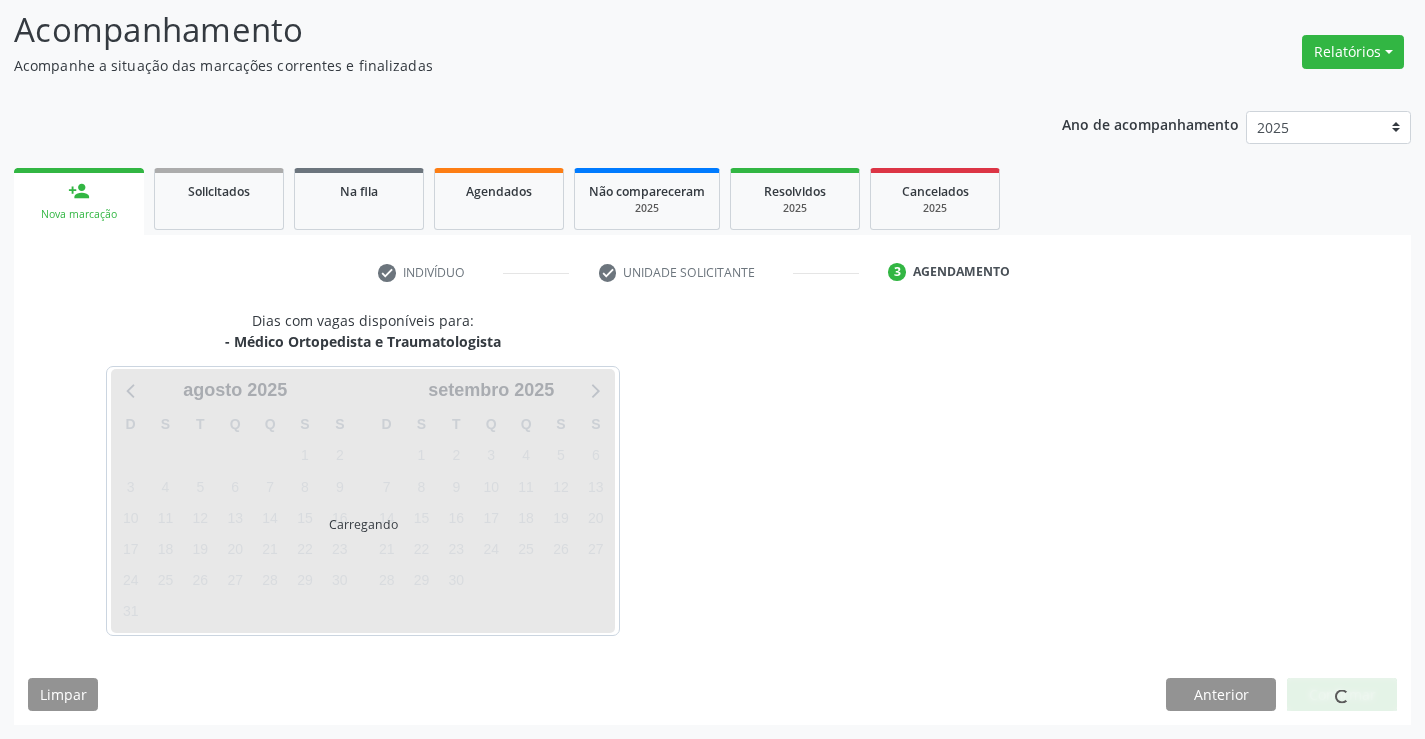 scroll, scrollTop: 131, scrollLeft: 0, axis: vertical 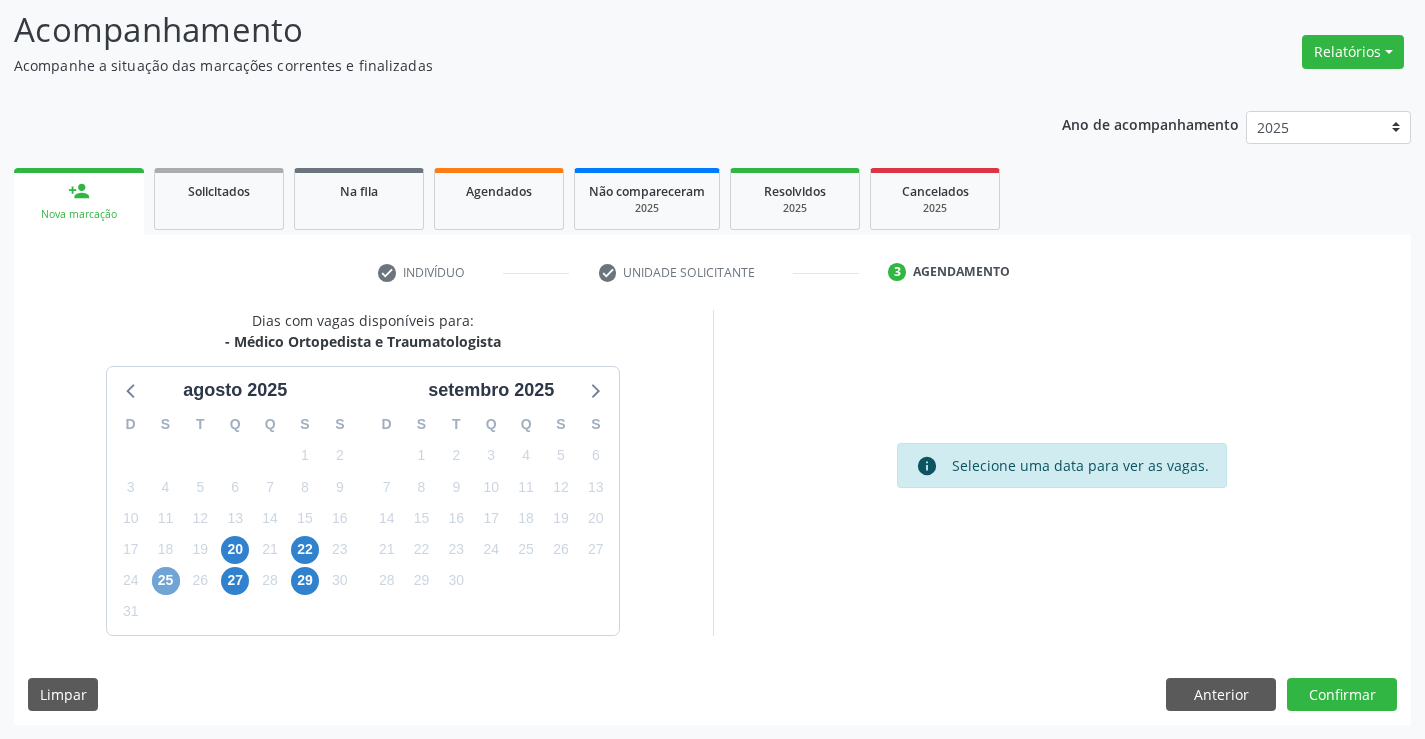 click on "25" at bounding box center (166, 581) 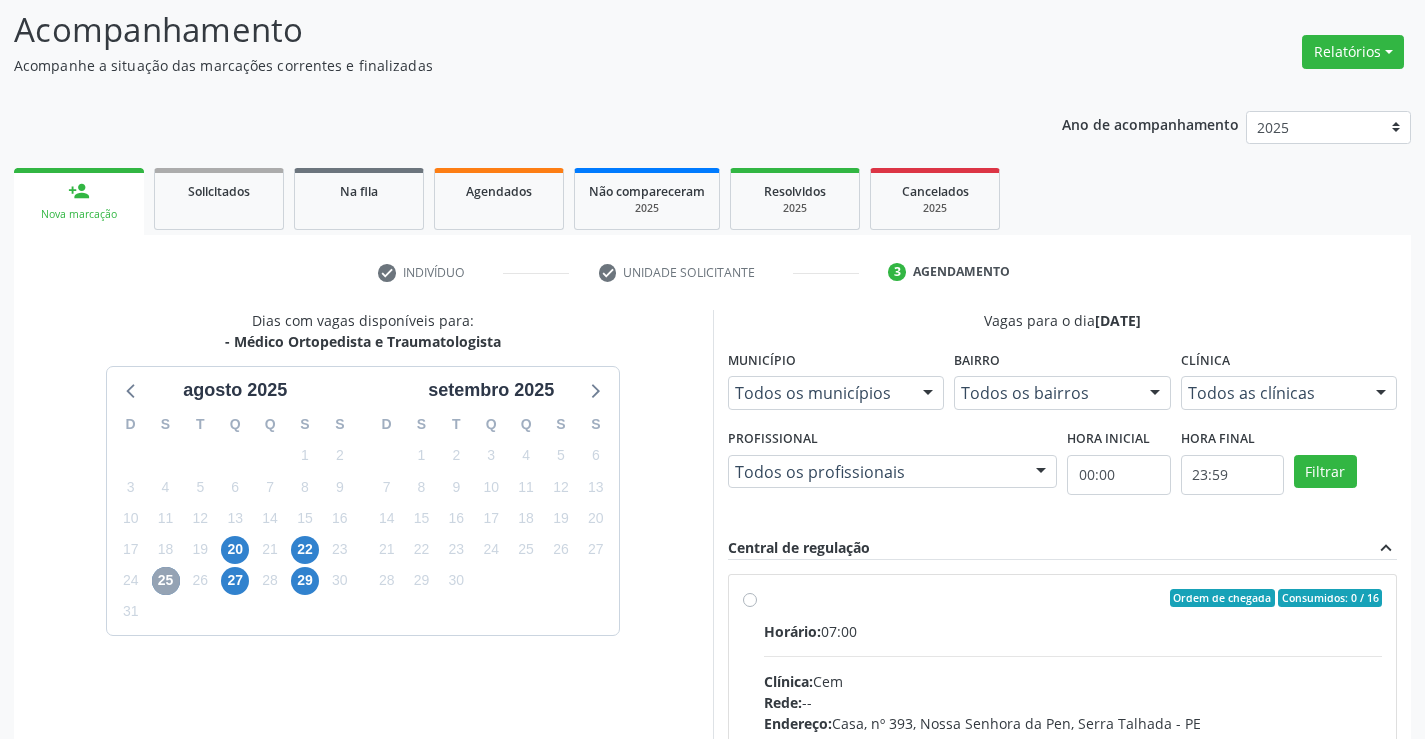 scroll, scrollTop: 456, scrollLeft: 0, axis: vertical 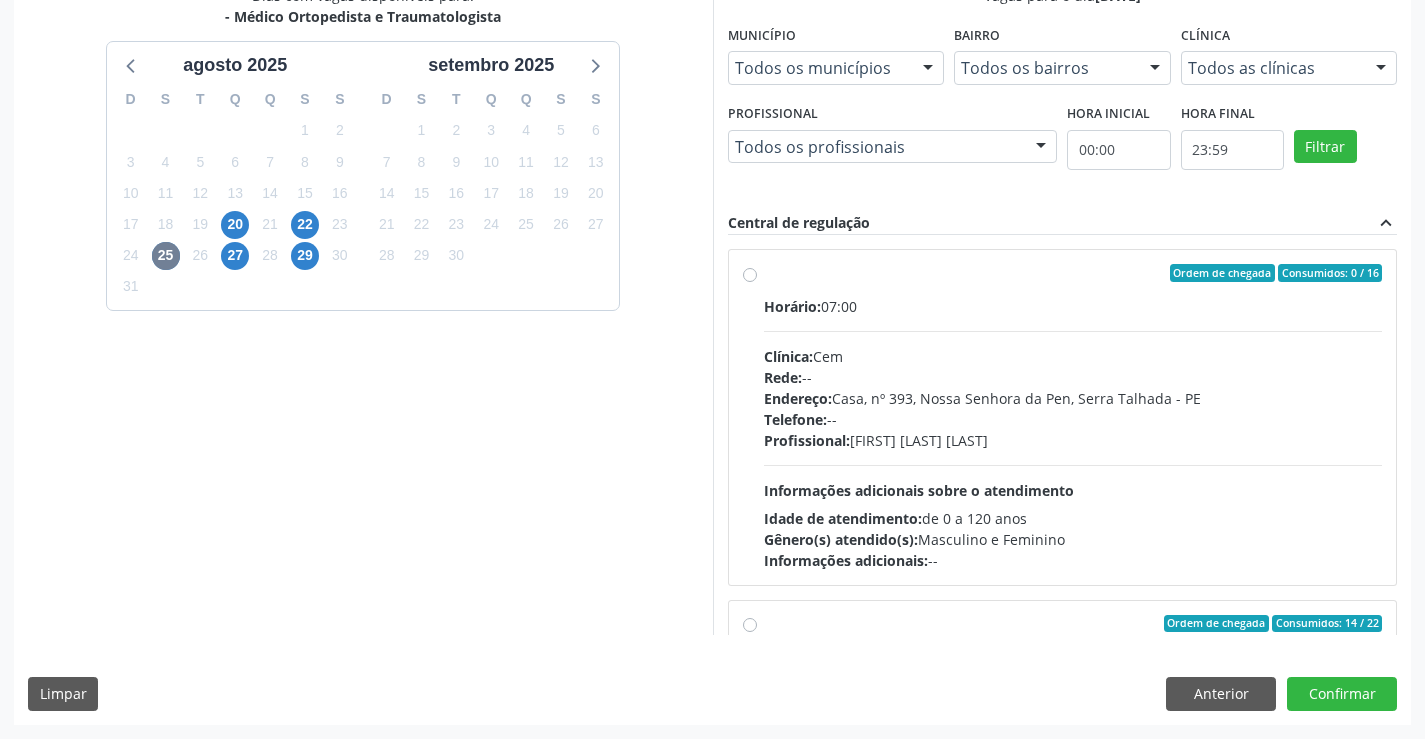 click on "27" at bounding box center (235, 255) 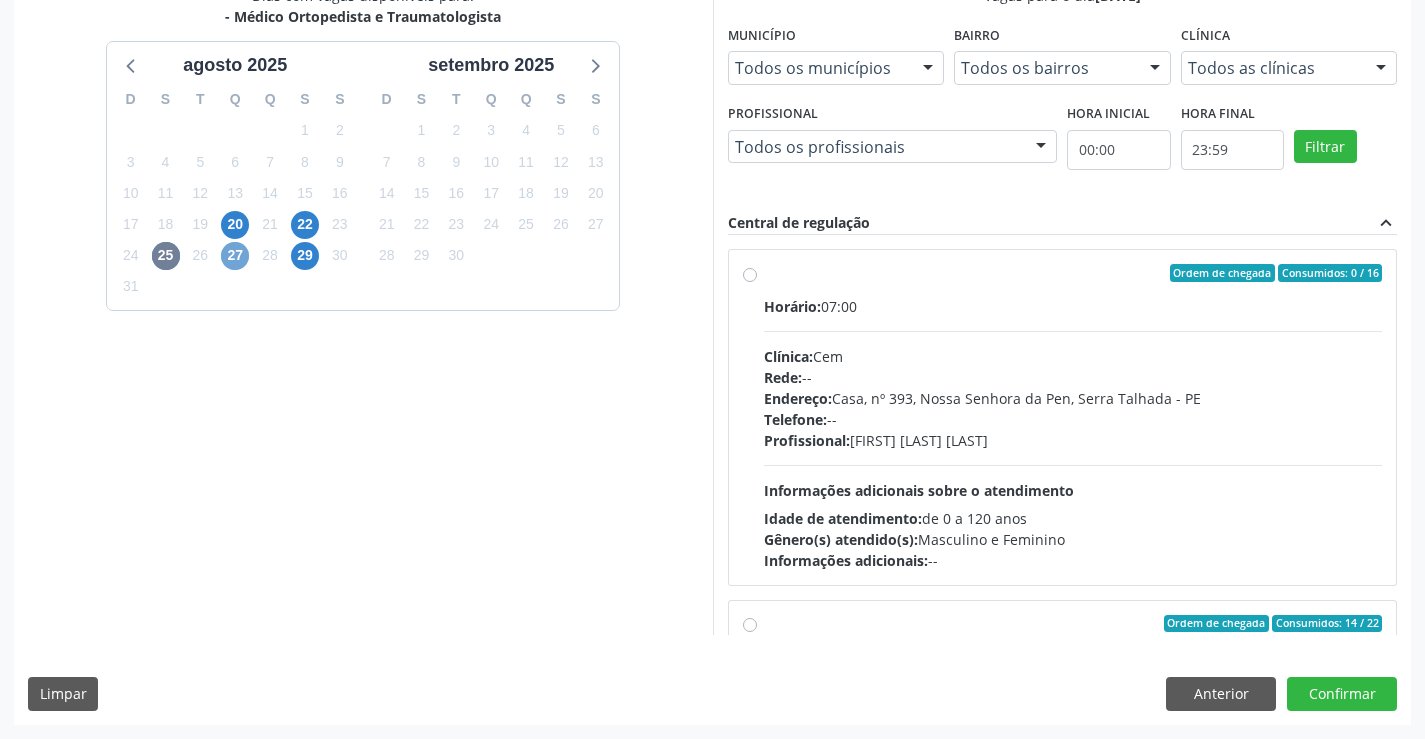 click on "27" at bounding box center [235, 256] 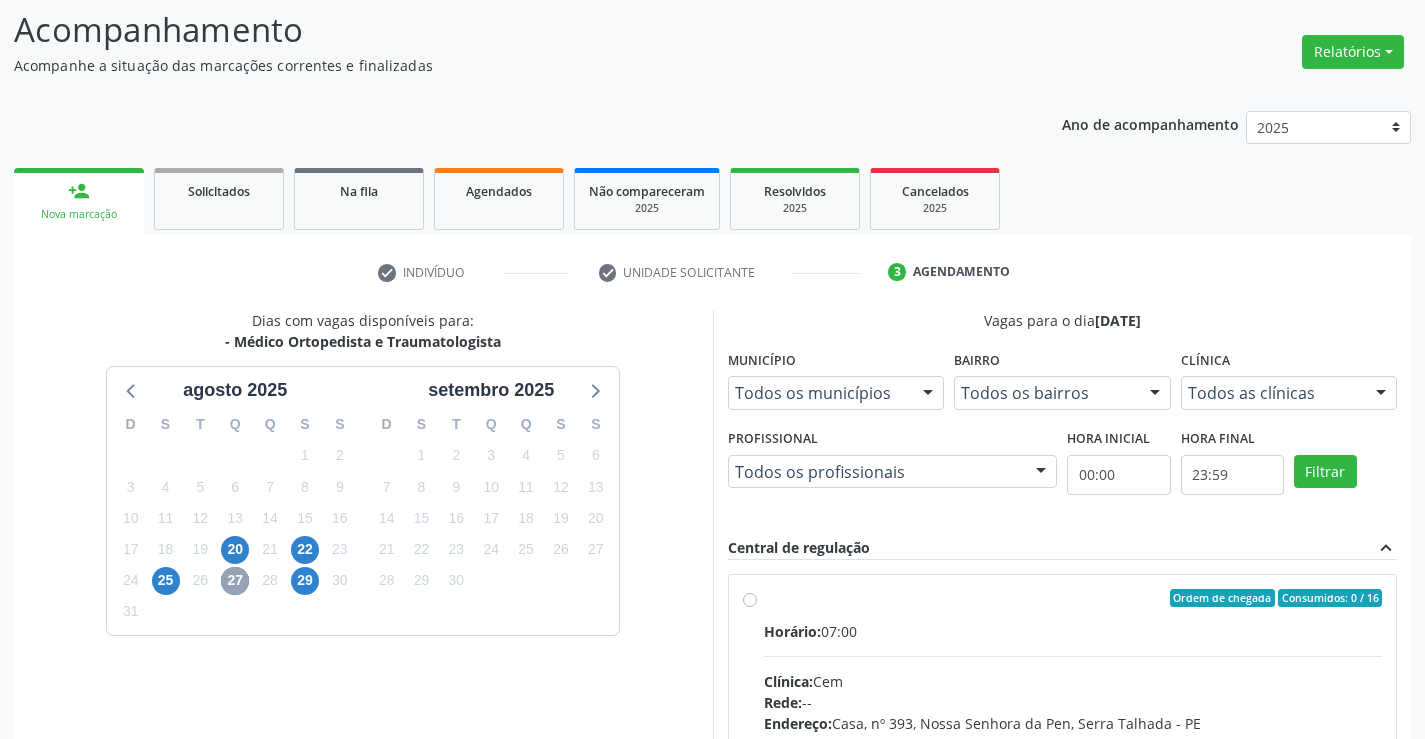 scroll, scrollTop: 420, scrollLeft: 0, axis: vertical 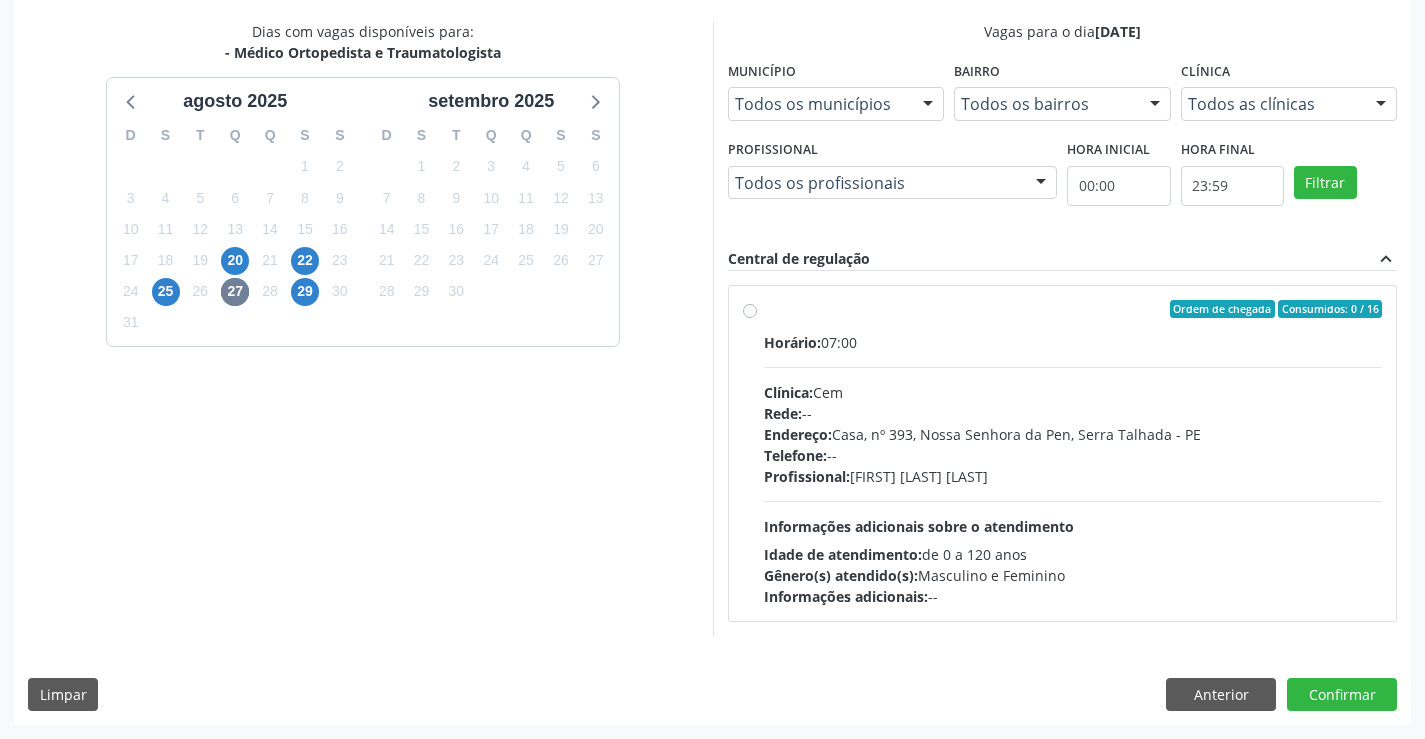 click on "Dias com vagas disponíveis para:
- Médico Ortopedista e Traumatologista
agosto 2025 D S T Q Q S S 27 28 29 30 31 1 2 3 4 5 6 7 8 9 10 11 12 13 14 15 16 17 18 19 20 21 22 23 24 25 26 27 28 29 30 31 1 2 3 4 5 6 setembro 2025 D S T Q Q S S 31 1 2 3 4 5 6 7 8 9 10 11 12 13 14 15 16 17 18 19 20 21 22 23 24 25 26 27 28 29 30 1 2 3 4 5 6 7 8 9 10 11" at bounding box center (363, 328) 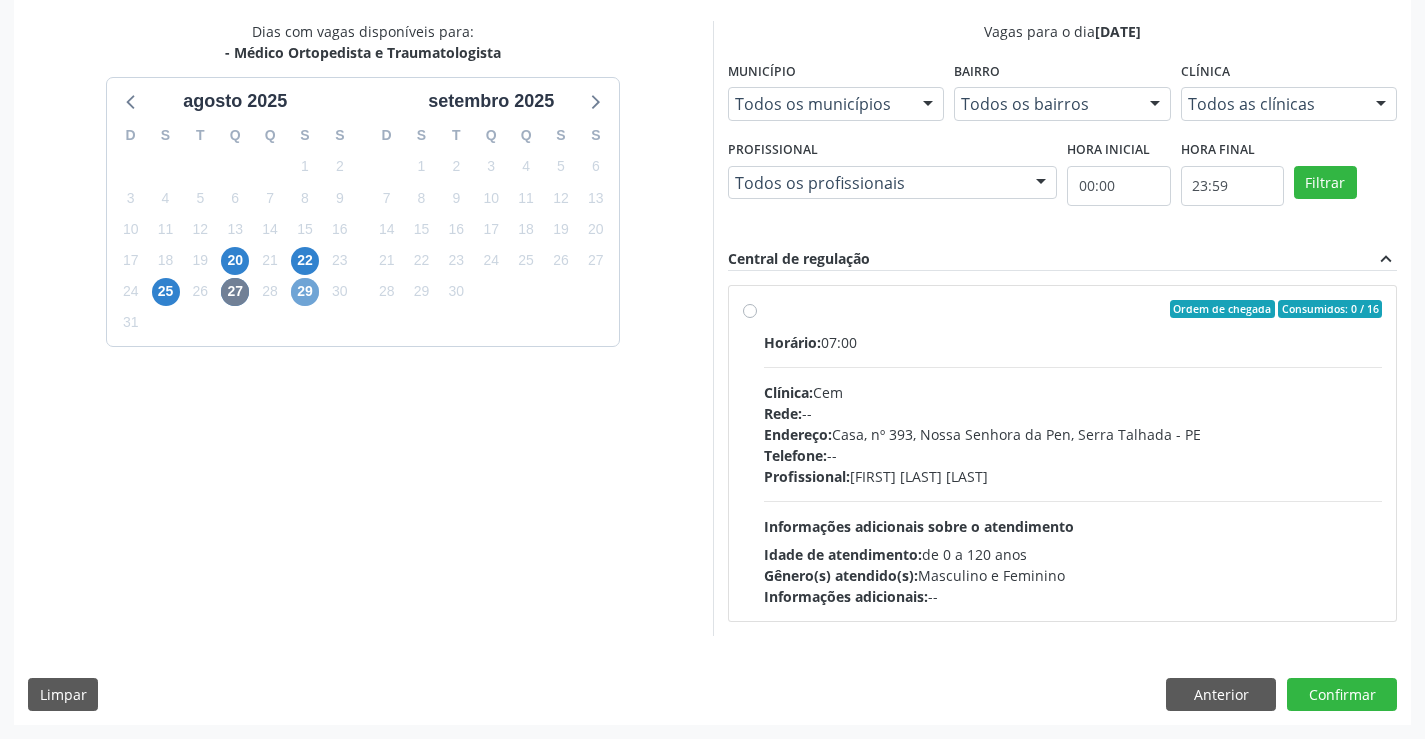 click on "29" at bounding box center [305, 292] 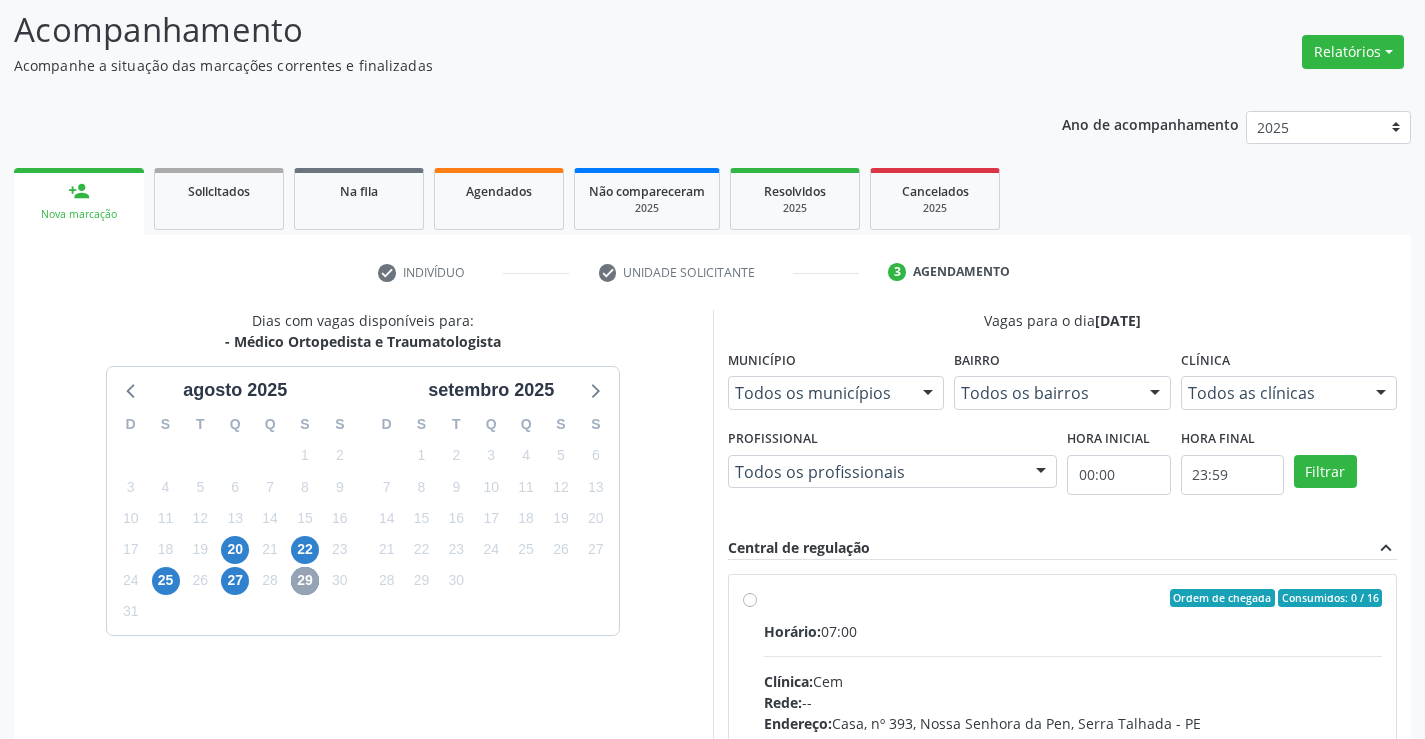 scroll, scrollTop: 420, scrollLeft: 0, axis: vertical 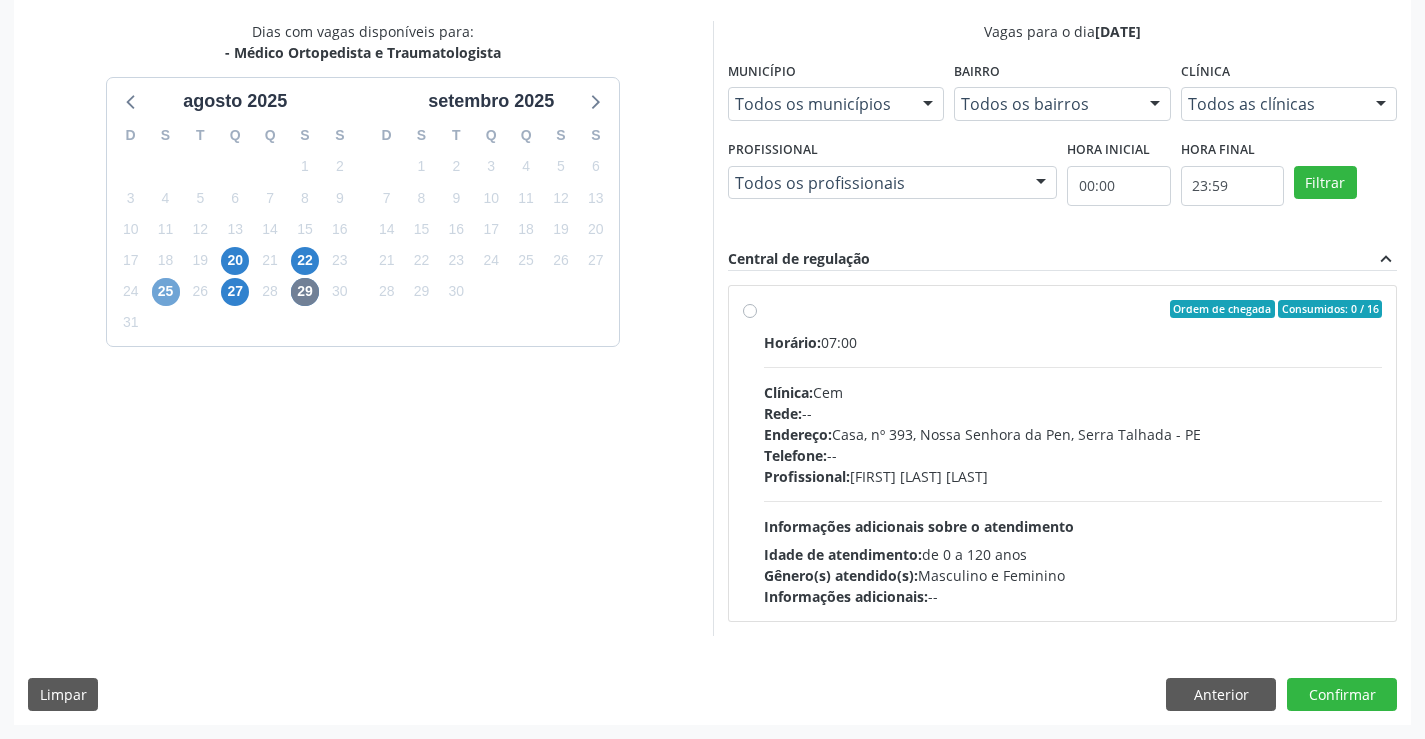 click on "25" at bounding box center [166, 292] 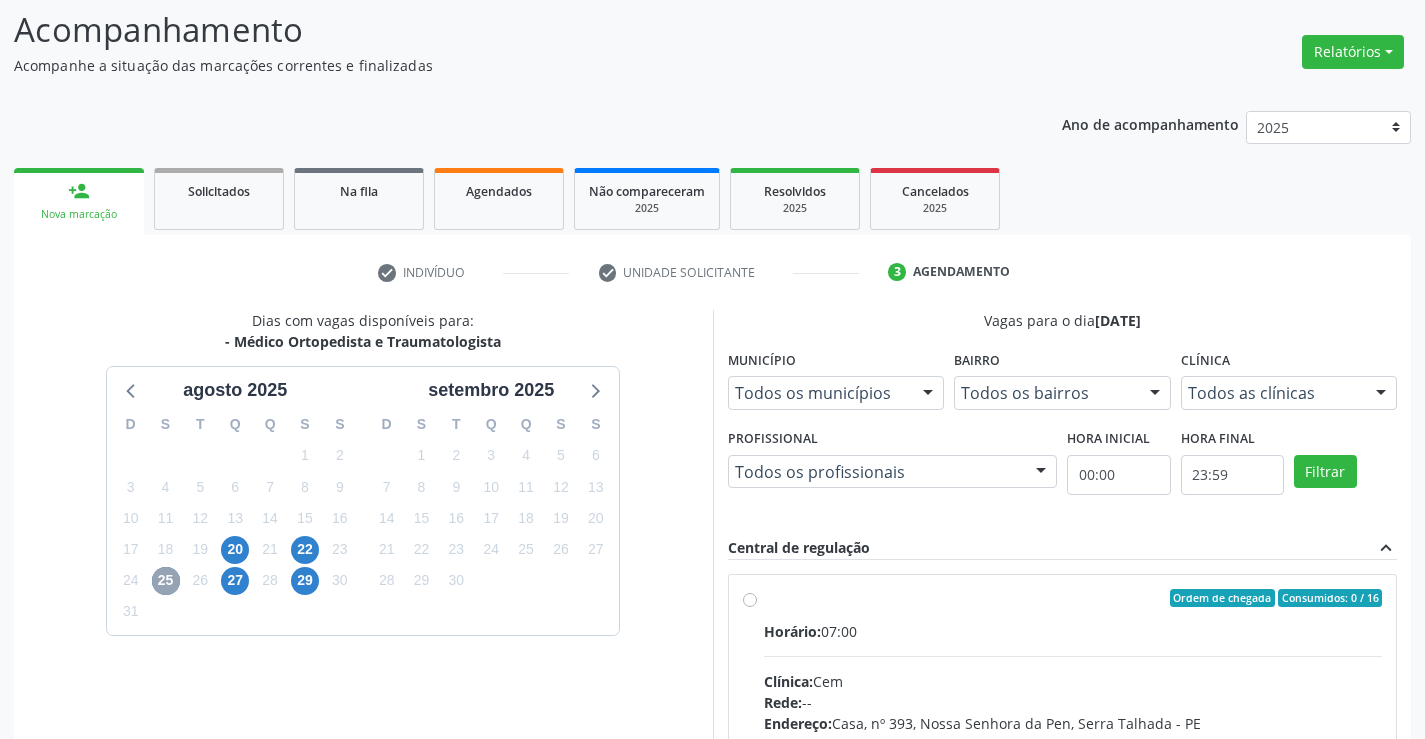 scroll, scrollTop: 420, scrollLeft: 0, axis: vertical 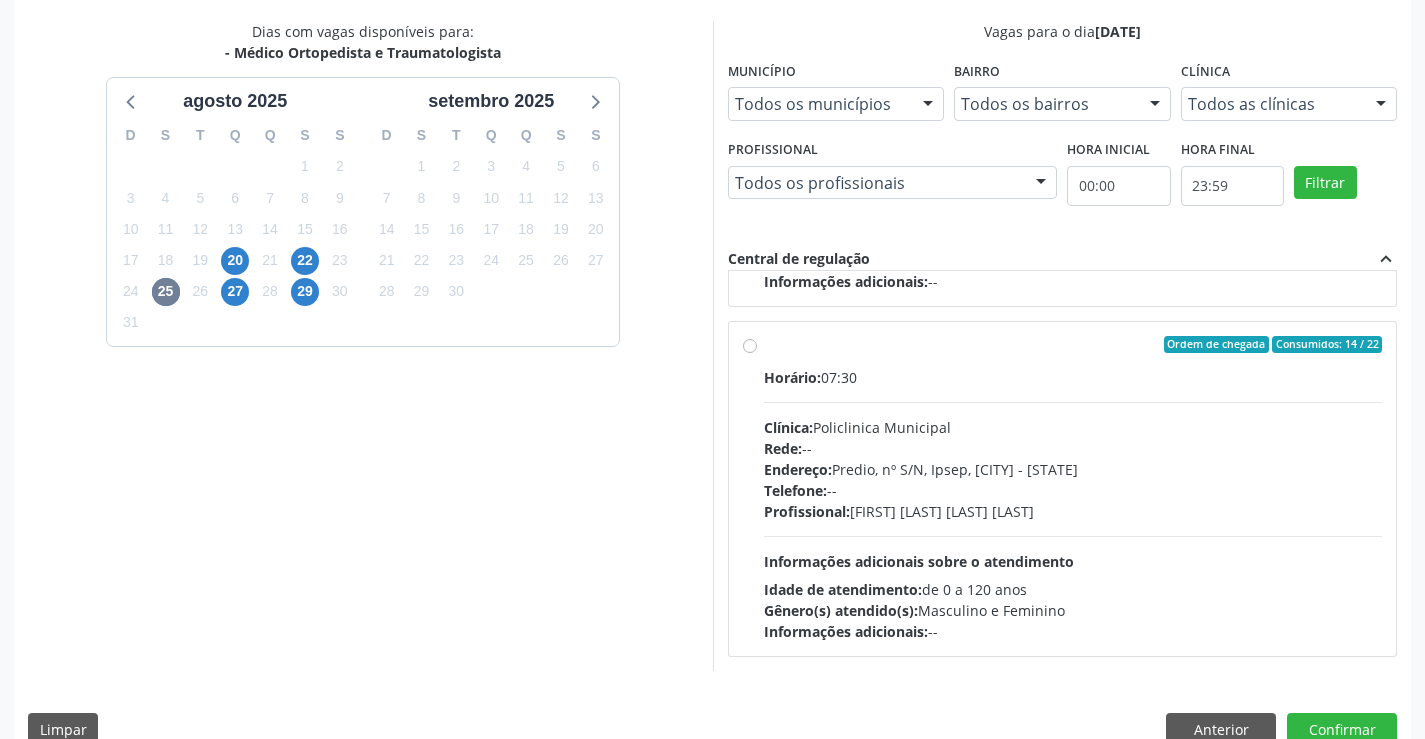 click on "Horário:   07:30
Clínica:  Policlinica Municipal
Rede:
--
Endereço:   Predio, nº S/N, Ipsep, Serra Talhada - PE
Telefone:   --
Profissional:
Joao Bosco Barreto Couto Neto
Informações adicionais sobre o atendimento
Idade de atendimento:
de 0 a 120 anos
Gênero(s) atendido(s):
Masculino e Feminino
Informações adicionais:
--" at bounding box center (1073, 504) 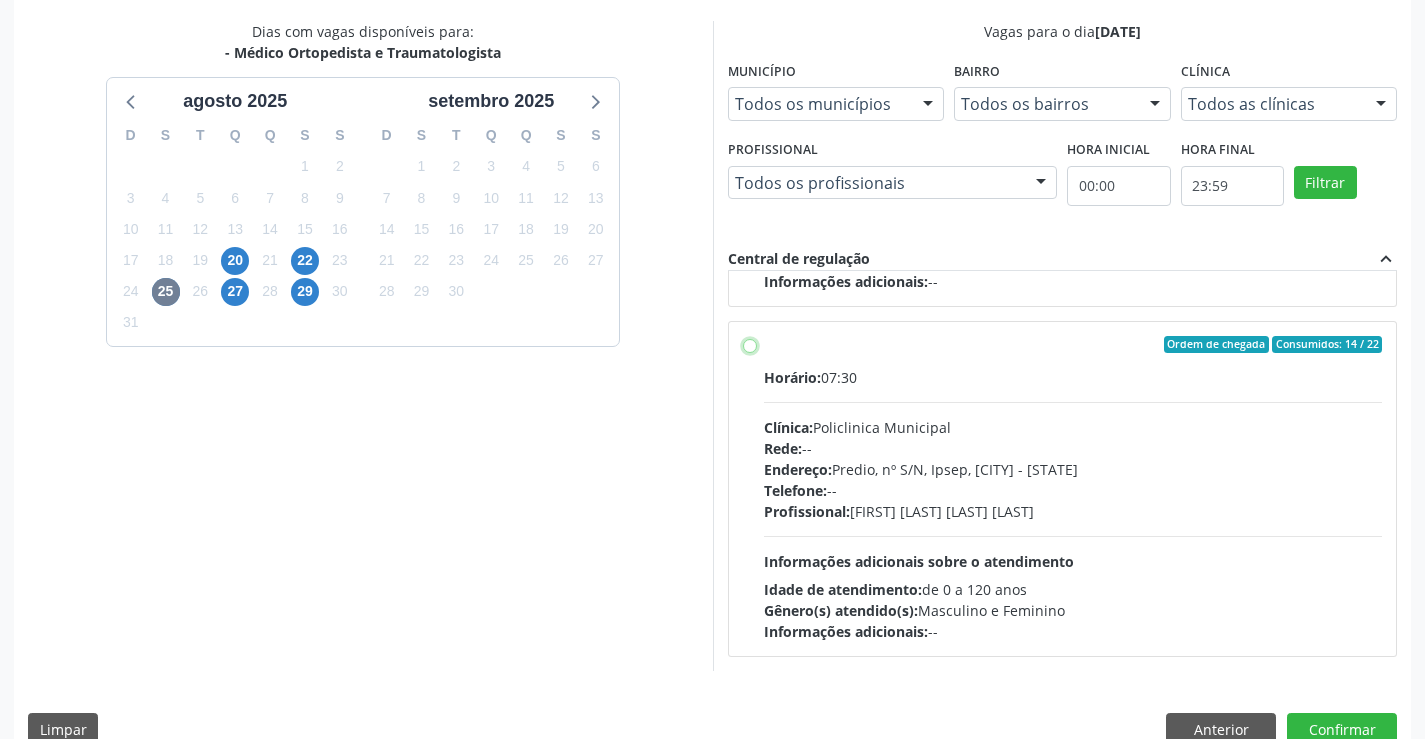 click on "Ordem de chegada
Consumidos: 14 / 22
Horário:   07:30
Clínica:  Policlinica Municipal
Rede:
--
Endereço:   Predio, nº S/N, Ipsep, Serra Talhada - PE
Telefone:   --
Profissional:
Joao Bosco Barreto Couto Neto
Informações adicionais sobre o atendimento
Idade de atendimento:
de 0 a 120 anos
Gênero(s) atendido(s):
Masculino e Feminino
Informações adicionais:
--" at bounding box center [750, 345] 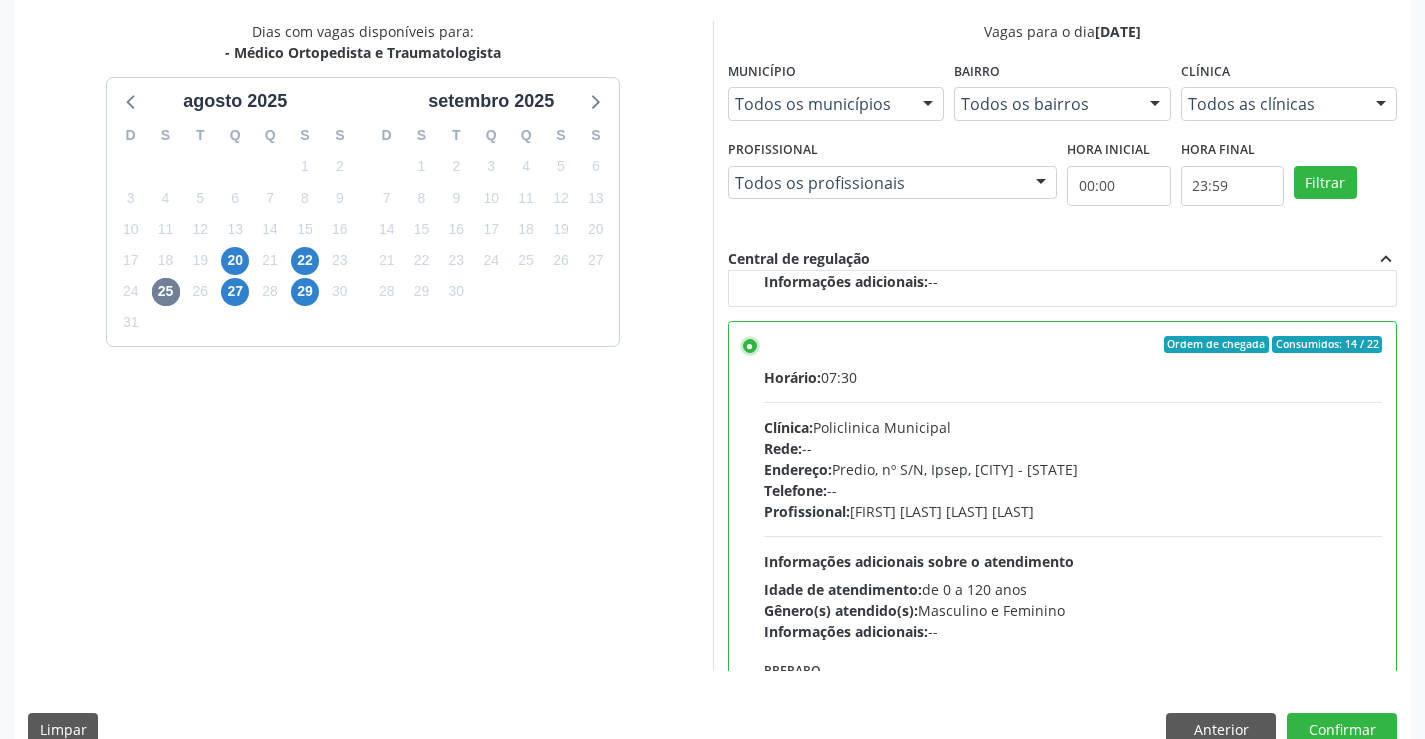 scroll, scrollTop: 456, scrollLeft: 0, axis: vertical 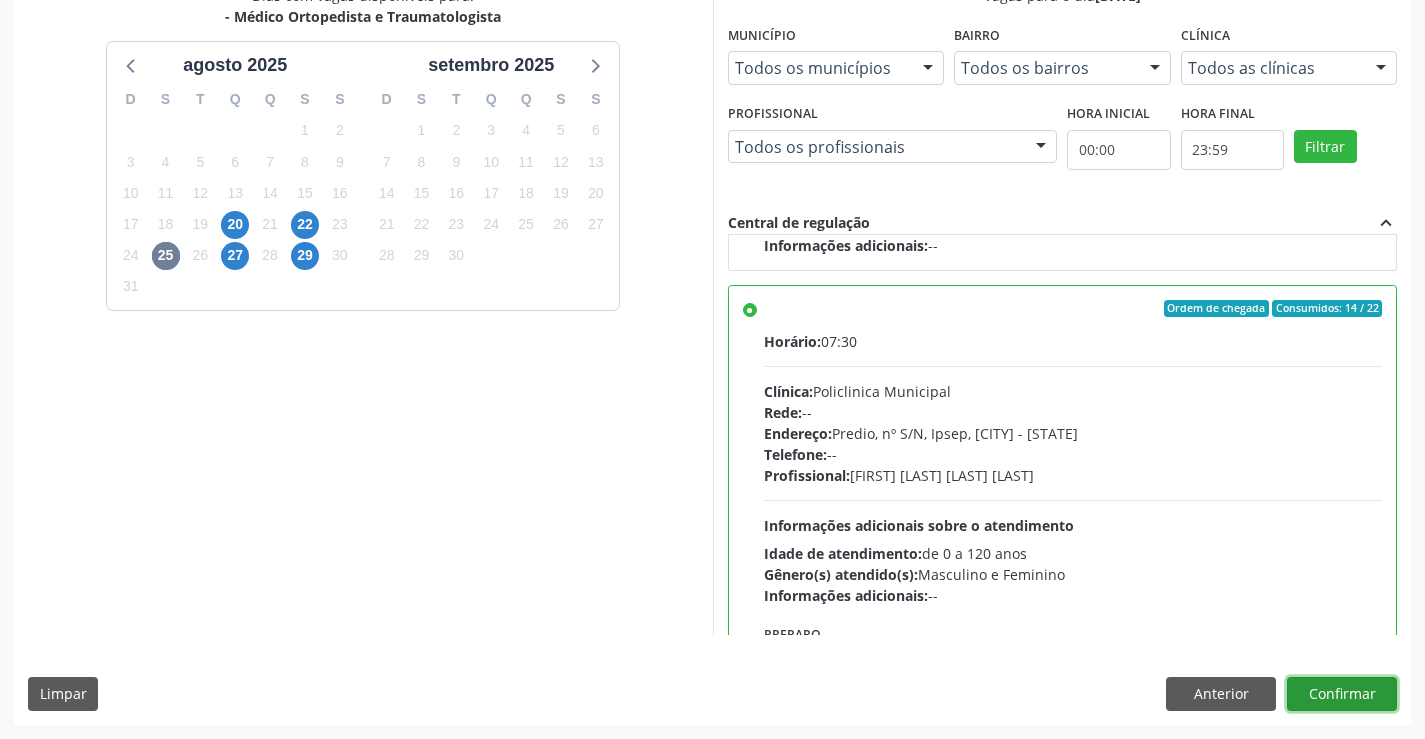 click on "Confirmar" at bounding box center [1342, 694] 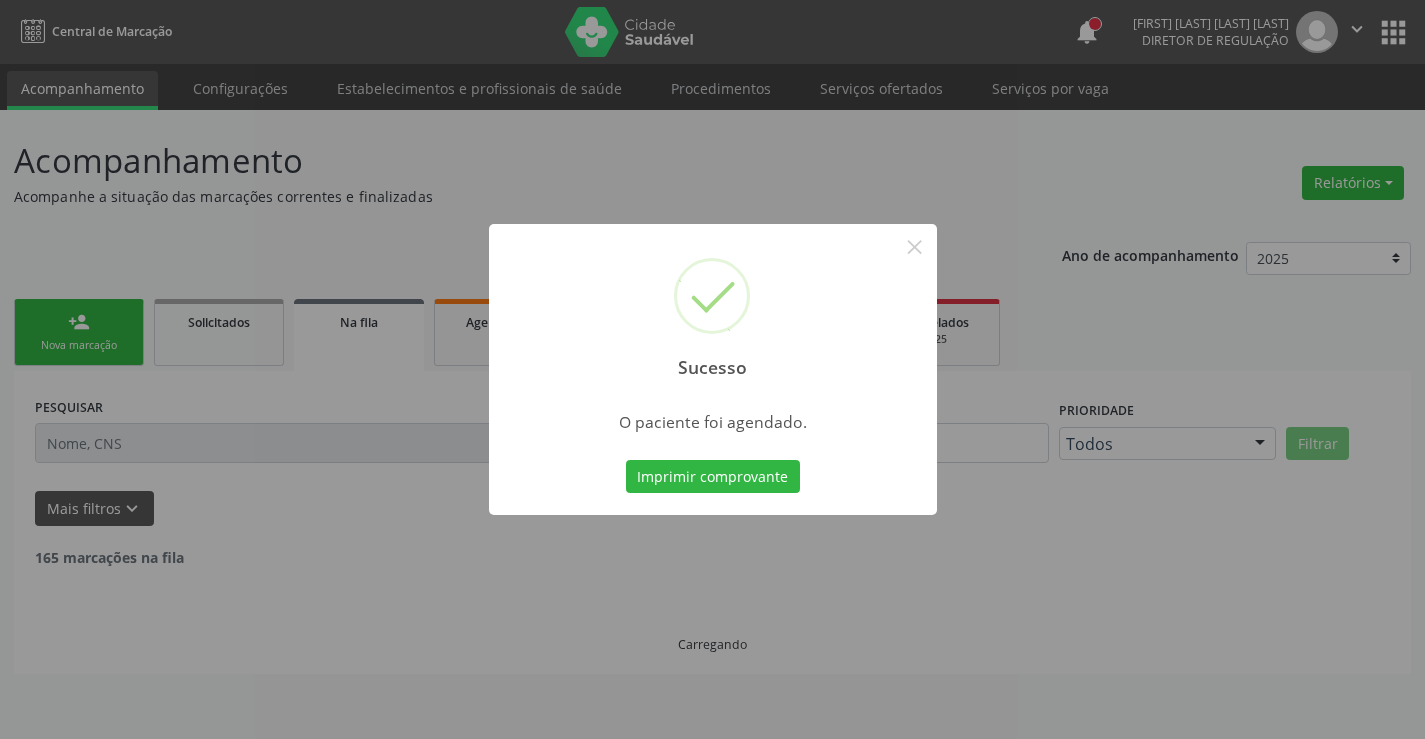 scroll, scrollTop: 0, scrollLeft: 0, axis: both 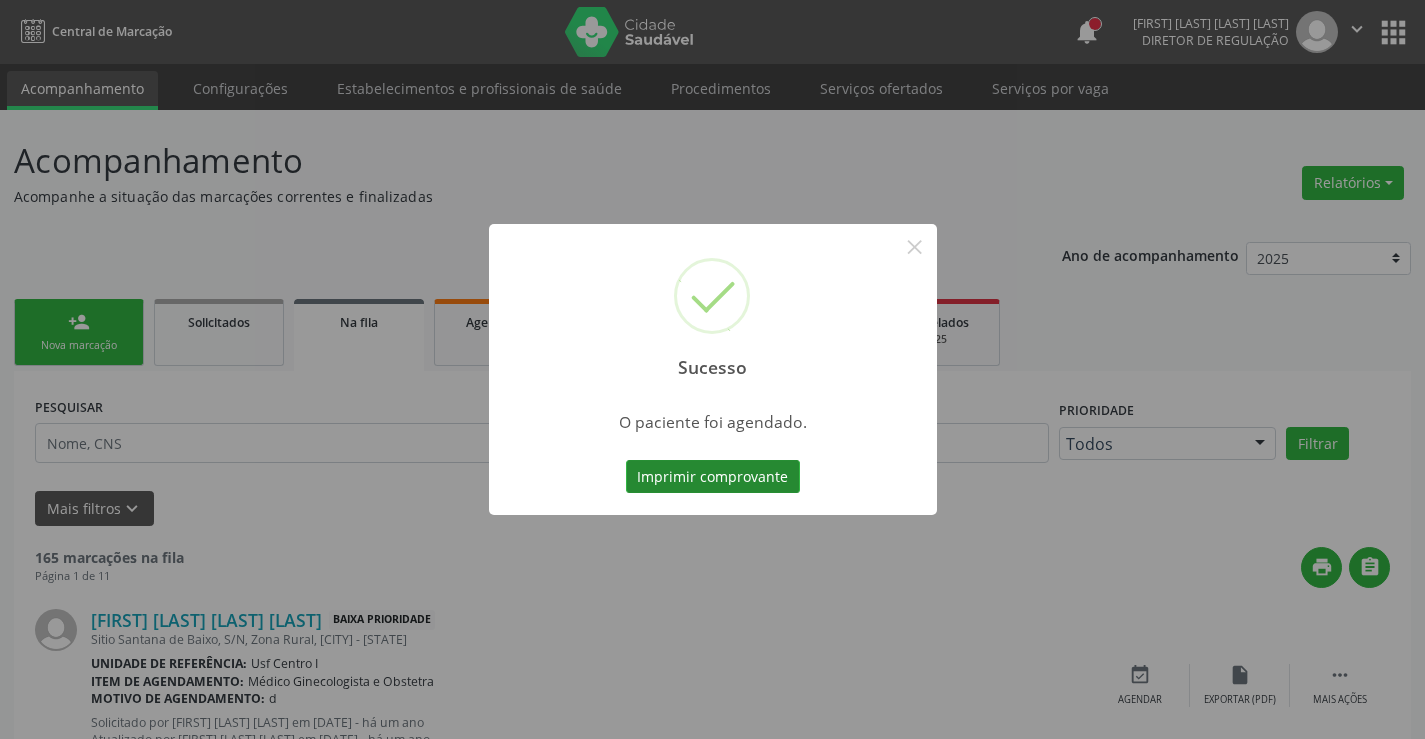 click on "Imprimir comprovante" at bounding box center [713, 477] 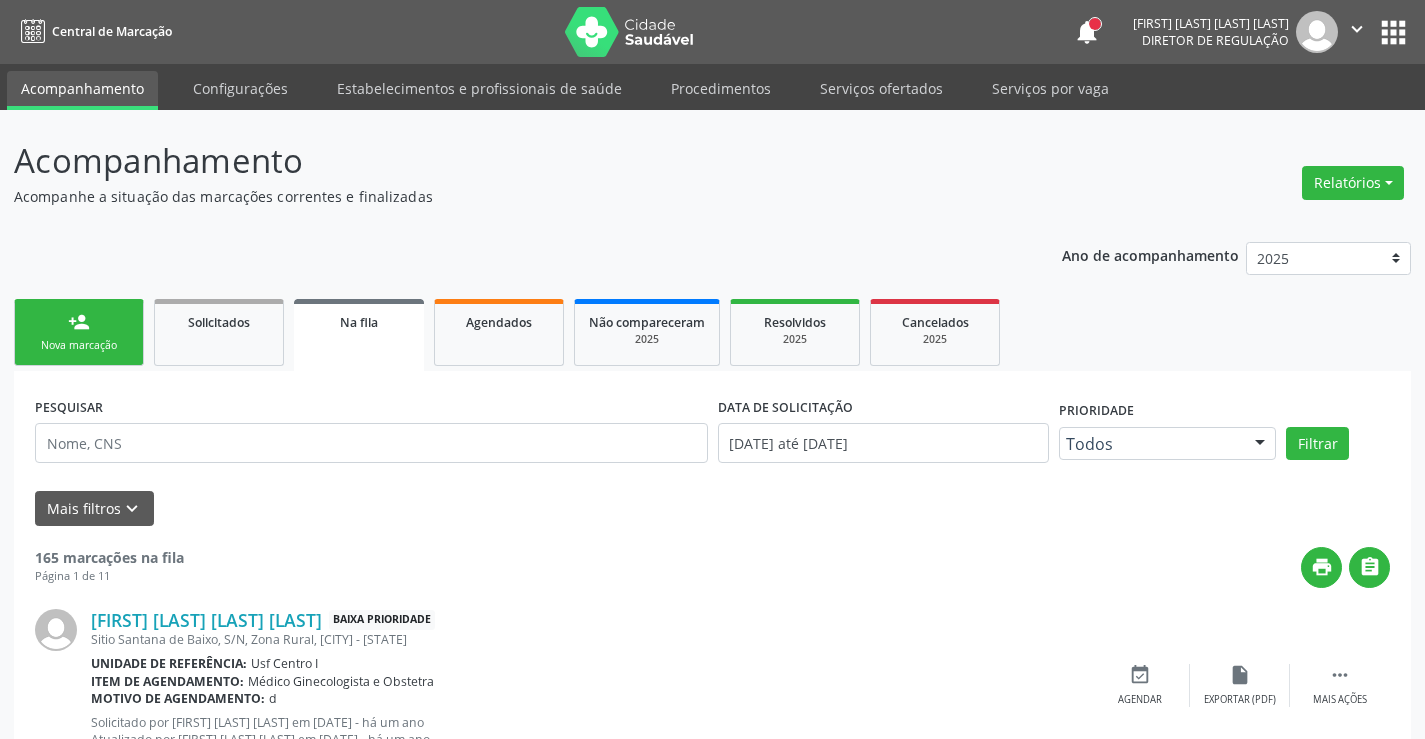 click on "Nova marcação" at bounding box center [79, 345] 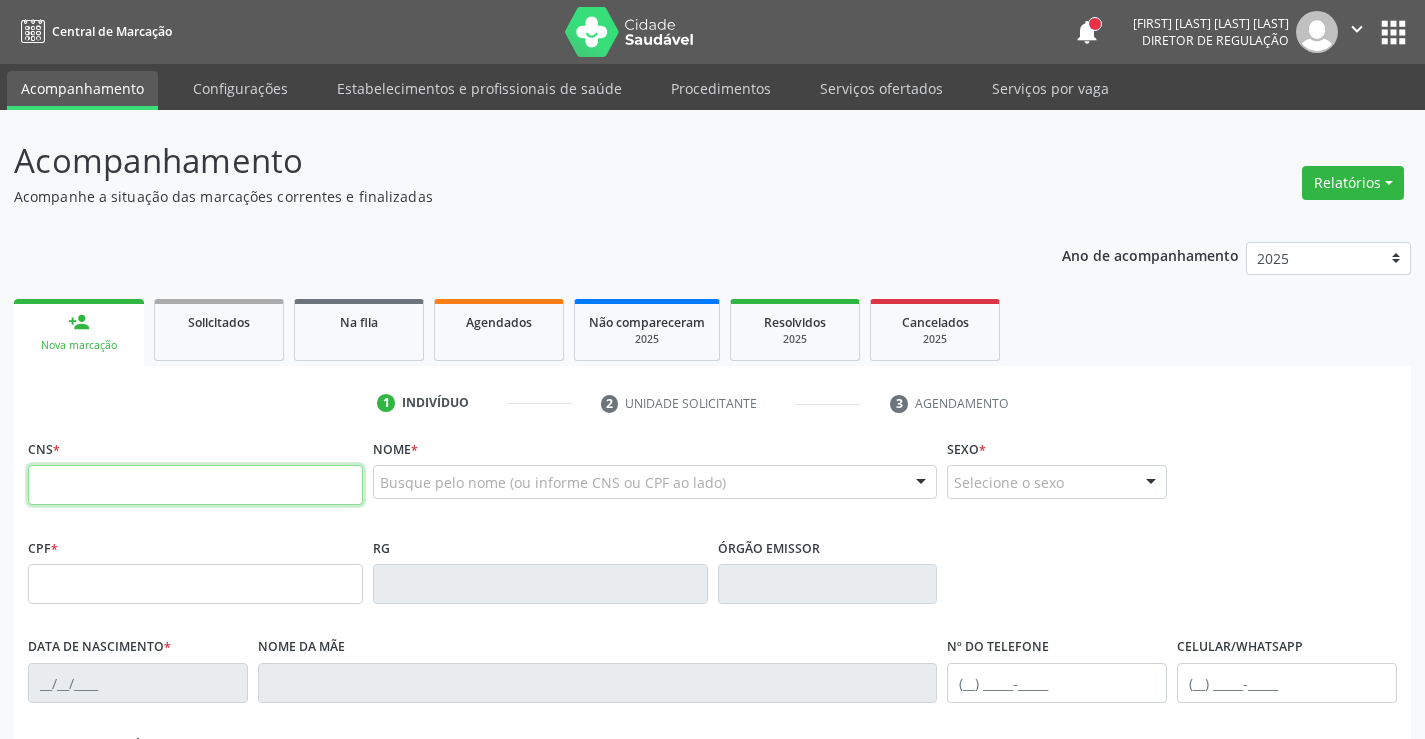 drag, startPoint x: 114, startPoint y: 477, endPoint x: 133, endPoint y: 473, distance: 19.416489 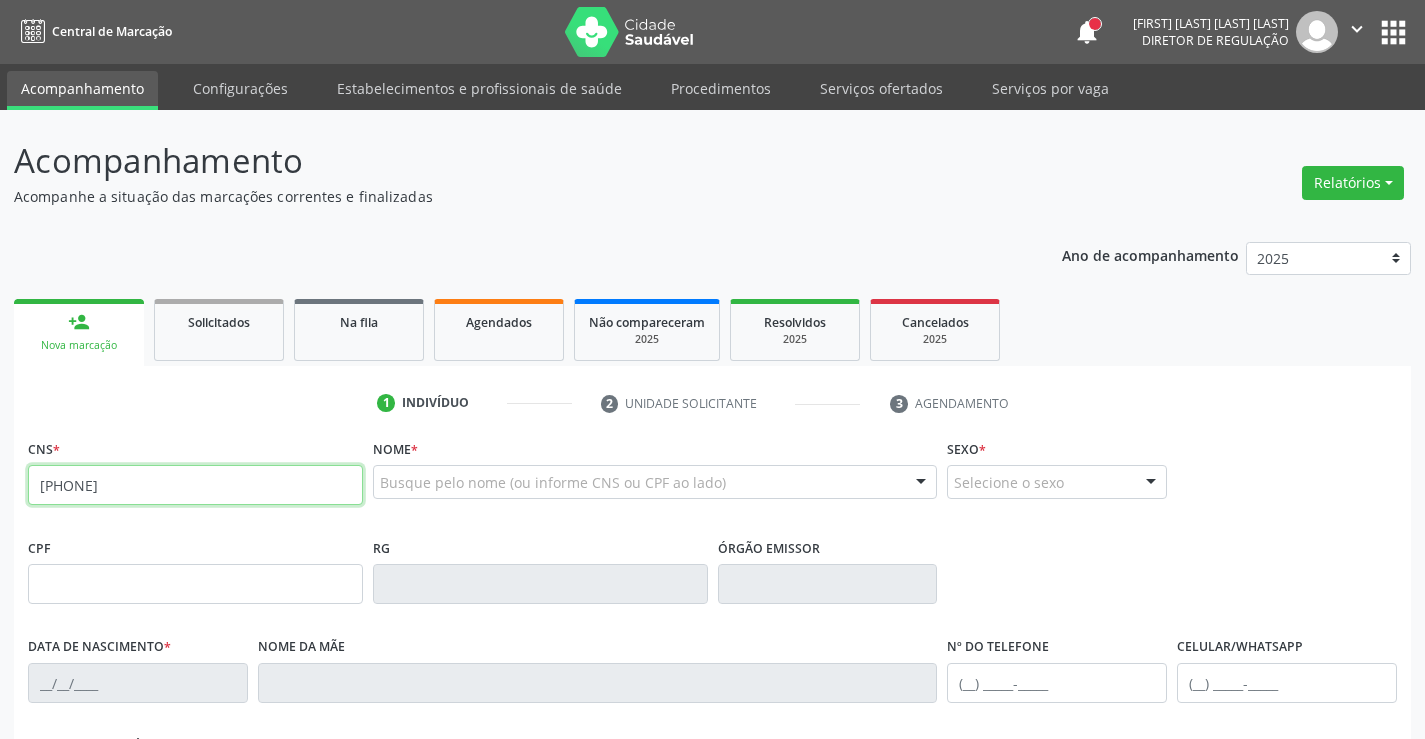 type on "898 0039 8670 2239" 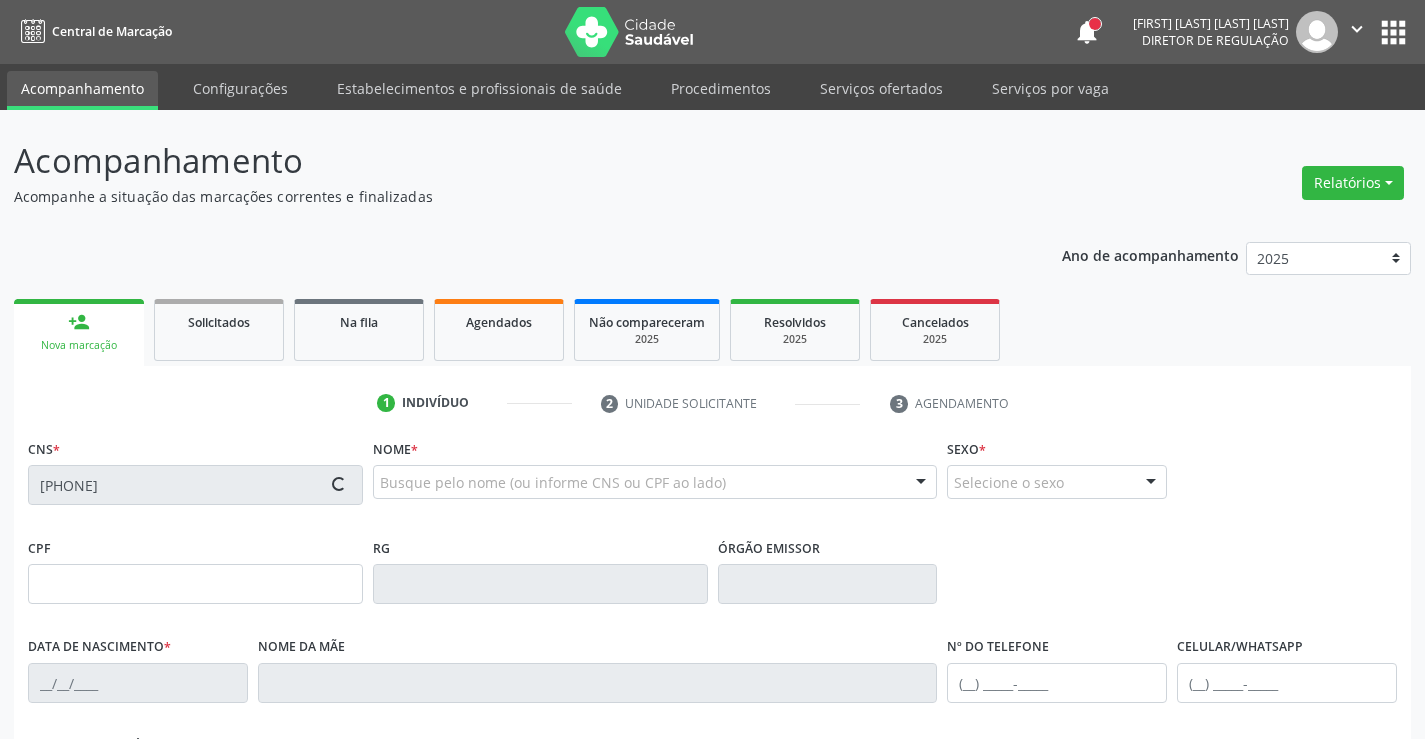 type on "069.727.144-78" 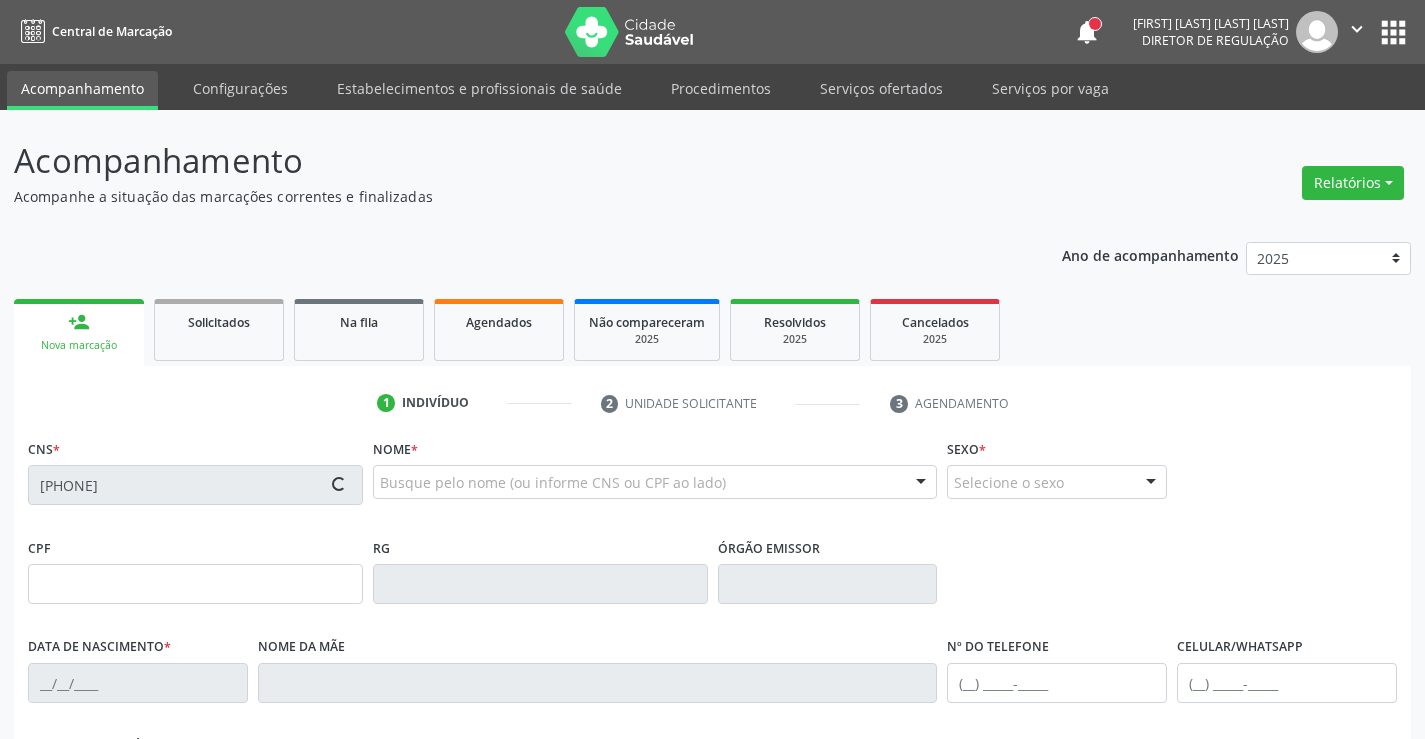 type on "11/09/1984" 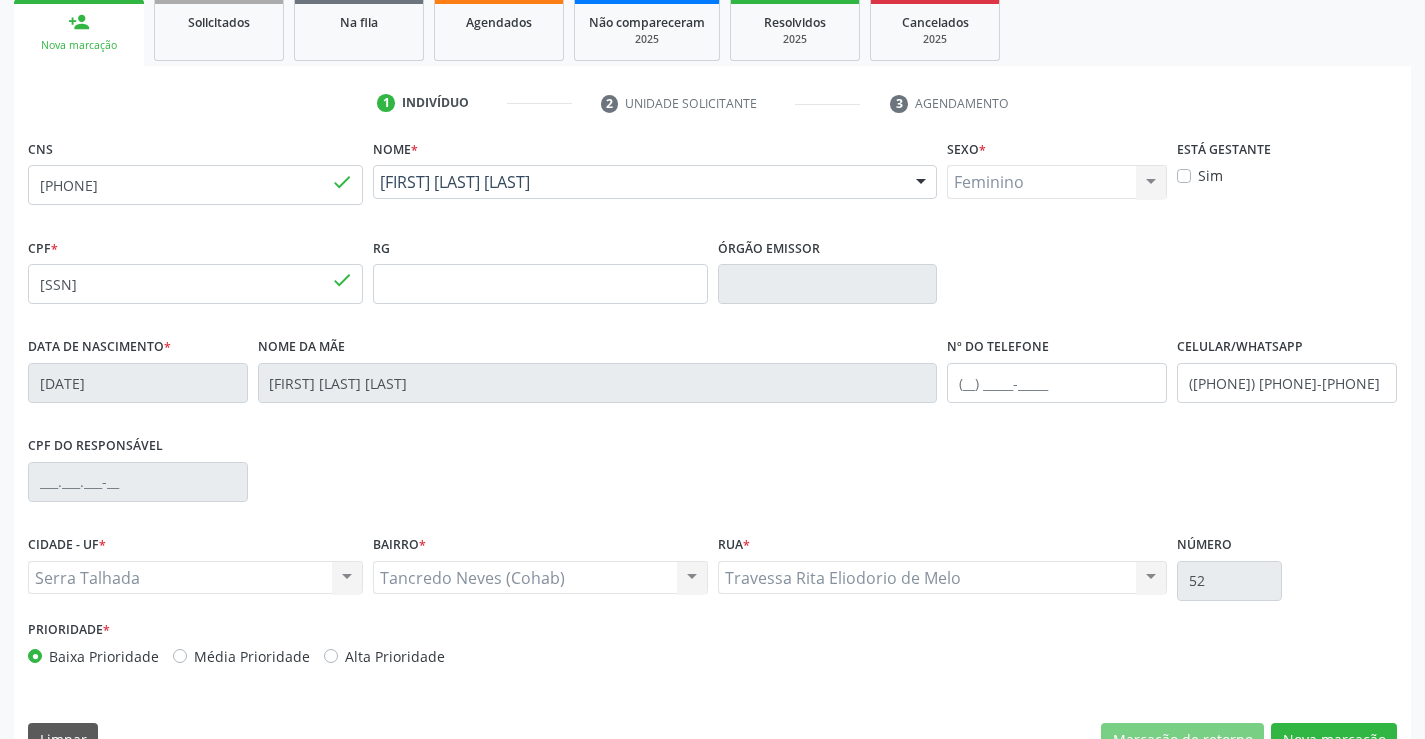 scroll, scrollTop: 345, scrollLeft: 0, axis: vertical 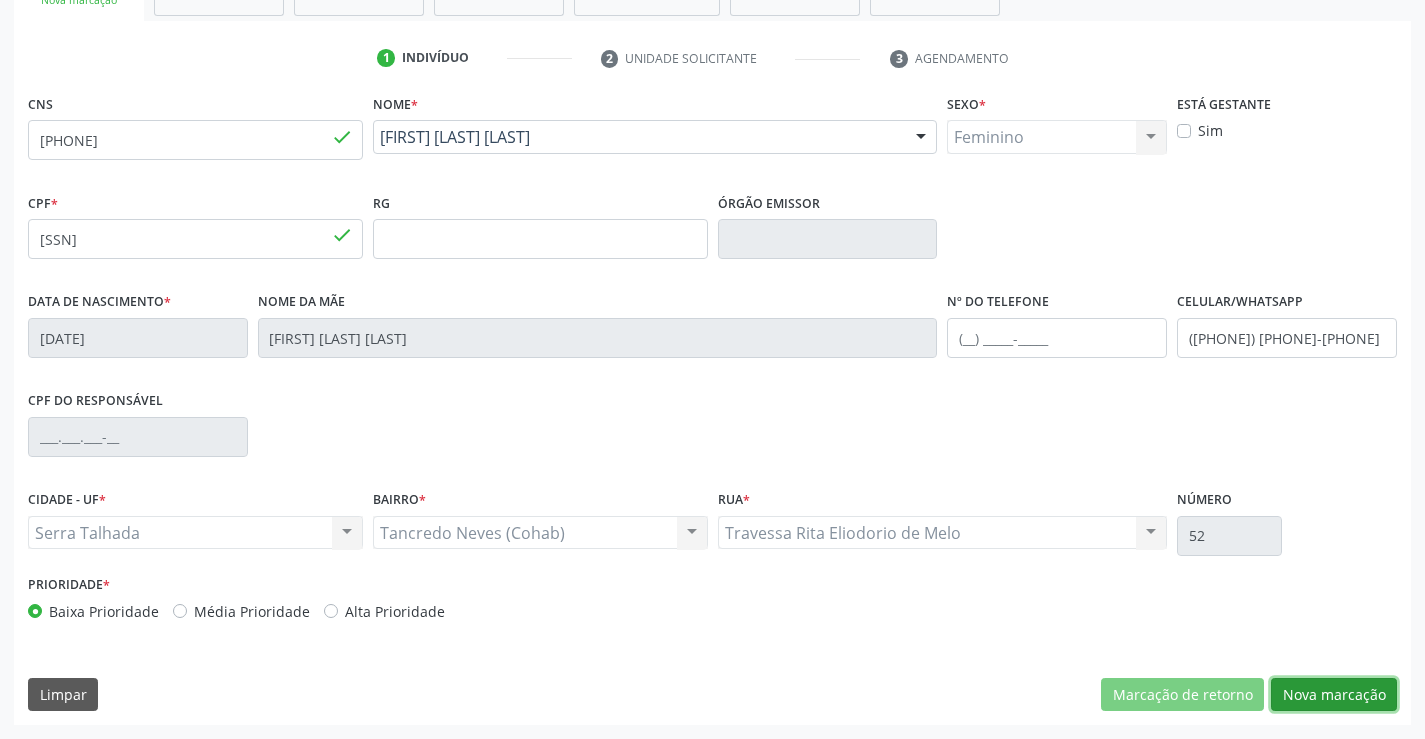 click on "Nova marcação" at bounding box center [1334, 695] 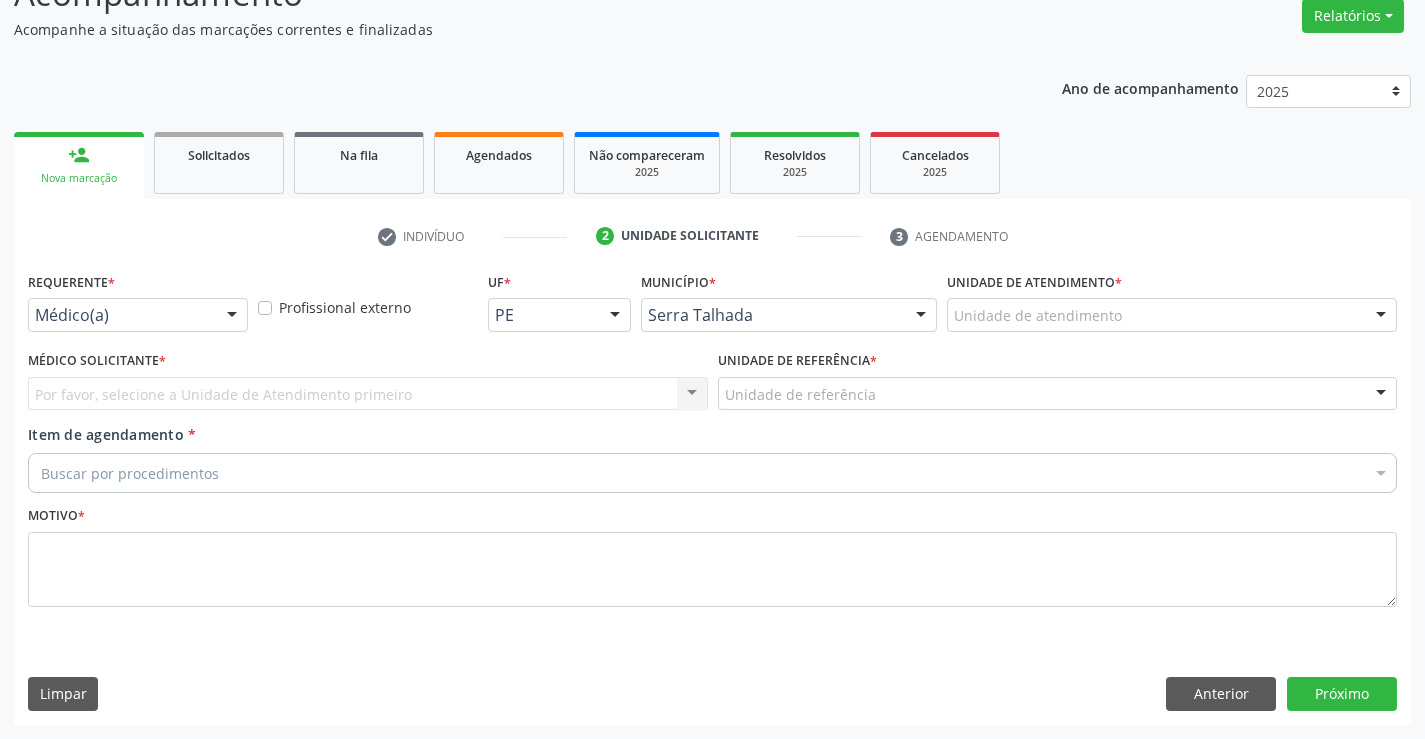 scroll, scrollTop: 167, scrollLeft: 0, axis: vertical 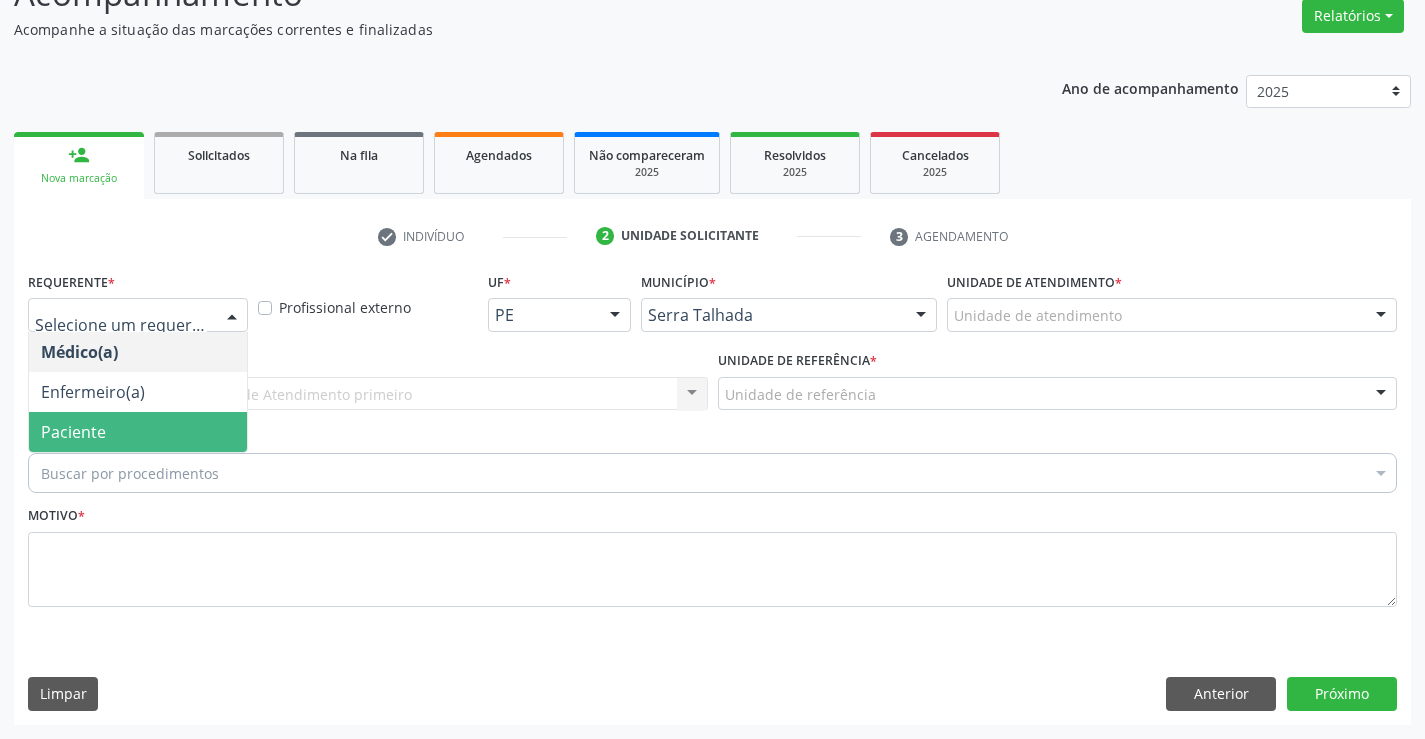 click on "Paciente" at bounding box center (138, 432) 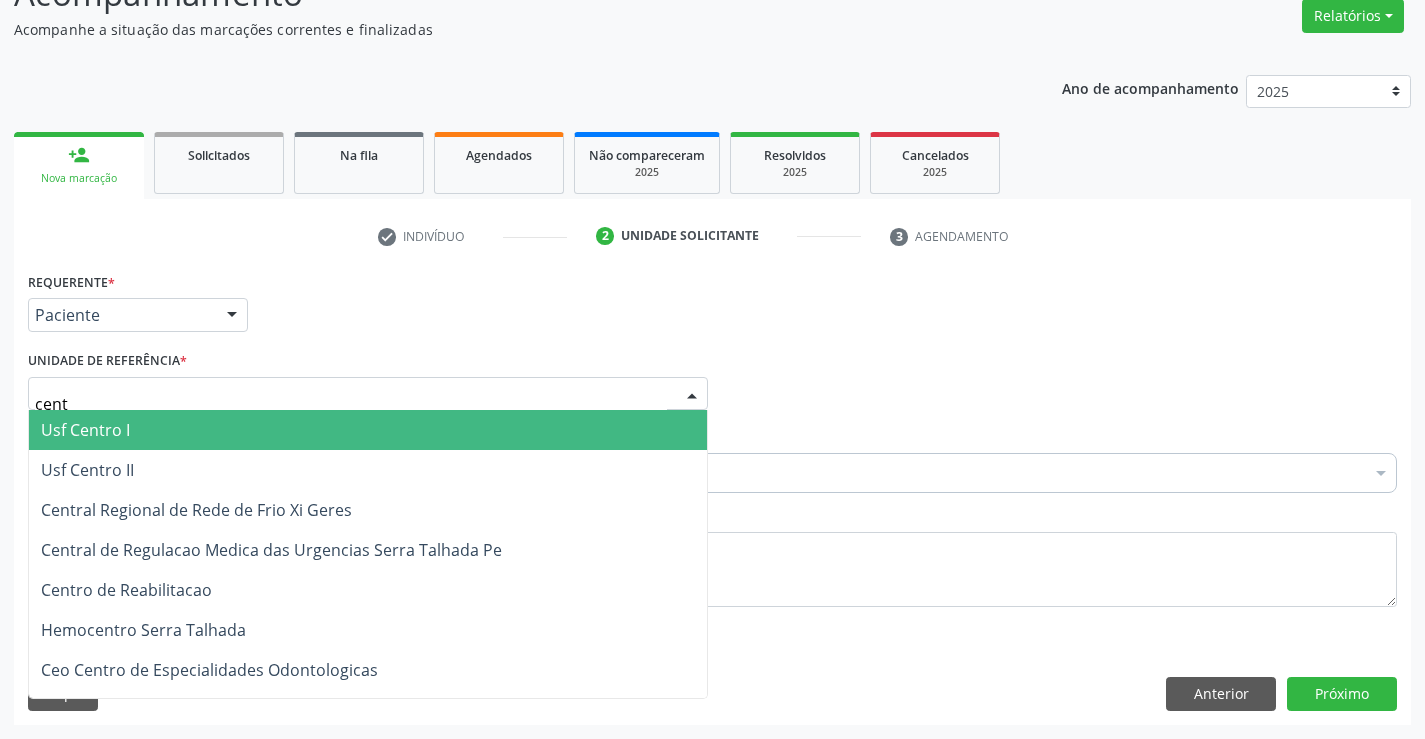 type on "centr" 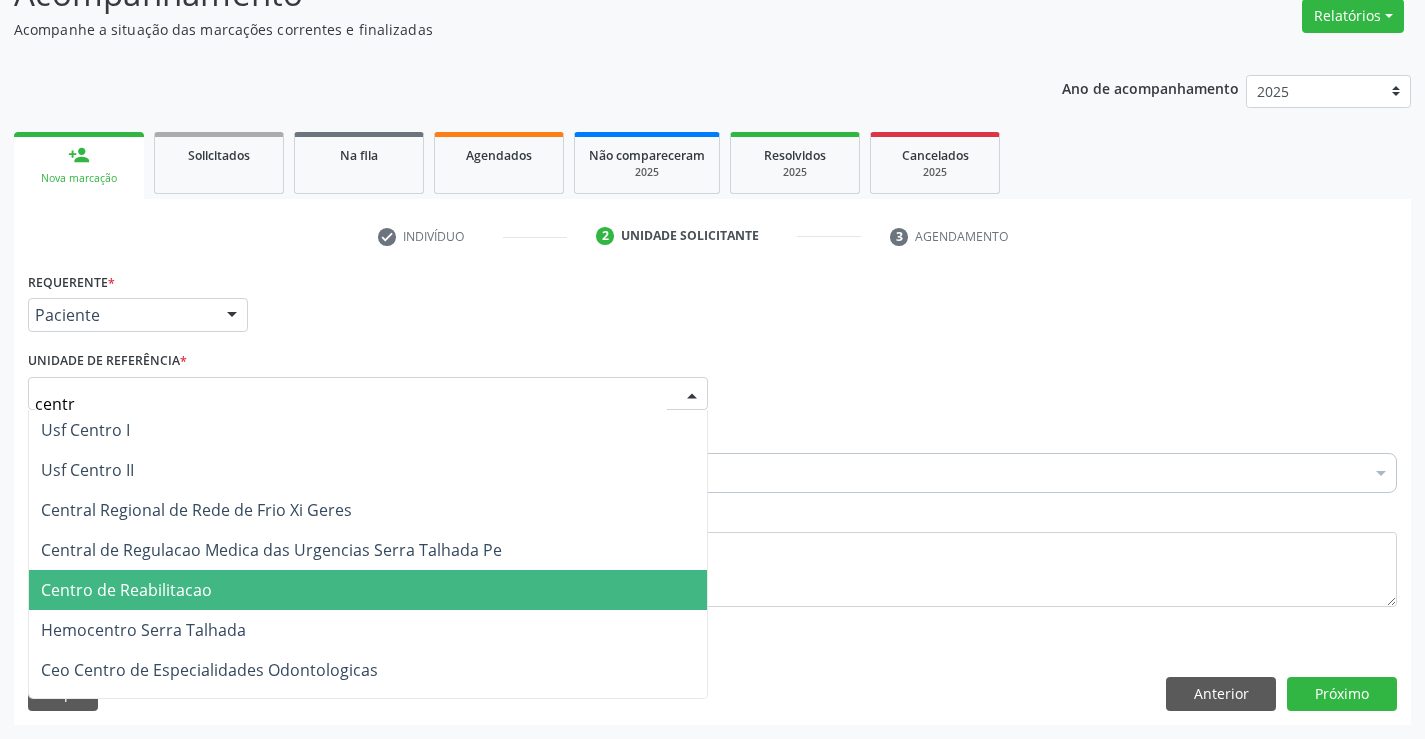 click on "Centro de Reabilitacao" at bounding box center [126, 590] 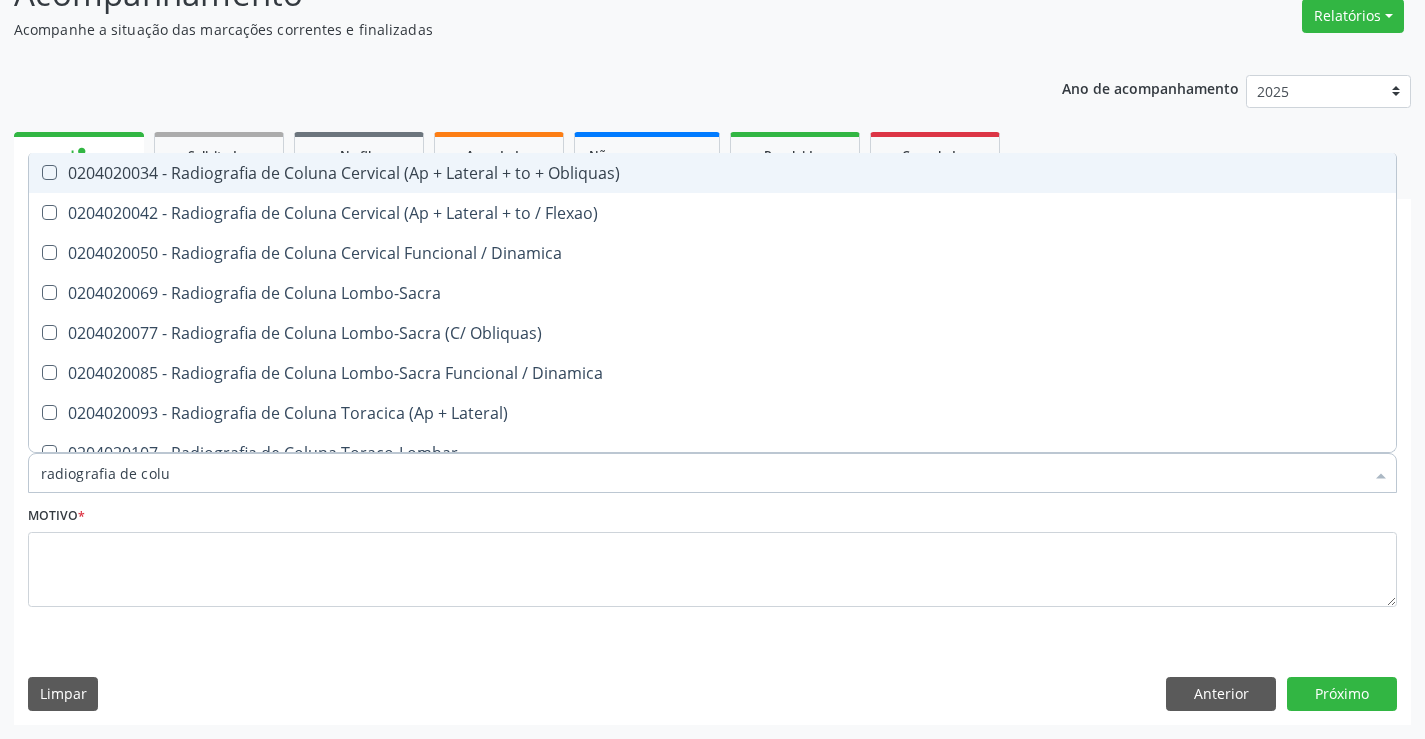 type on "radiografia de colun" 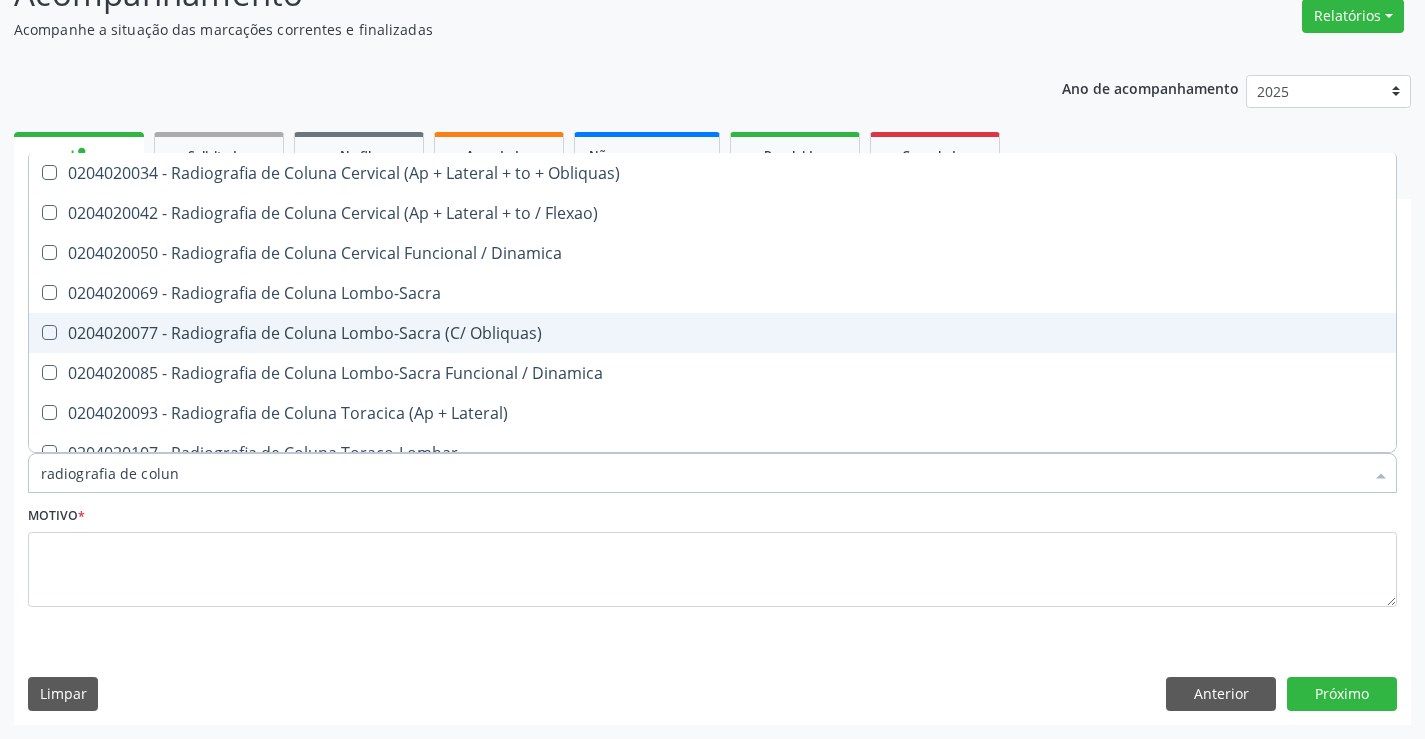scroll, scrollTop: 61, scrollLeft: 0, axis: vertical 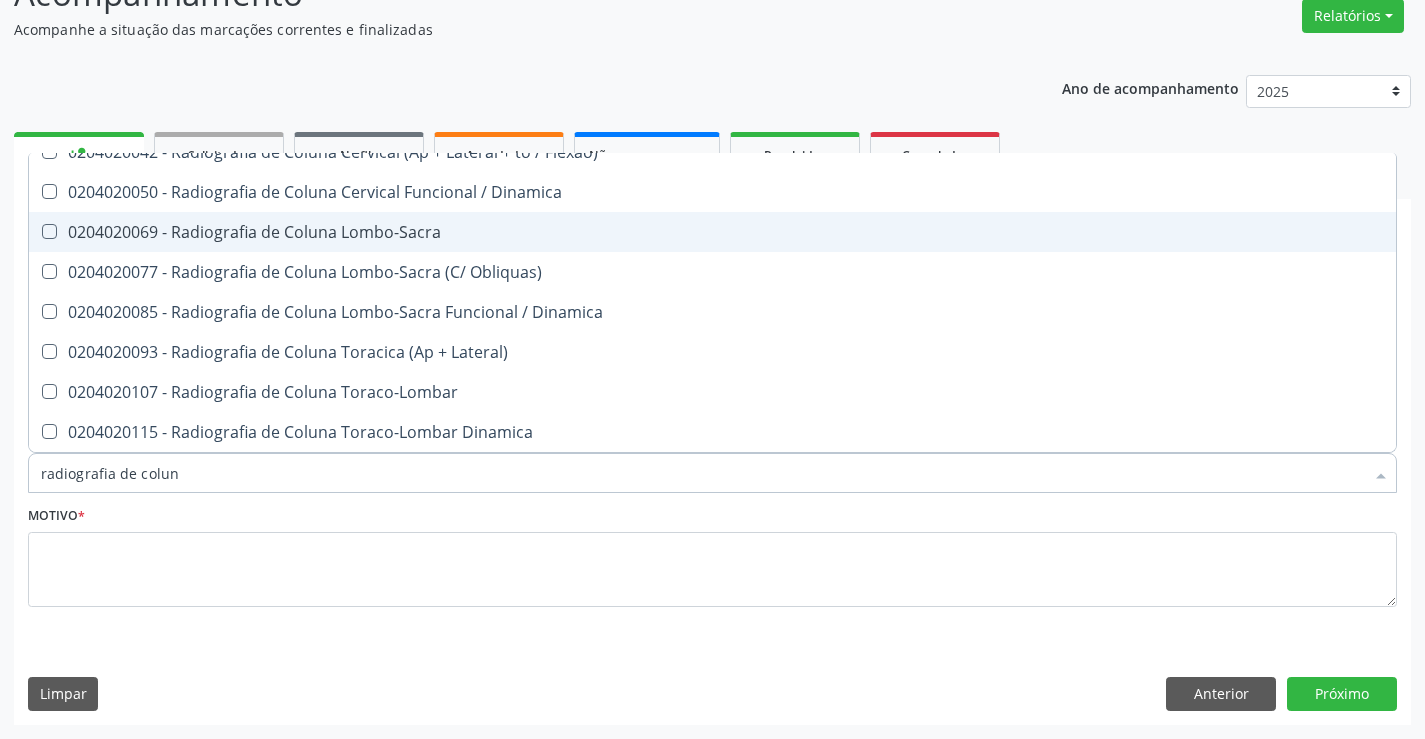 click on "0204020069 - Radiografia de Coluna Lombo-Sacra" at bounding box center (712, 232) 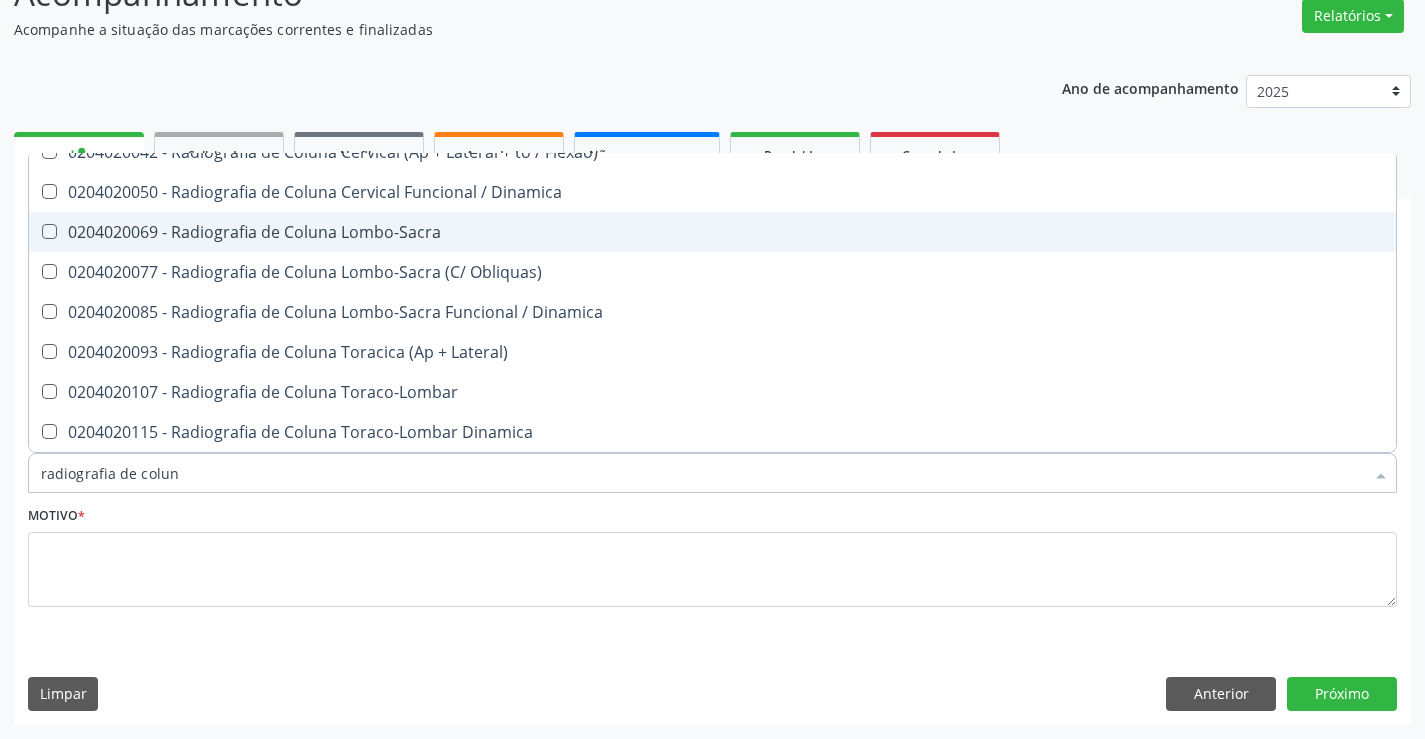 checkbox on "true" 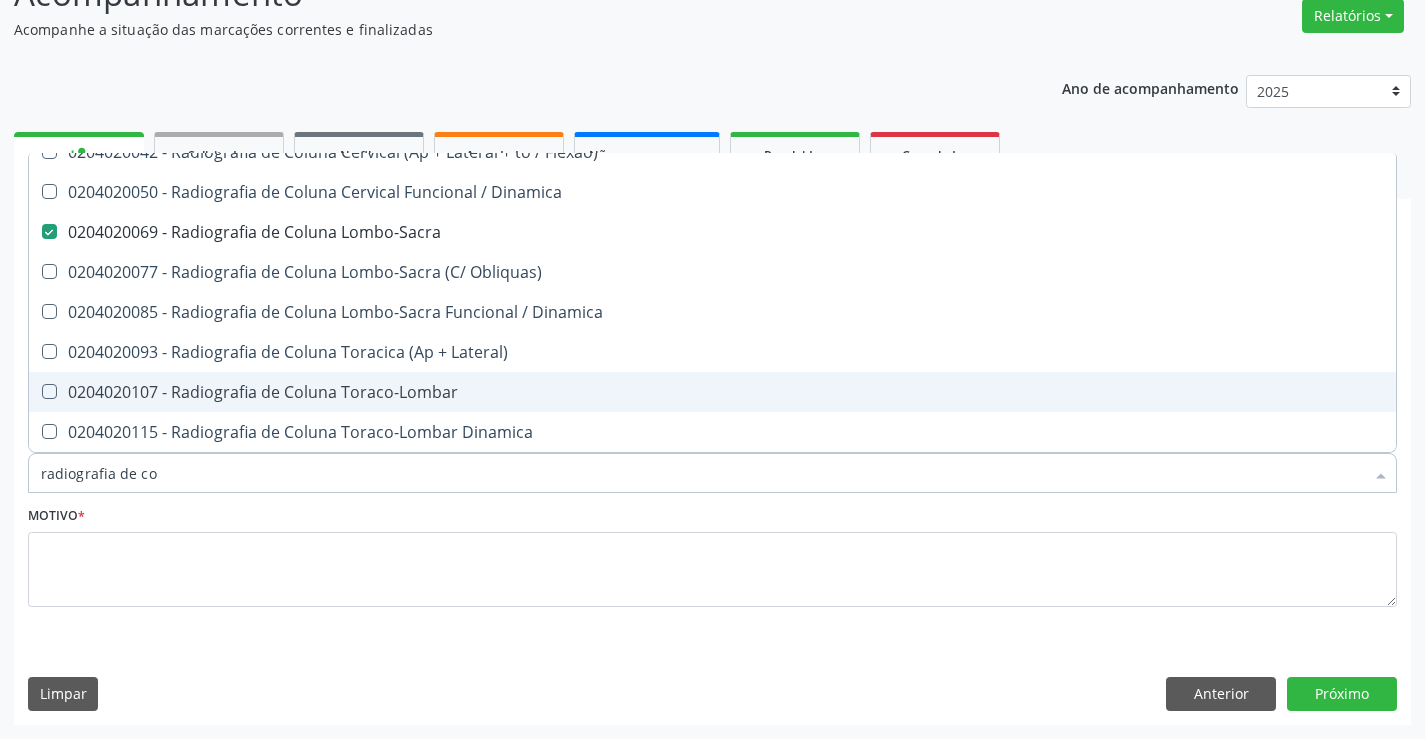 type on "radiografia de c" 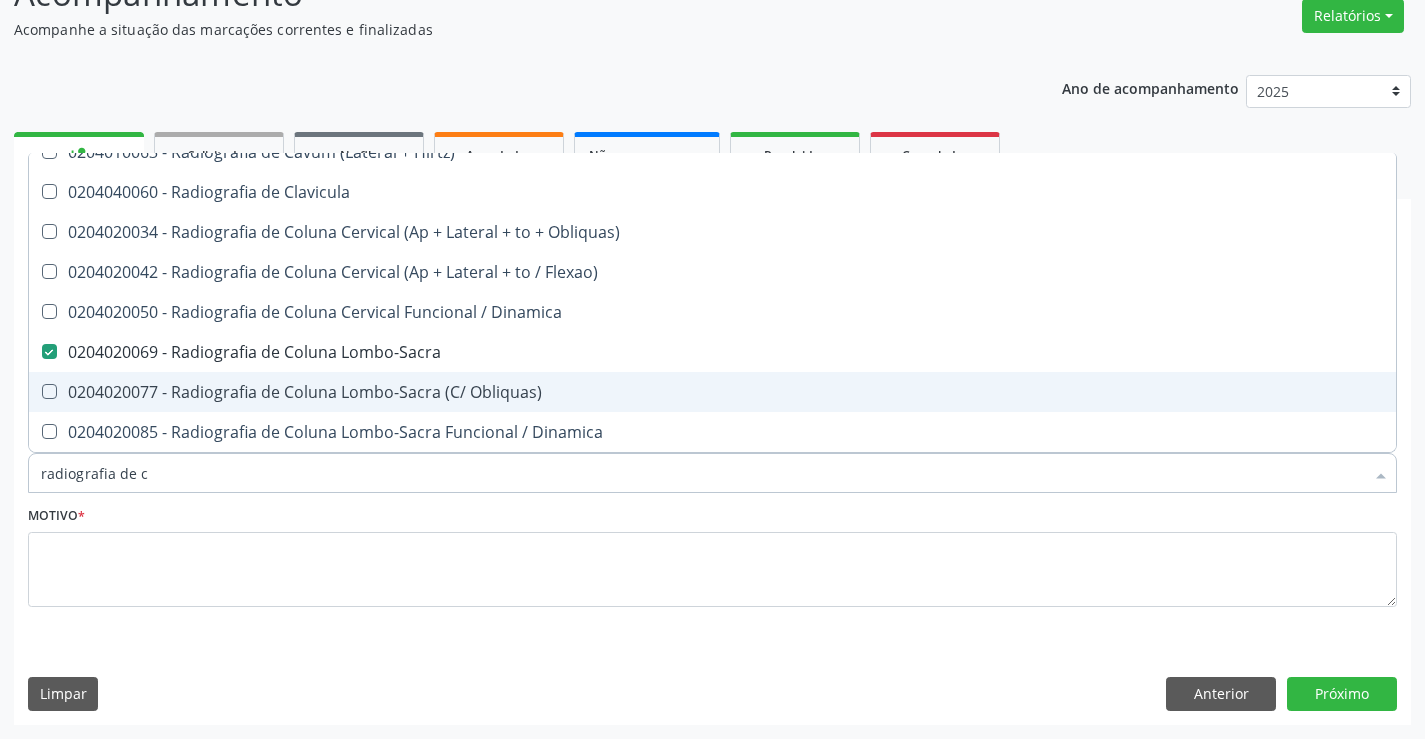 type on "radiografia de" 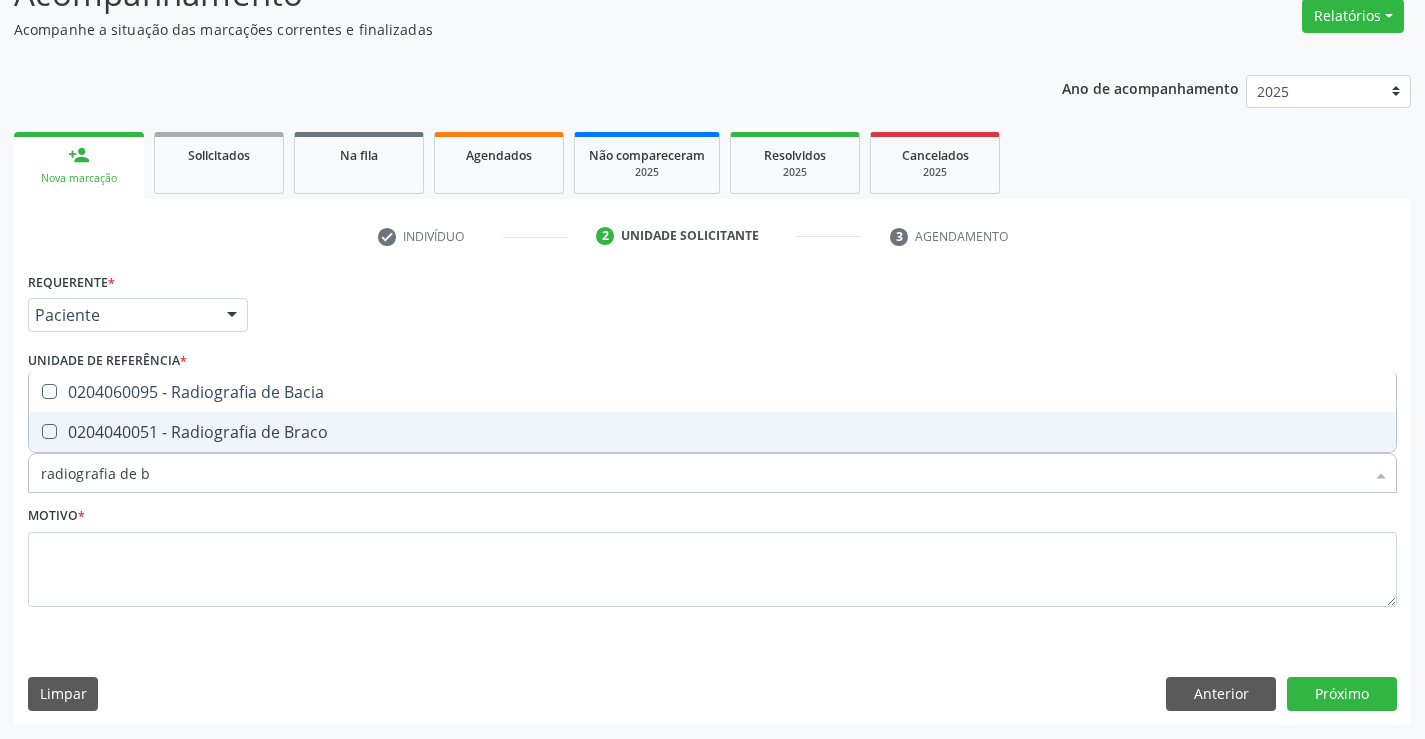 type on "radiografia de ba" 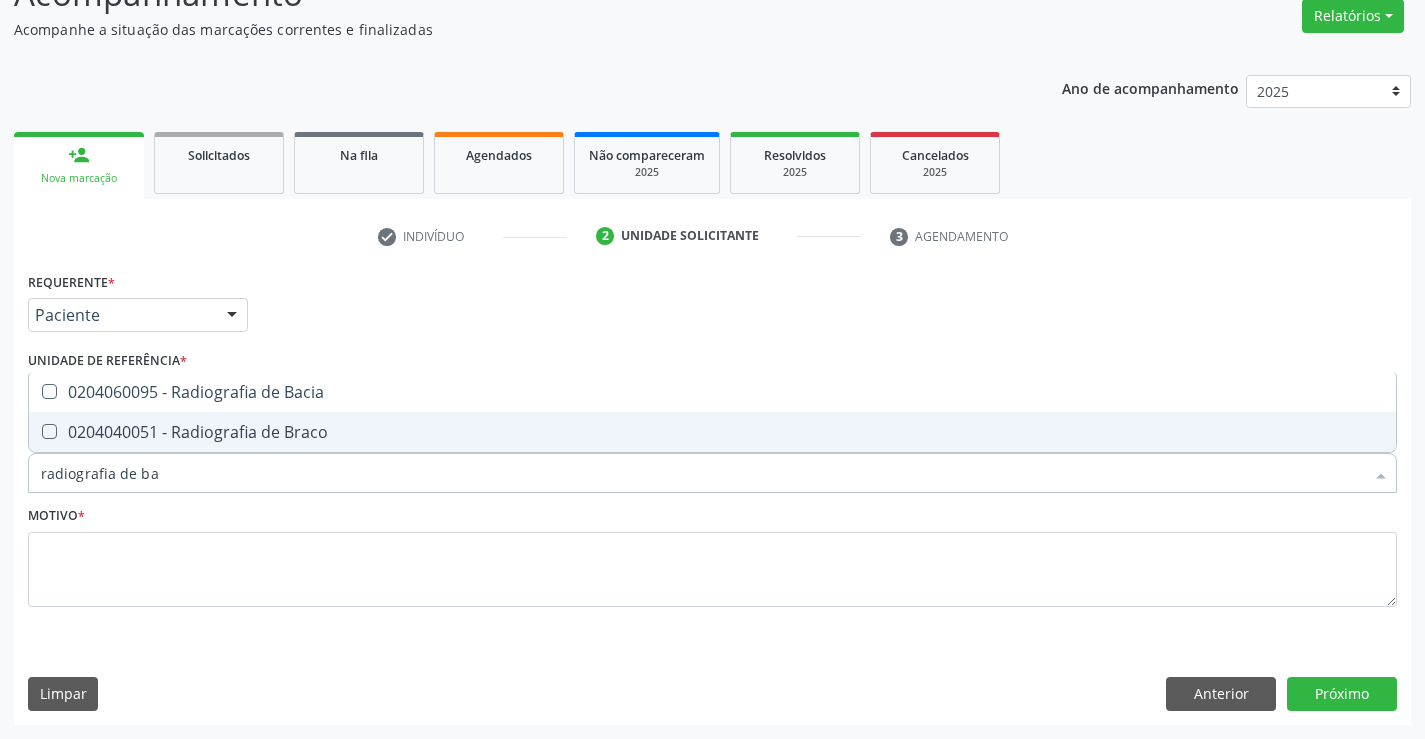 scroll, scrollTop: 0, scrollLeft: 0, axis: both 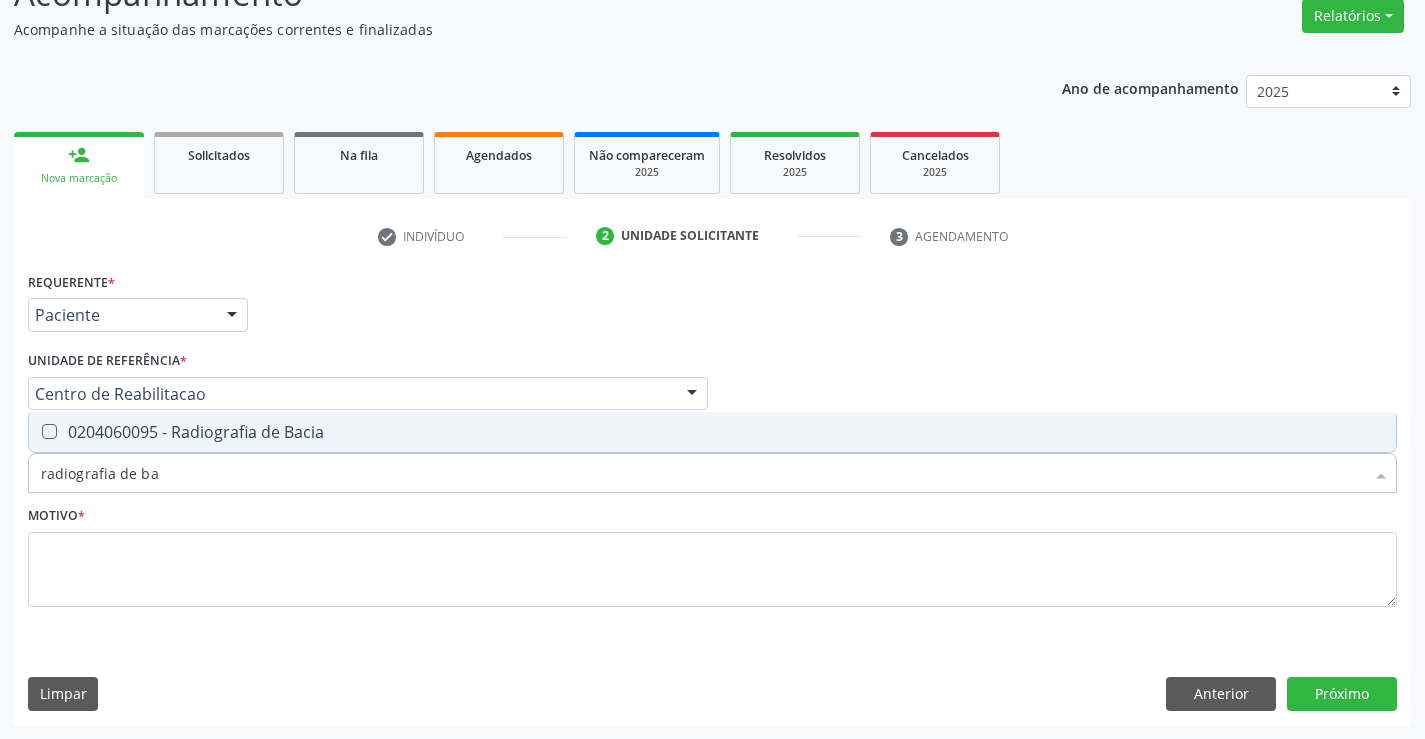 click on "0204060095 - Radiografia de Bacia" at bounding box center (712, 432) 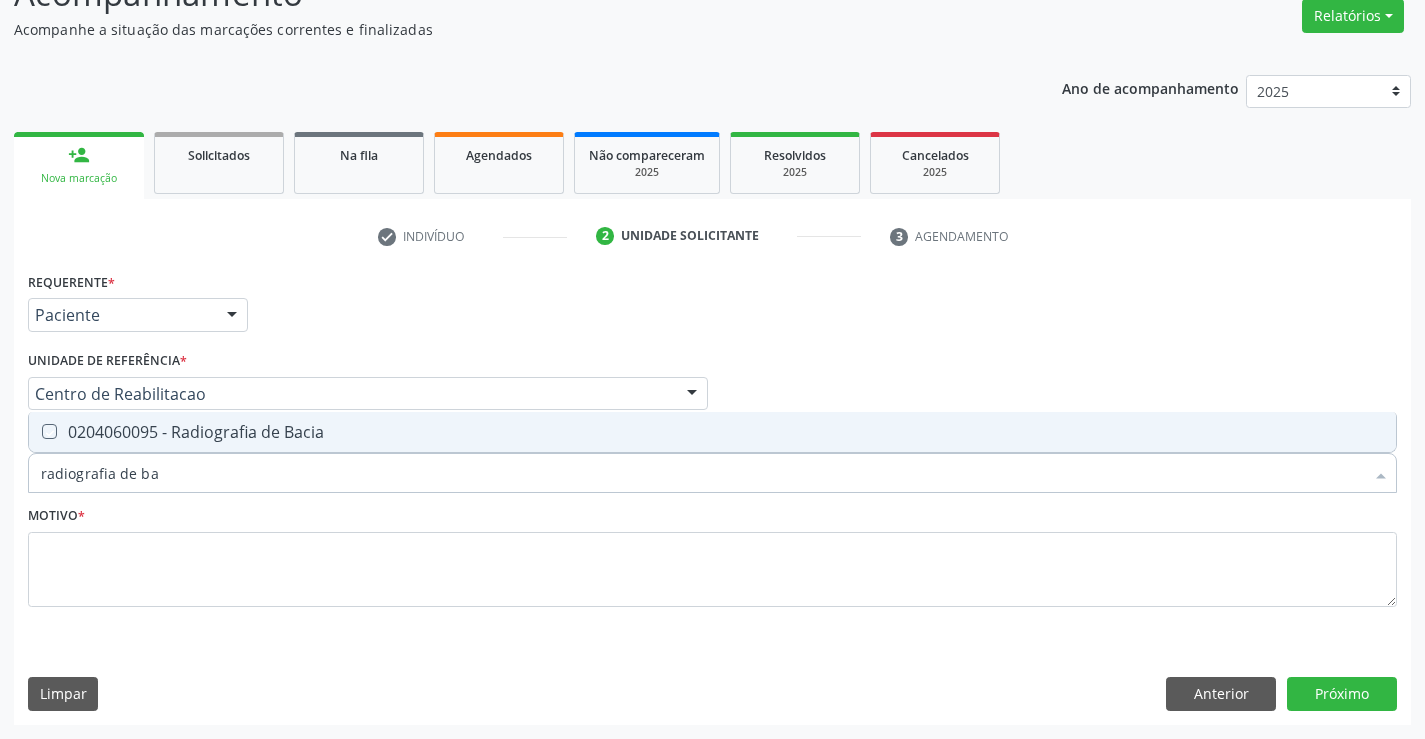checkbox on "true" 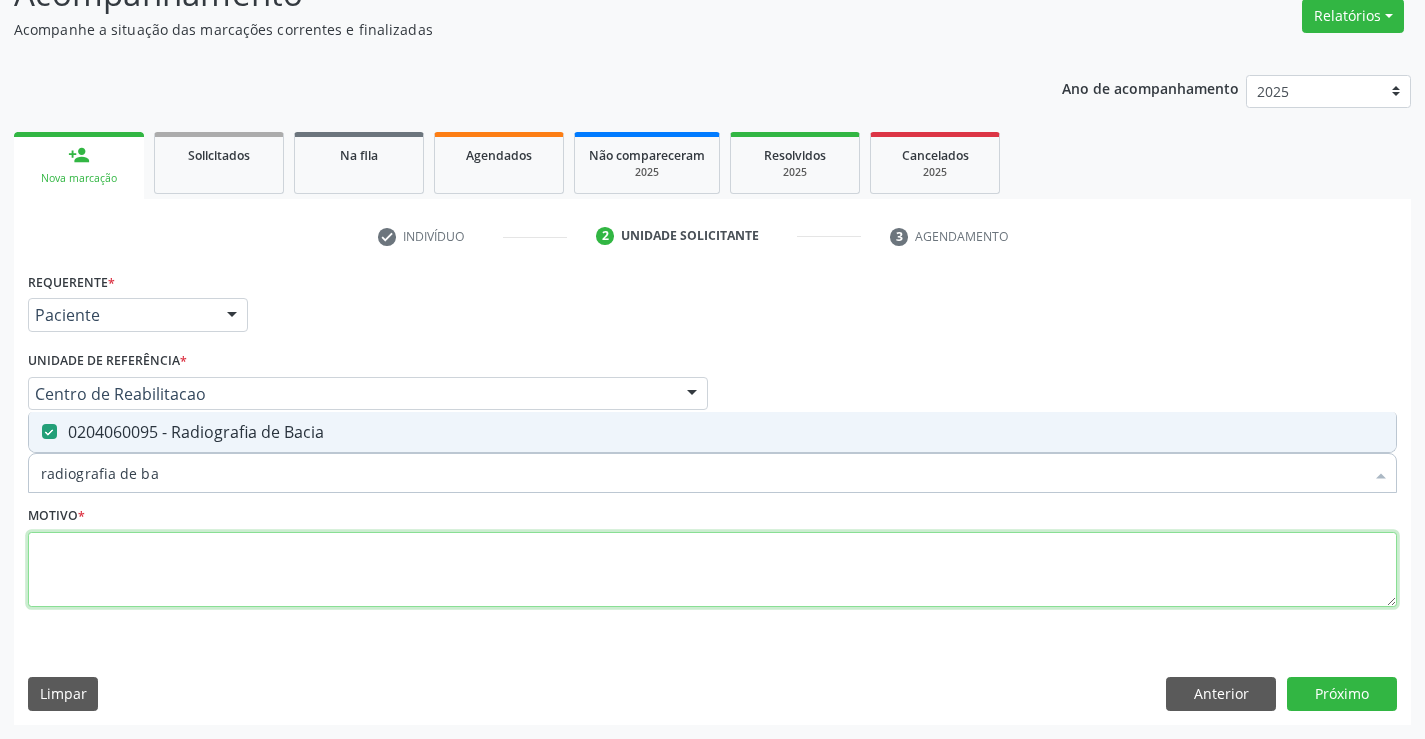 click at bounding box center (712, 570) 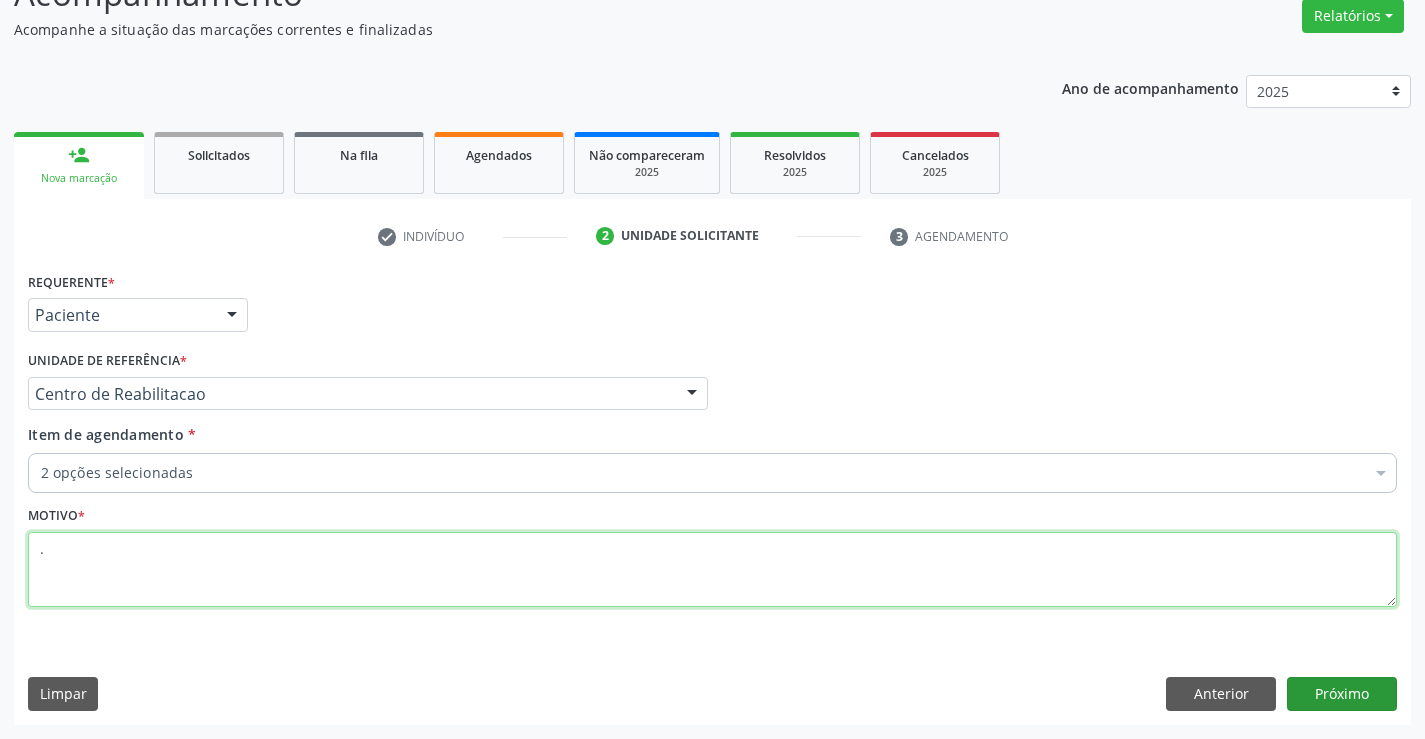 type on "." 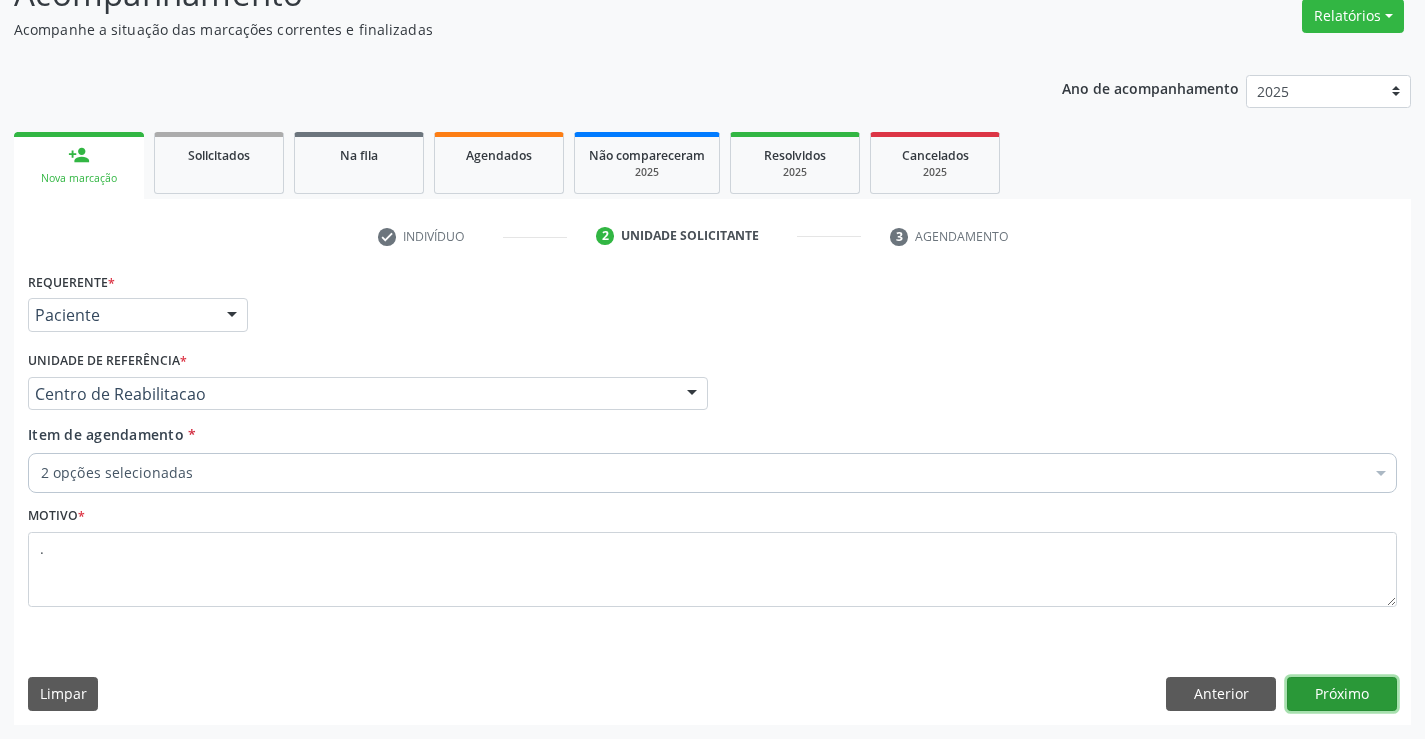 click on "Próximo" at bounding box center [1342, 694] 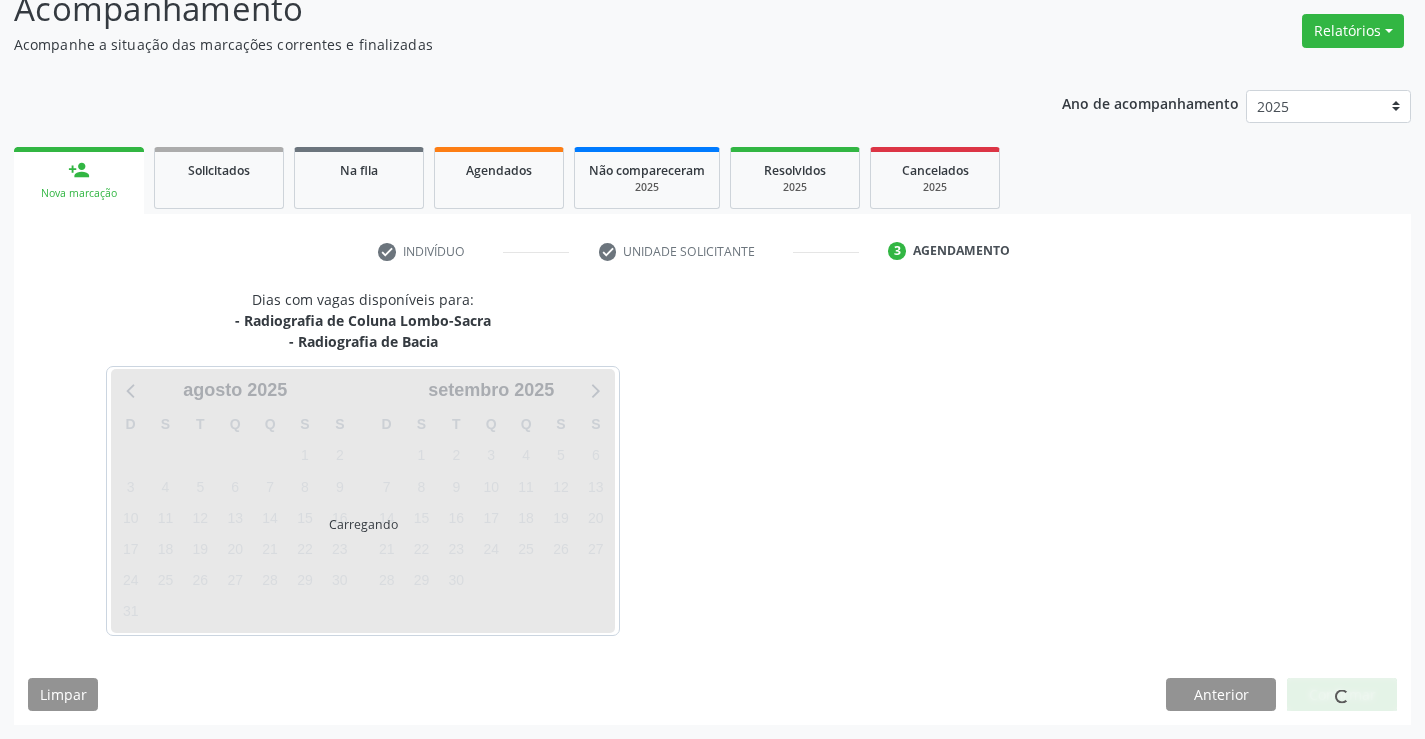 scroll, scrollTop: 152, scrollLeft: 0, axis: vertical 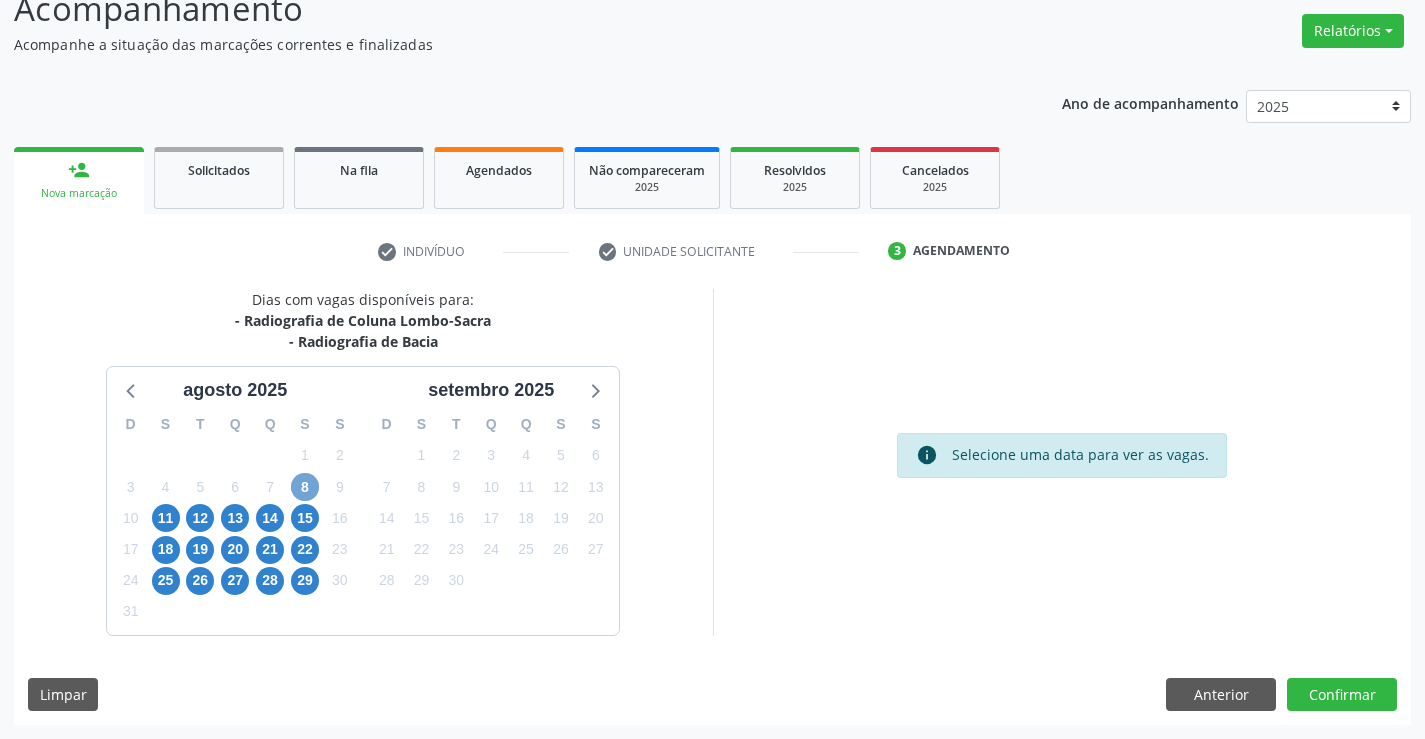 click on "8" at bounding box center [305, 487] 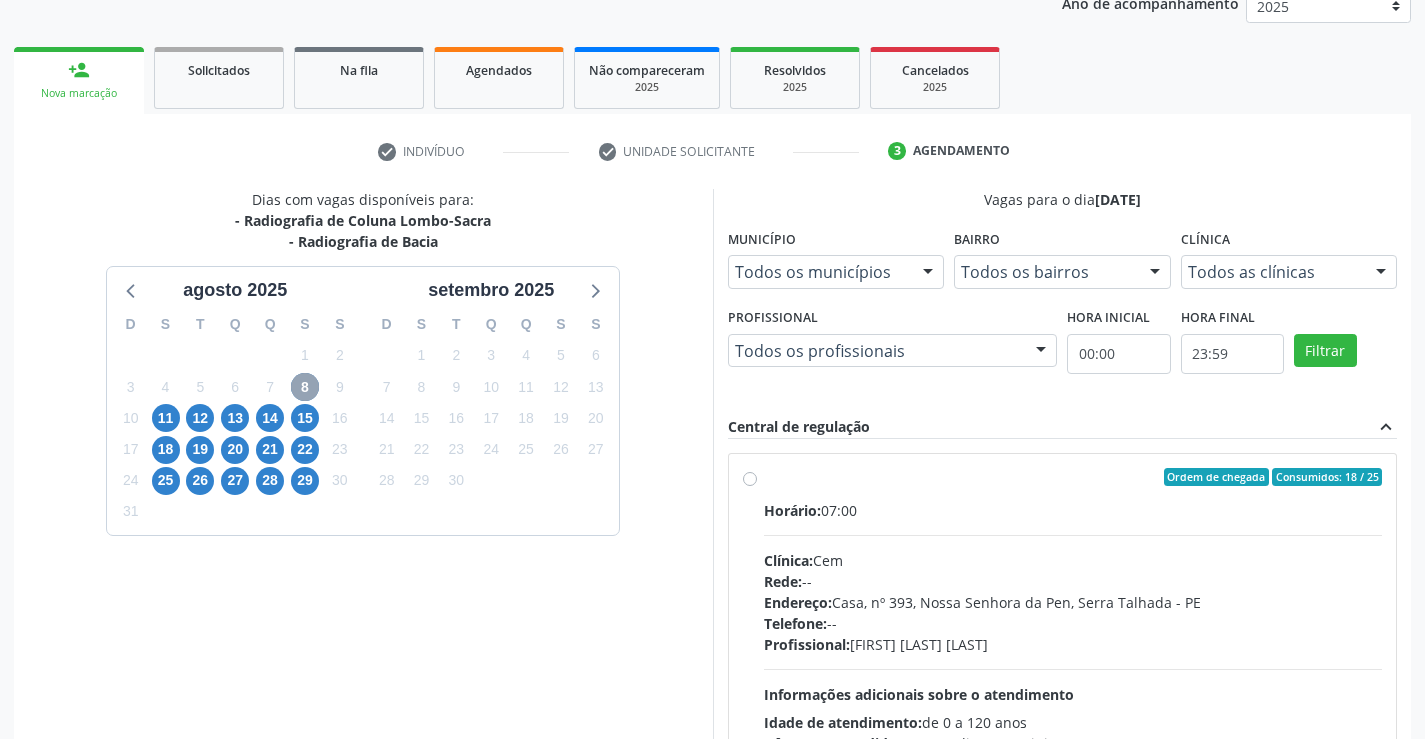scroll, scrollTop: 420, scrollLeft: 0, axis: vertical 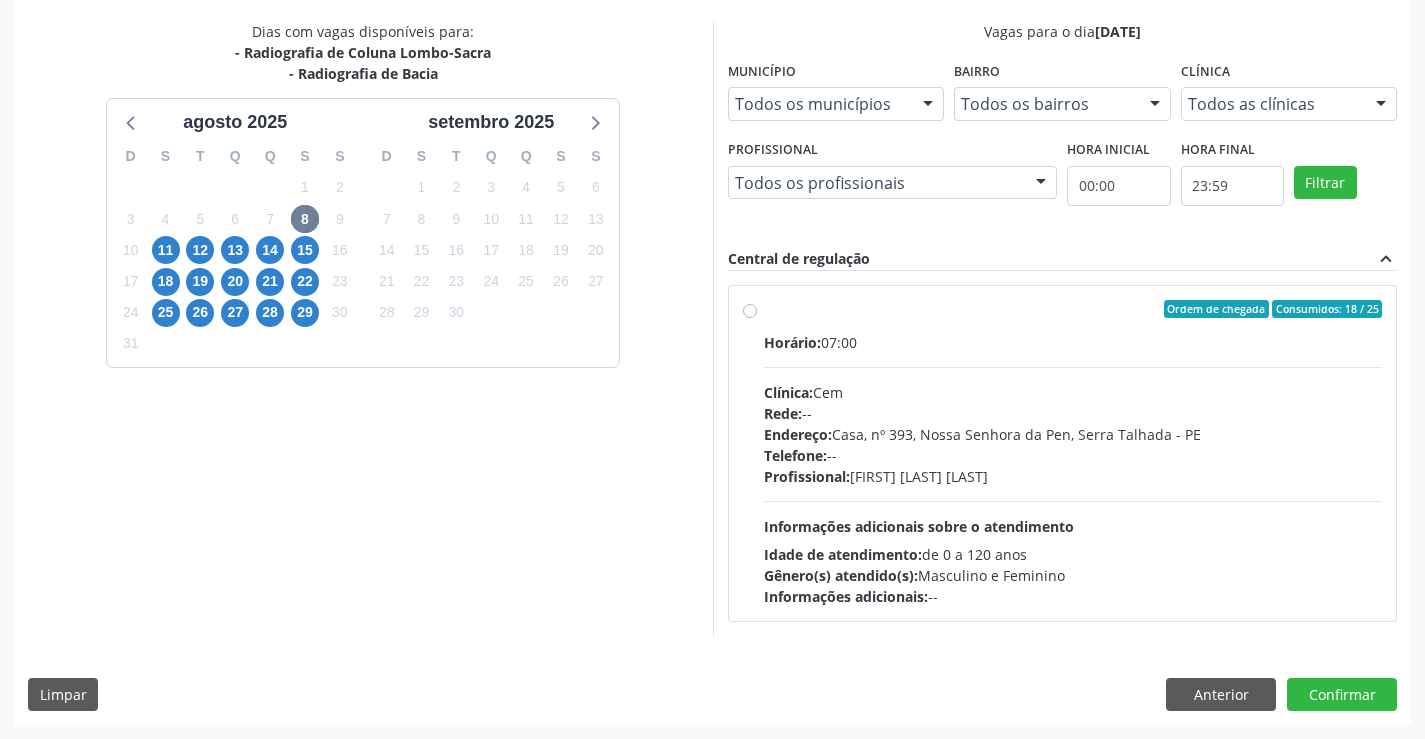 drag, startPoint x: 769, startPoint y: 454, endPoint x: 746, endPoint y: 451, distance: 23.194826 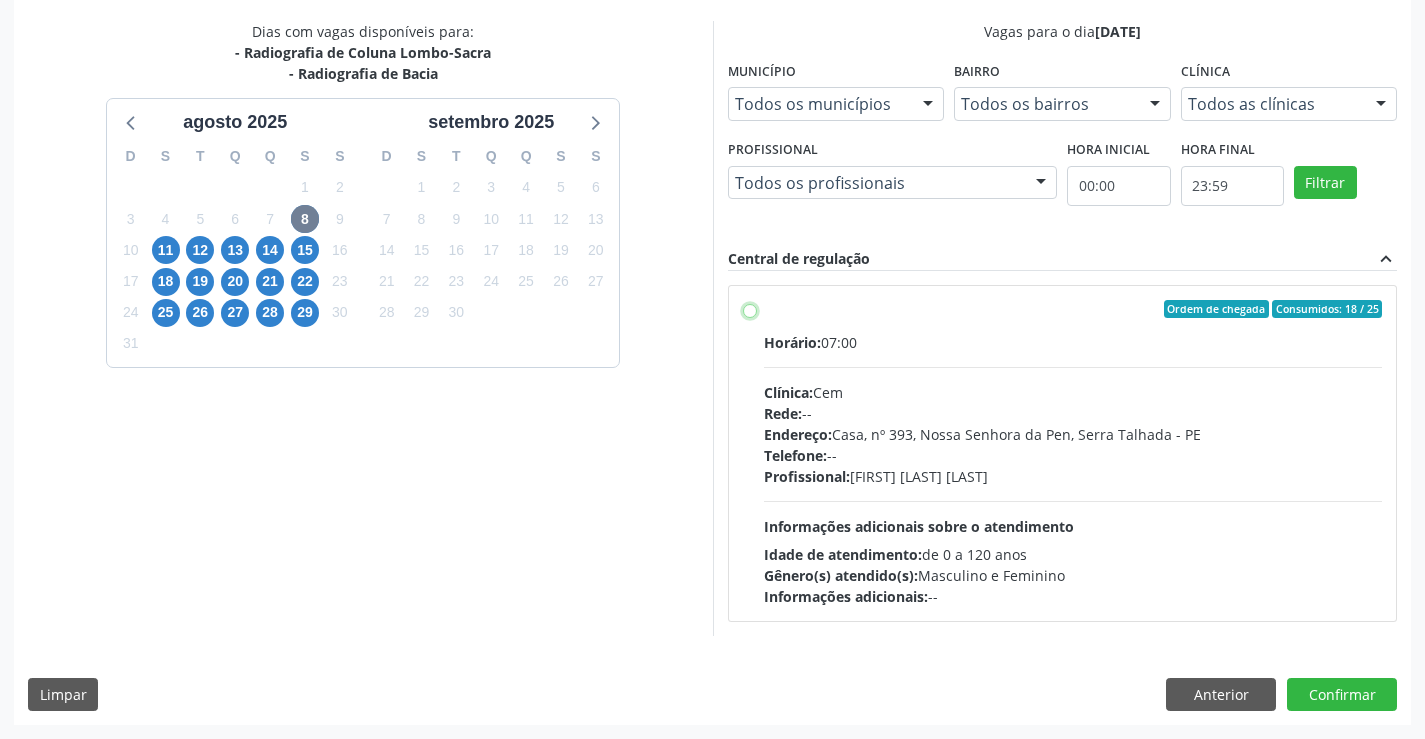 click on "Ordem de chegada
Consumidos: 18 / 25
Horário:   07:00
Clínica:  Cem
Rede:
--
Endereço:   Casa, nº 393, Nossa Senhora da Pen, Serra Talhada - PE
Telefone:   --
Profissional:
Ebenone Antonio da Silva
Informações adicionais sobre o atendimento
Idade de atendimento:
de 0 a 120 anos
Gênero(s) atendido(s):
Masculino e Feminino
Informações adicionais:
--" at bounding box center (750, 309) 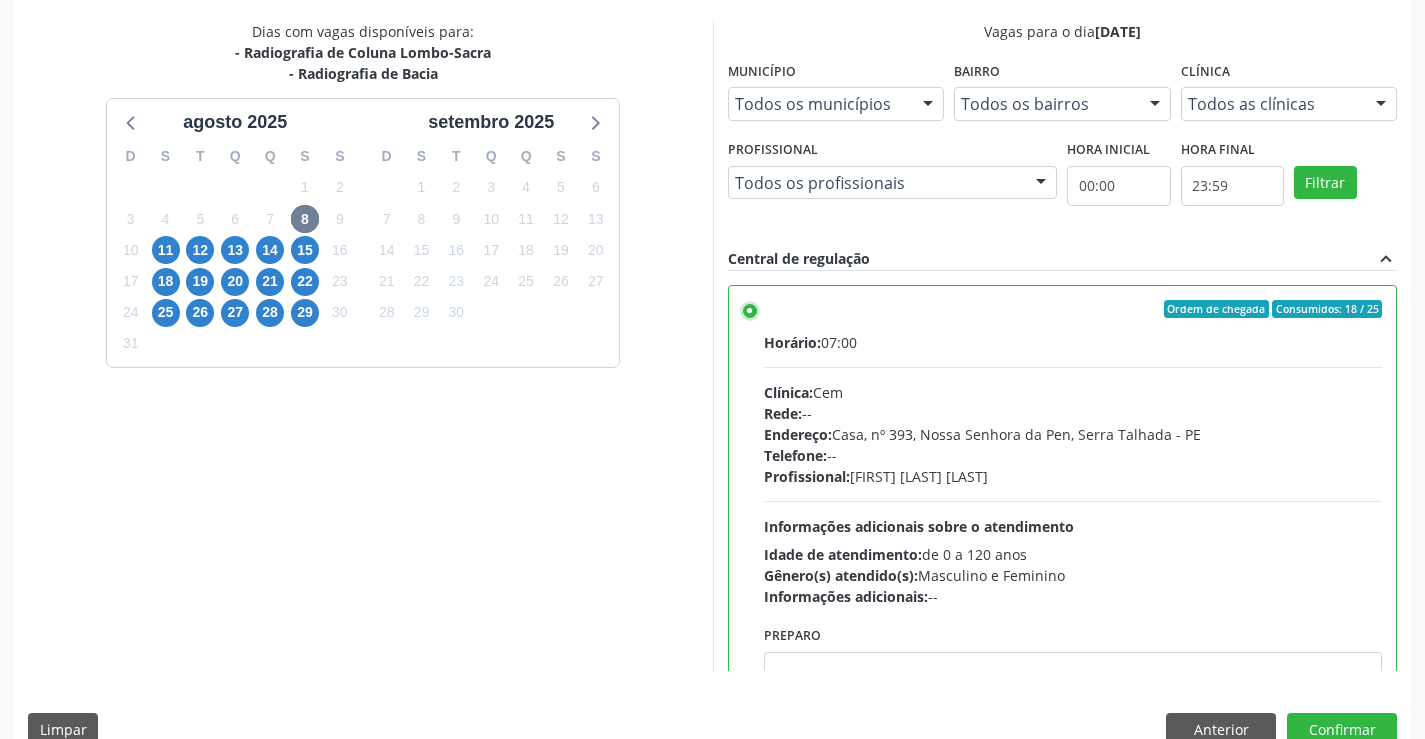 scroll, scrollTop: 456, scrollLeft: 0, axis: vertical 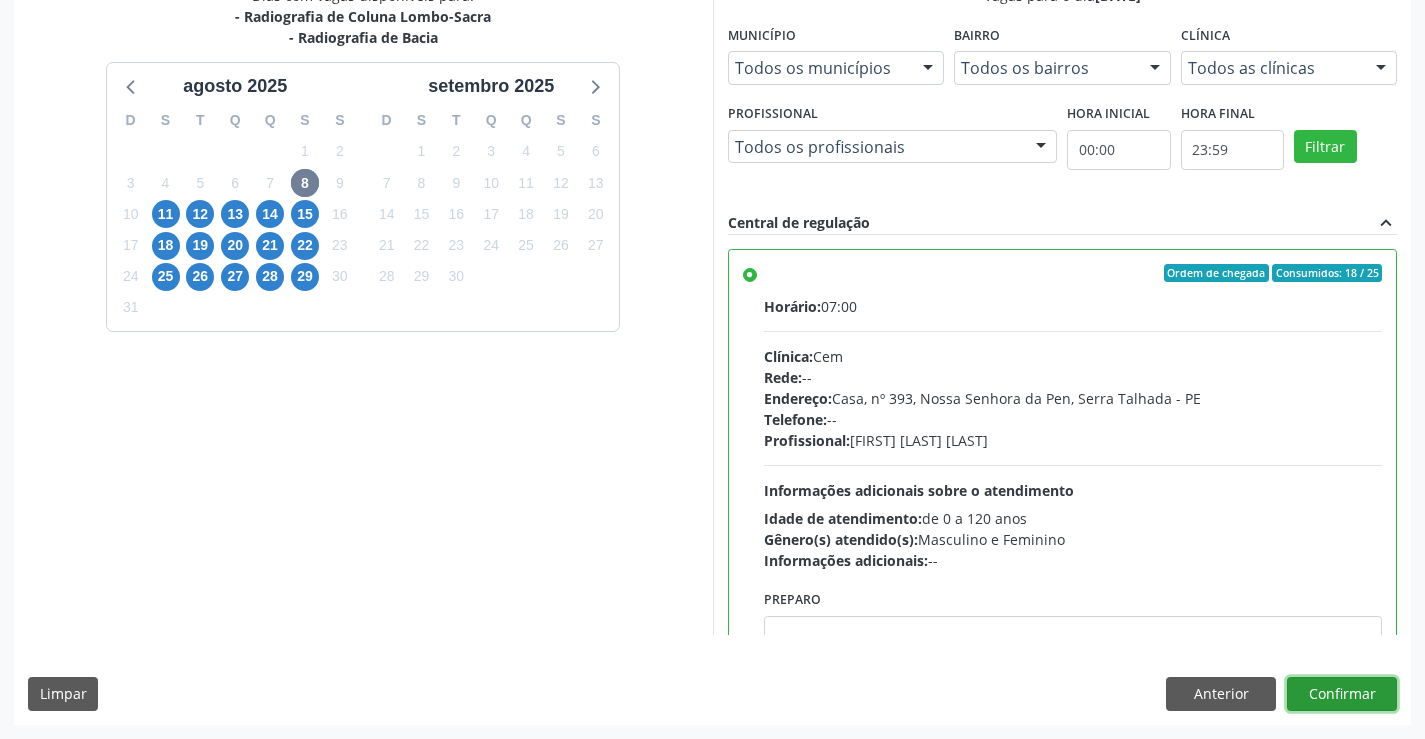 click on "Confirmar" at bounding box center (1342, 694) 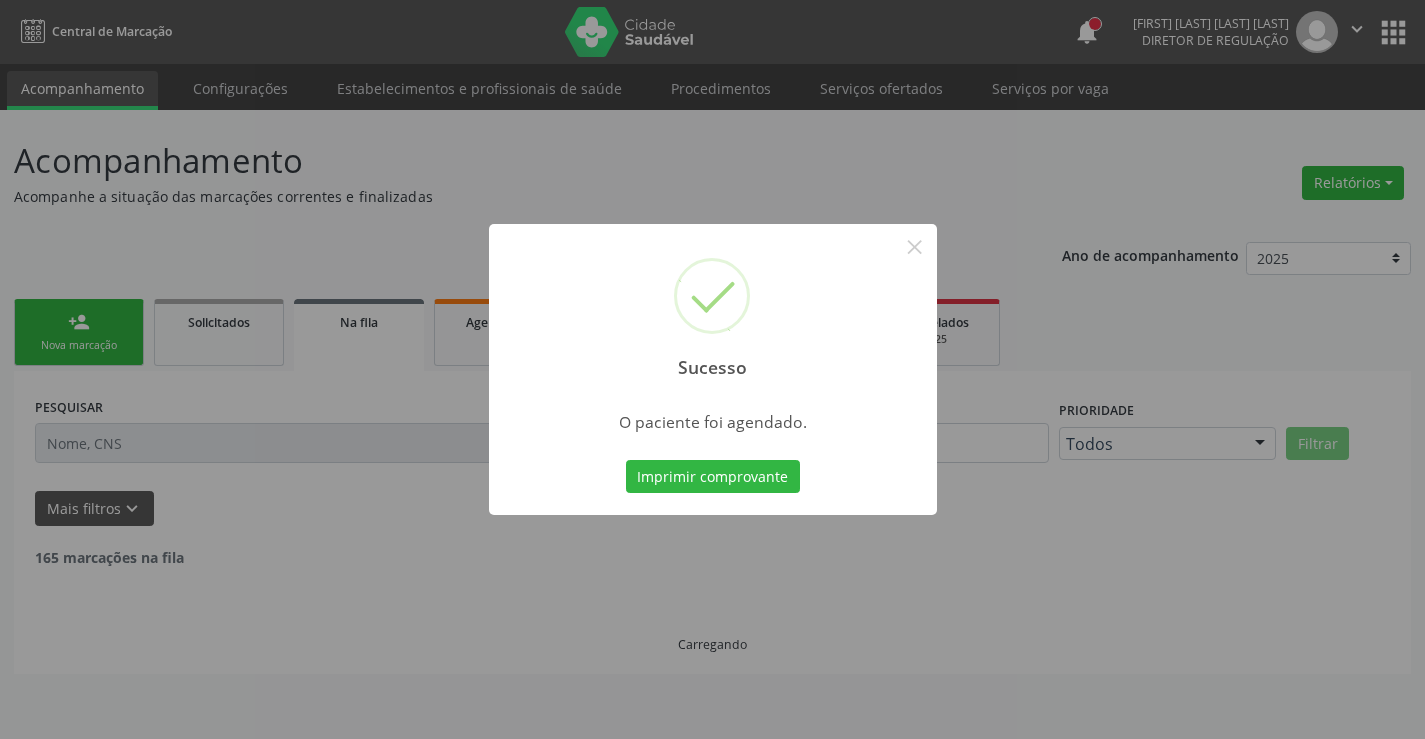 scroll, scrollTop: 0, scrollLeft: 0, axis: both 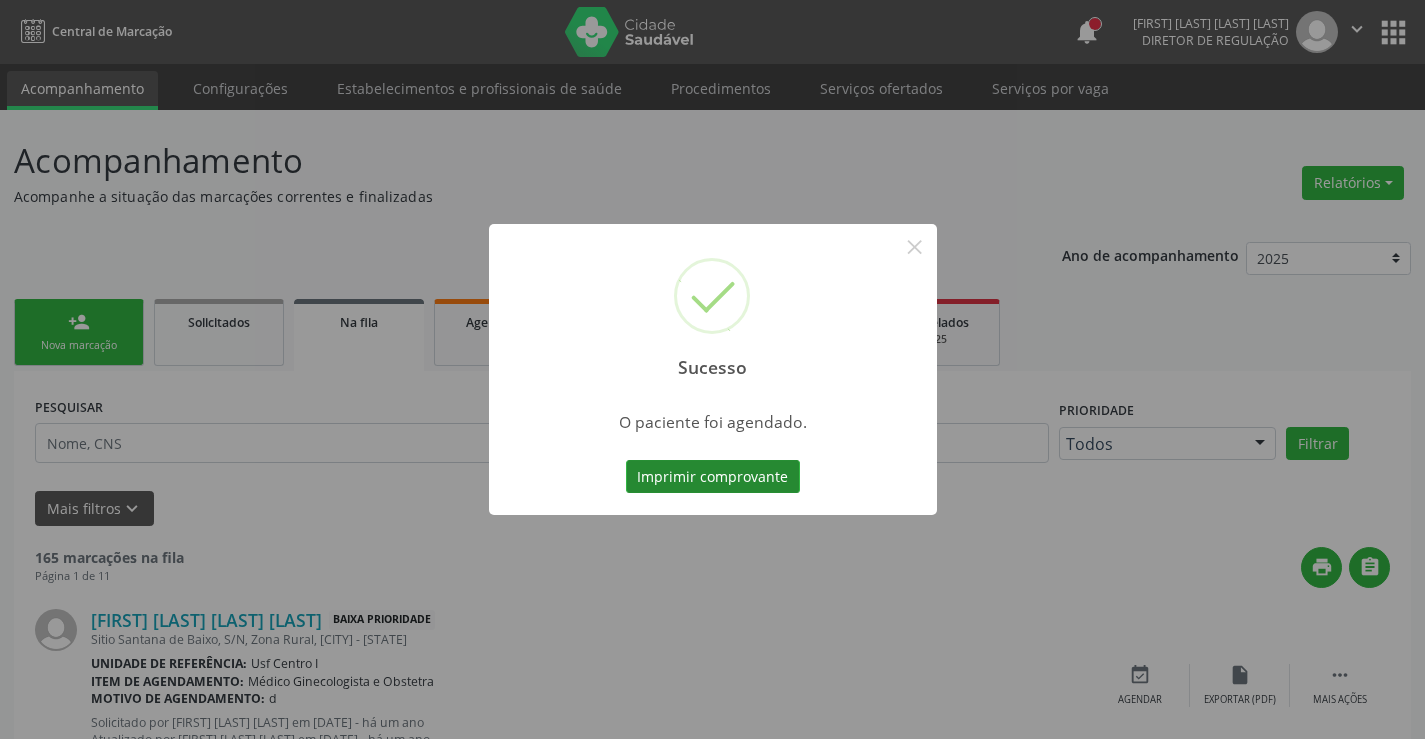 click on "Imprimir comprovante" at bounding box center [713, 477] 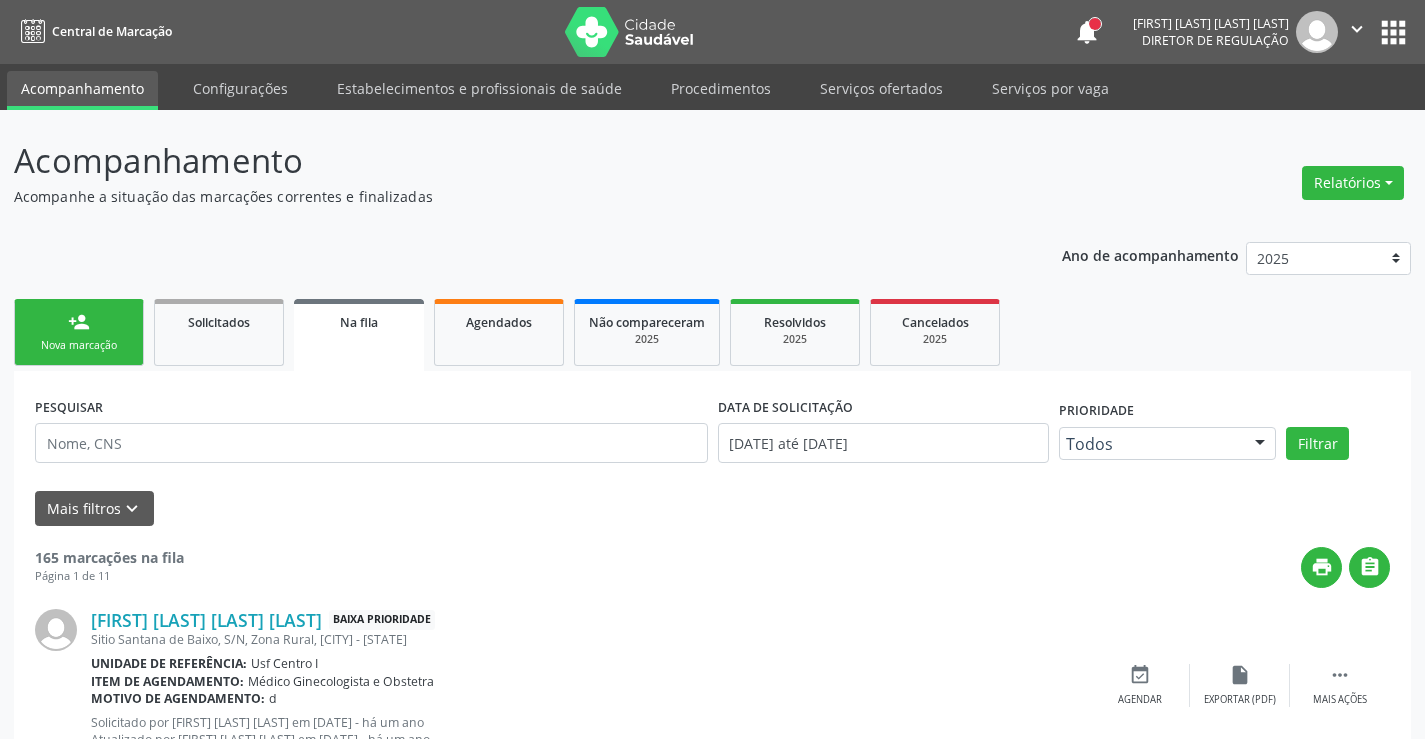 click on "person_add
Nova marcação" at bounding box center (79, 332) 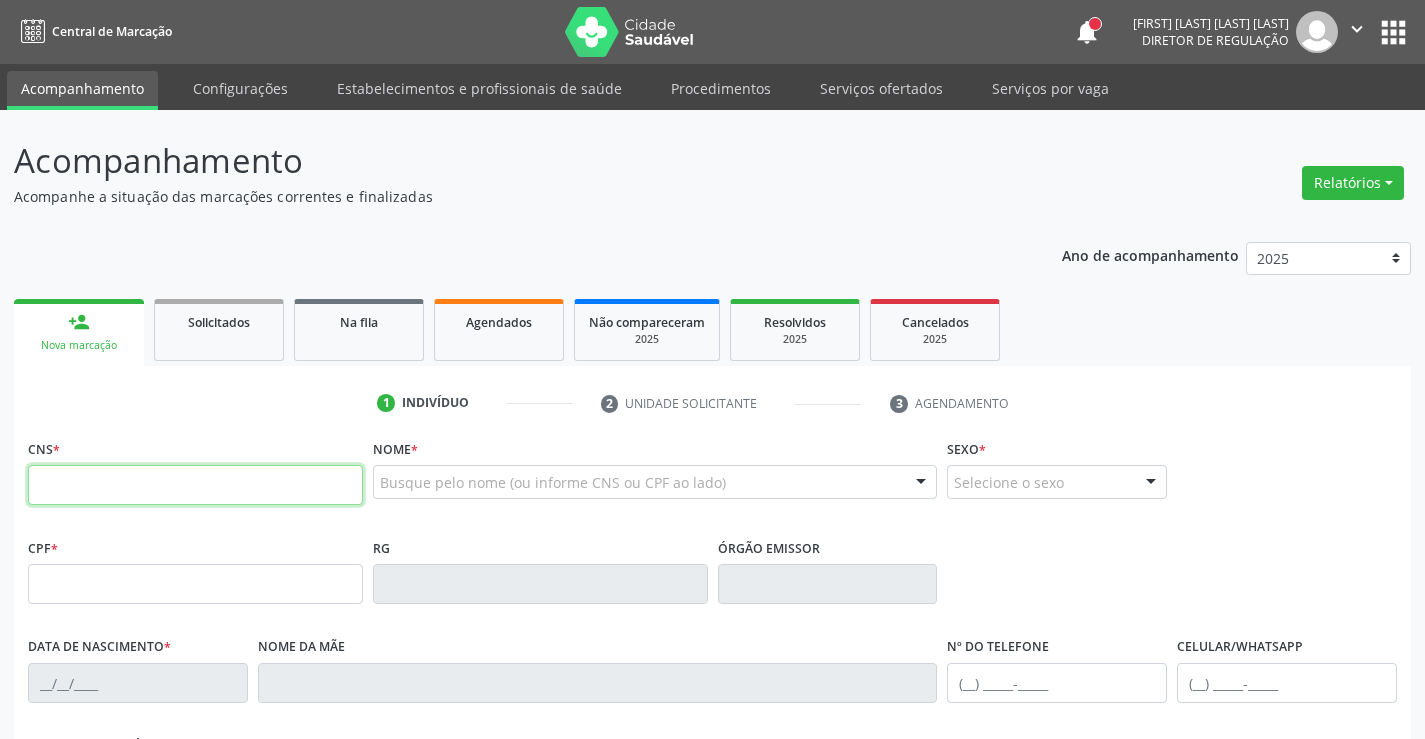click at bounding box center (195, 485) 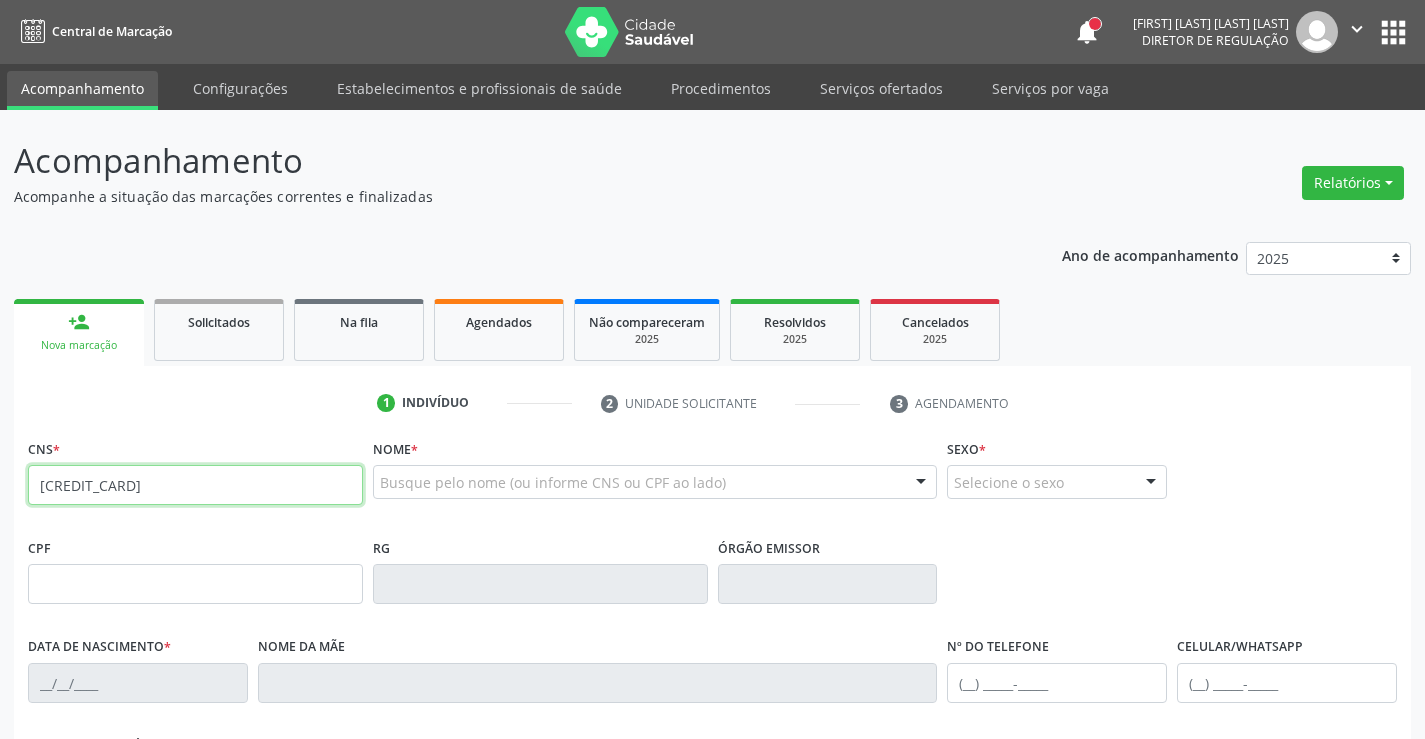 type on "700 0001 2654 4500" 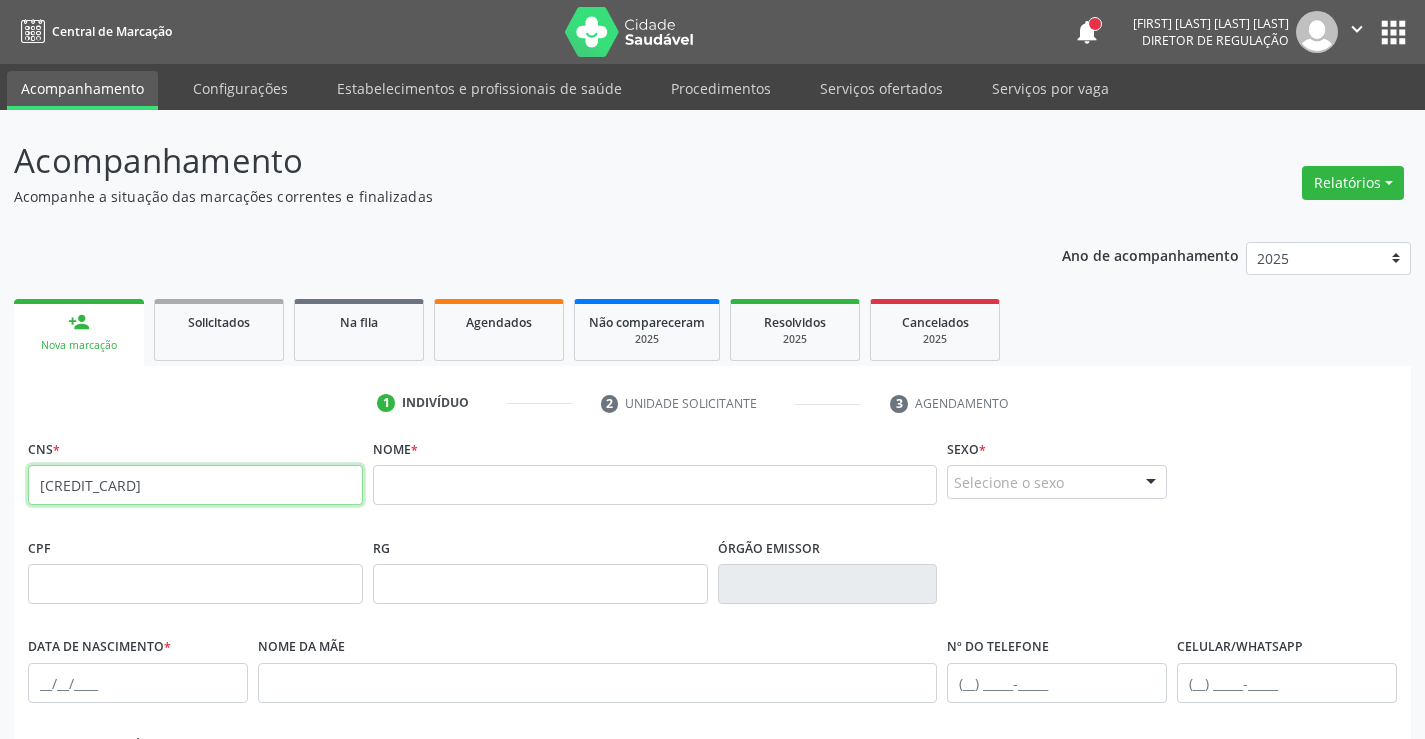 drag, startPoint x: 179, startPoint y: 479, endPoint x: 0, endPoint y: 473, distance: 179.10052 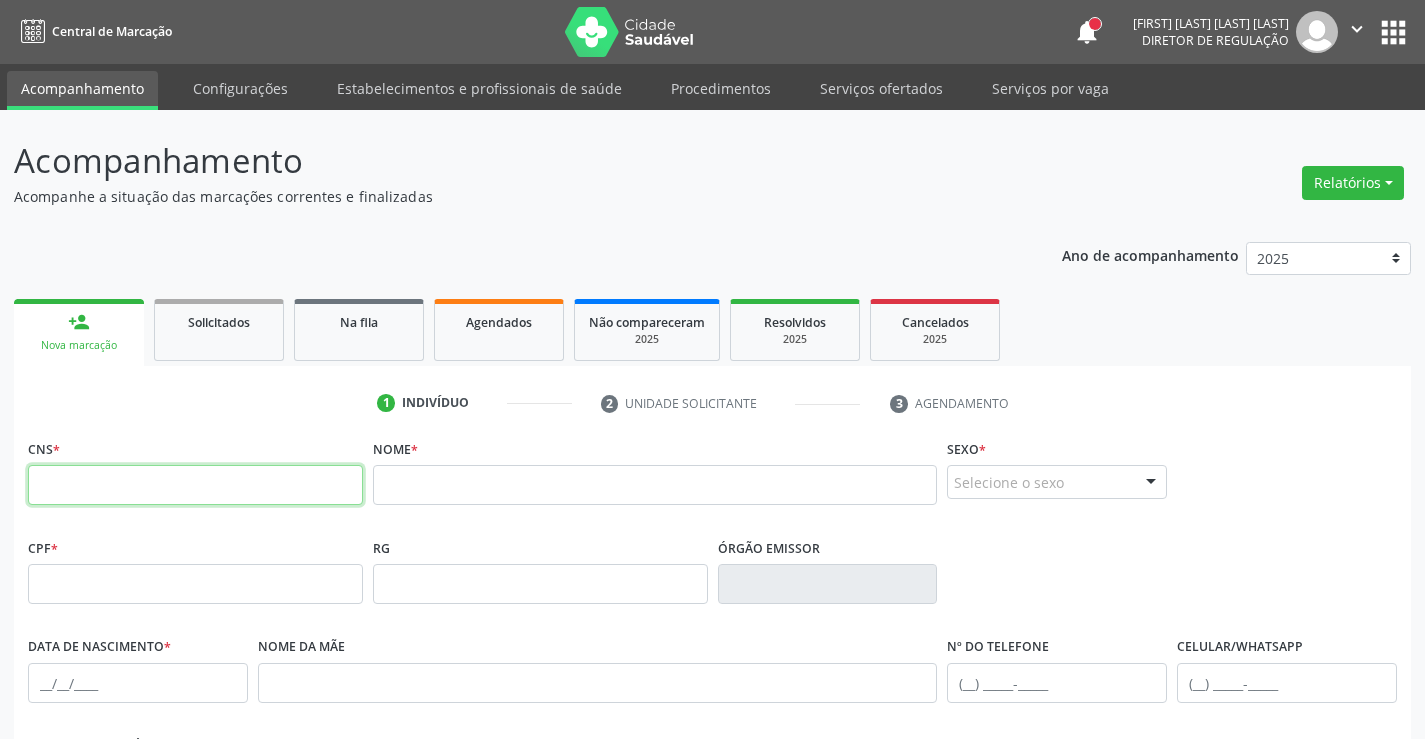 type 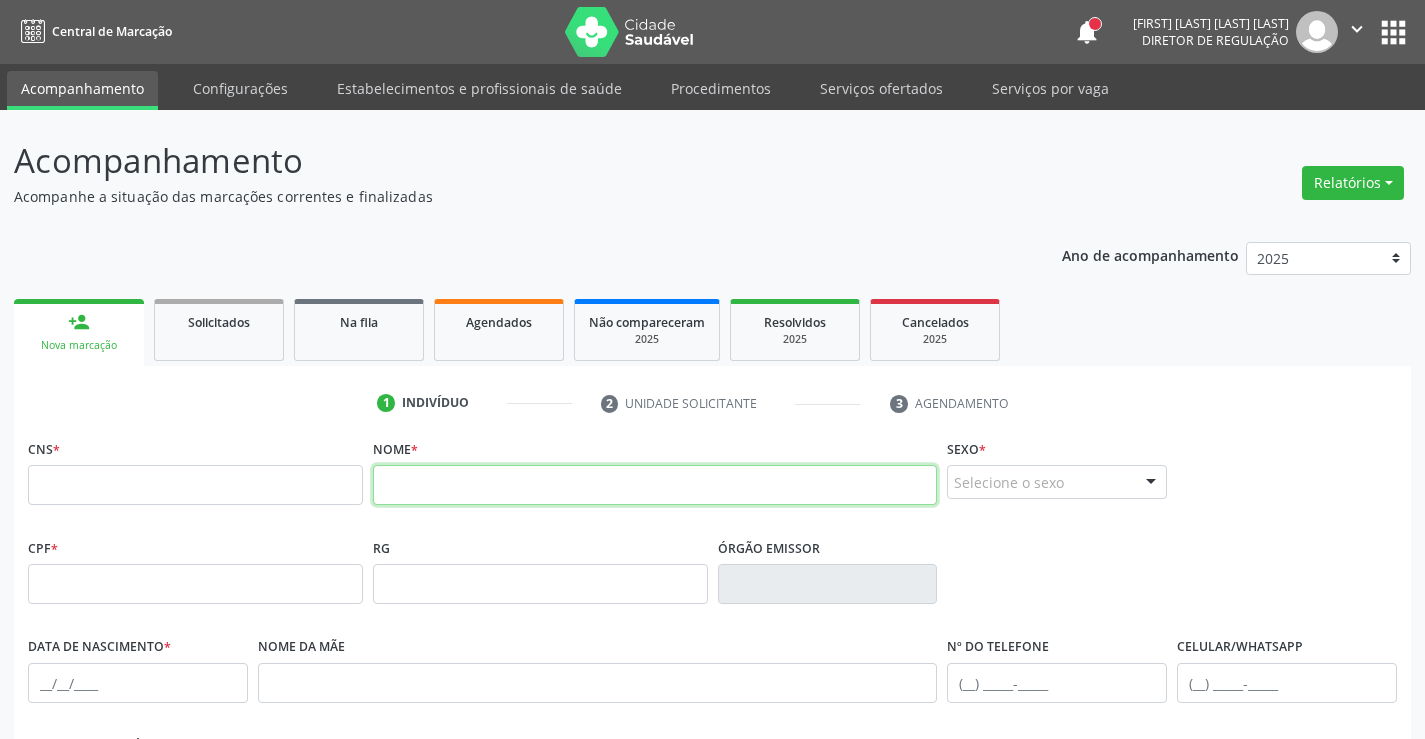 drag, startPoint x: 542, startPoint y: 482, endPoint x: 567, endPoint y: 392, distance: 93.40771 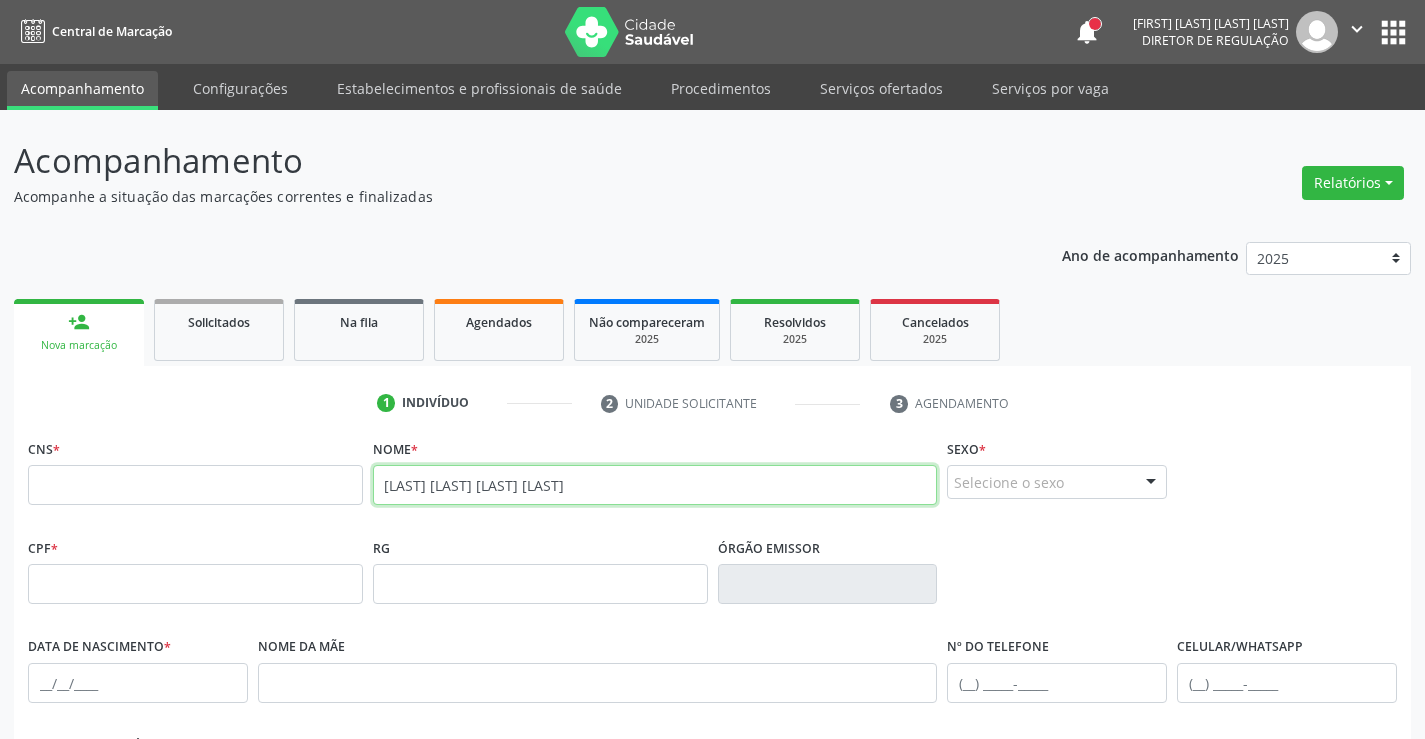 drag, startPoint x: 566, startPoint y: 489, endPoint x: 359, endPoint y: 474, distance: 207.54277 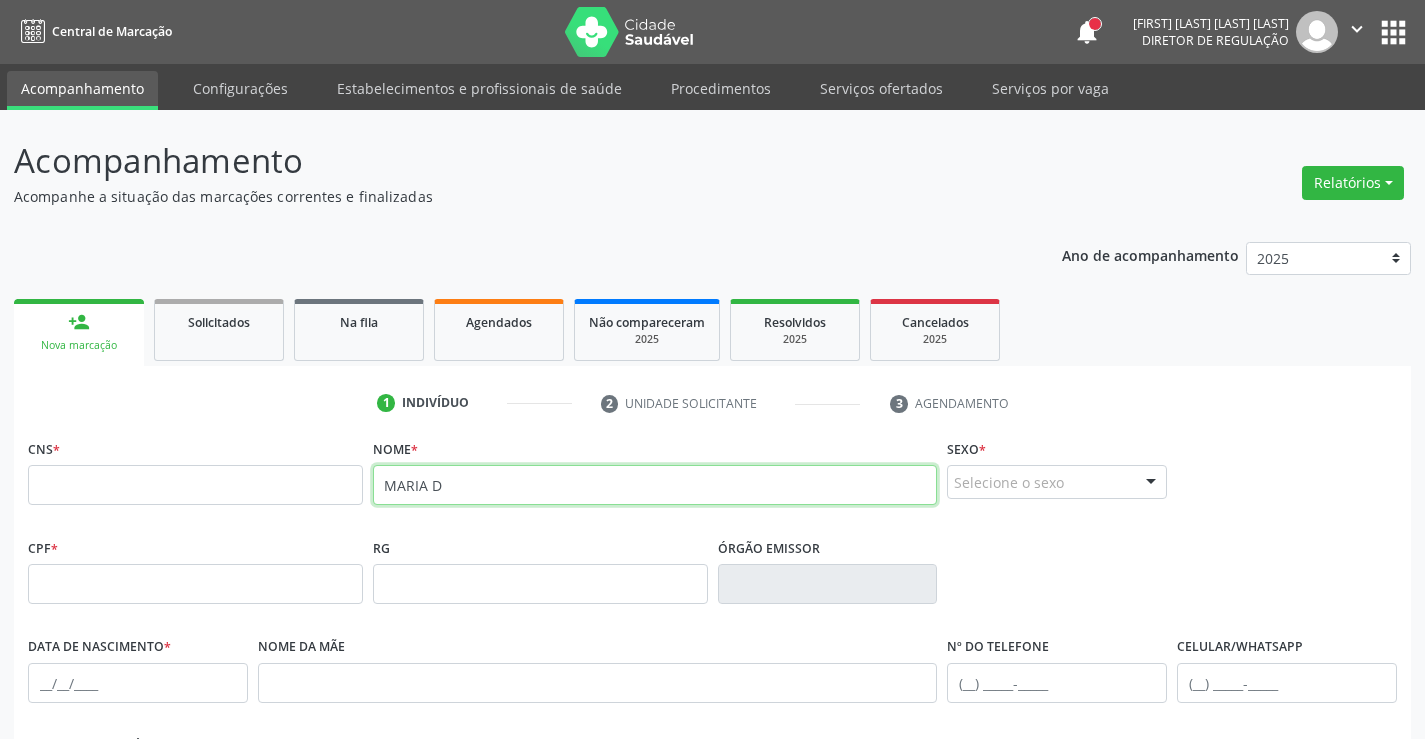 type on "MARIA DO" 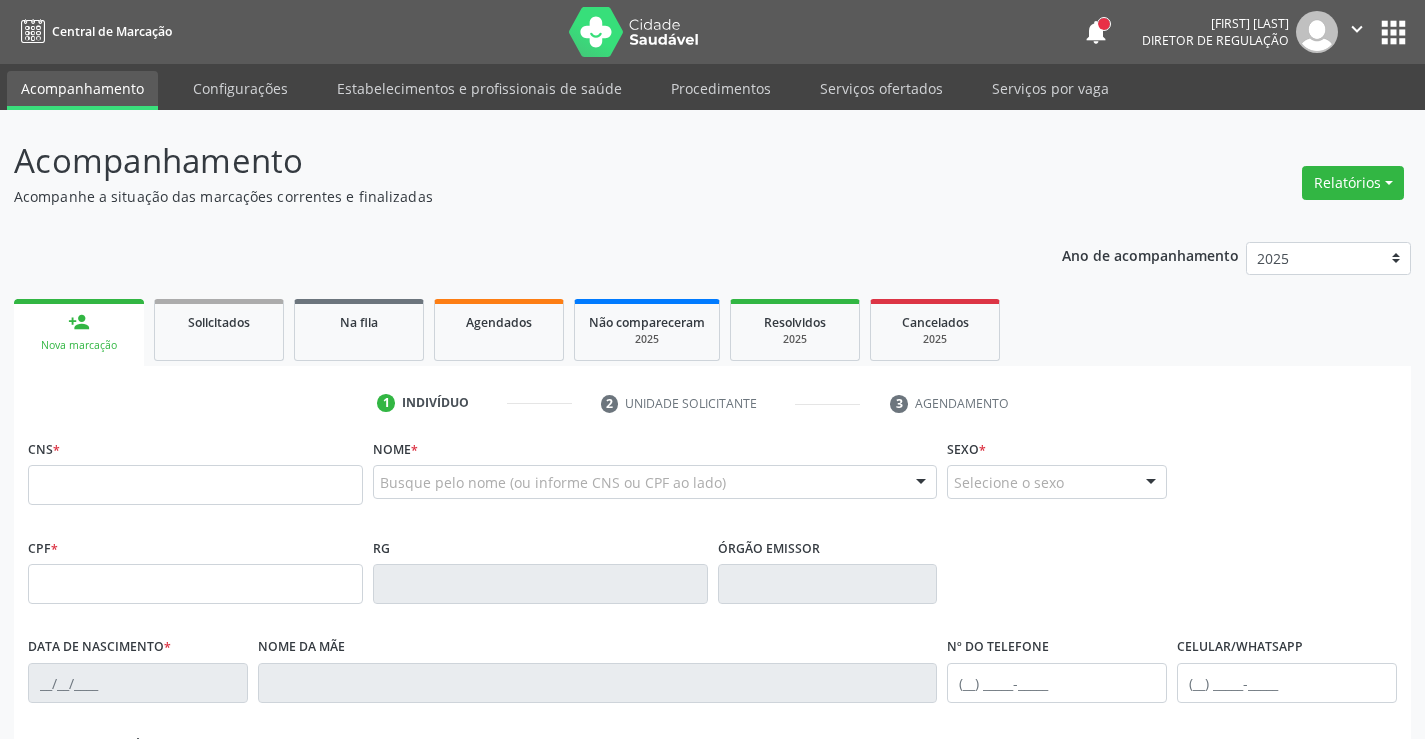 scroll, scrollTop: 0, scrollLeft: 0, axis: both 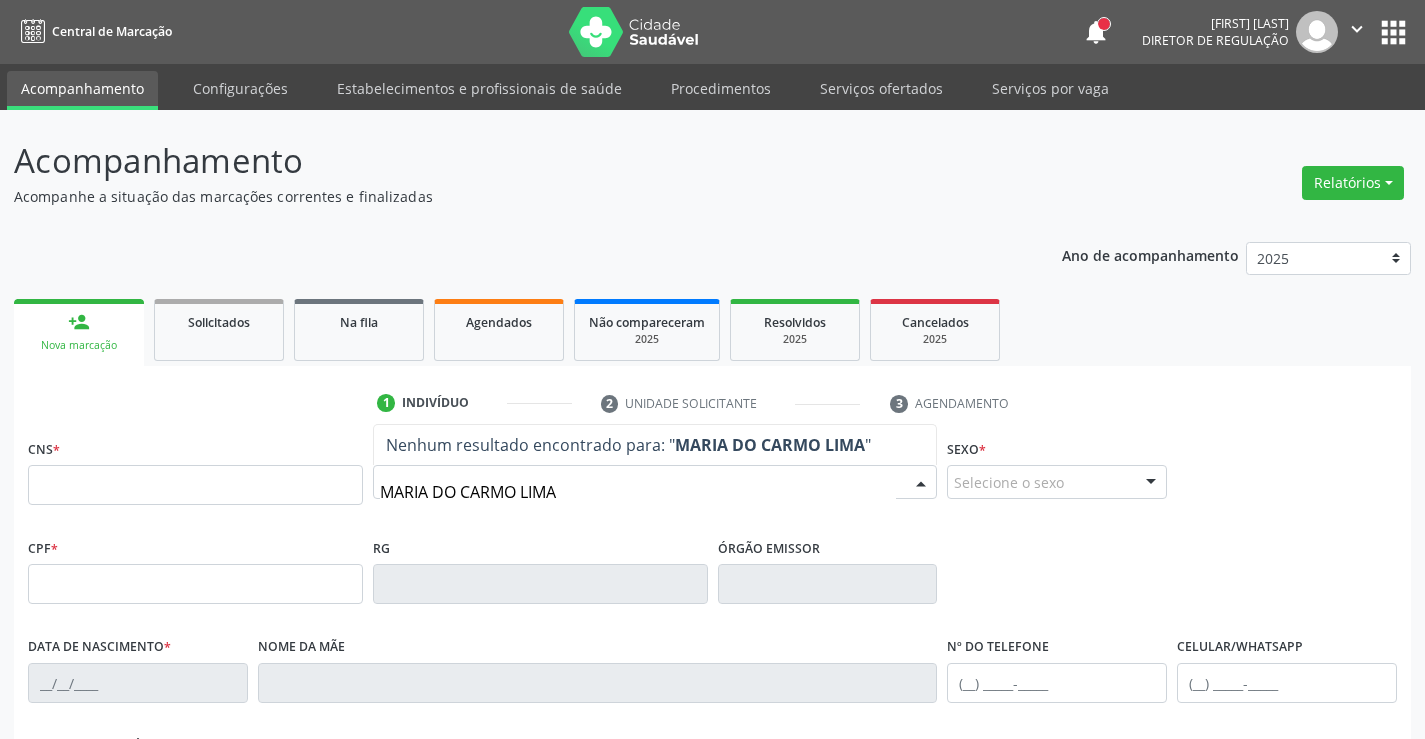 type on "MARIA DO CARMO LIMA C" 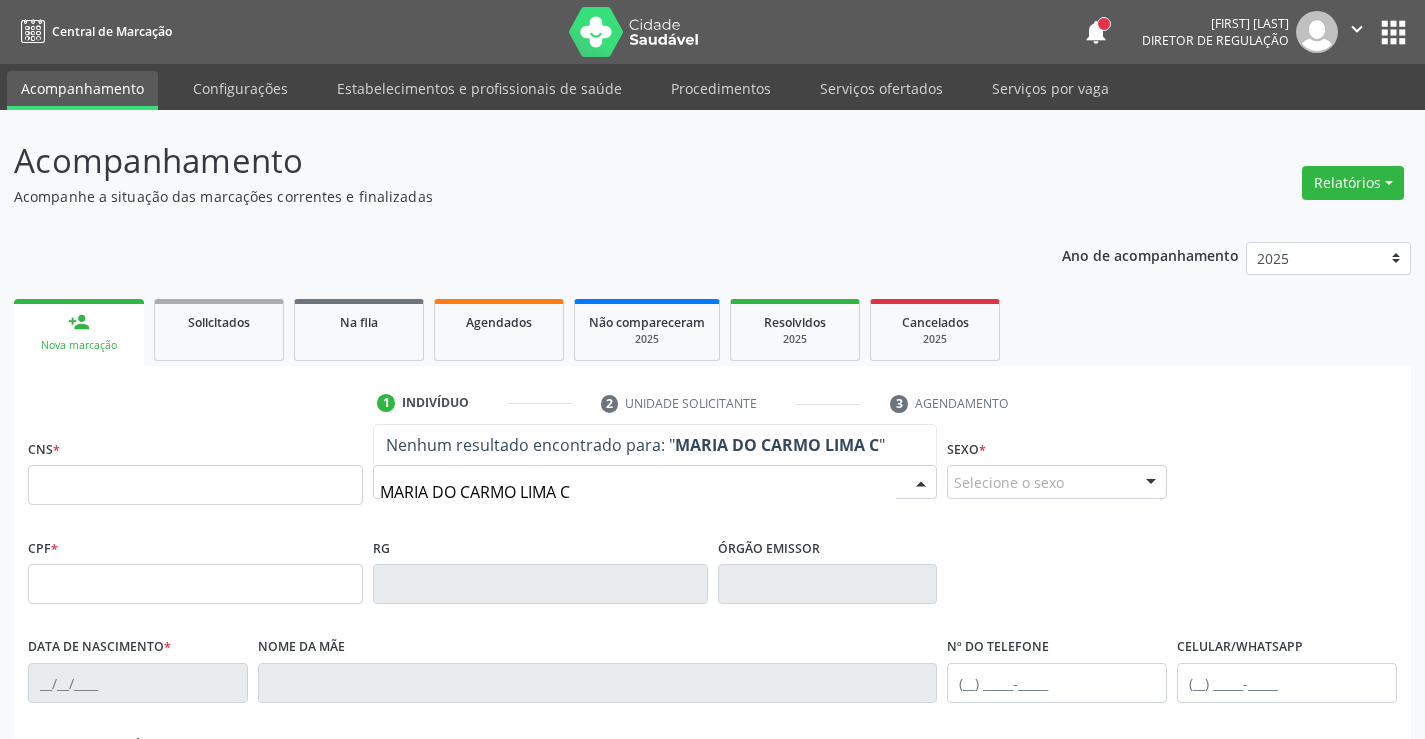 drag, startPoint x: 395, startPoint y: 482, endPoint x: 240, endPoint y: 474, distance: 155.20631 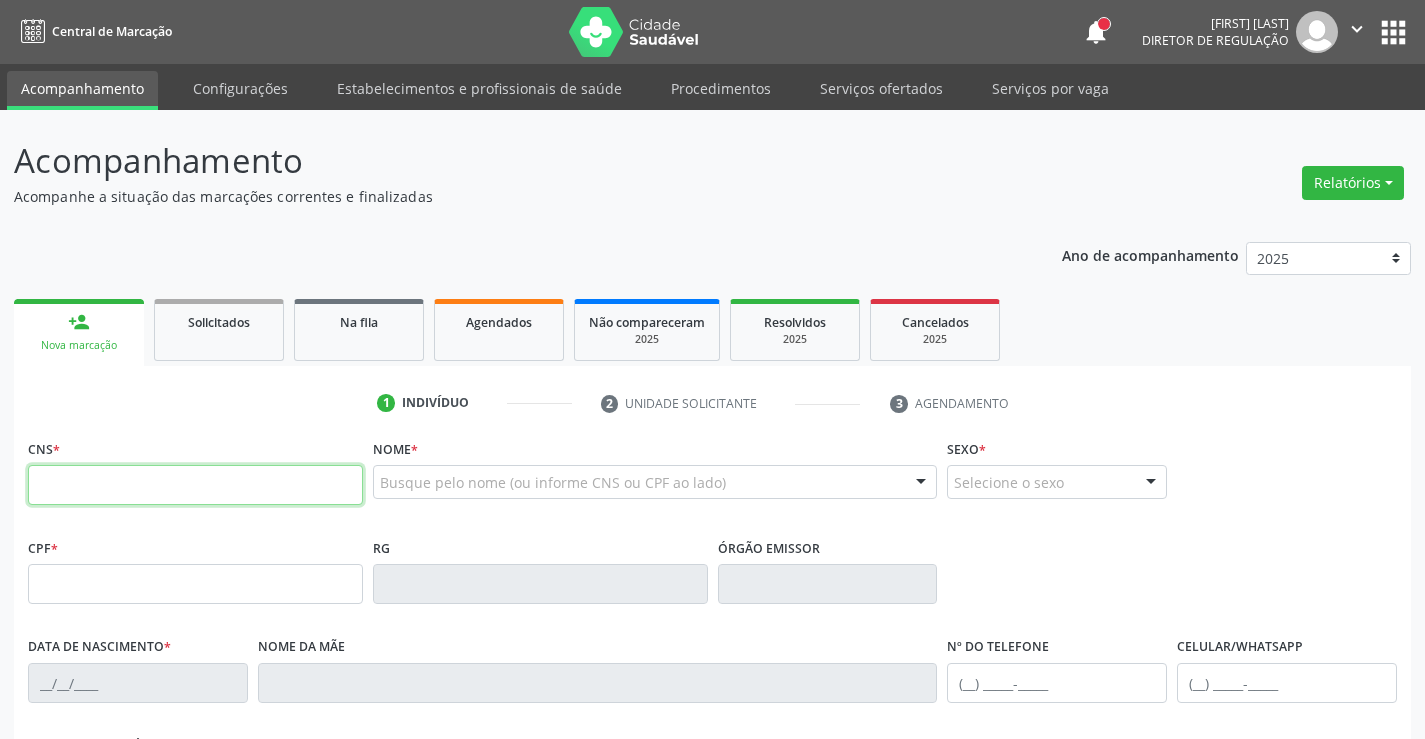 click at bounding box center [195, 485] 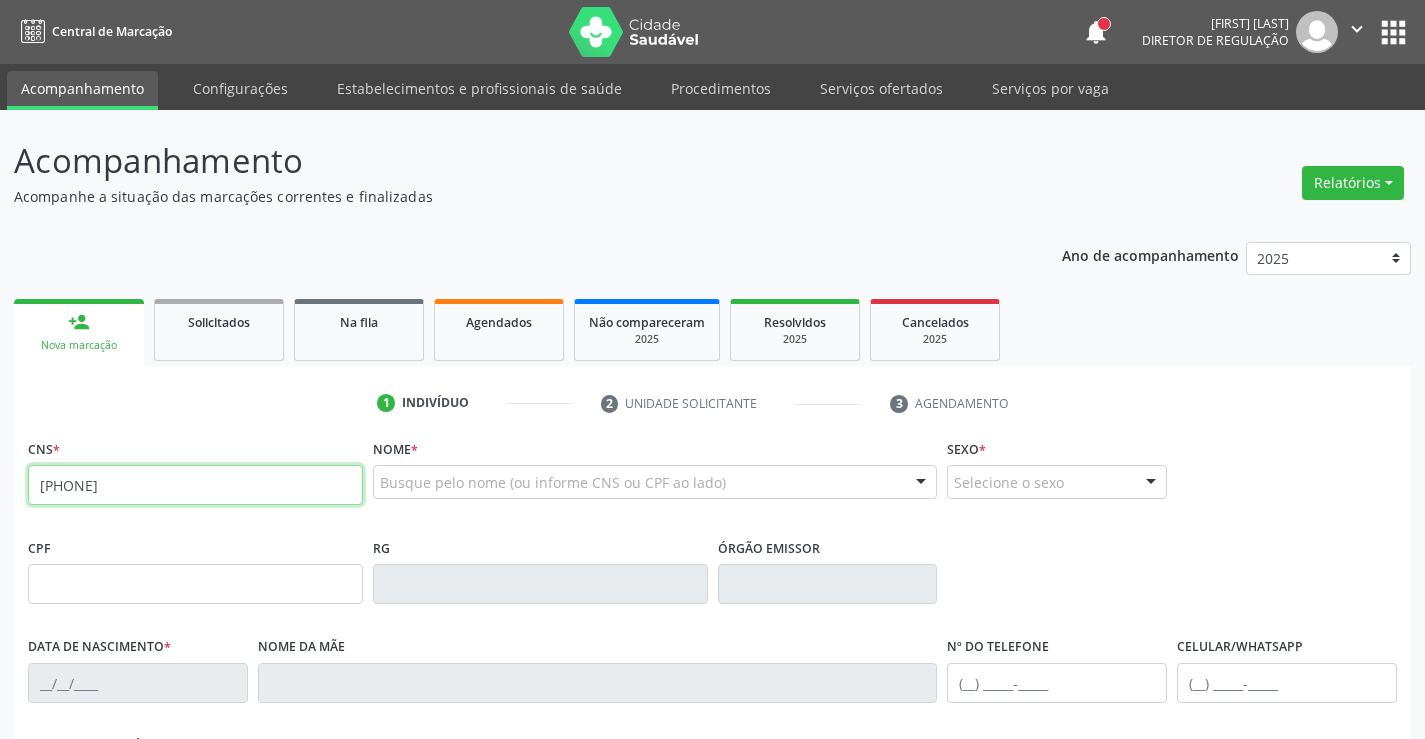 type on "700 0001 2654 4500" 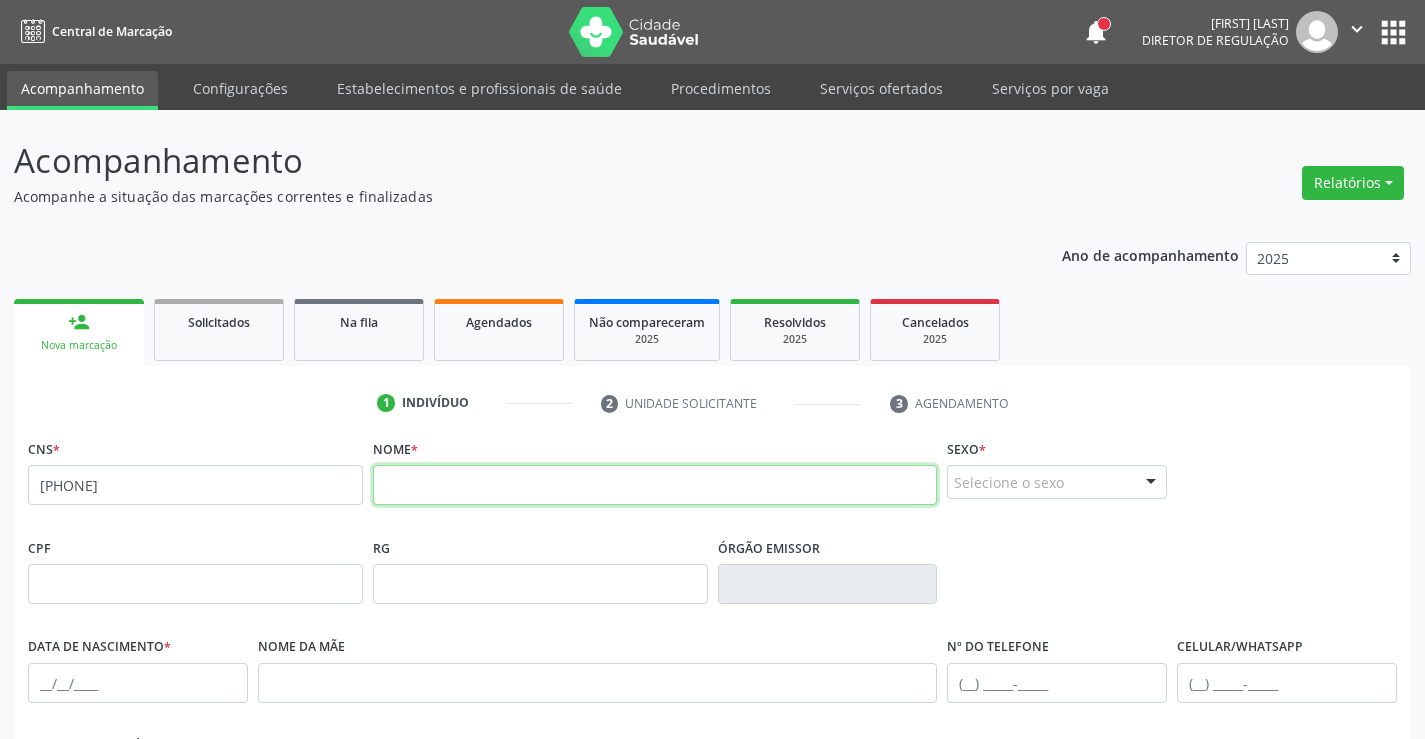 click at bounding box center [655, 485] 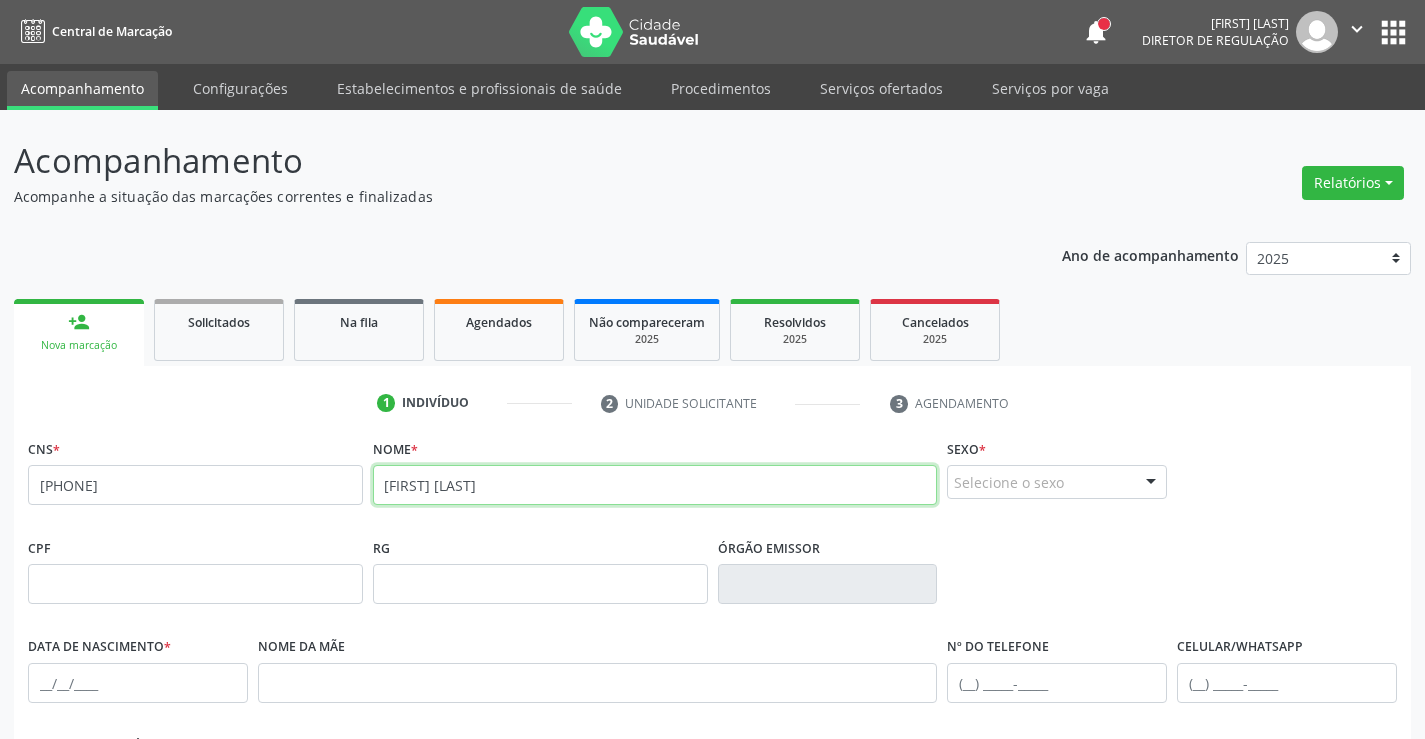 type on "MARIA DO CARMO LIMA CANDIDO" 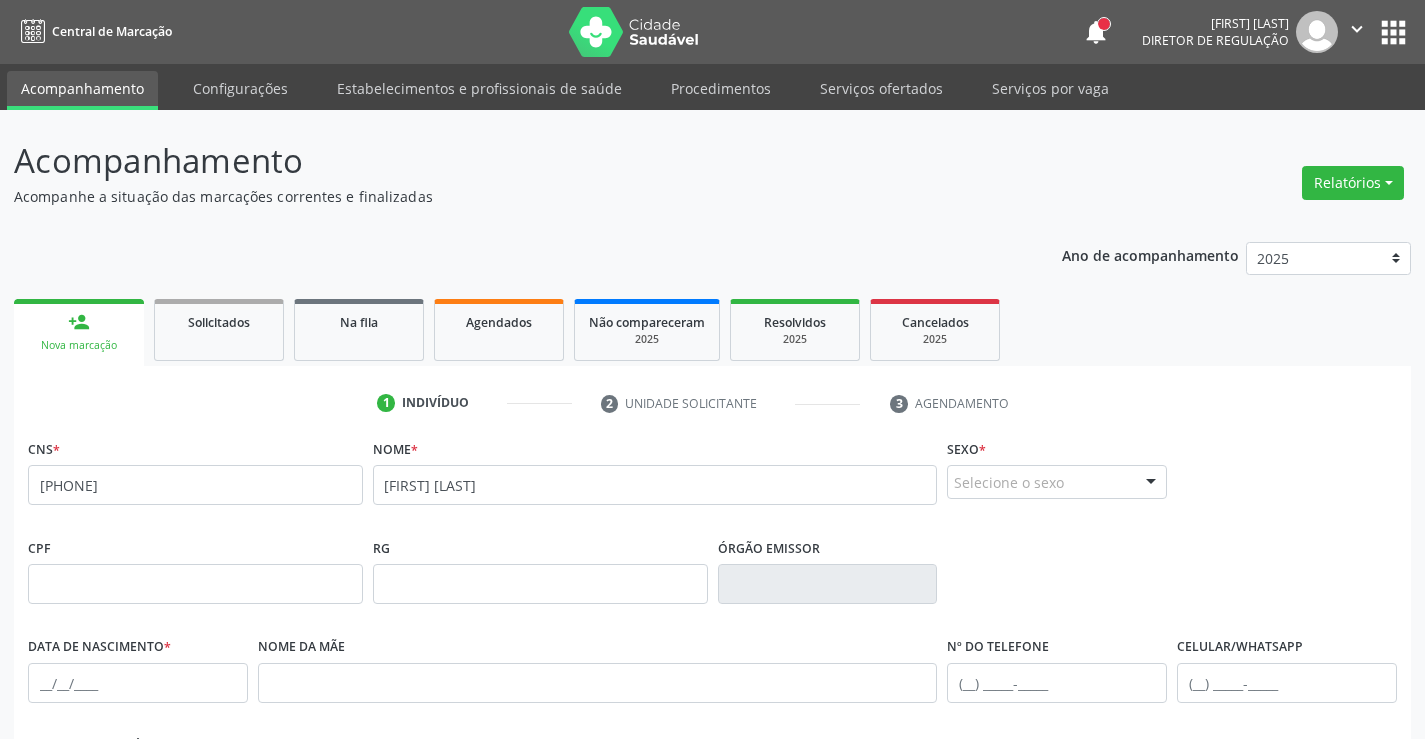 click on "Selecione o sexo" at bounding box center (1057, 482) 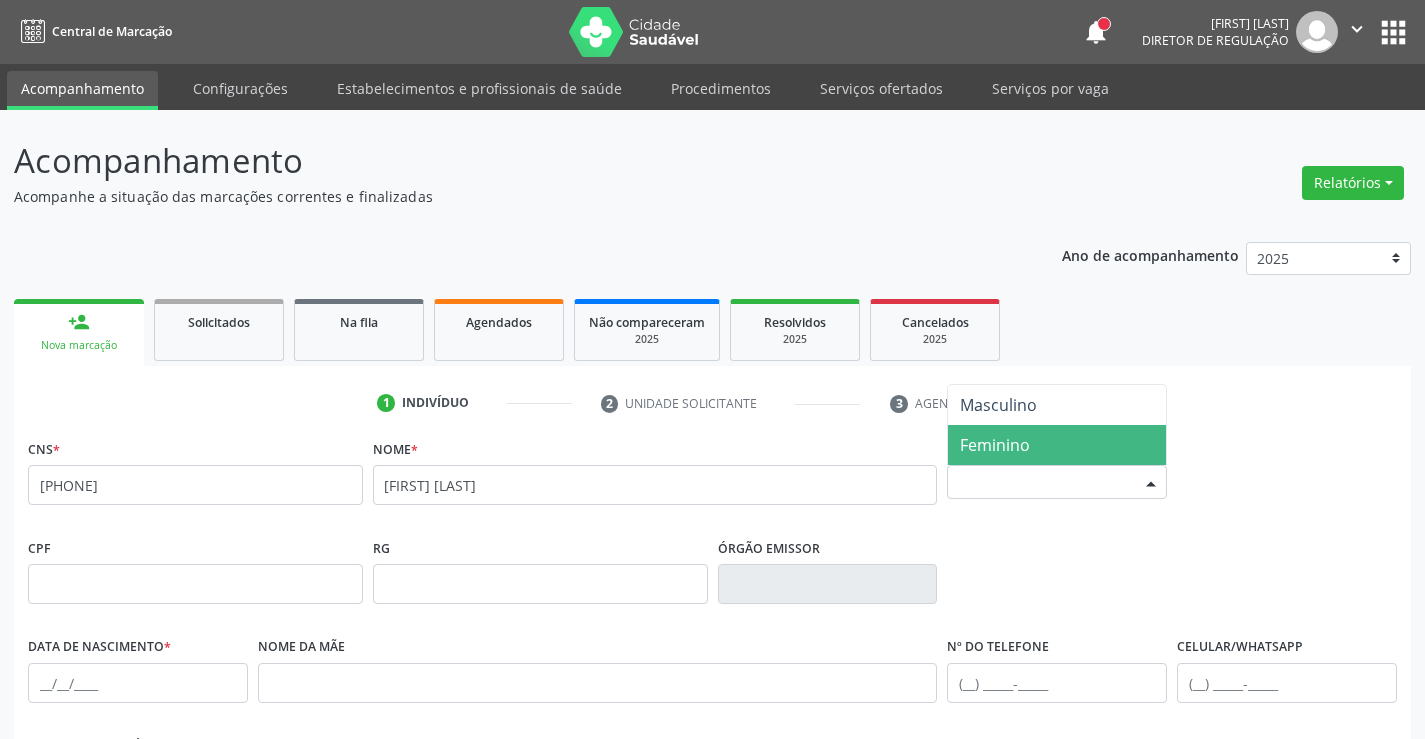 click on "Feminino" at bounding box center [1057, 445] 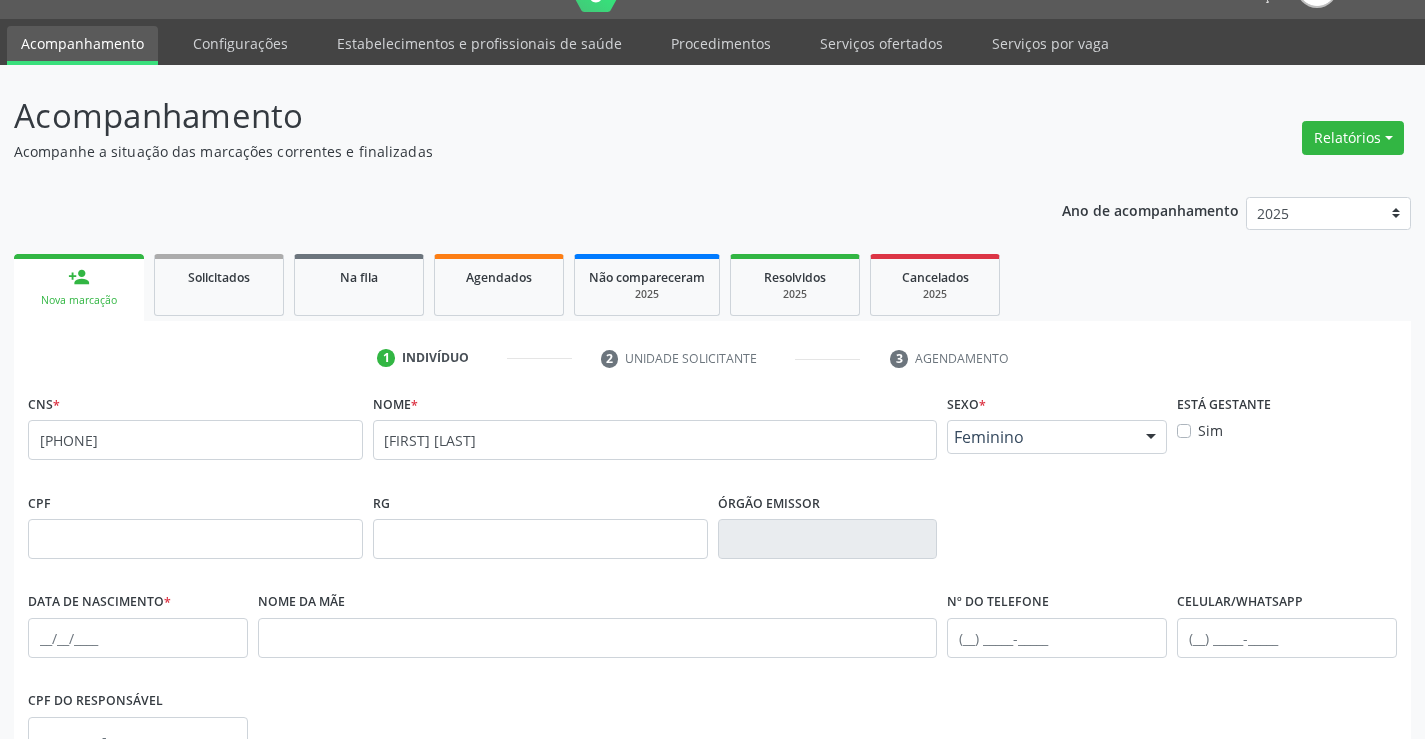 scroll, scrollTop: 345, scrollLeft: 0, axis: vertical 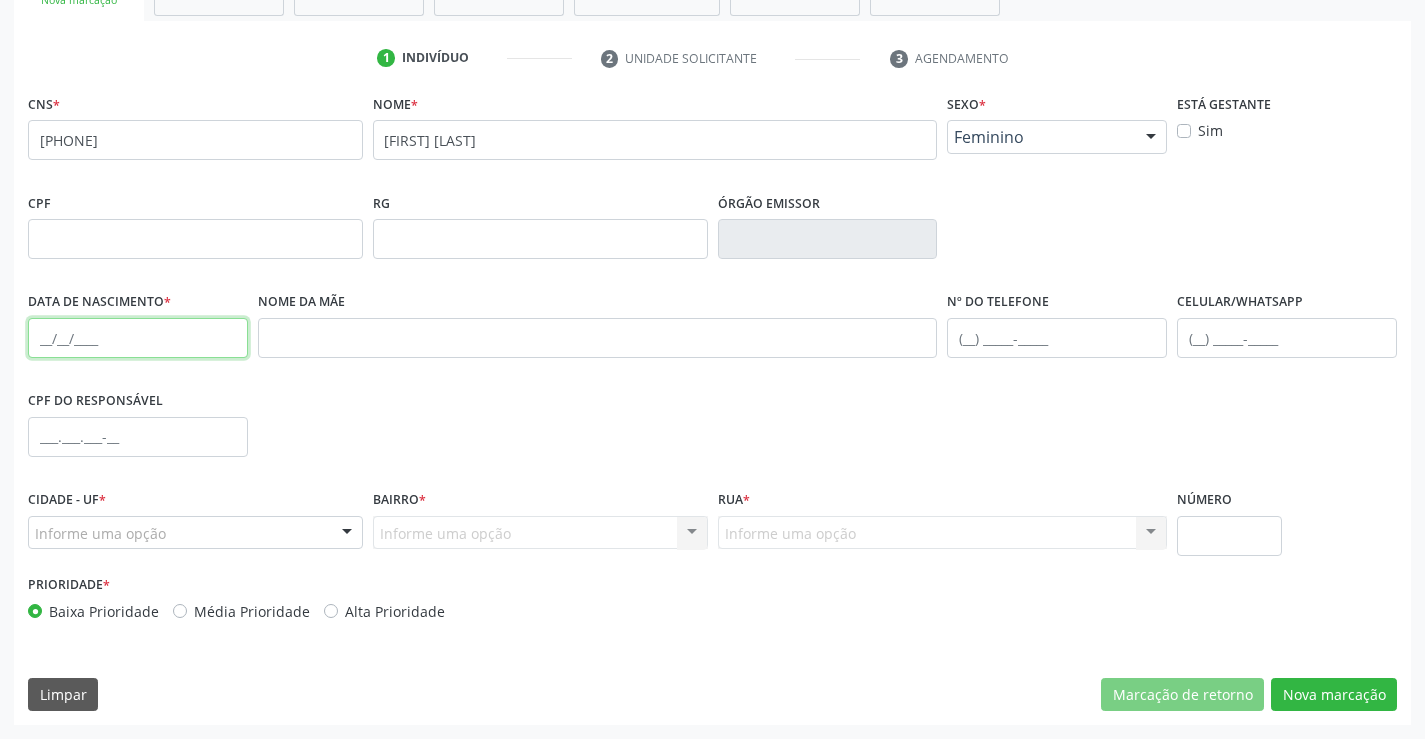 click at bounding box center [138, 338] 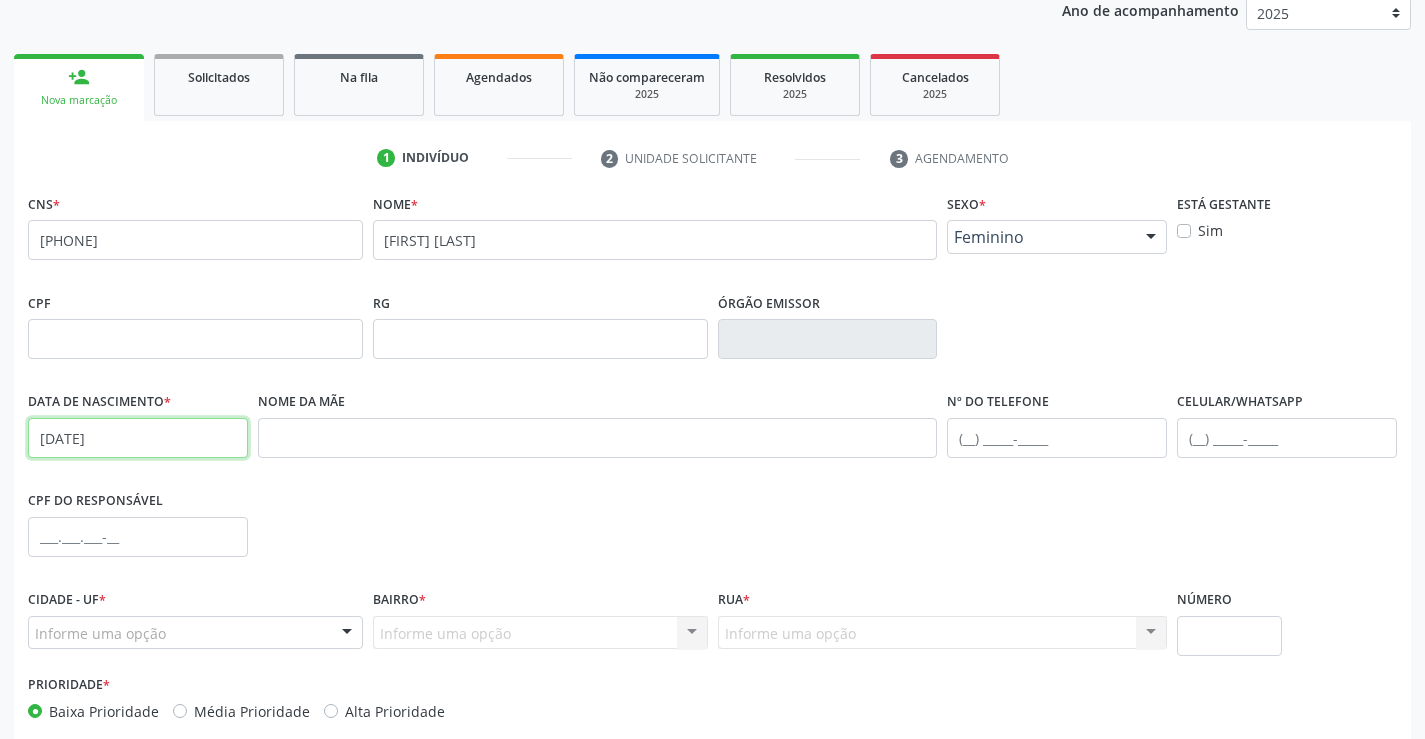 scroll, scrollTop: 345, scrollLeft: 0, axis: vertical 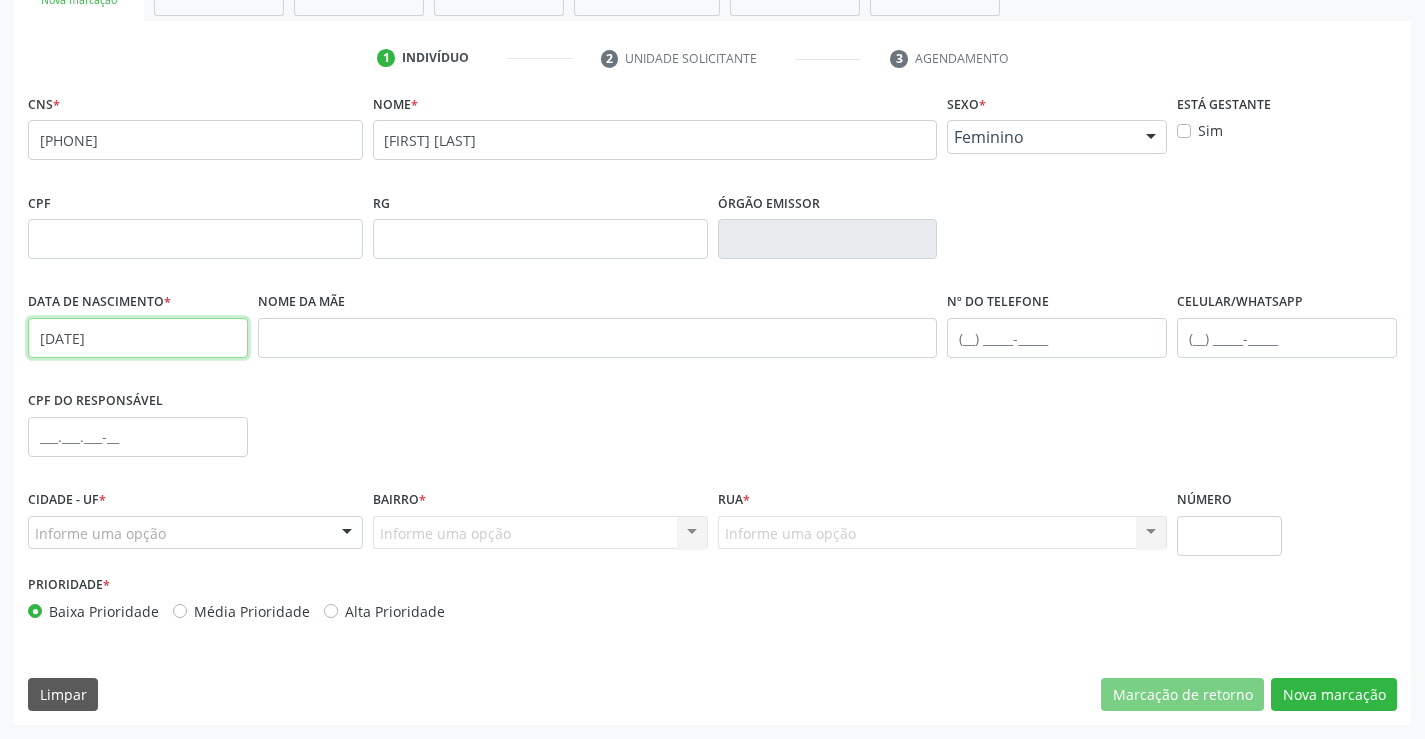type on "19/04/1987" 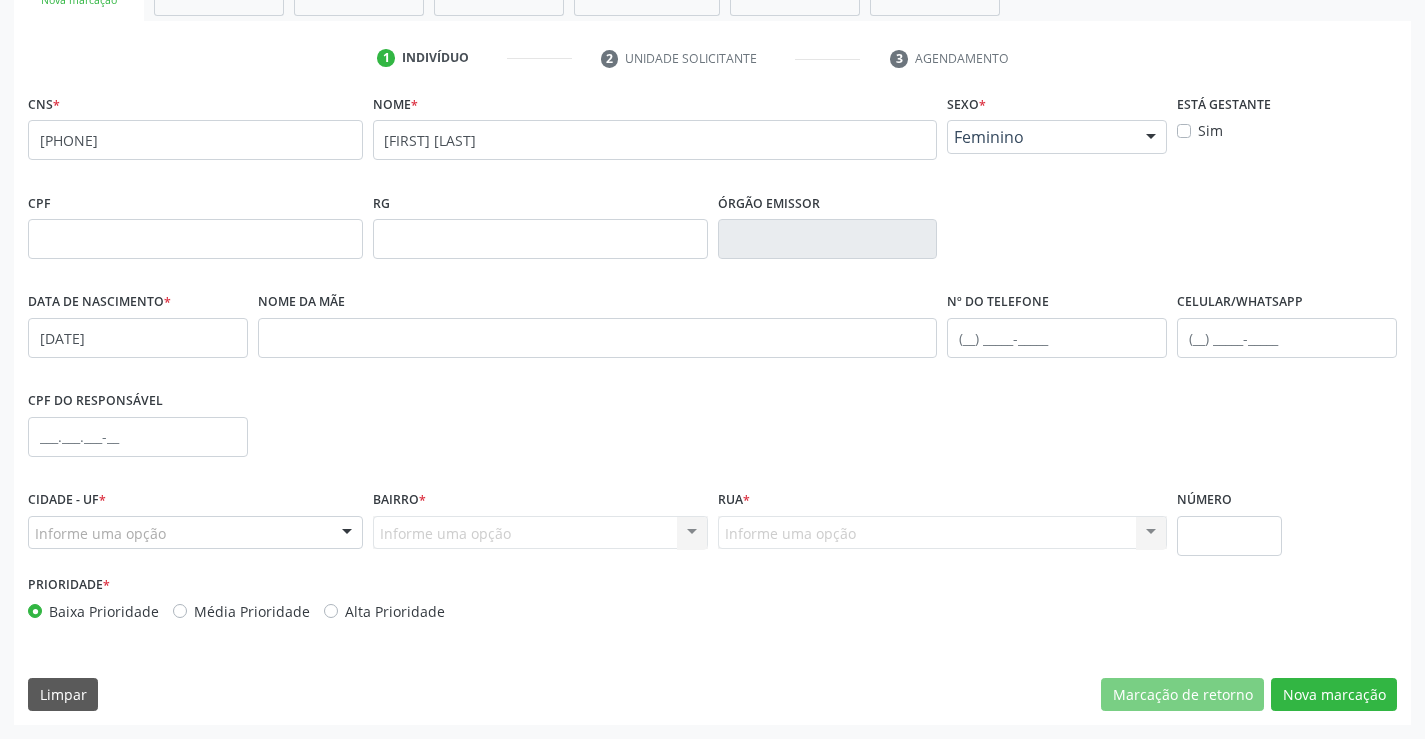 click on "Informe uma opção" at bounding box center [195, 533] 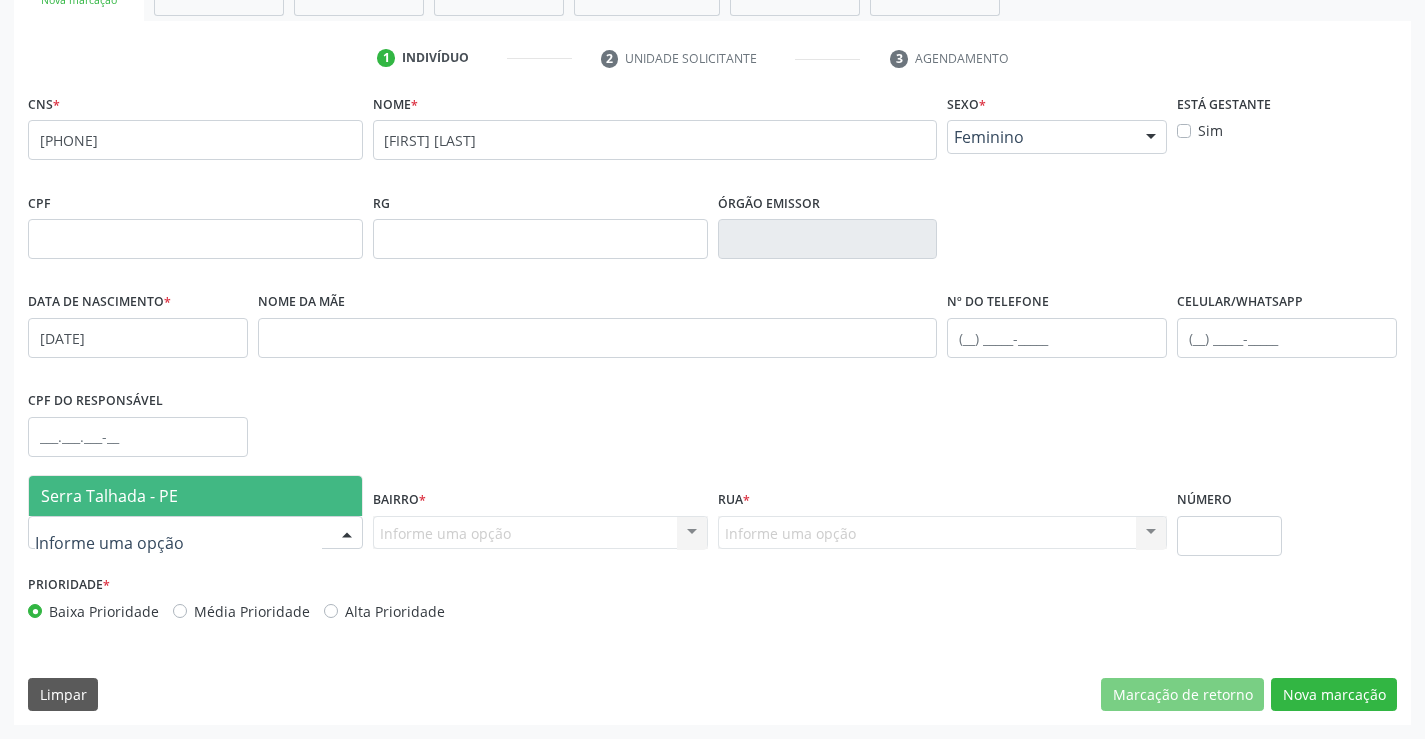 click on "Serra Talhada - PE" at bounding box center [195, 496] 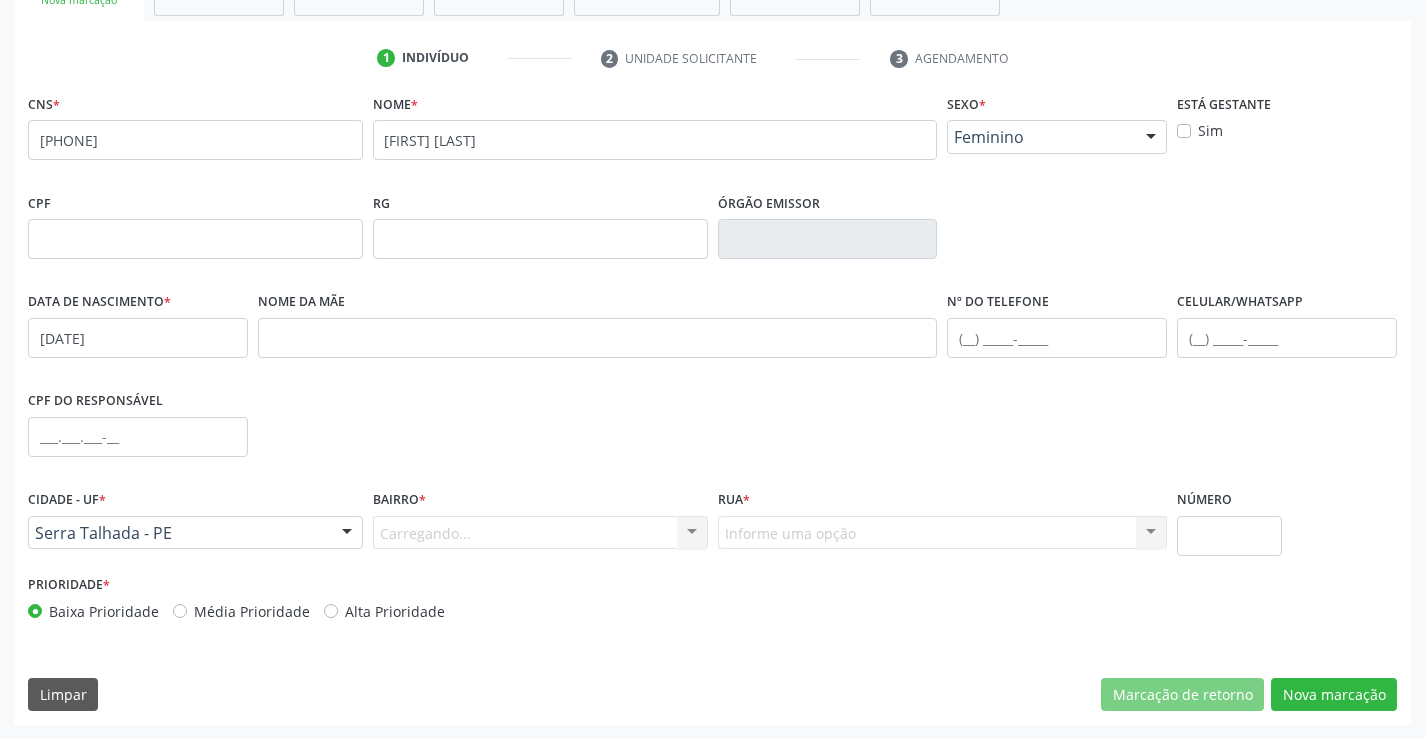 click on "Carregando...
Nenhum resultado encontrado para: "   "
Nenhuma opção encontrada. Digite para adicionar." at bounding box center [540, 533] 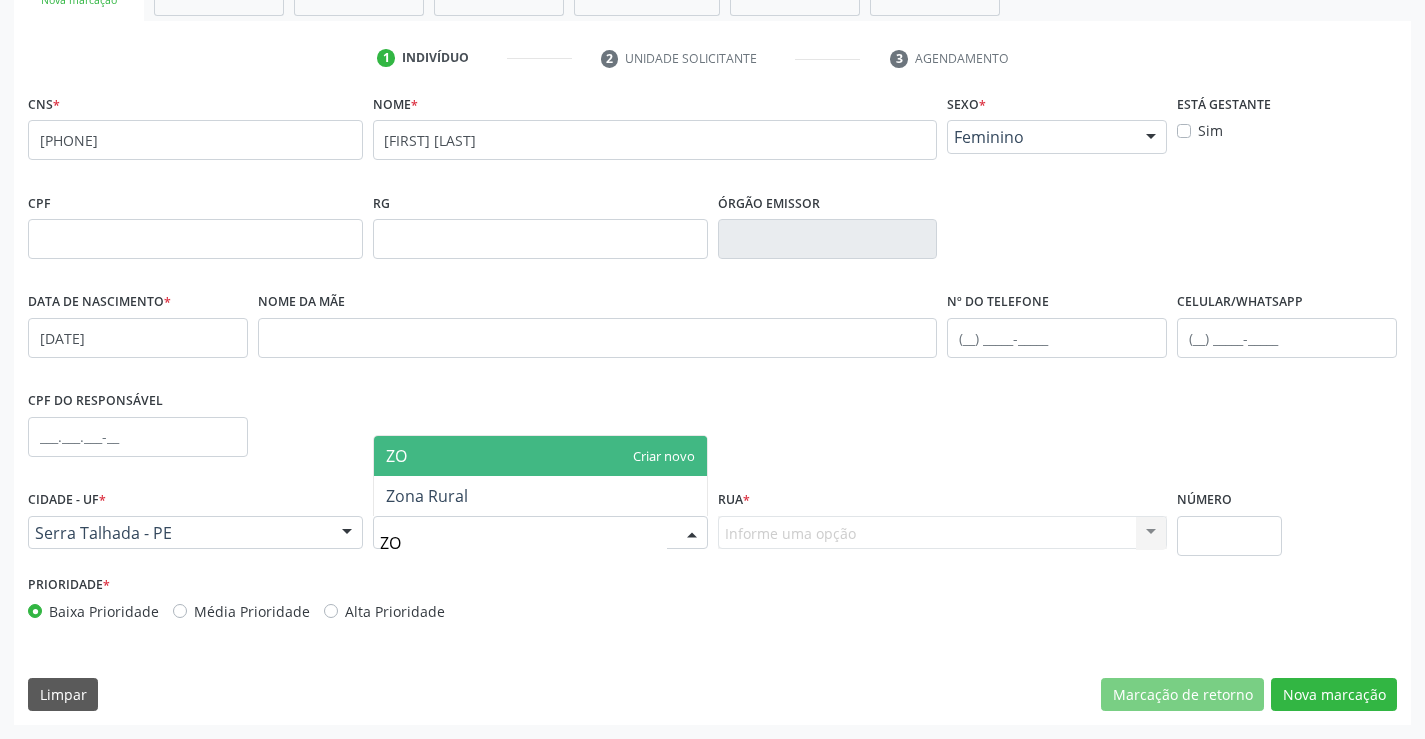 type on "ZON" 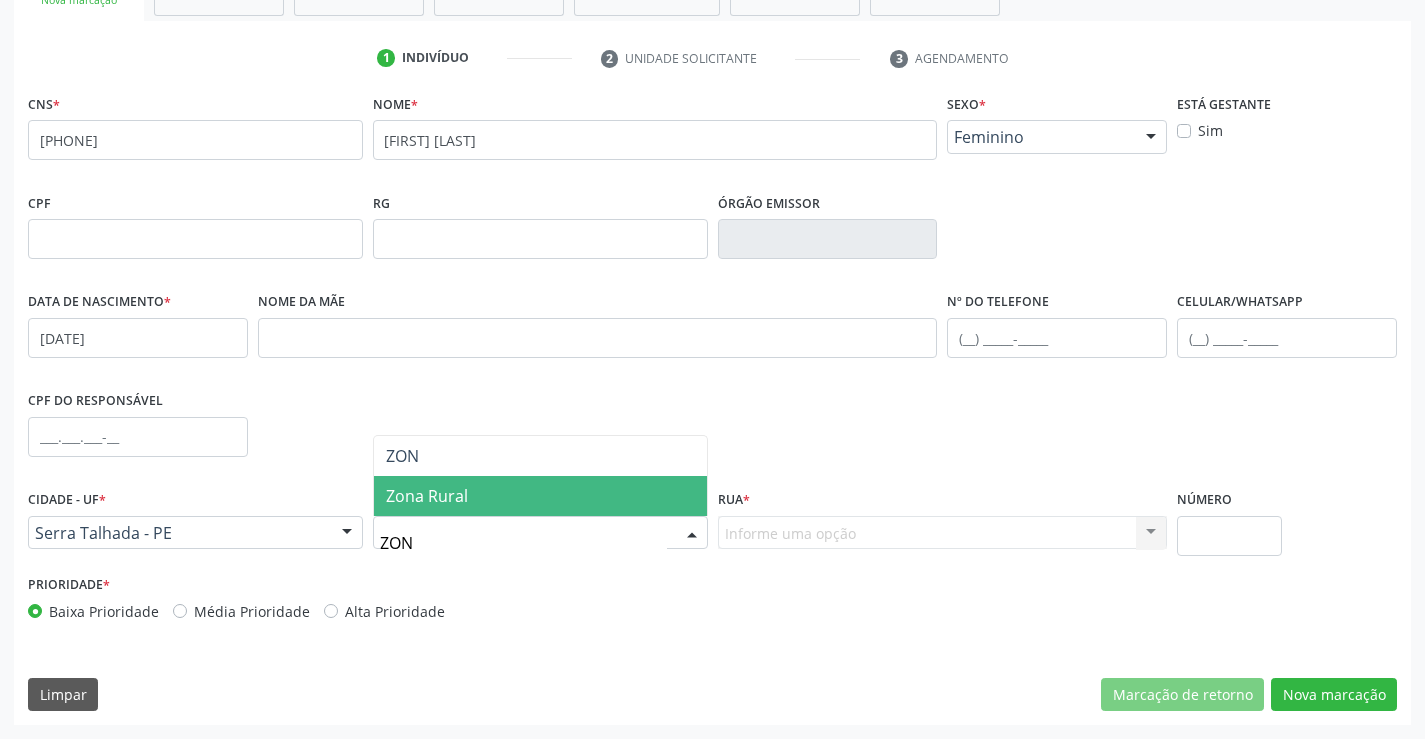 click on "Zona Rural" at bounding box center (540, 496) 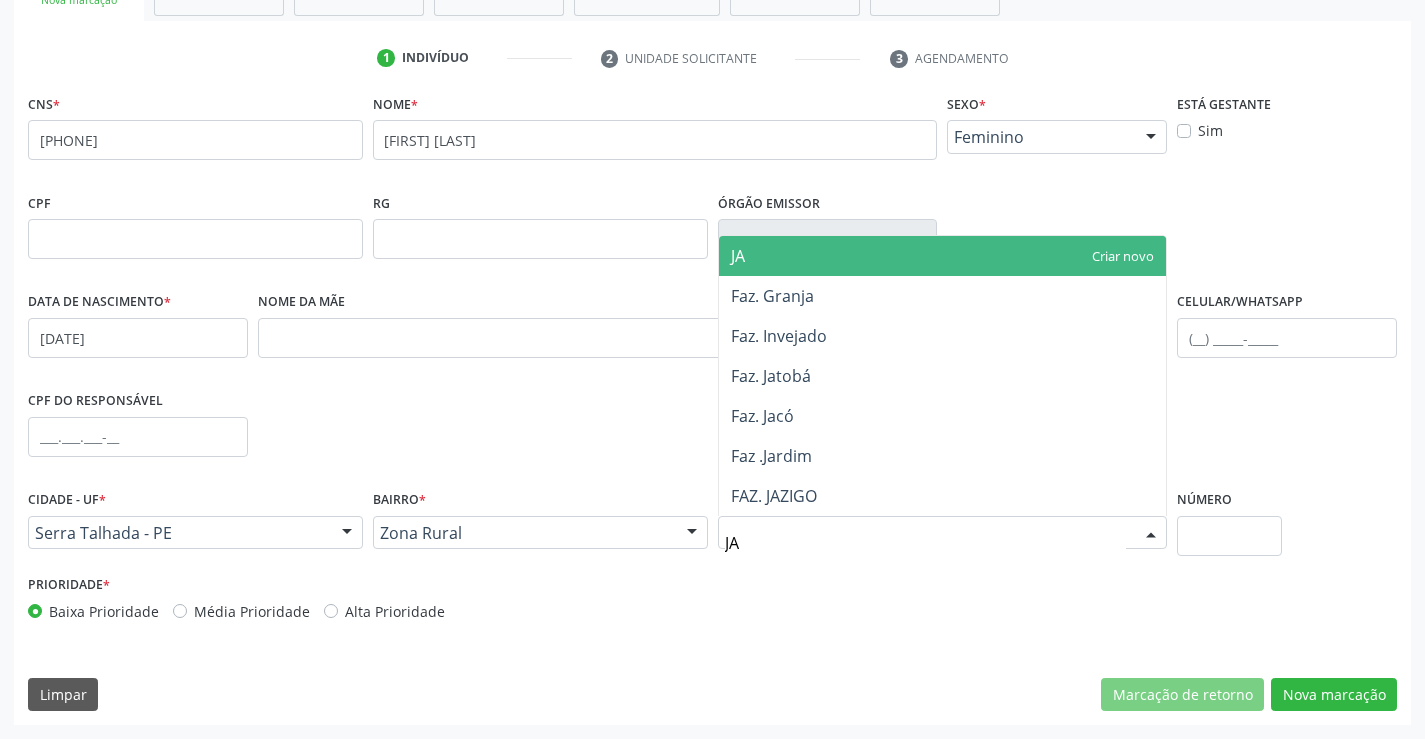 type on "JAR" 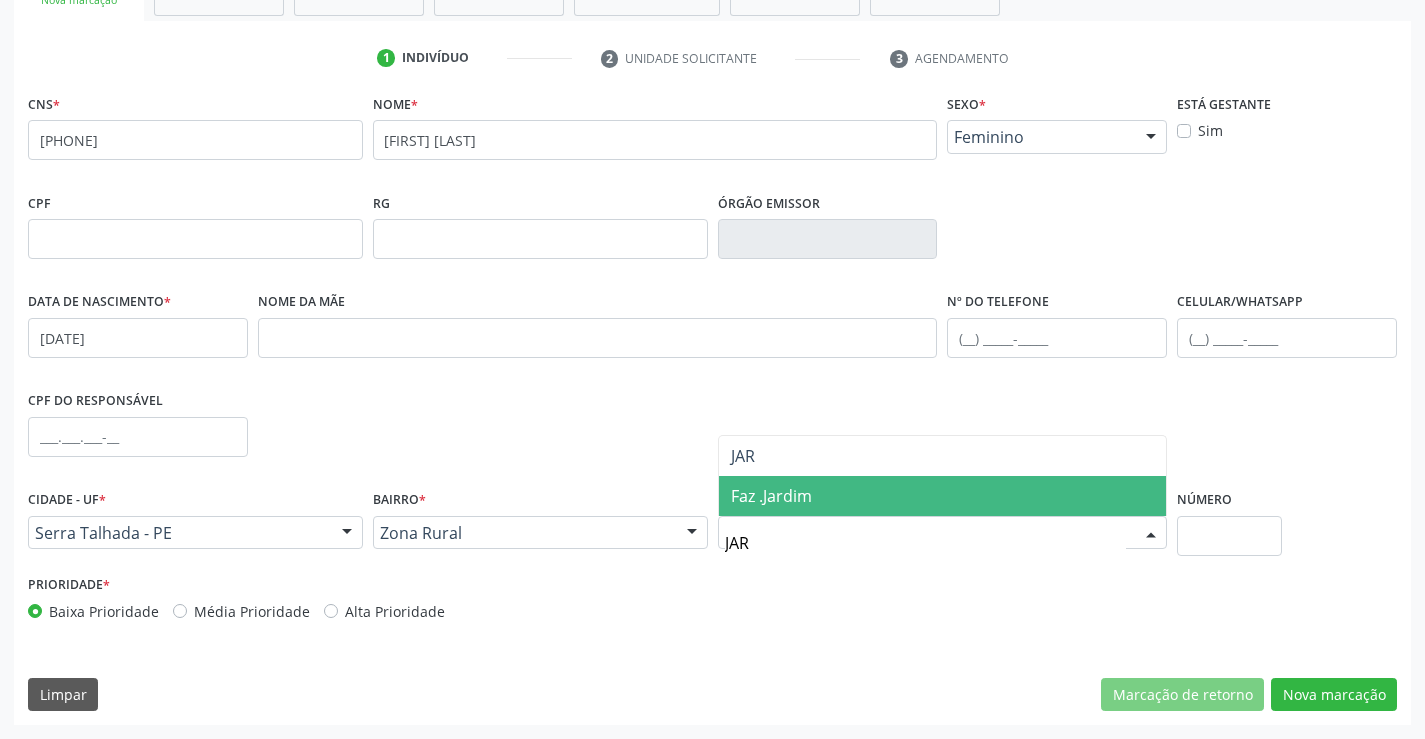 click on "Faz .Jardim" at bounding box center [771, 496] 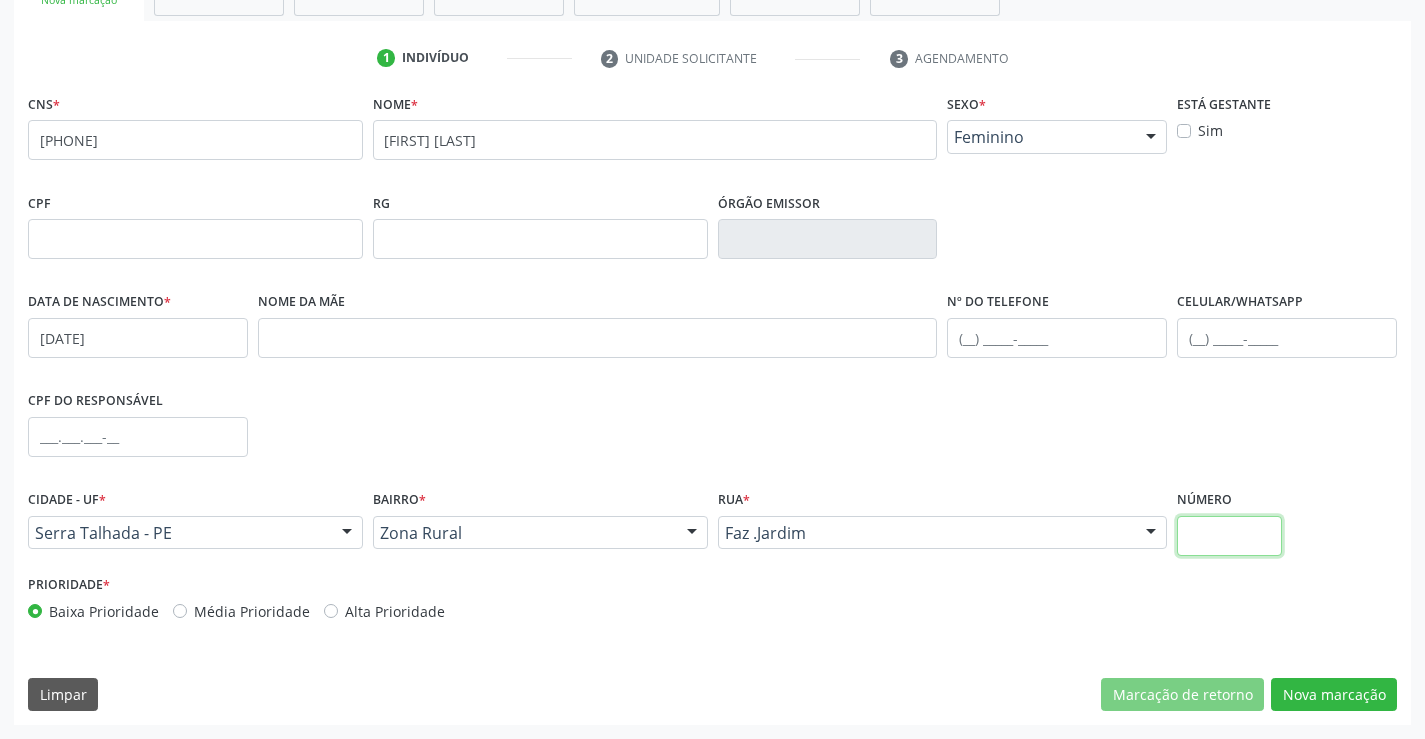 click at bounding box center (1229, 536) 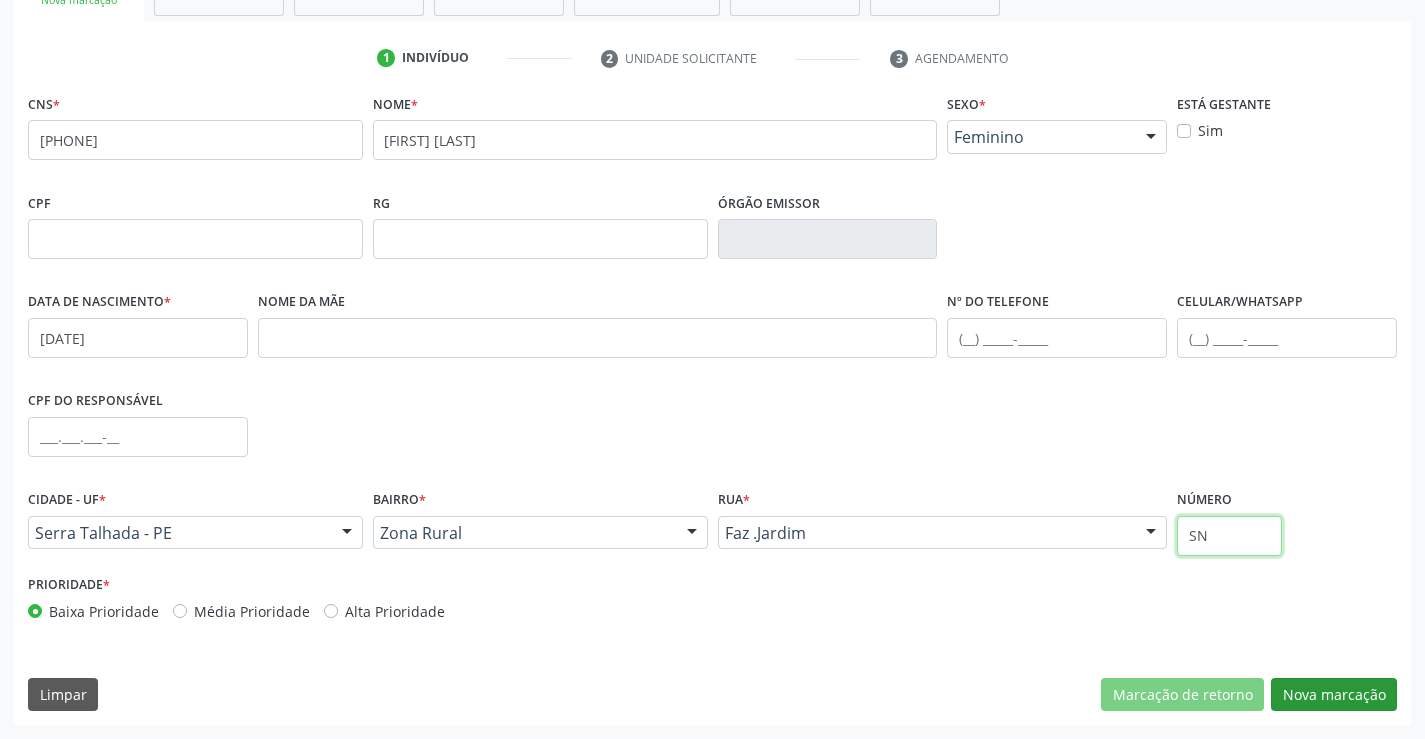 type on "SN" 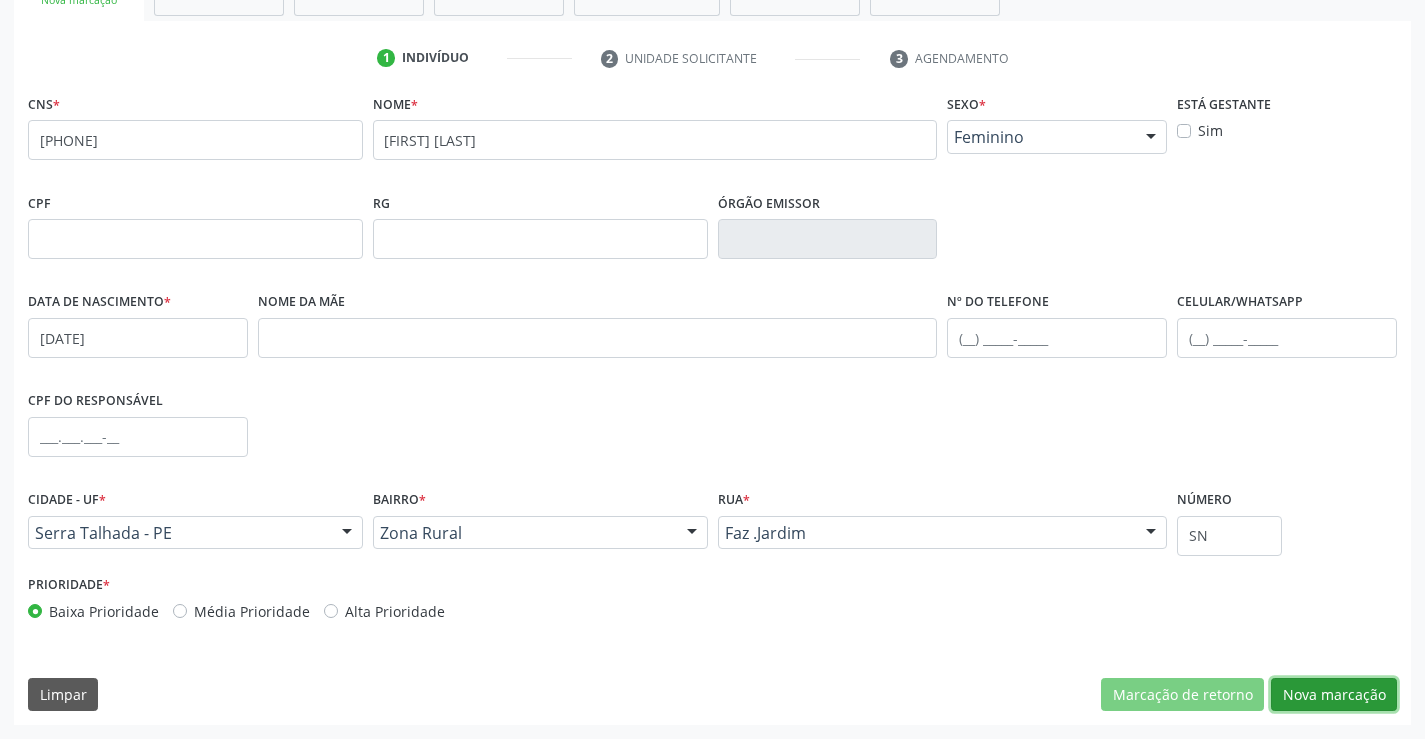 click on "Nova marcação" at bounding box center (1334, 695) 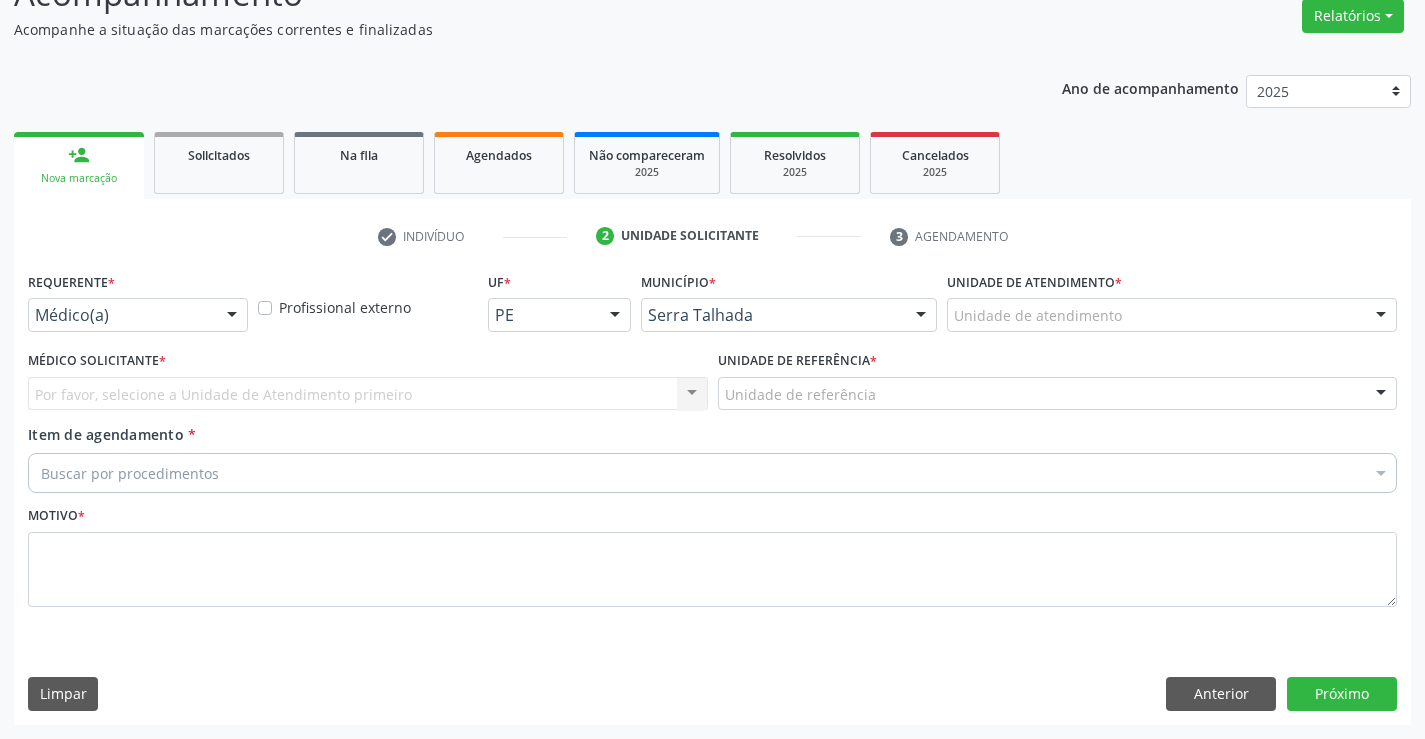 scroll, scrollTop: 167, scrollLeft: 0, axis: vertical 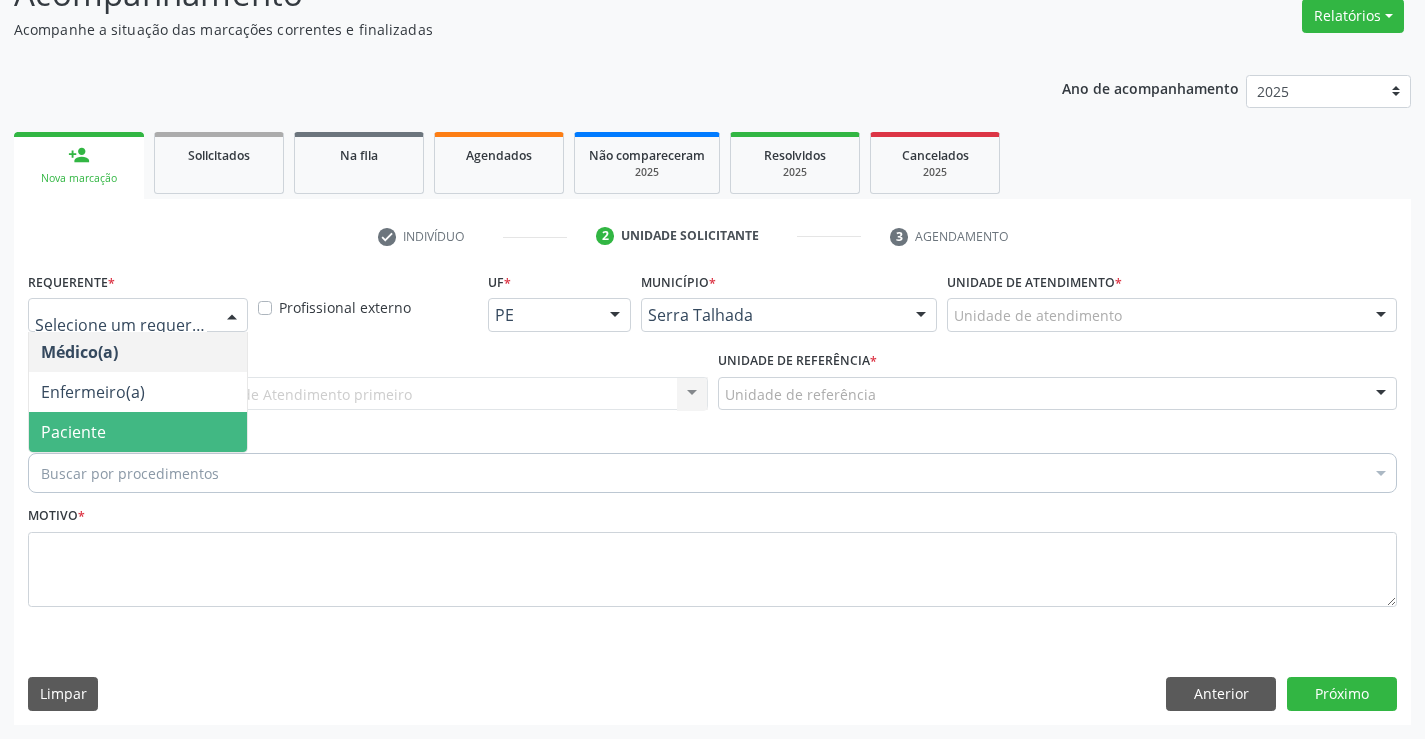 click on "Paciente" at bounding box center [138, 432] 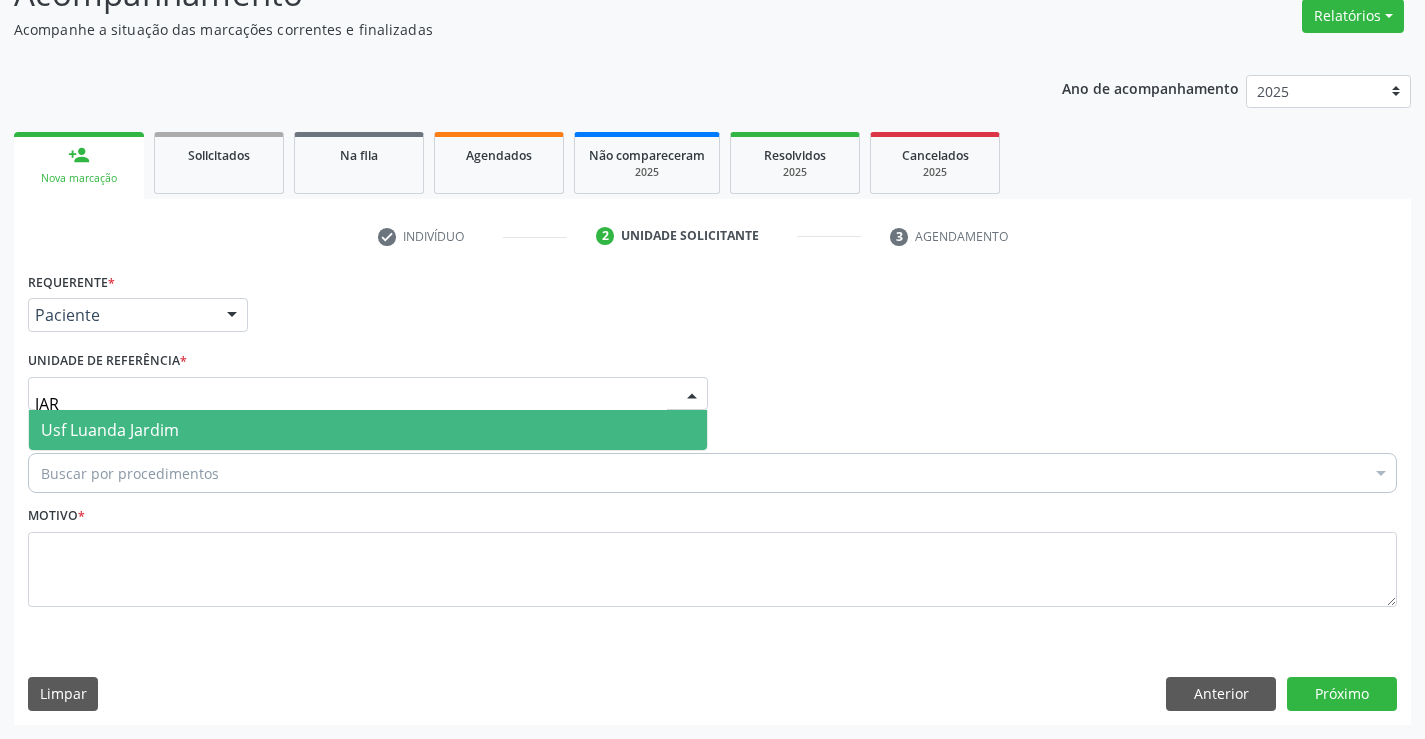drag, startPoint x: 135, startPoint y: 396, endPoint x: 0, endPoint y: 397, distance: 135.00371 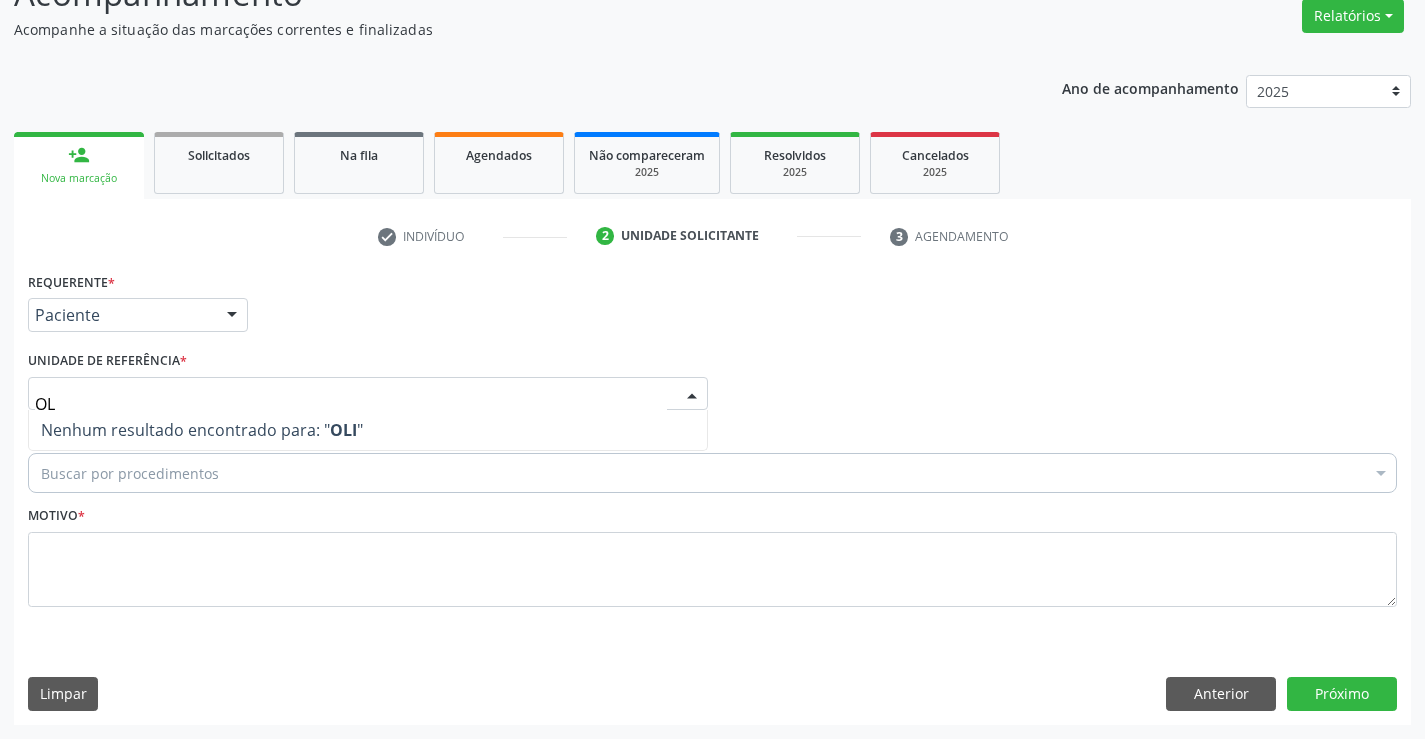 type on "O" 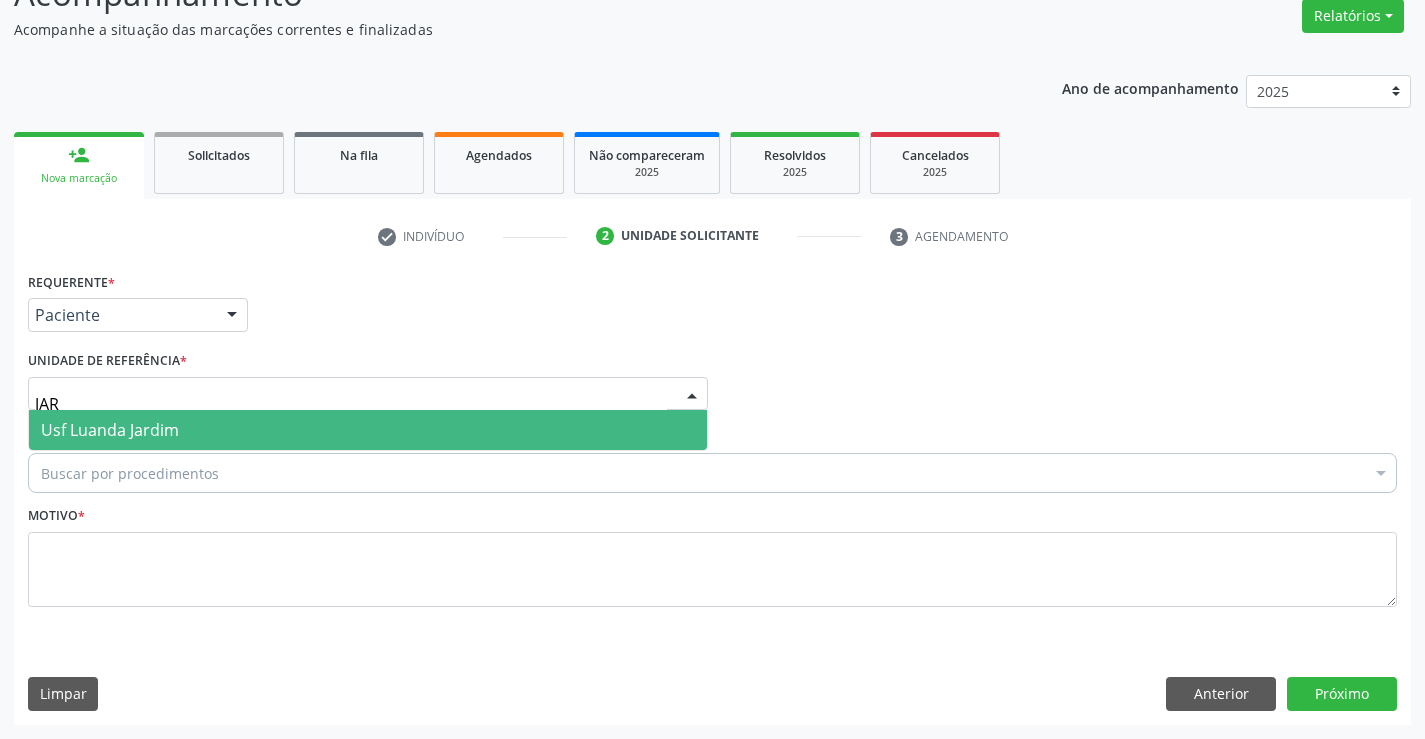 type on "JARD" 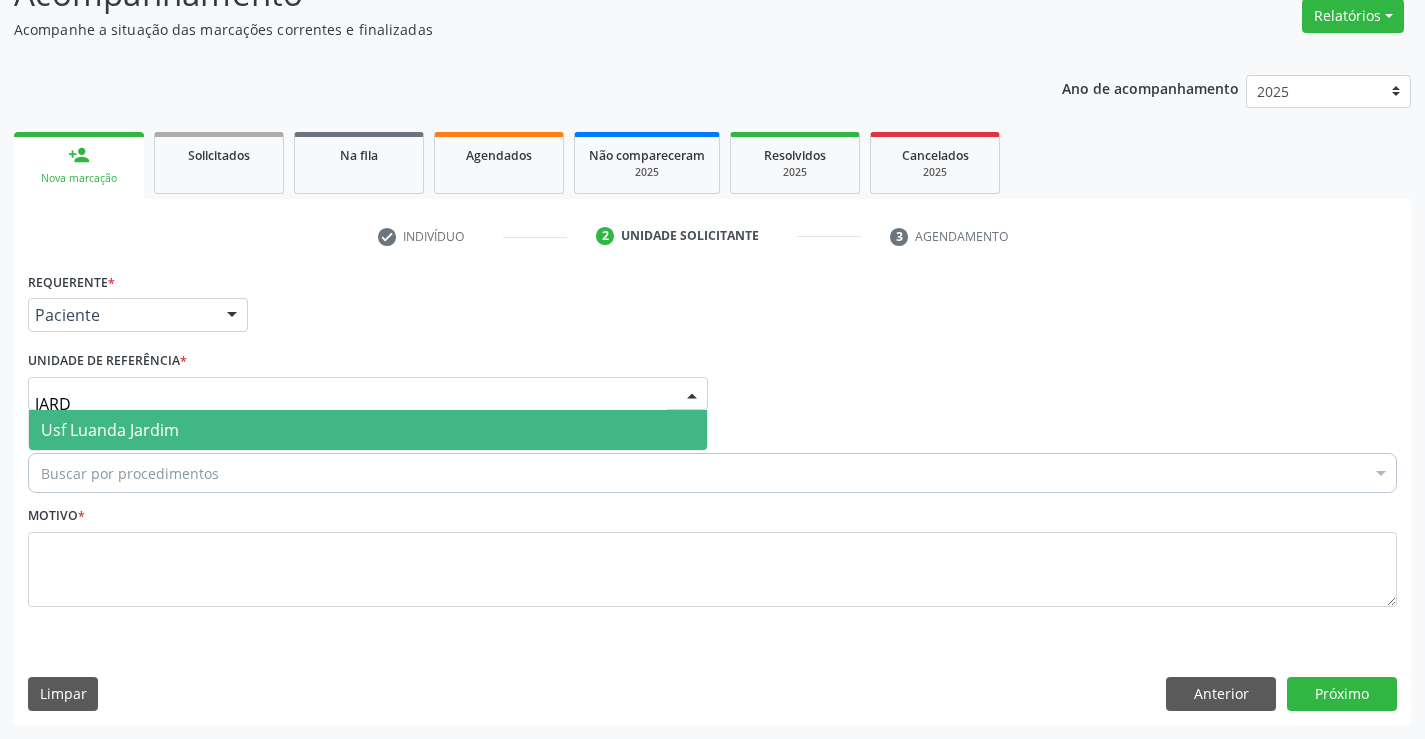 click on "Usf Luanda Jardim" at bounding box center [368, 430] 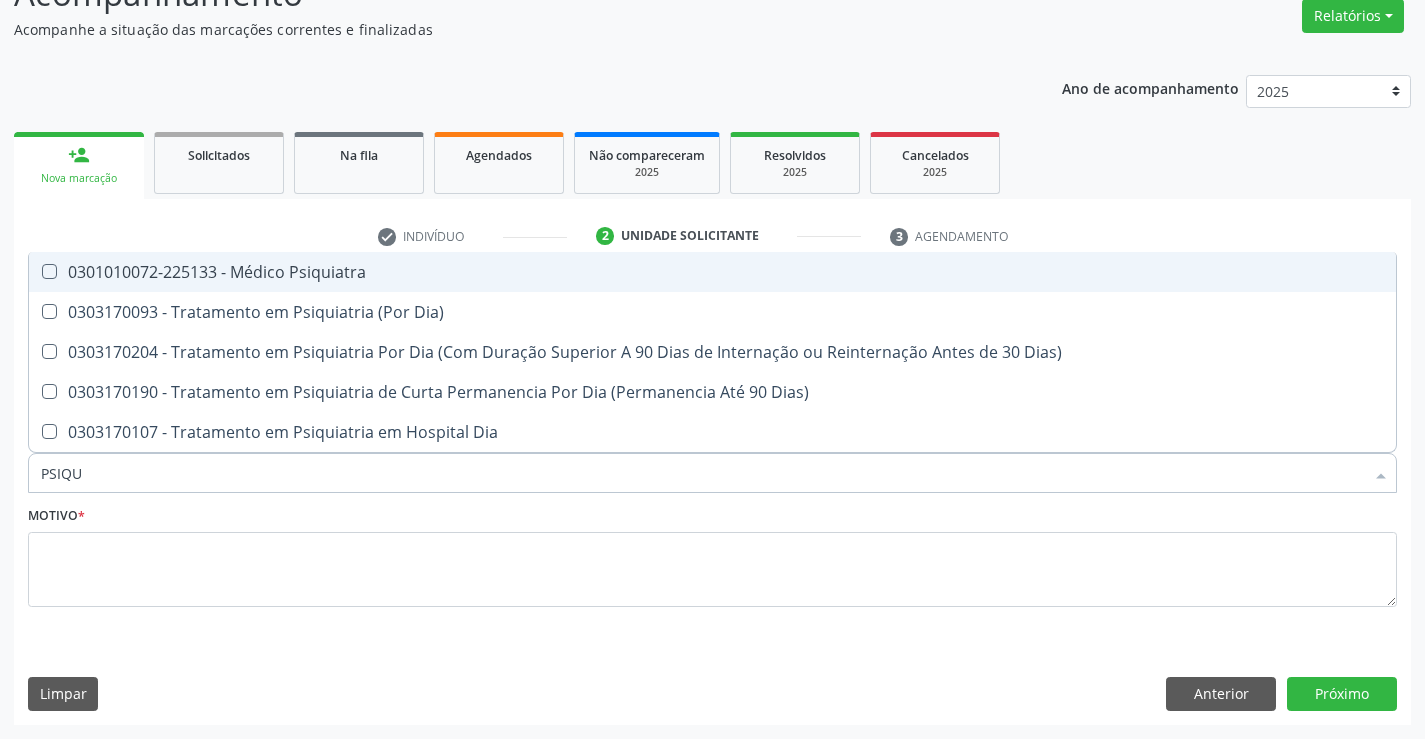 type on "PSIQUI" 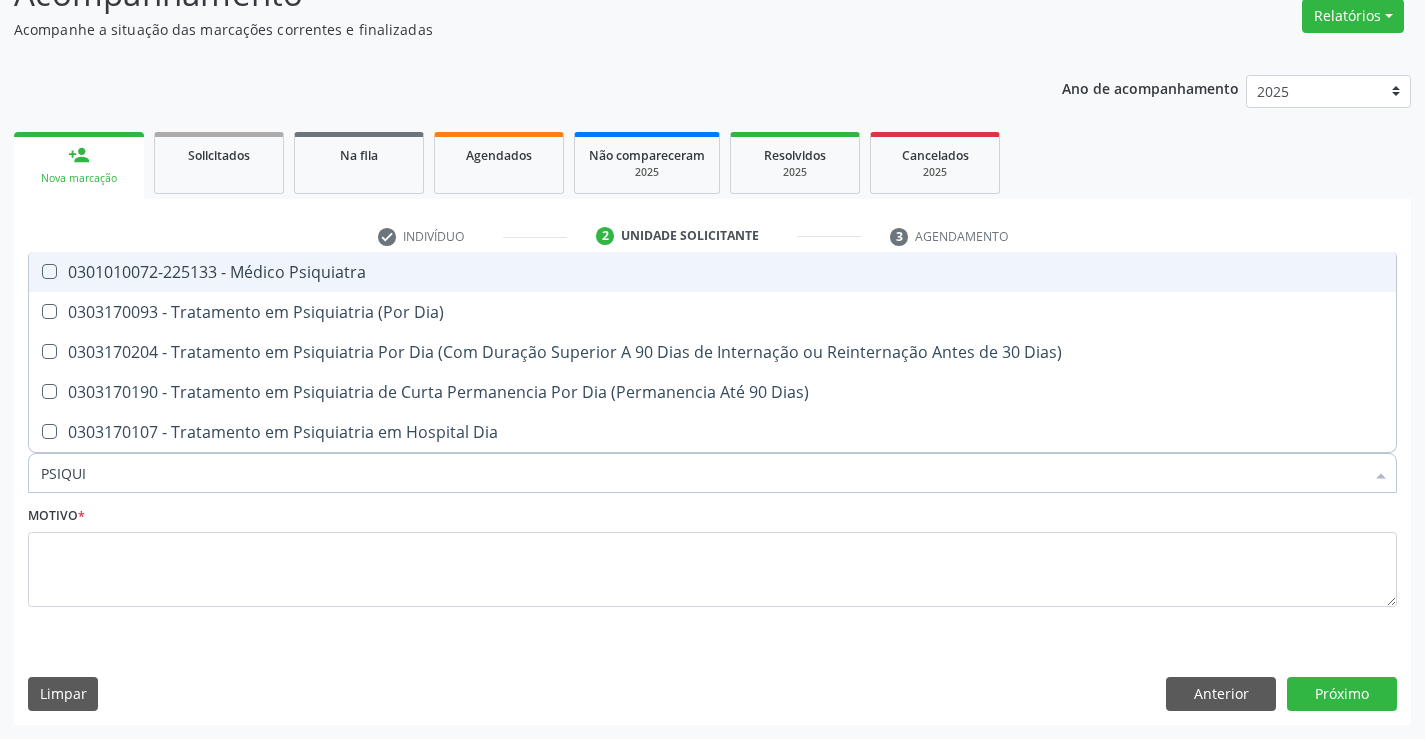 click on "0301010072-225133 - Médico Psiquiatra" at bounding box center [712, 272] 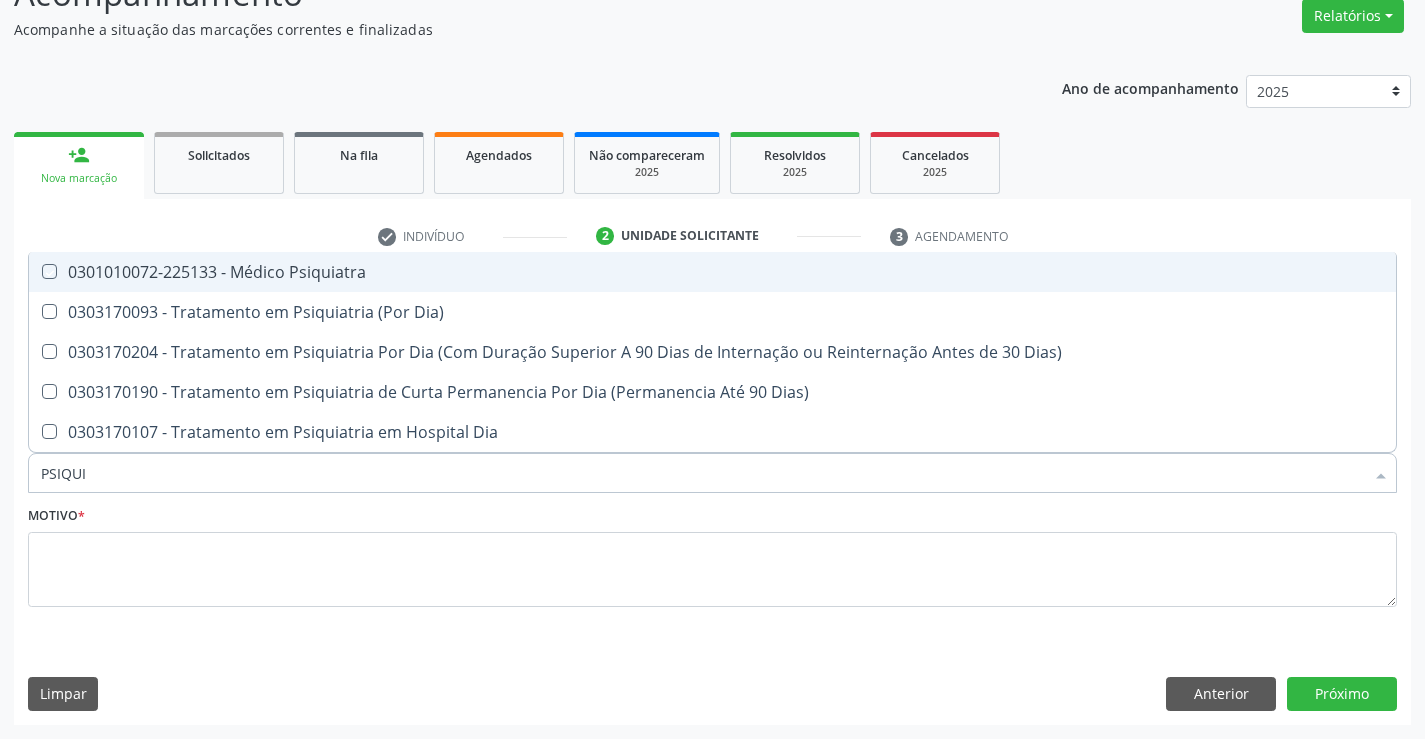 checkbox on "true" 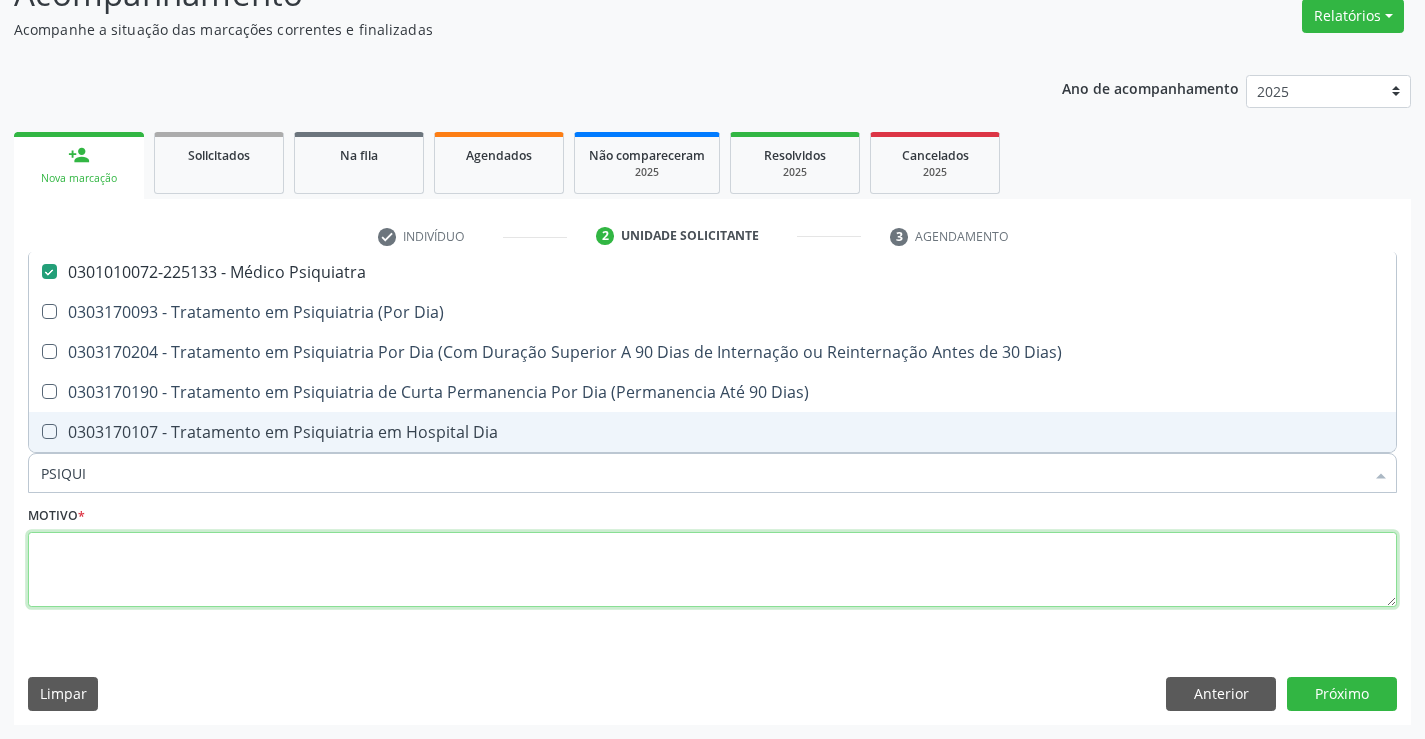 click at bounding box center (712, 570) 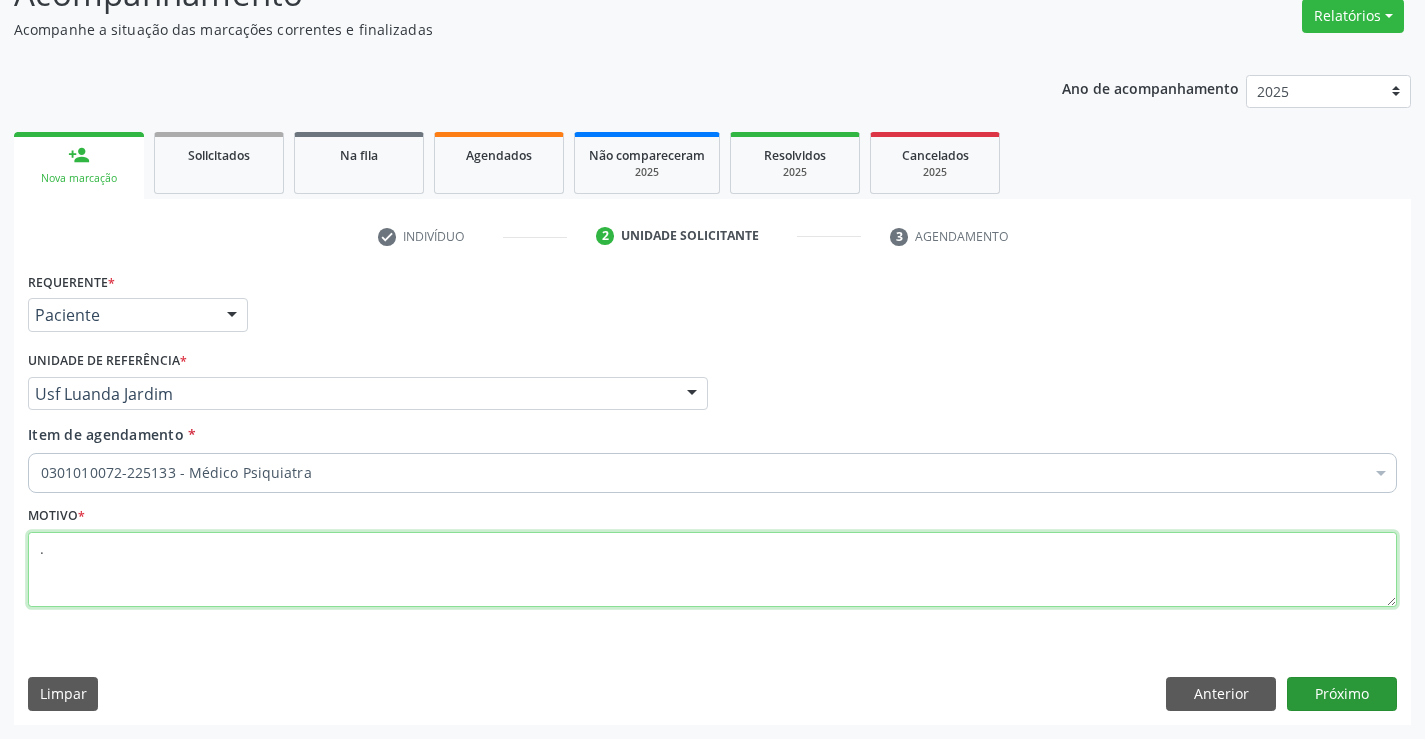 type on "." 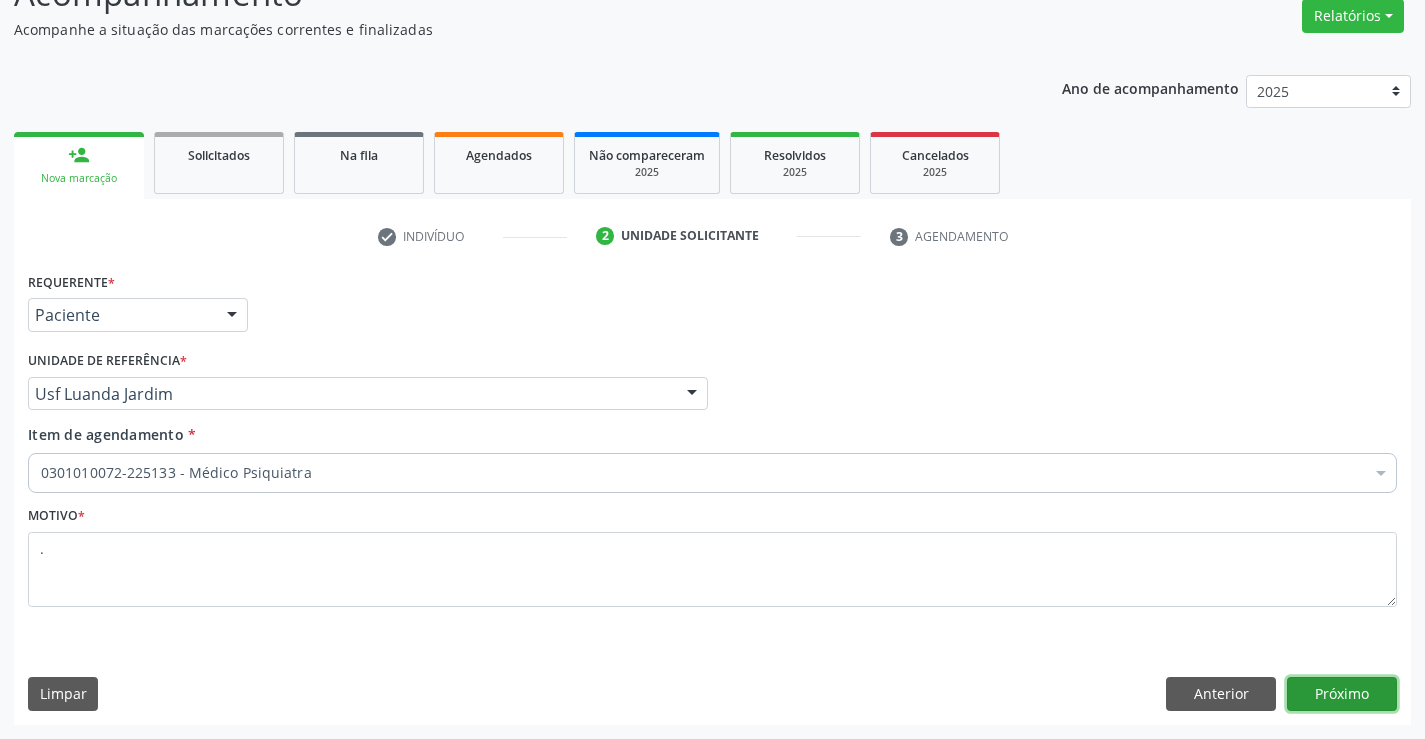 click on "Próximo" at bounding box center (1342, 694) 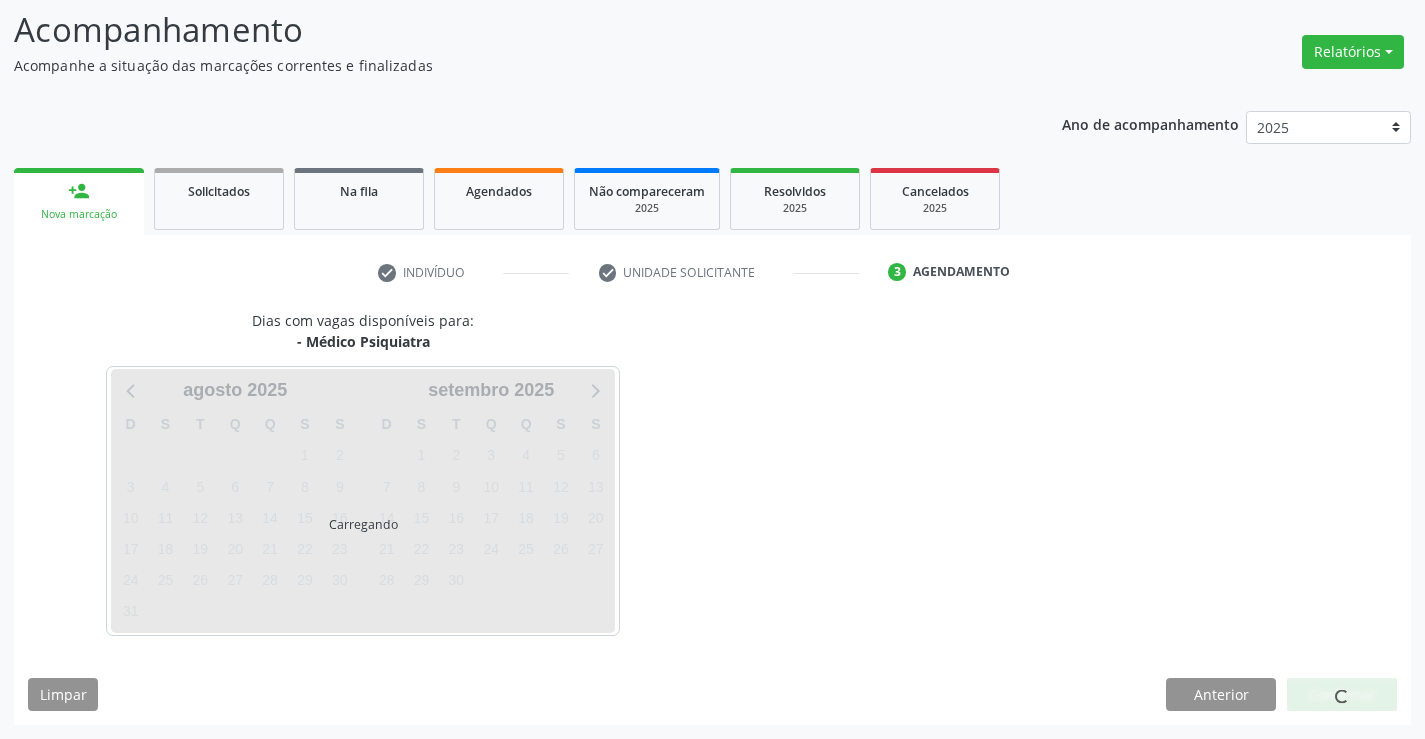 scroll, scrollTop: 131, scrollLeft: 0, axis: vertical 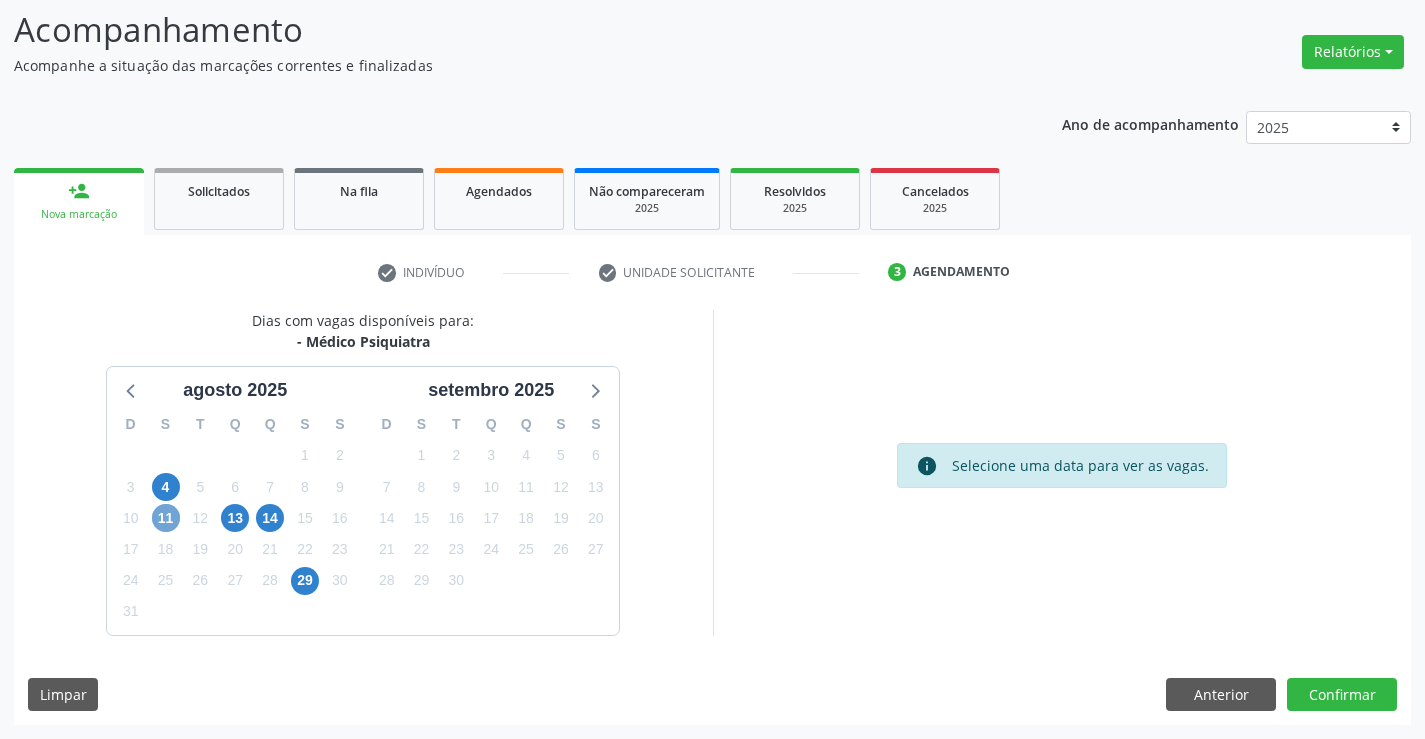 click on "11" at bounding box center (166, 518) 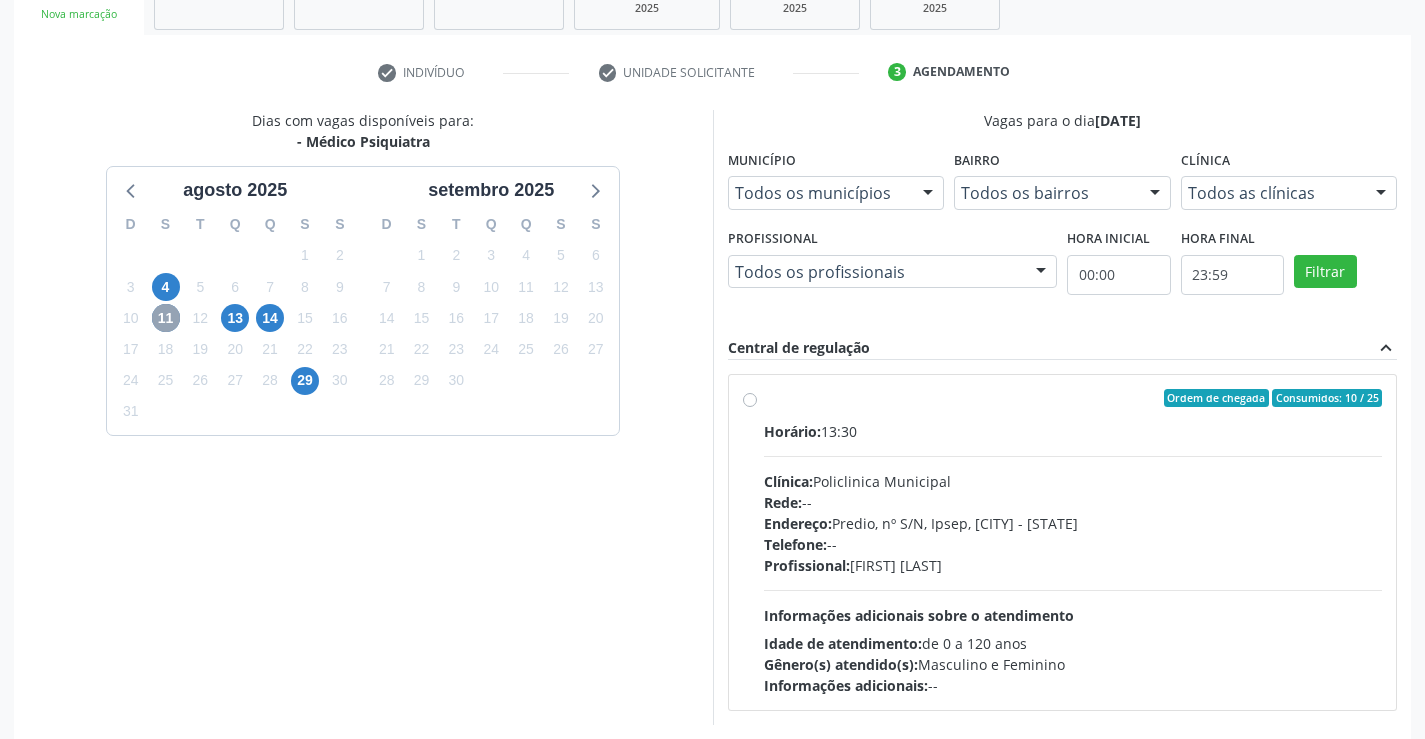 scroll, scrollTop: 420, scrollLeft: 0, axis: vertical 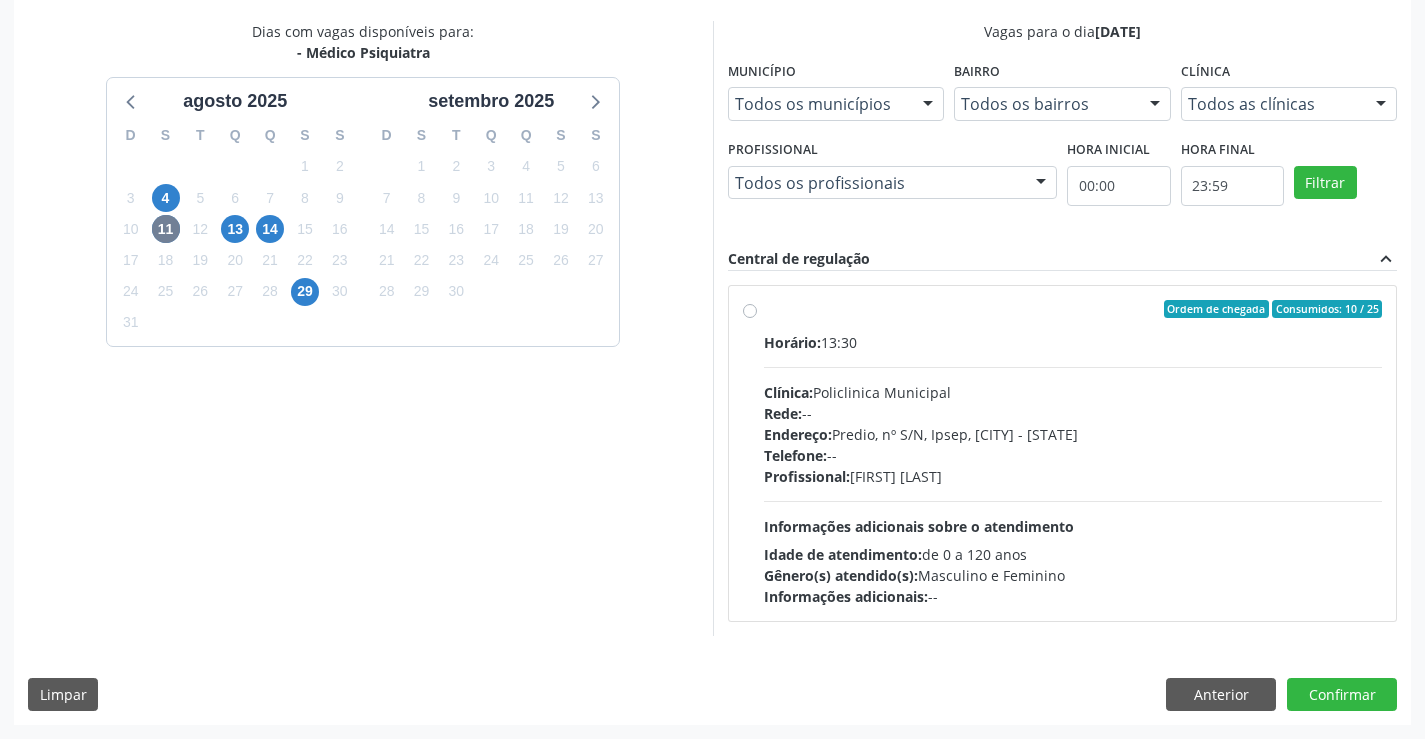 click on "14" at bounding box center [270, 229] 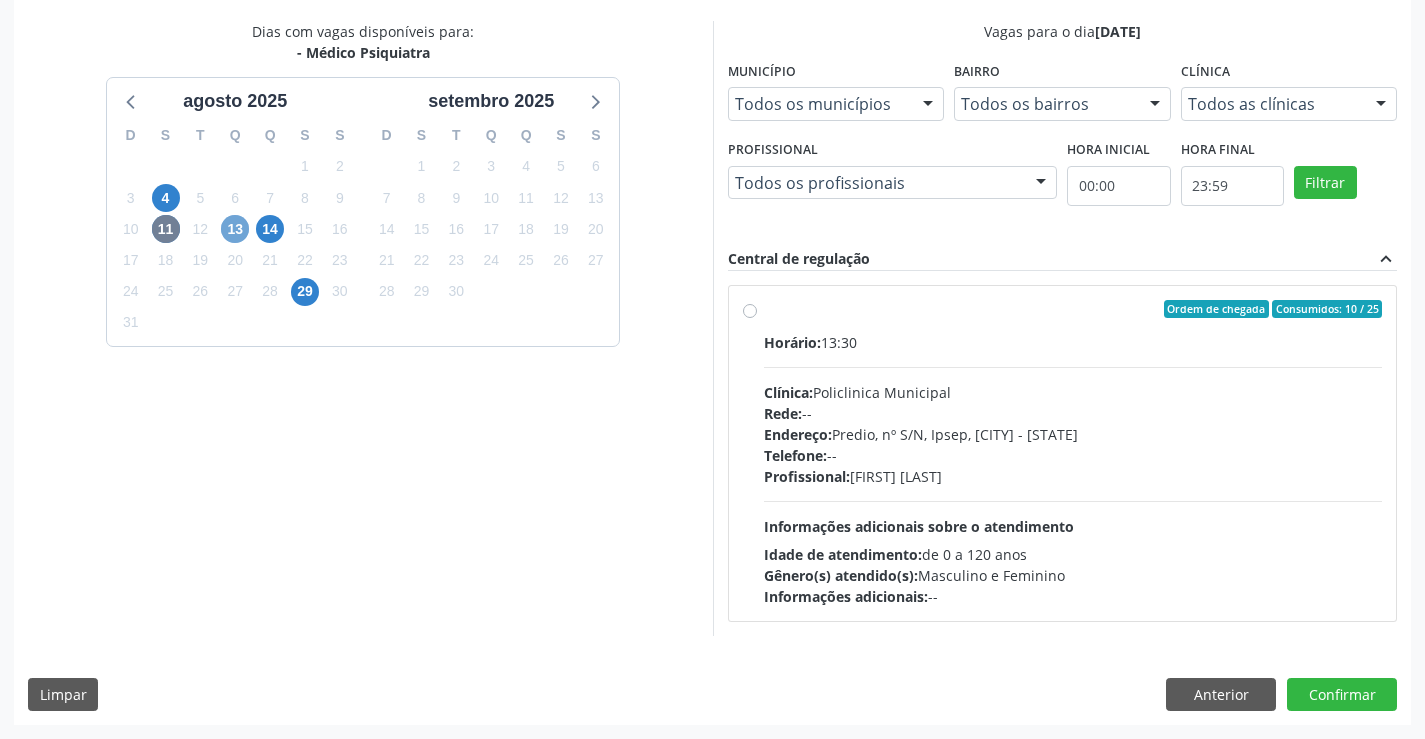 click on "13" at bounding box center (235, 229) 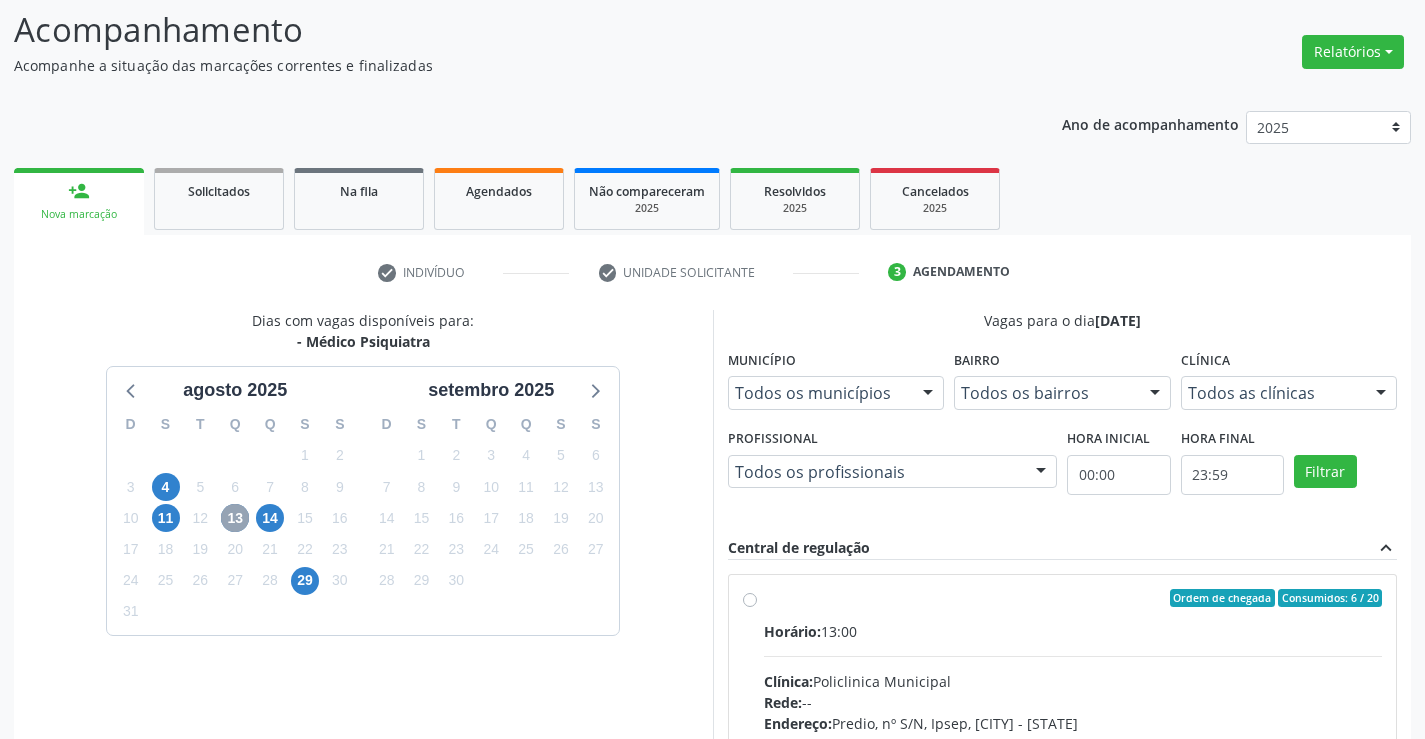 scroll, scrollTop: 420, scrollLeft: 0, axis: vertical 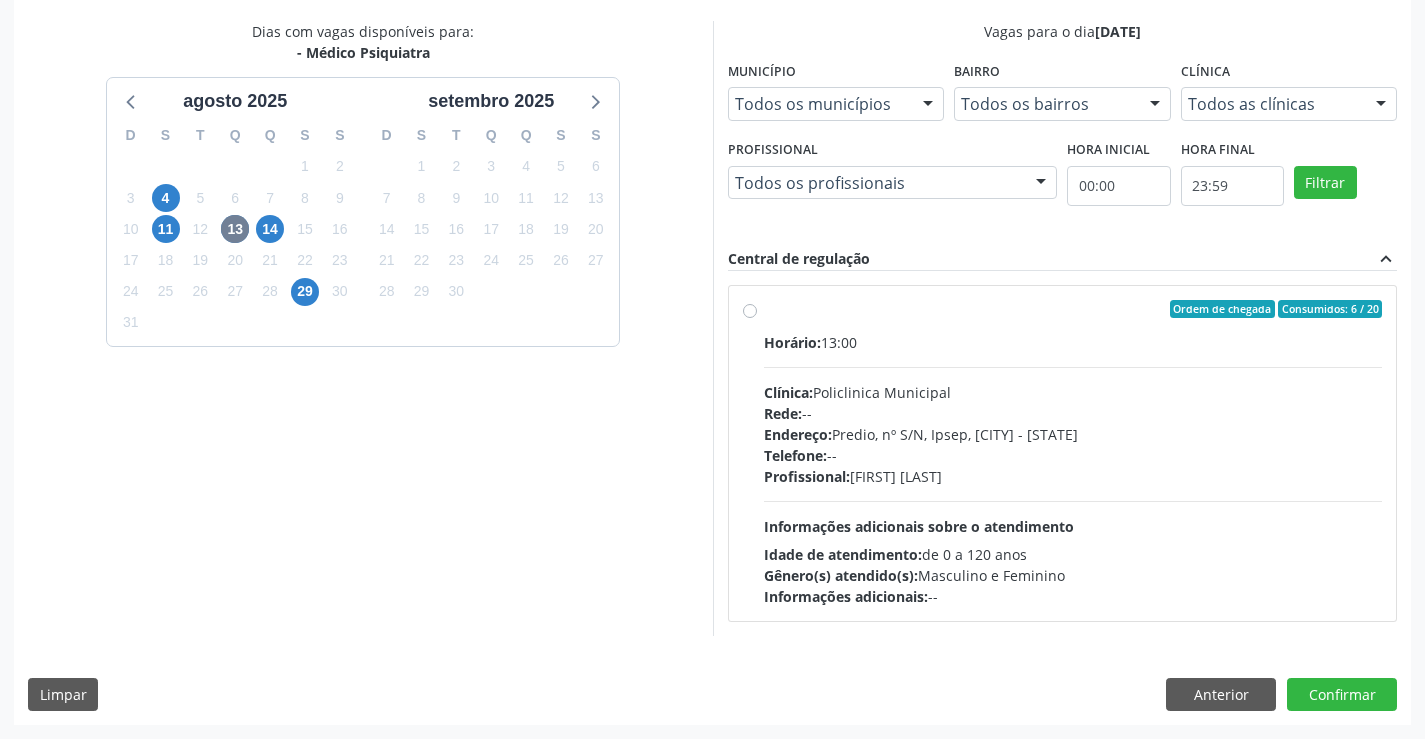 click on "Endereço:   Predio, nº S/N, Ipsep, Serra Talhada - PE" at bounding box center [1073, 434] 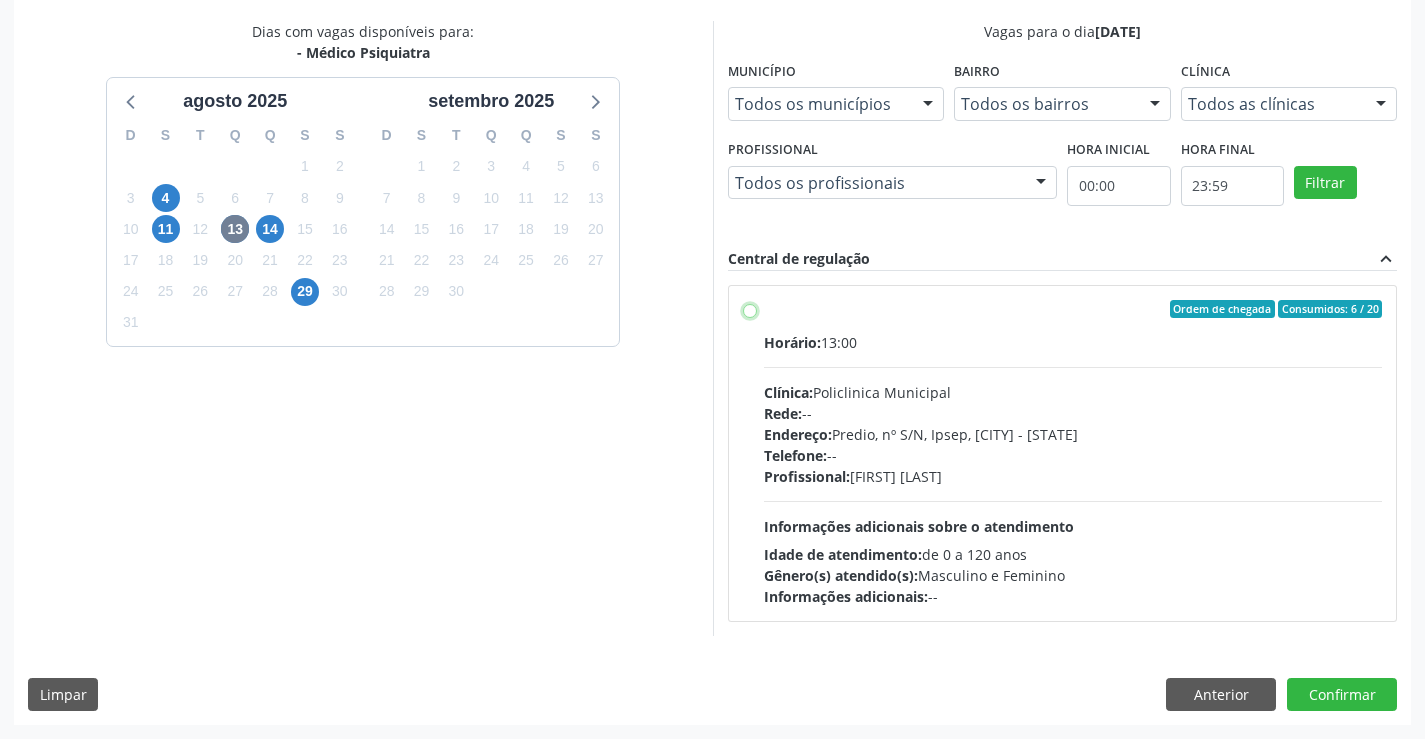 click on "Ordem de chegada
Consumidos: 6 / 20
Horário:   13:00
Clínica:  Policlinica Municipal
Rede:
--
Endereço:   Predio, nº S/N, Ipsep, Serra Talhada - PE
Telefone:   --
Profissional:
Maria Augusta Soares Sobreira Machado
Informações adicionais sobre o atendimento
Idade de atendimento:
de 0 a 120 anos
Gênero(s) atendido(s):
Masculino e Feminino
Informações adicionais:
--" at bounding box center [750, 309] 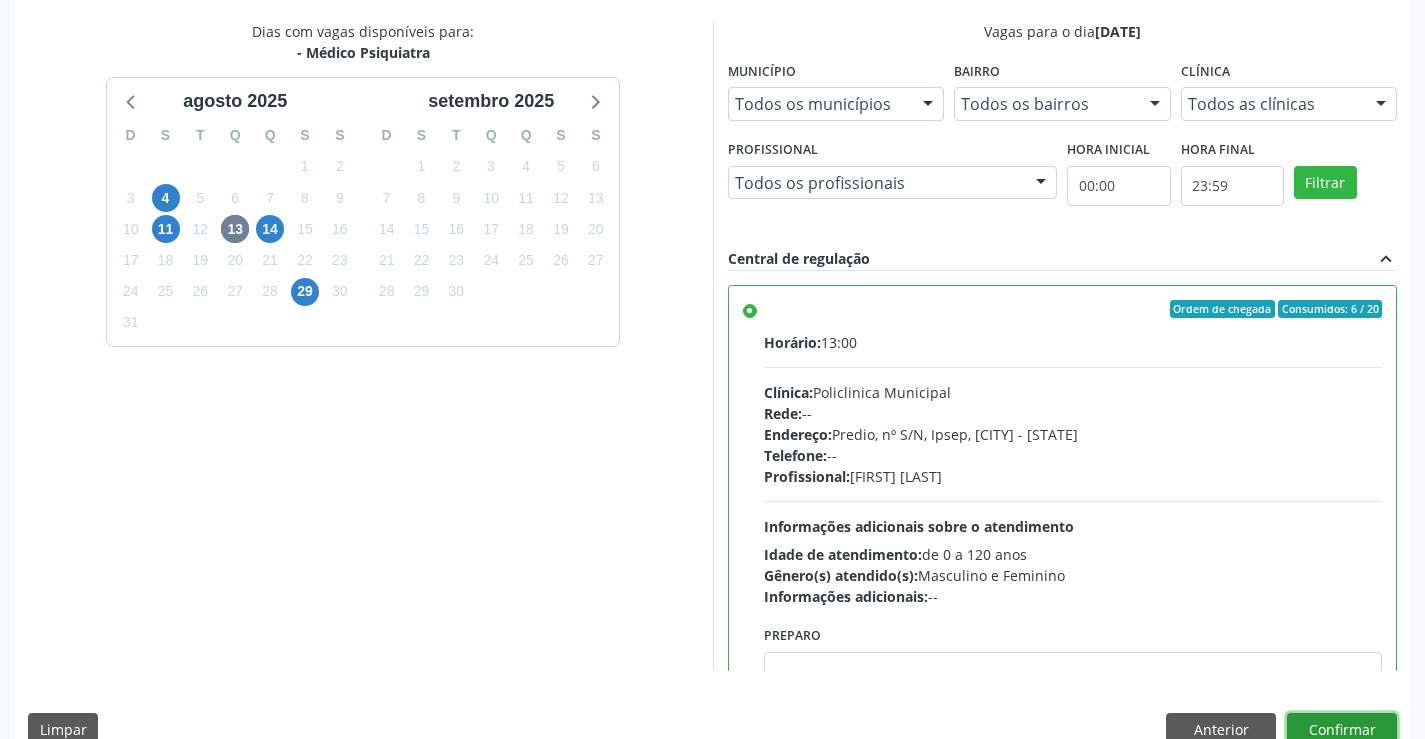click on "Confirmar" at bounding box center (1342, 730) 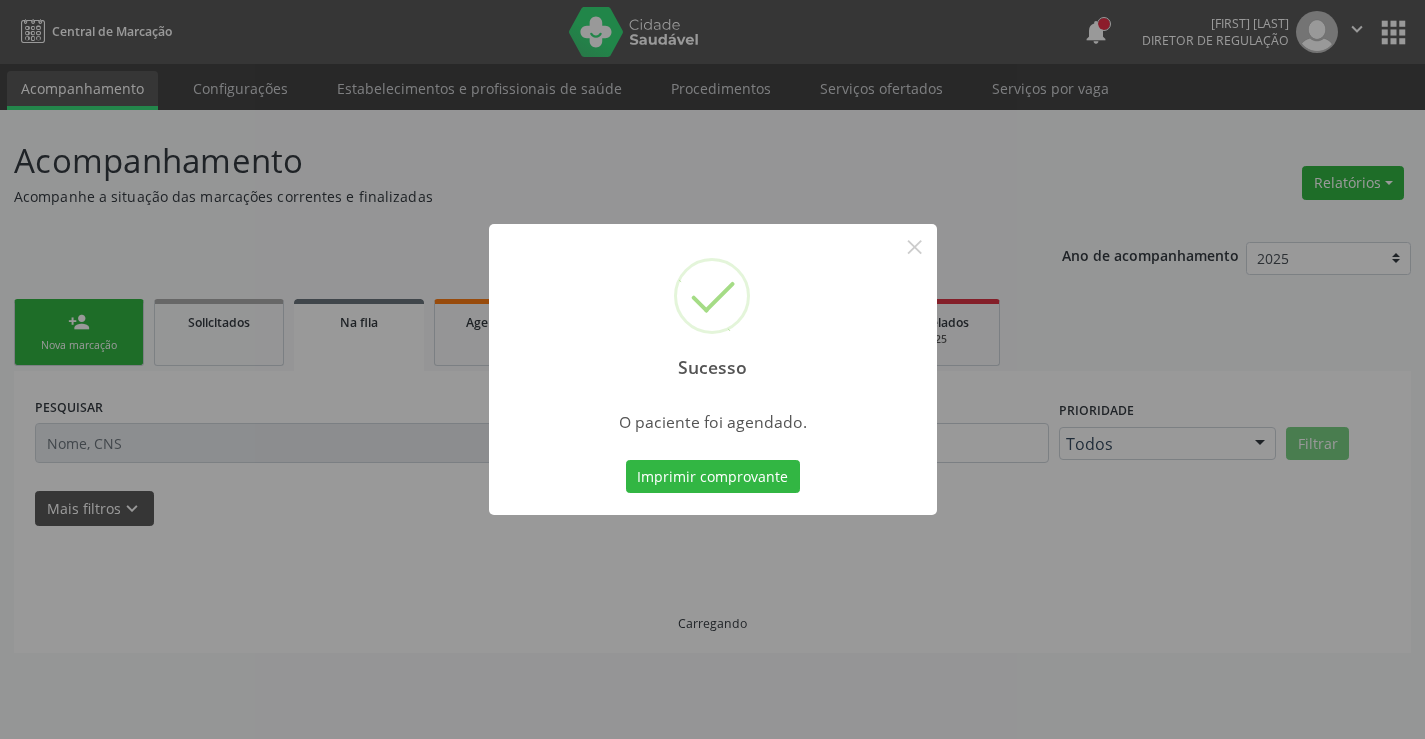 scroll, scrollTop: 0, scrollLeft: 0, axis: both 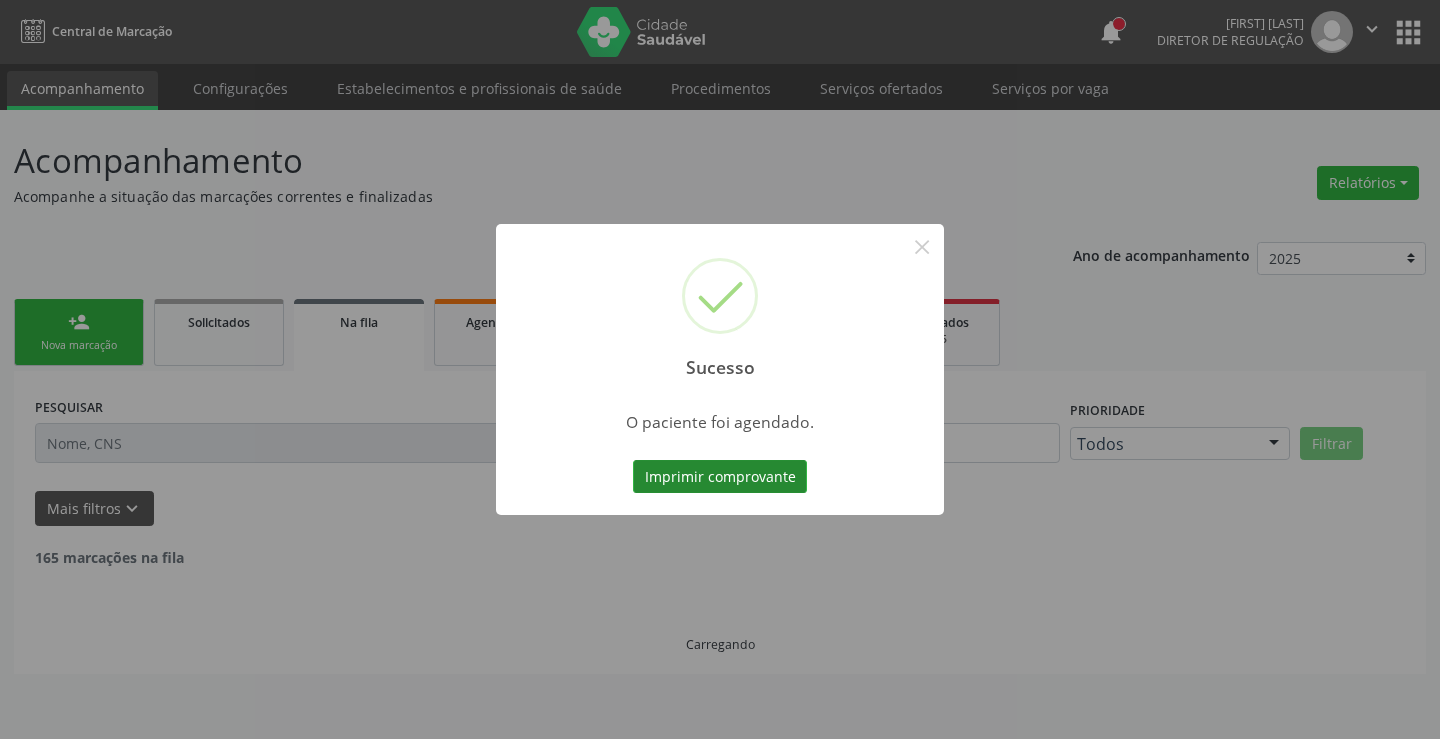 click on "Imprimir comprovante" at bounding box center (720, 477) 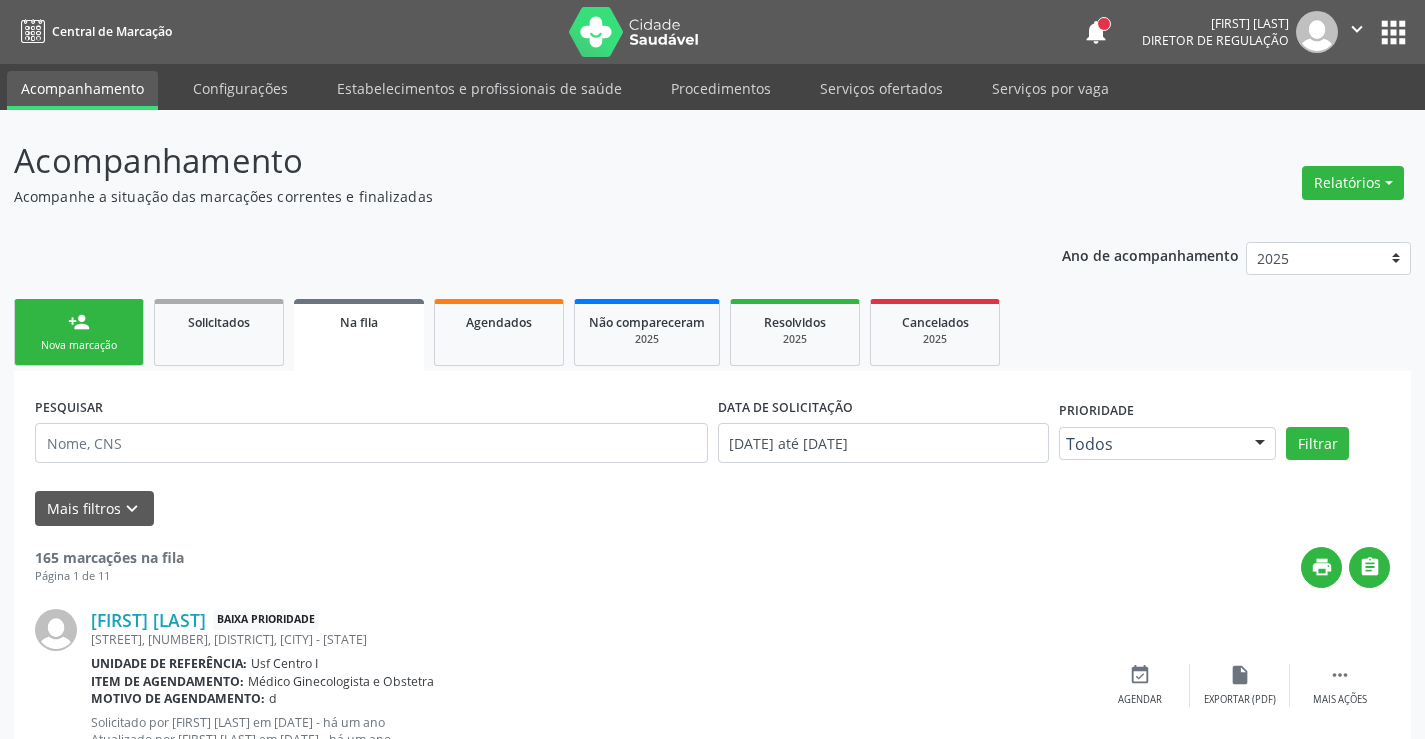 click on "person_add
Nova marcação" at bounding box center [79, 332] 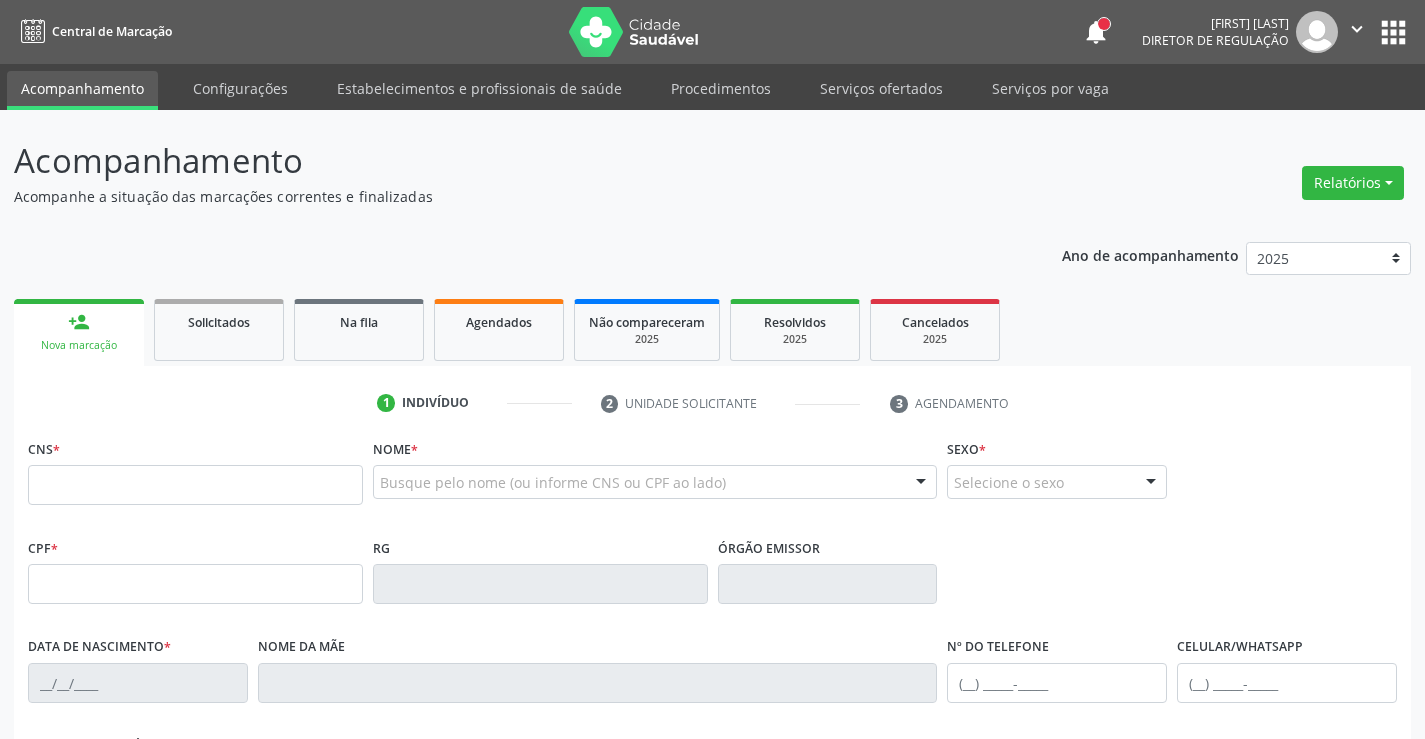 click on "CNS
*" at bounding box center (195, 469) 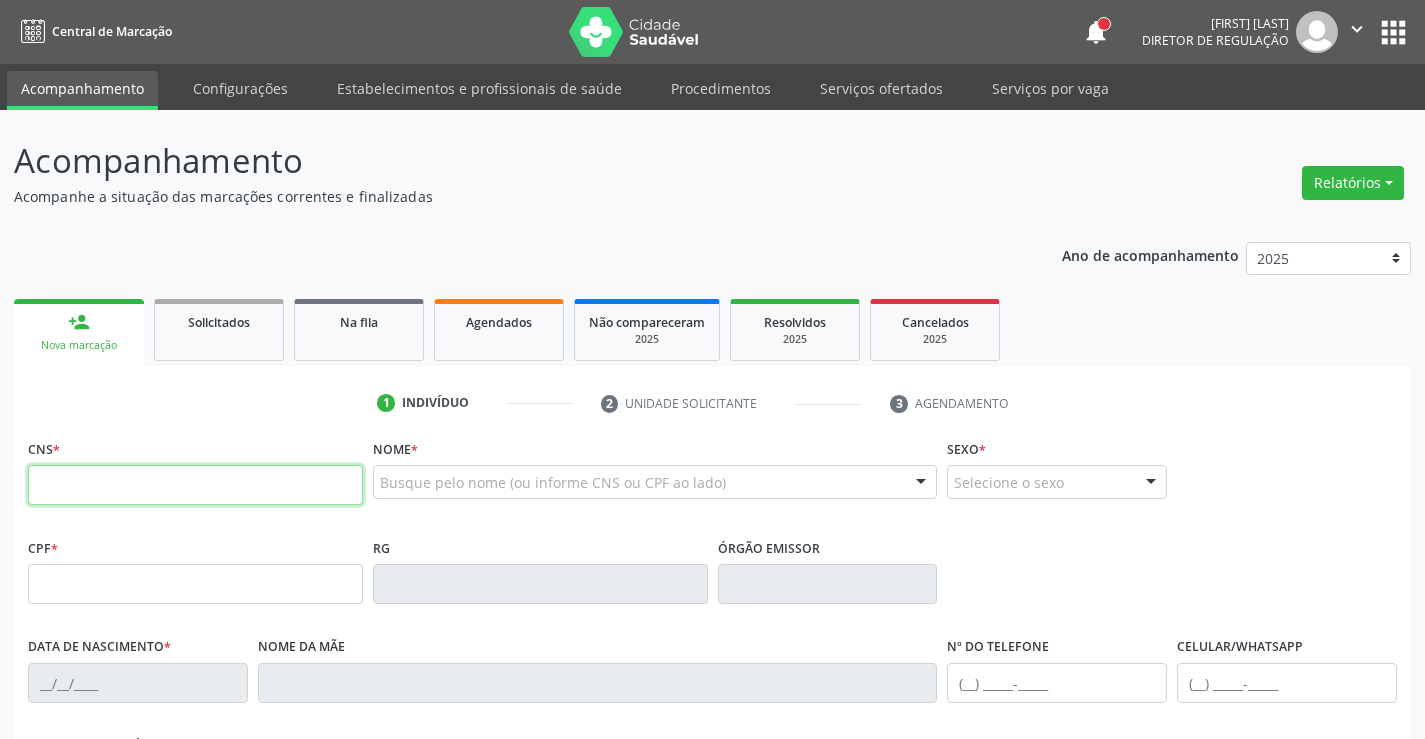 click at bounding box center (195, 485) 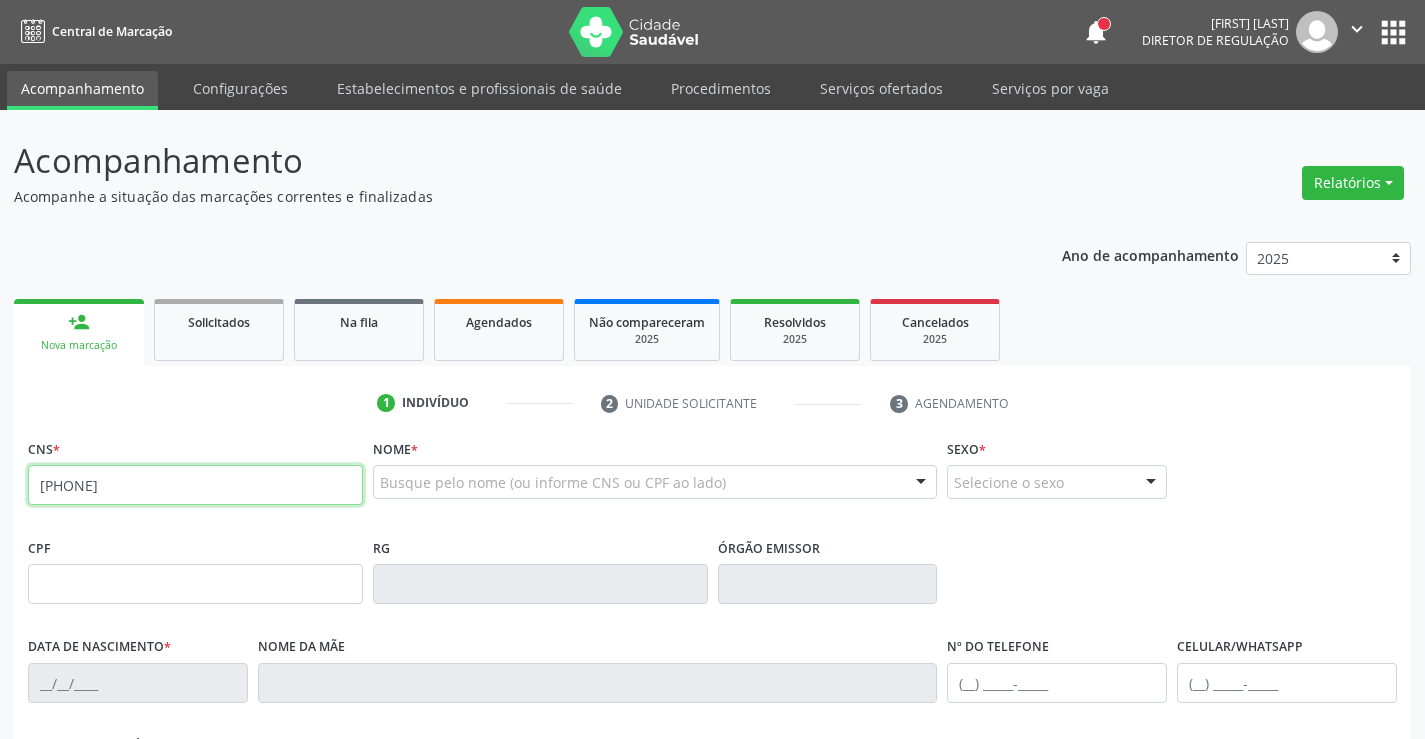 type on "707 6012 8045 9294" 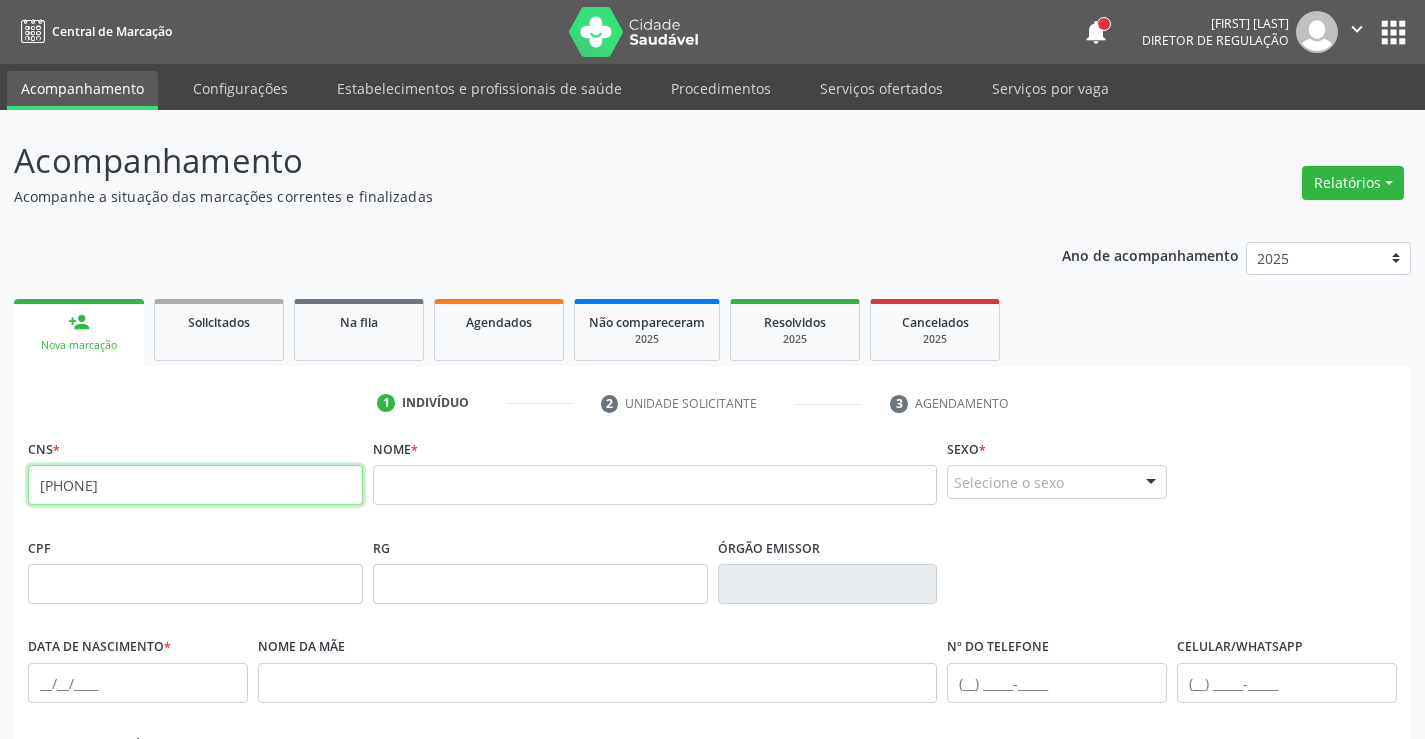 drag, startPoint x: 207, startPoint y: 500, endPoint x: 17, endPoint y: 467, distance: 192.8445 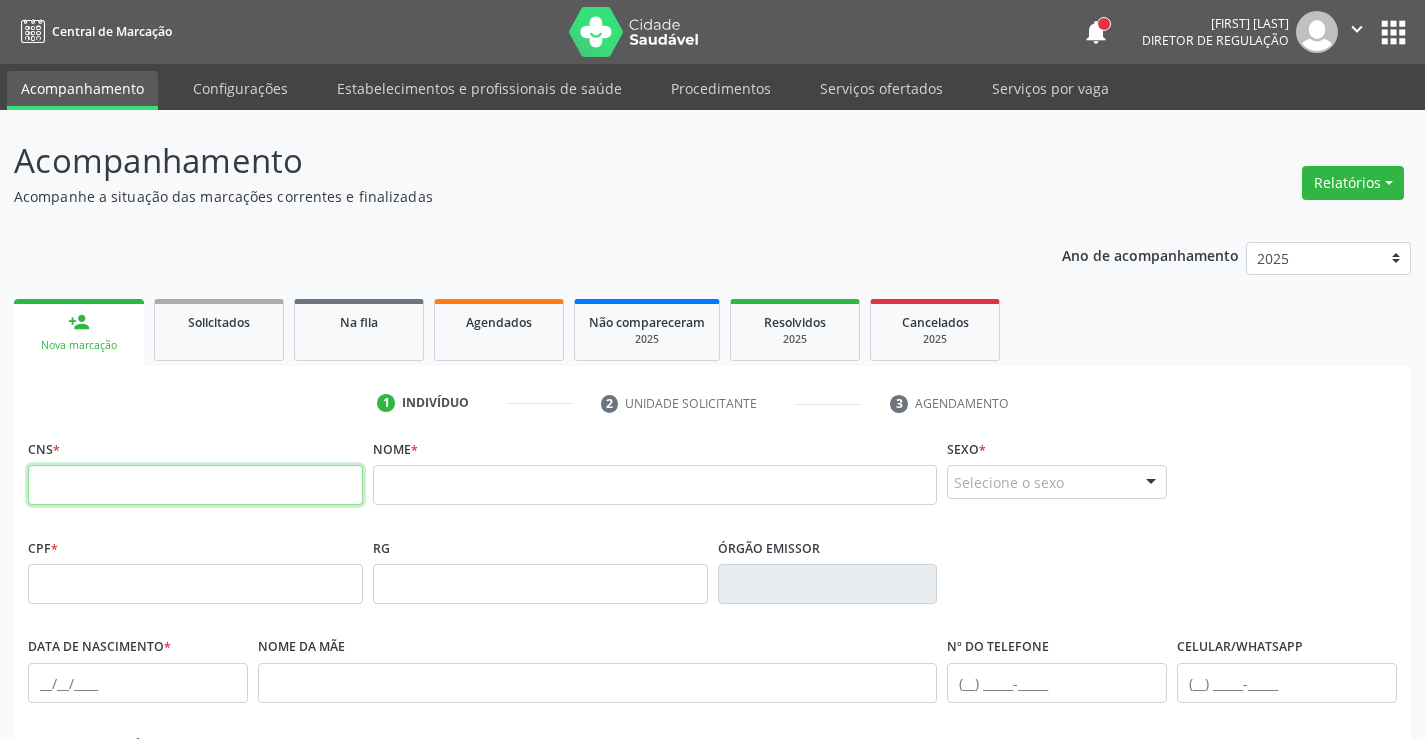 type 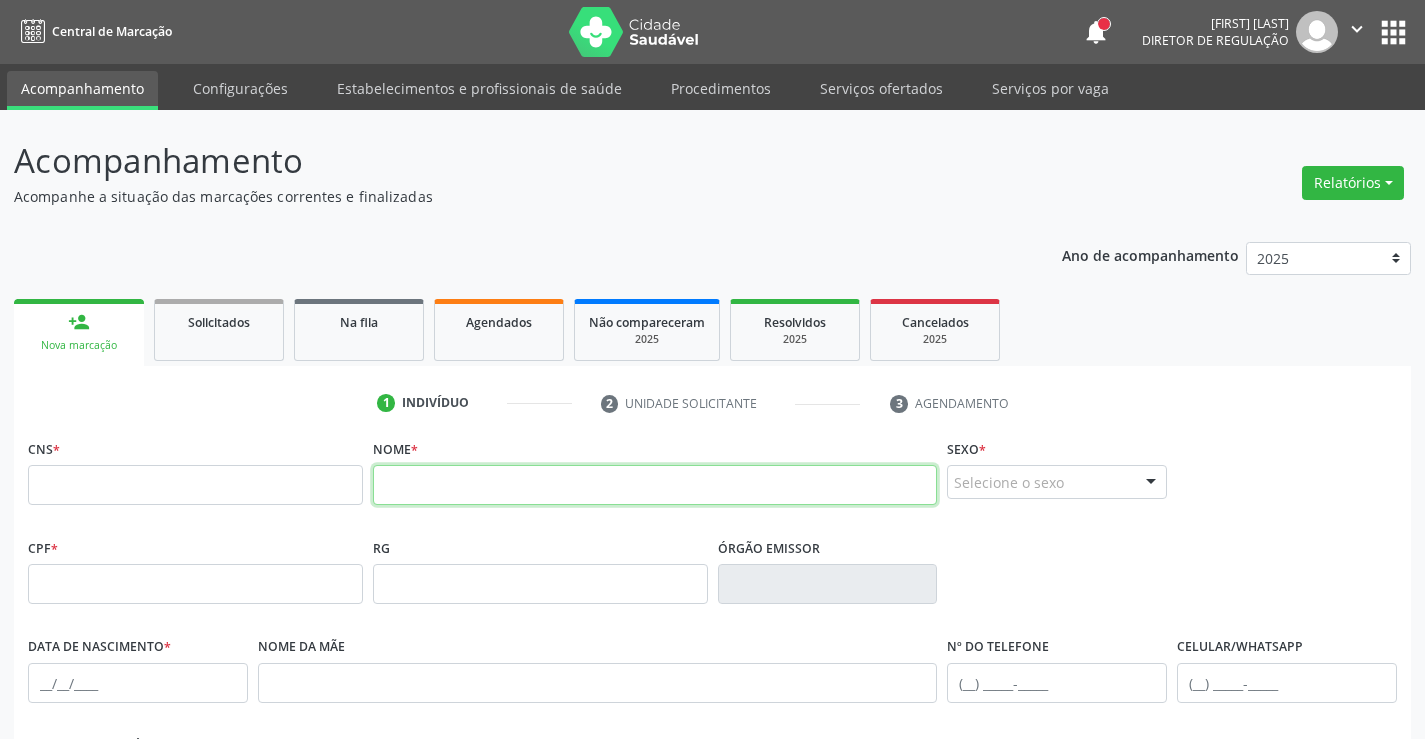drag, startPoint x: 666, startPoint y: 487, endPoint x: 685, endPoint y: 462, distance: 31.400637 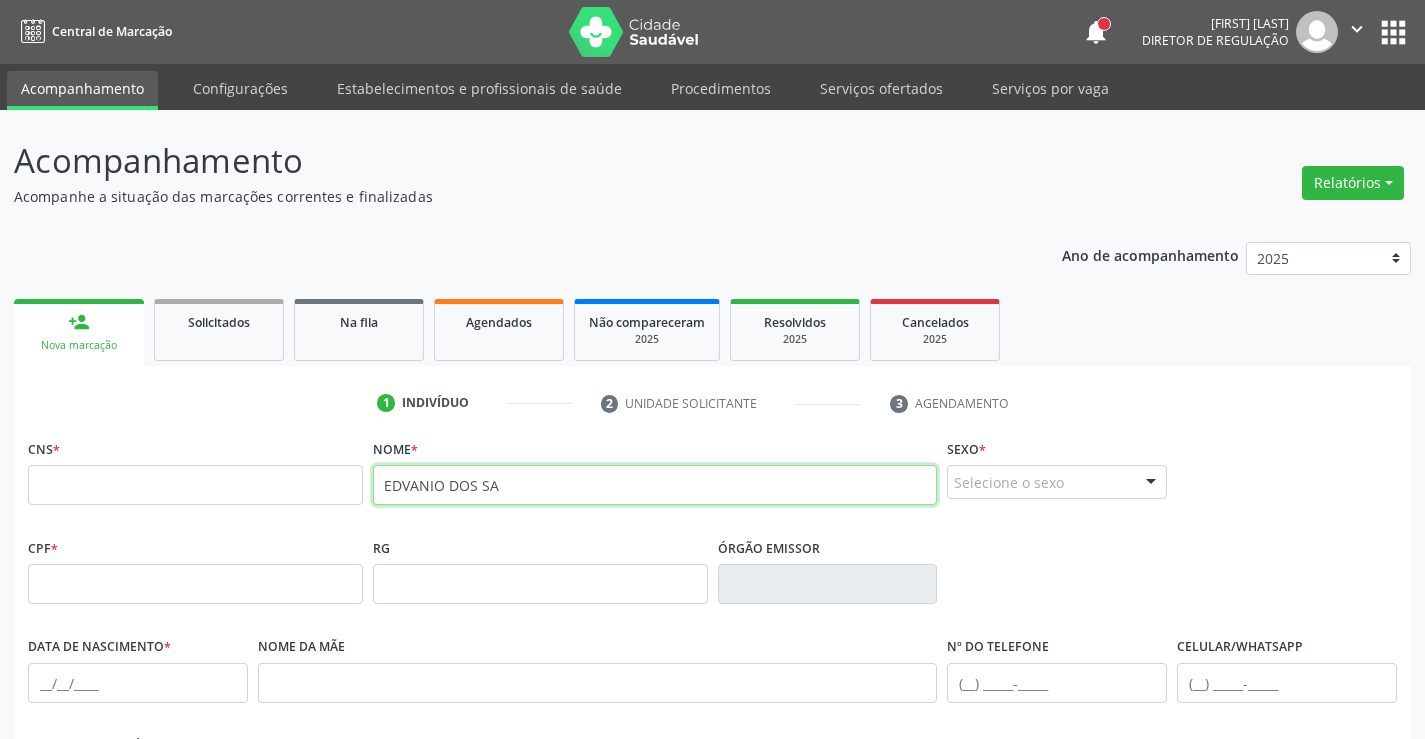 type on "EDVANIO DOS SAN" 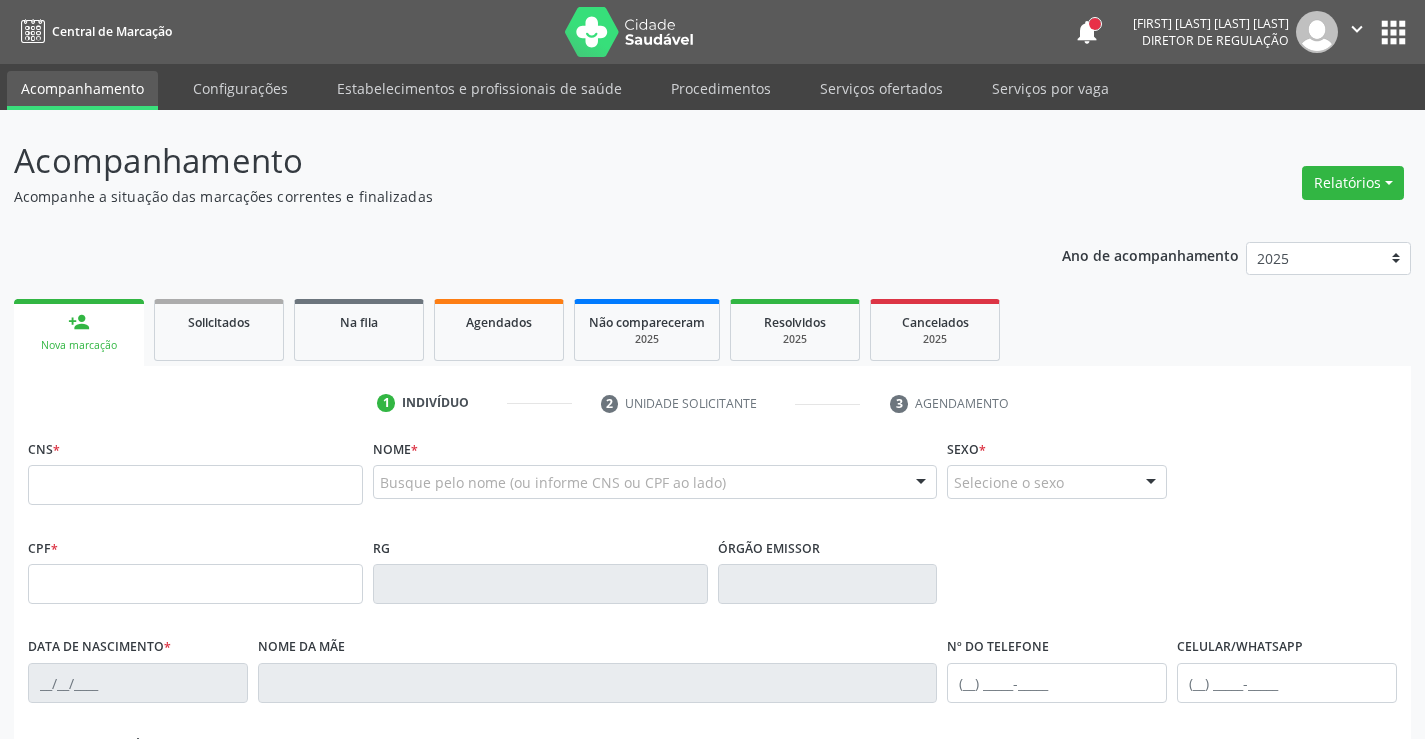 scroll, scrollTop: 0, scrollLeft: 0, axis: both 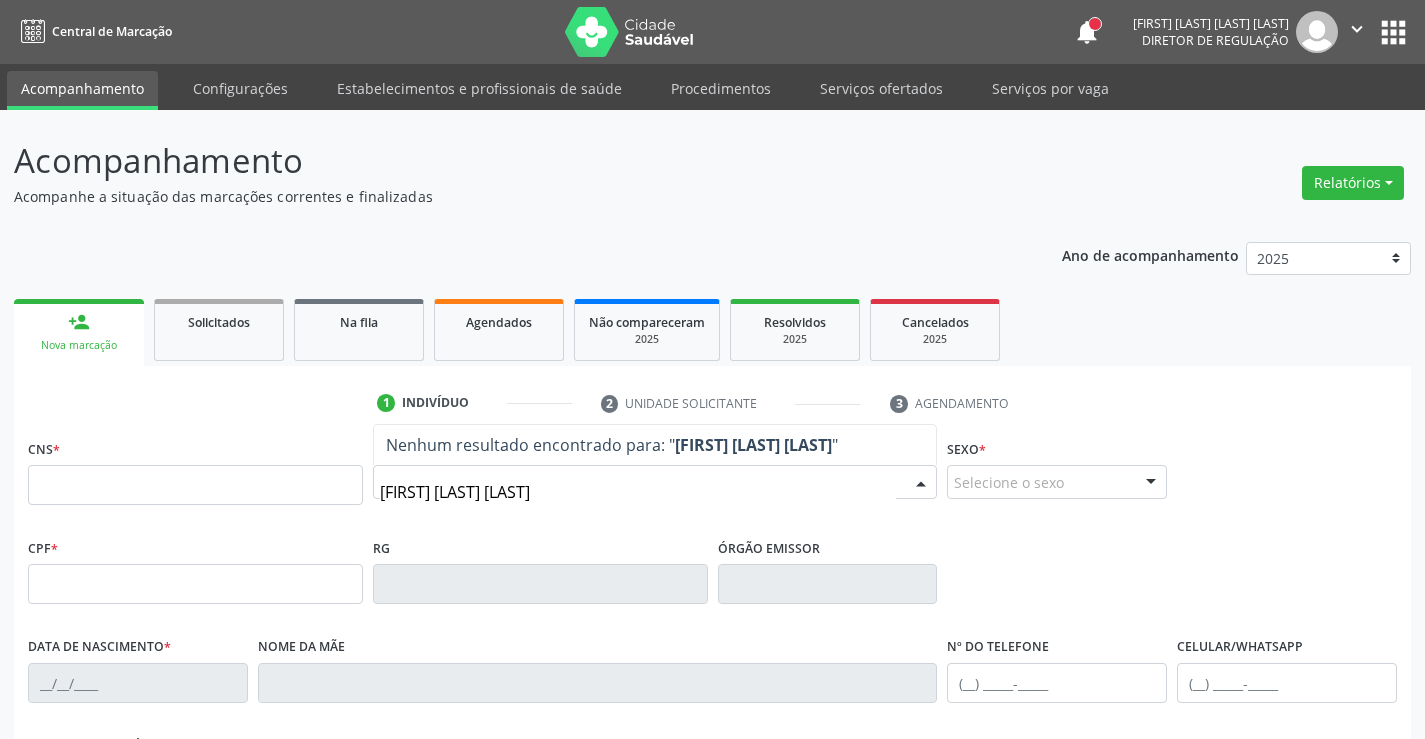 type on "[FIRST] [LAST] [LAST]" 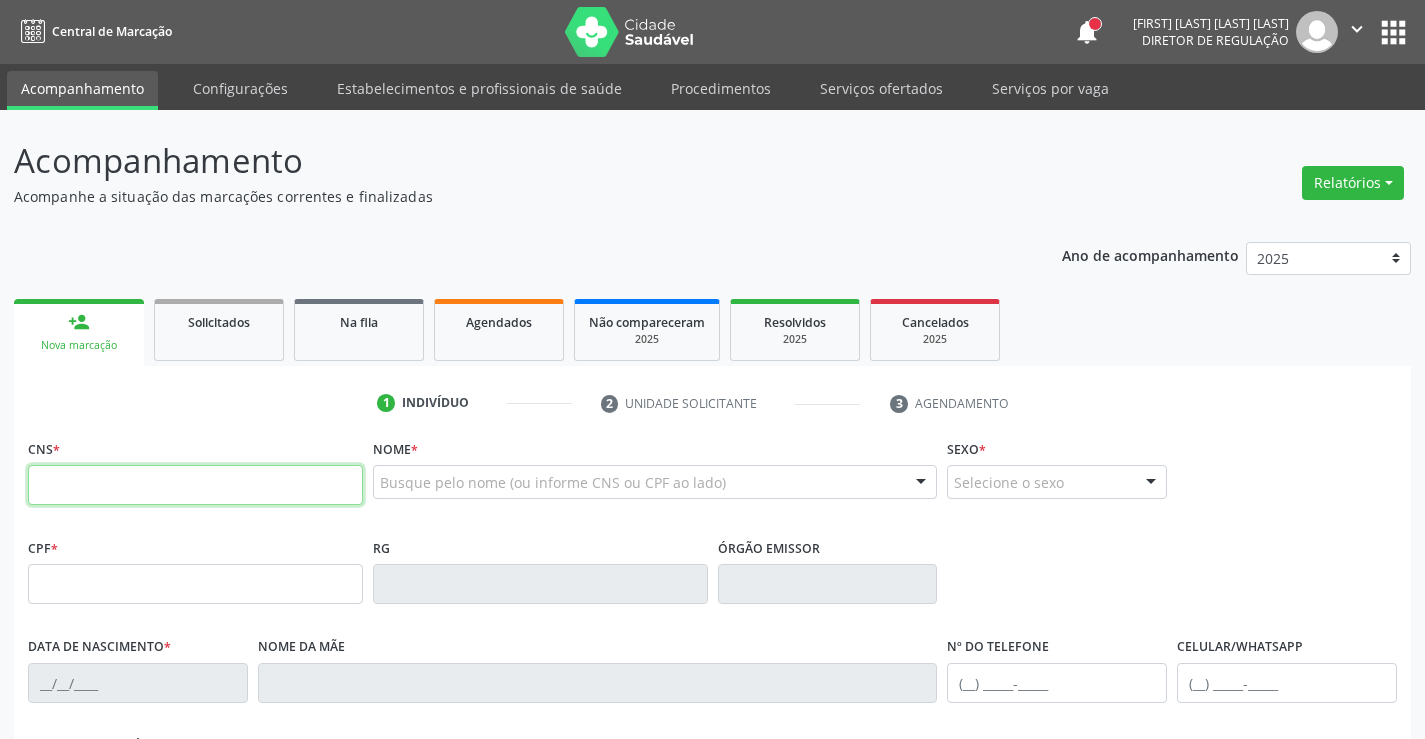 click at bounding box center [195, 485] 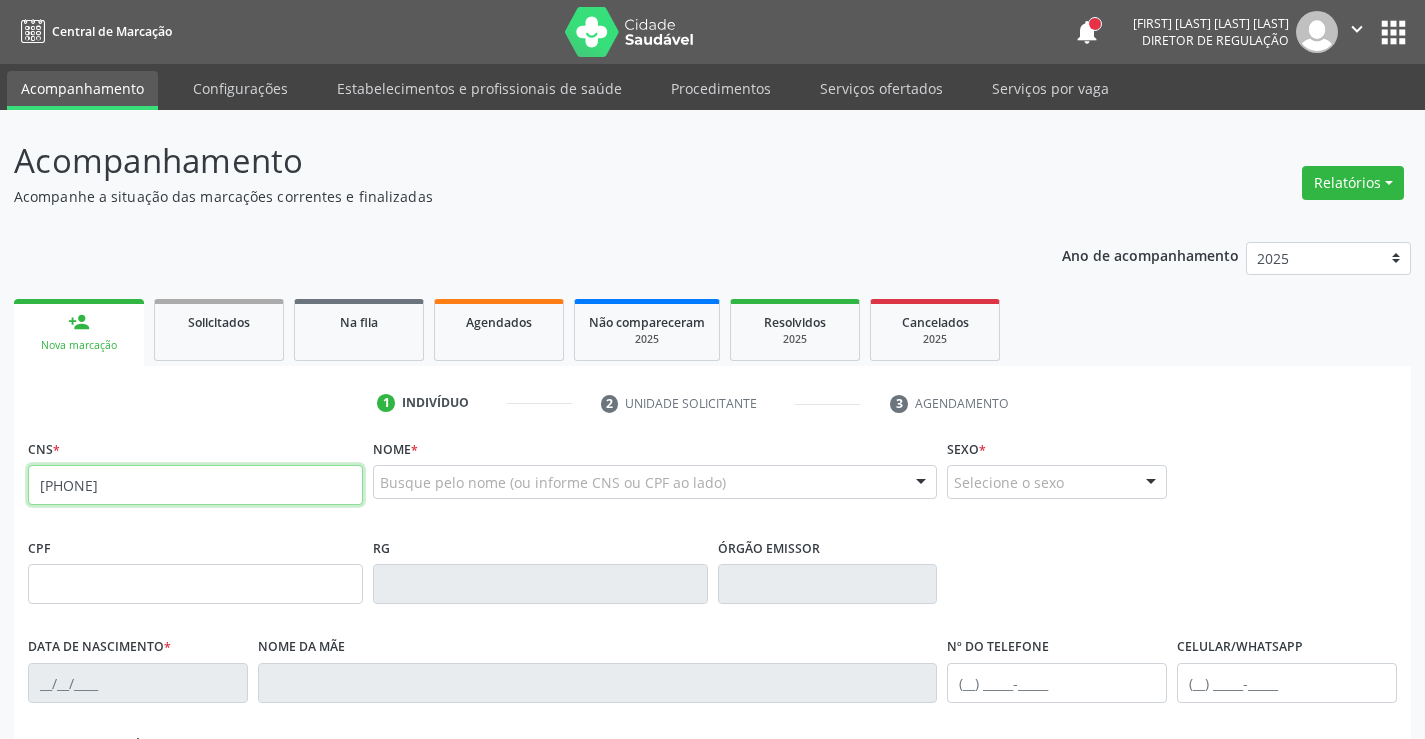 type on "707 6012 8045 9294" 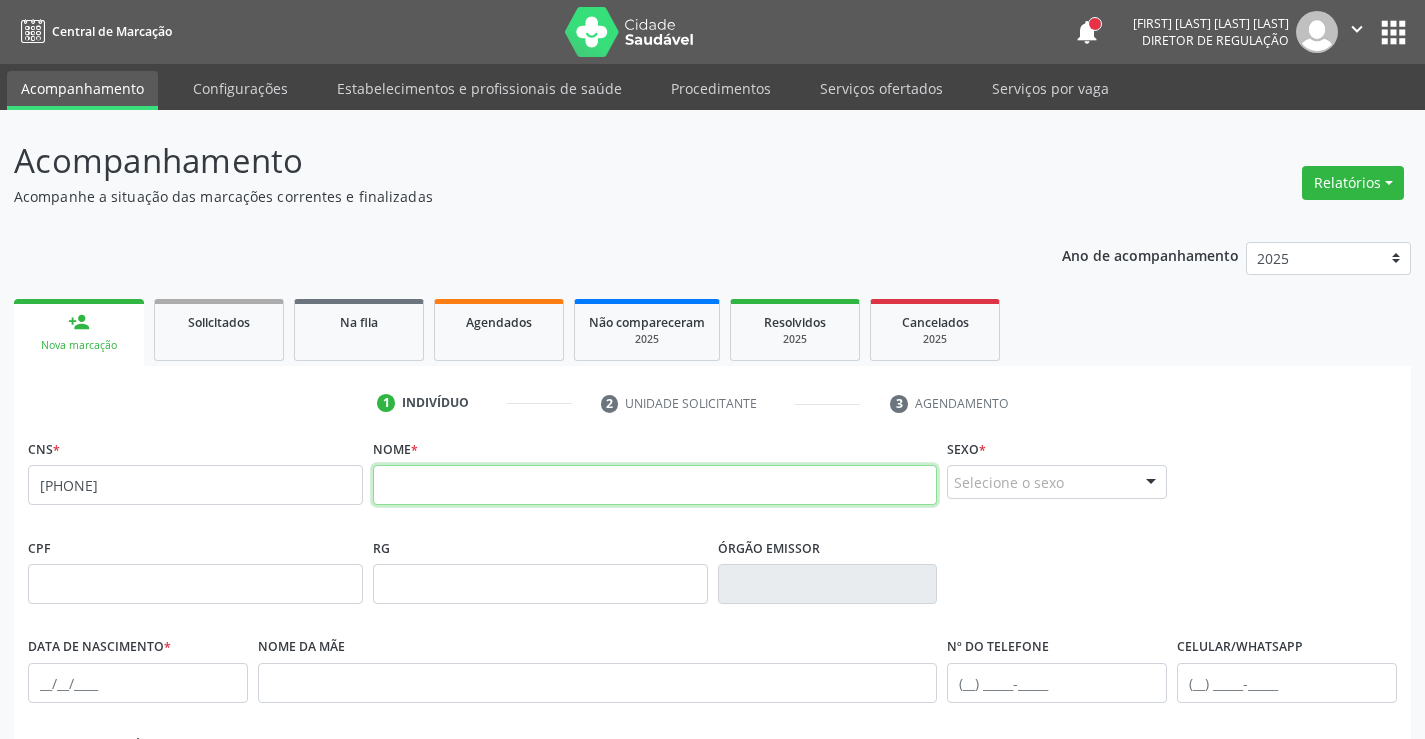 click at bounding box center [655, 485] 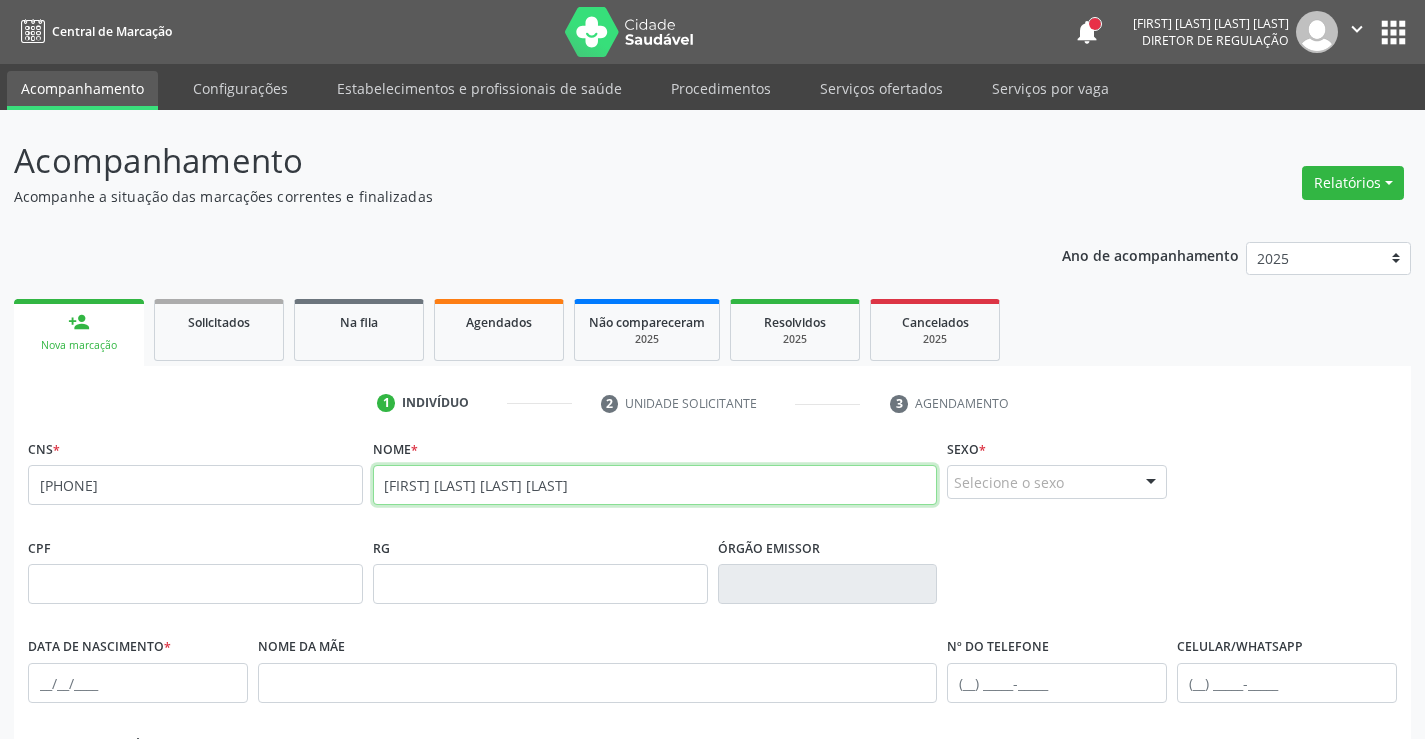scroll, scrollTop: 200, scrollLeft: 0, axis: vertical 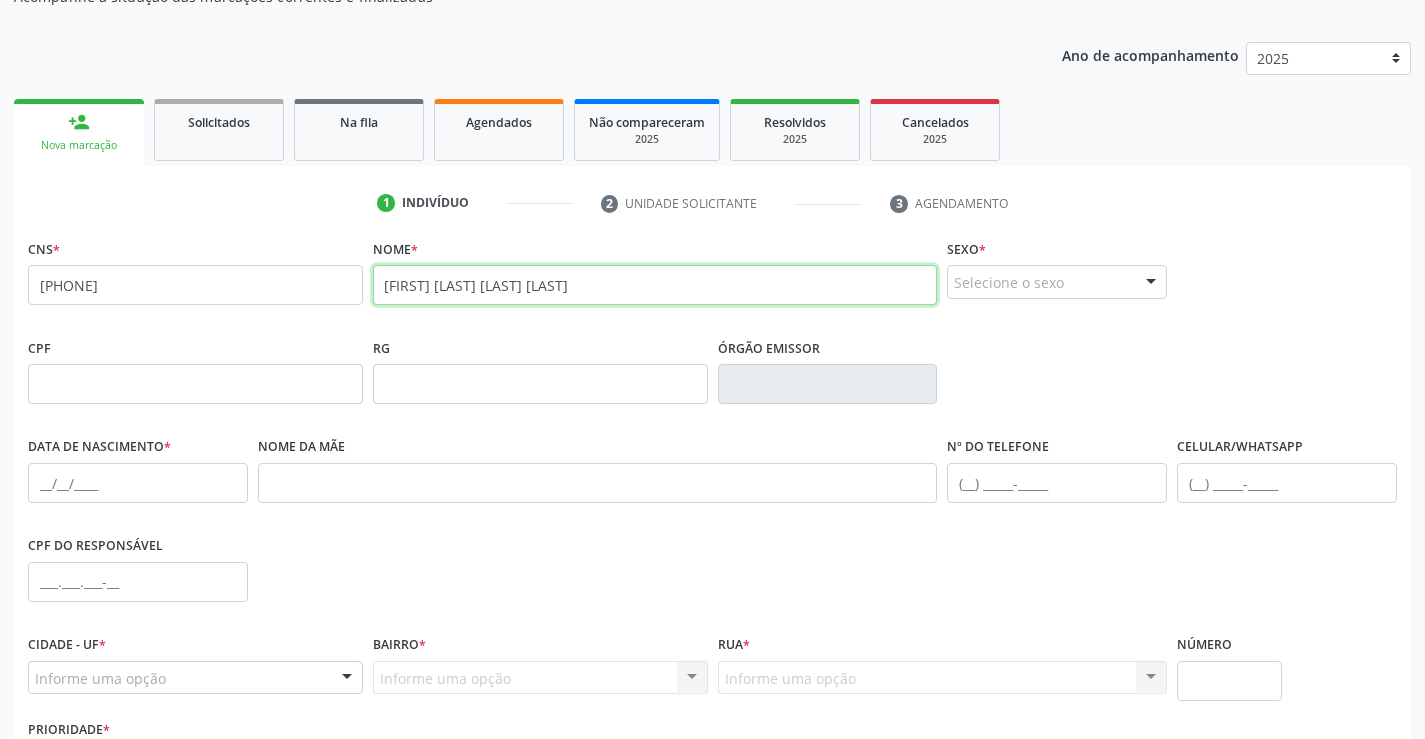 type on "EDIVANIO DOS SANTOS SOUZA" 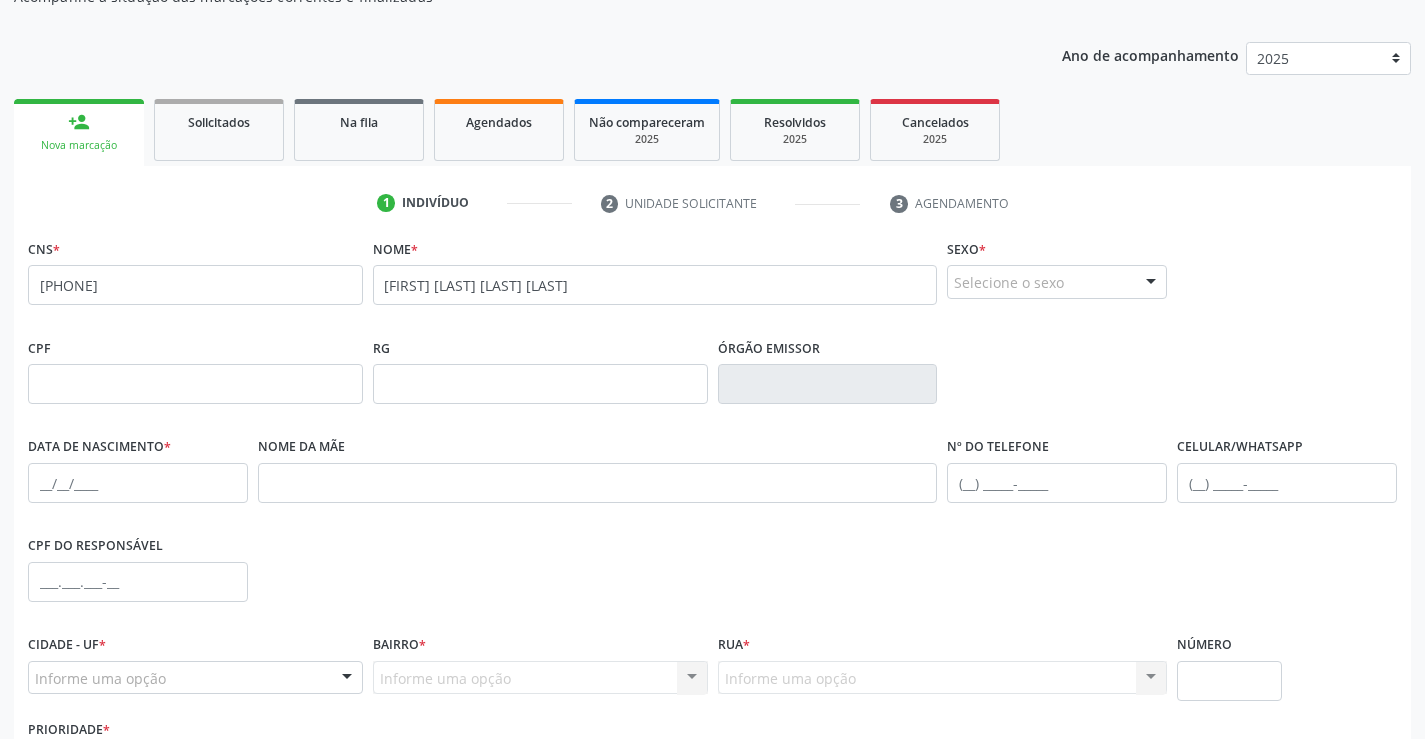 click on "Selecione o sexo" at bounding box center [1057, 282] 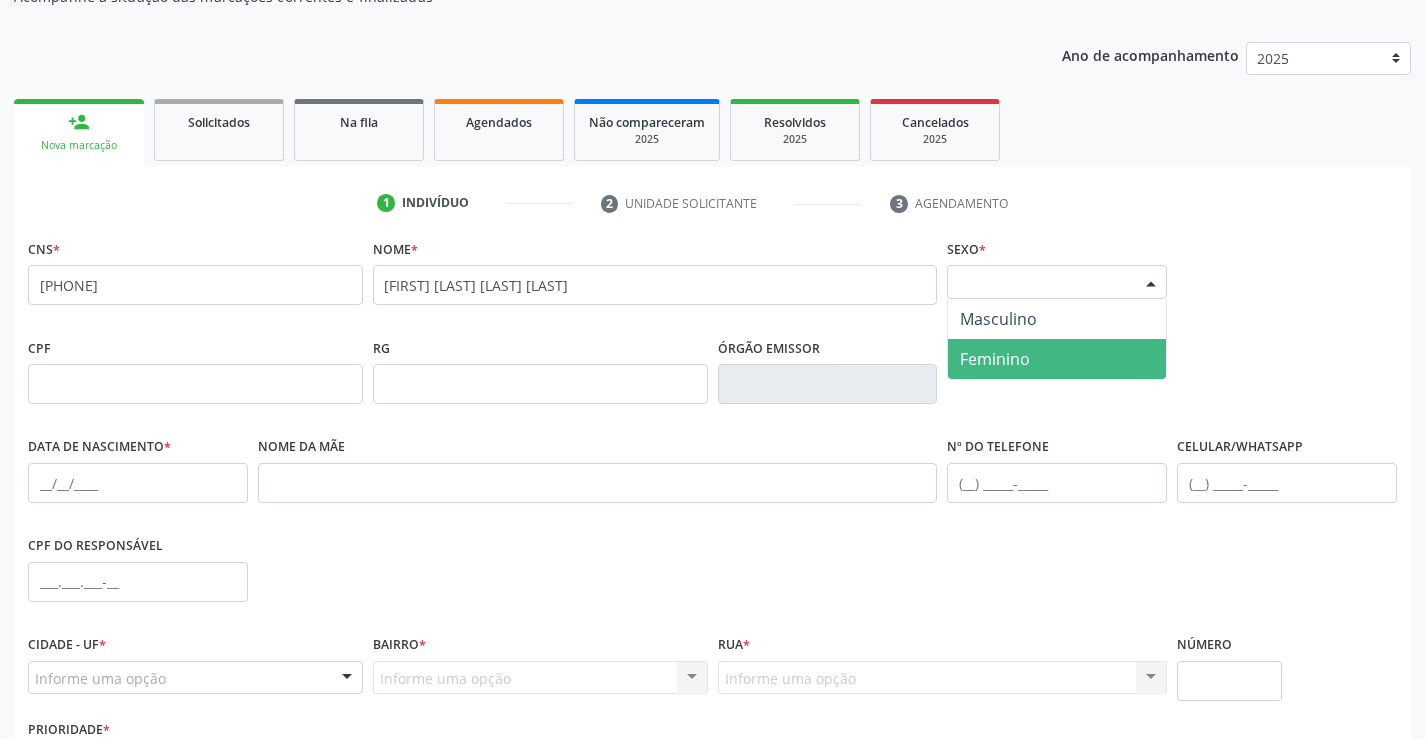 click on "Feminino" at bounding box center [995, 359] 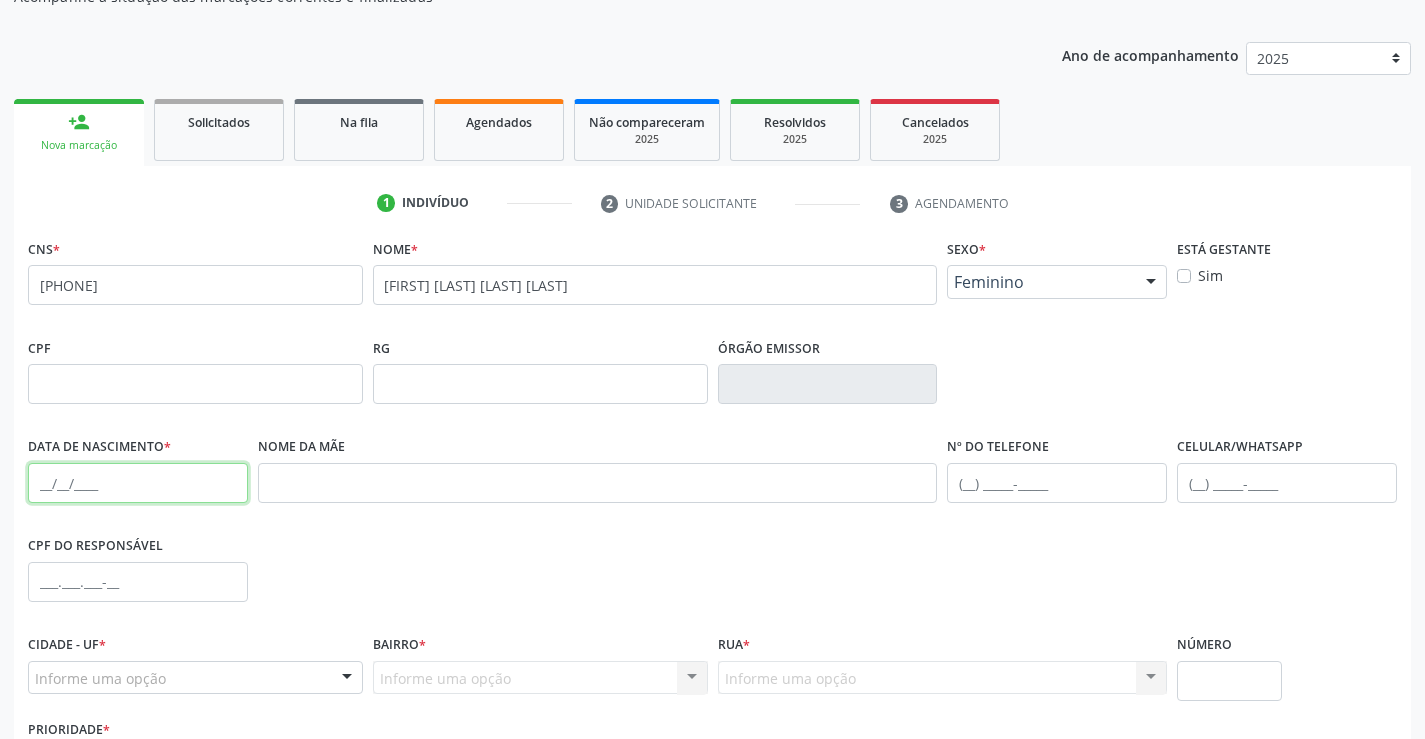 click at bounding box center (138, 483) 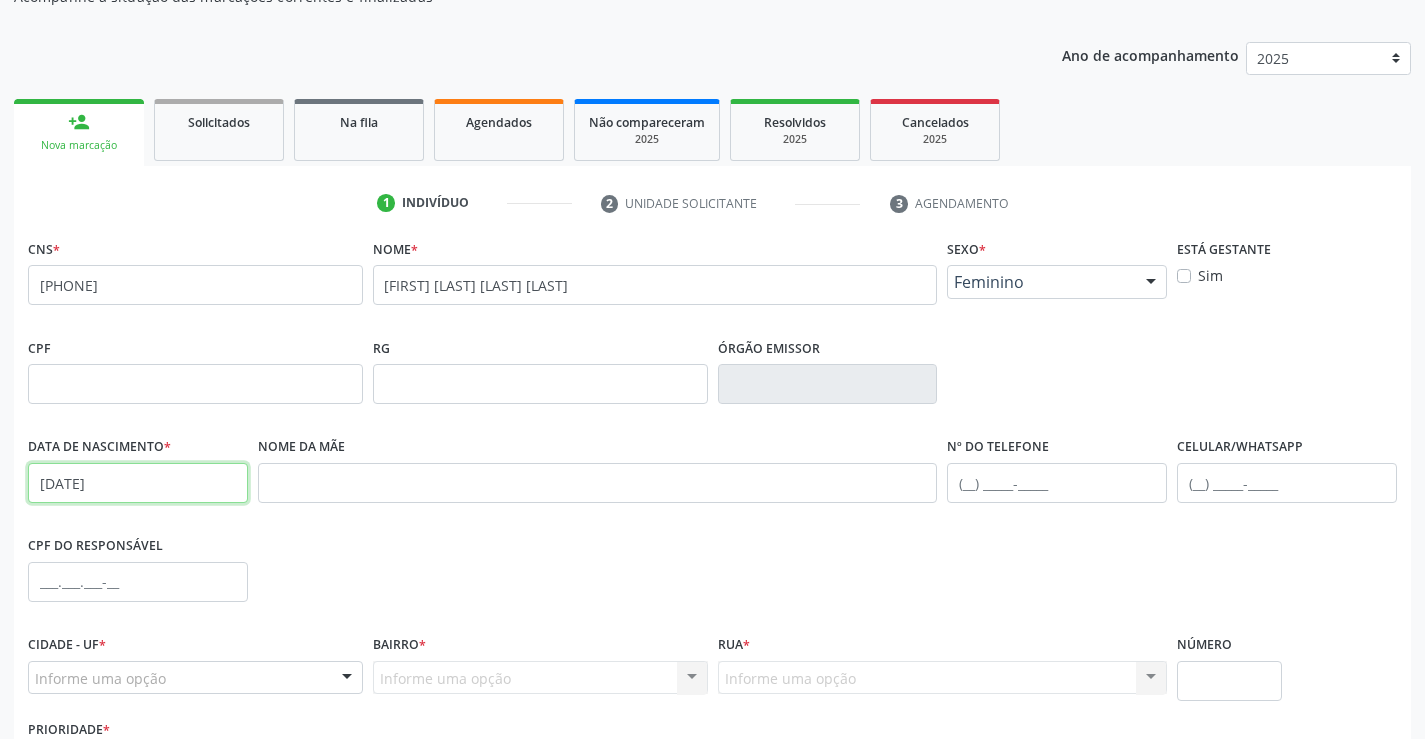 scroll, scrollTop: 345, scrollLeft: 0, axis: vertical 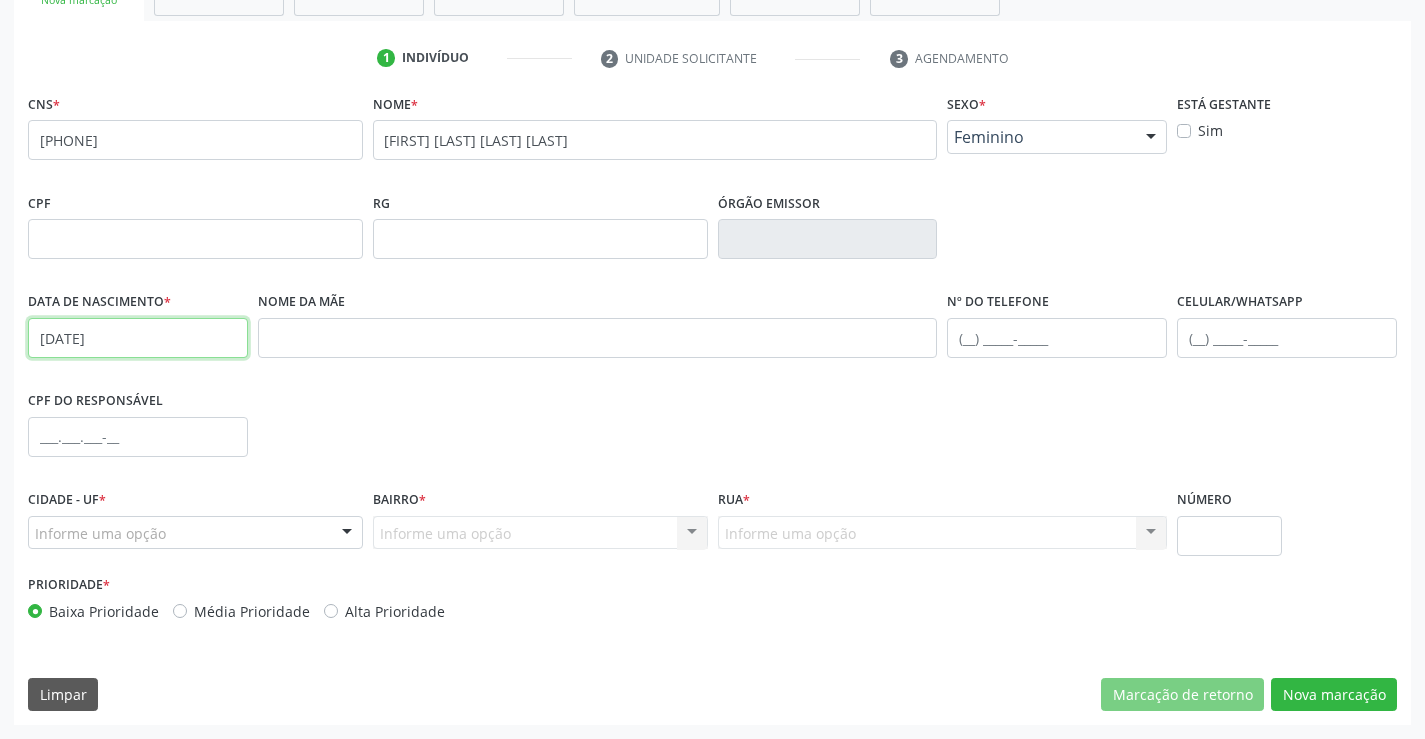 type on "23/12/1988" 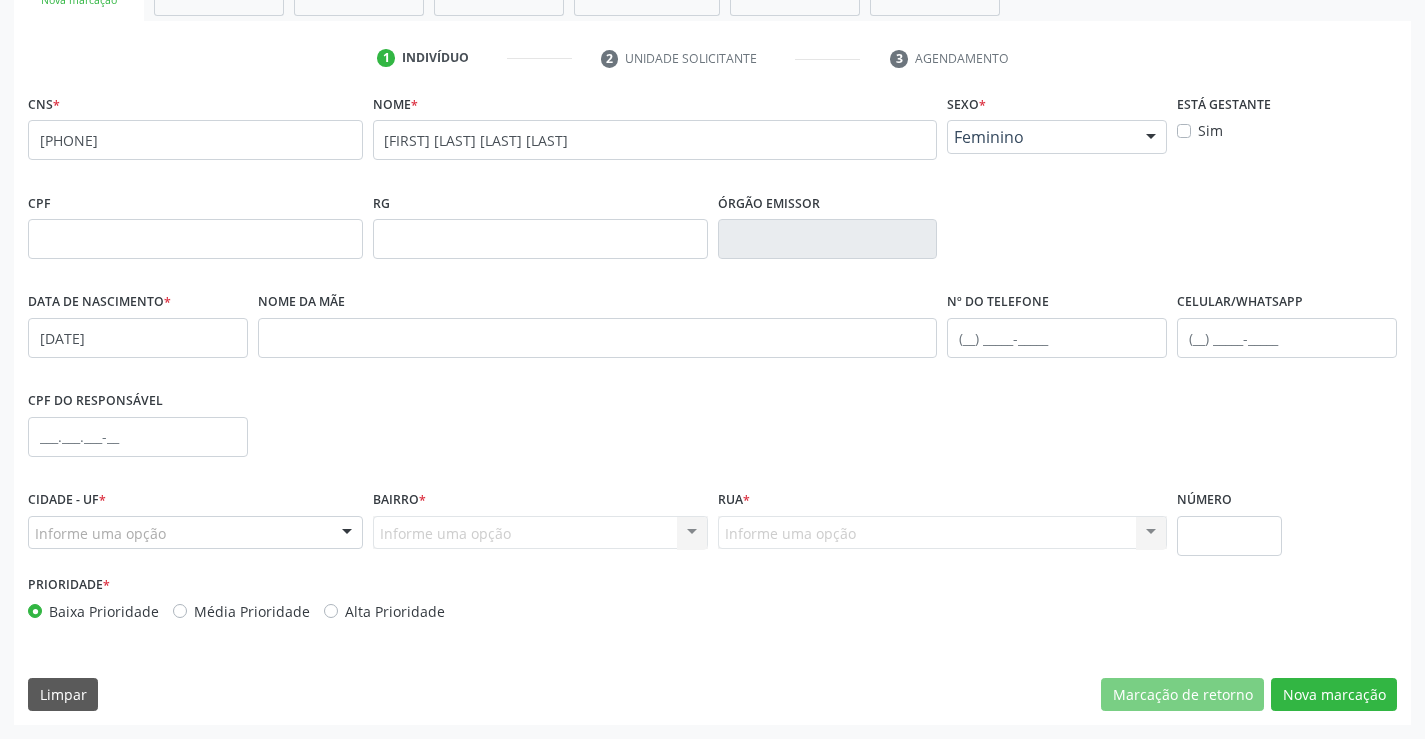 click on "Informe uma opção" at bounding box center (195, 533) 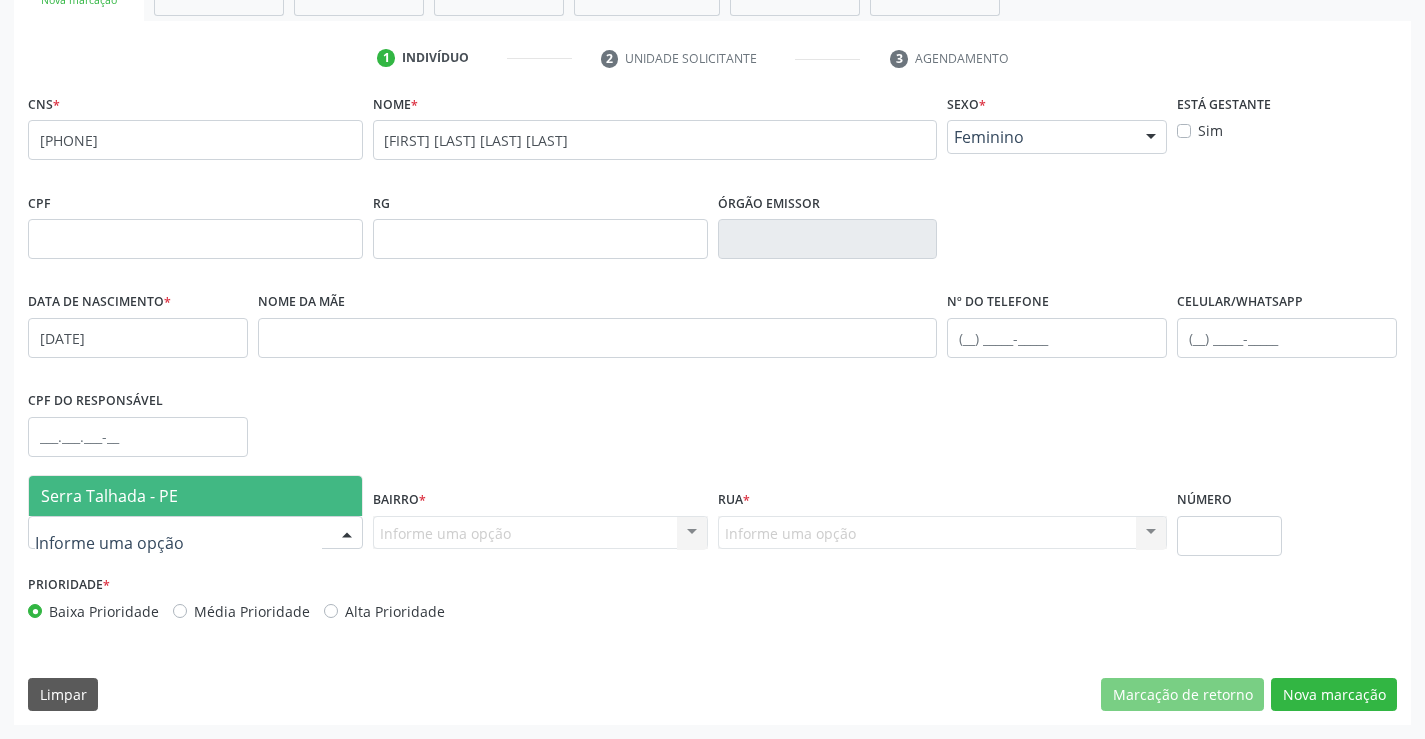 click on "Serra Talhada - PE" at bounding box center (195, 496) 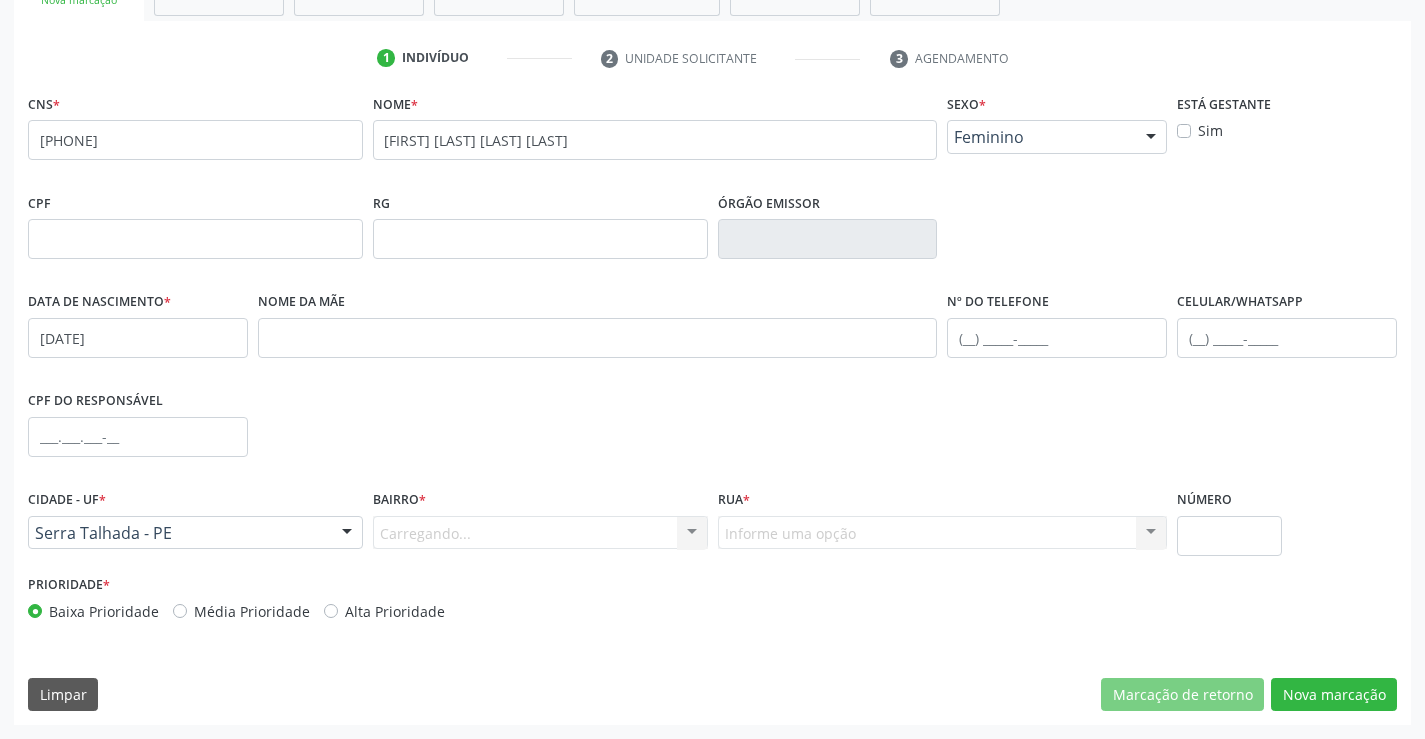 click on "Carregando...
Nenhum resultado encontrado para: "   "
Nenhuma opção encontrada. Digite para adicionar." at bounding box center [540, 533] 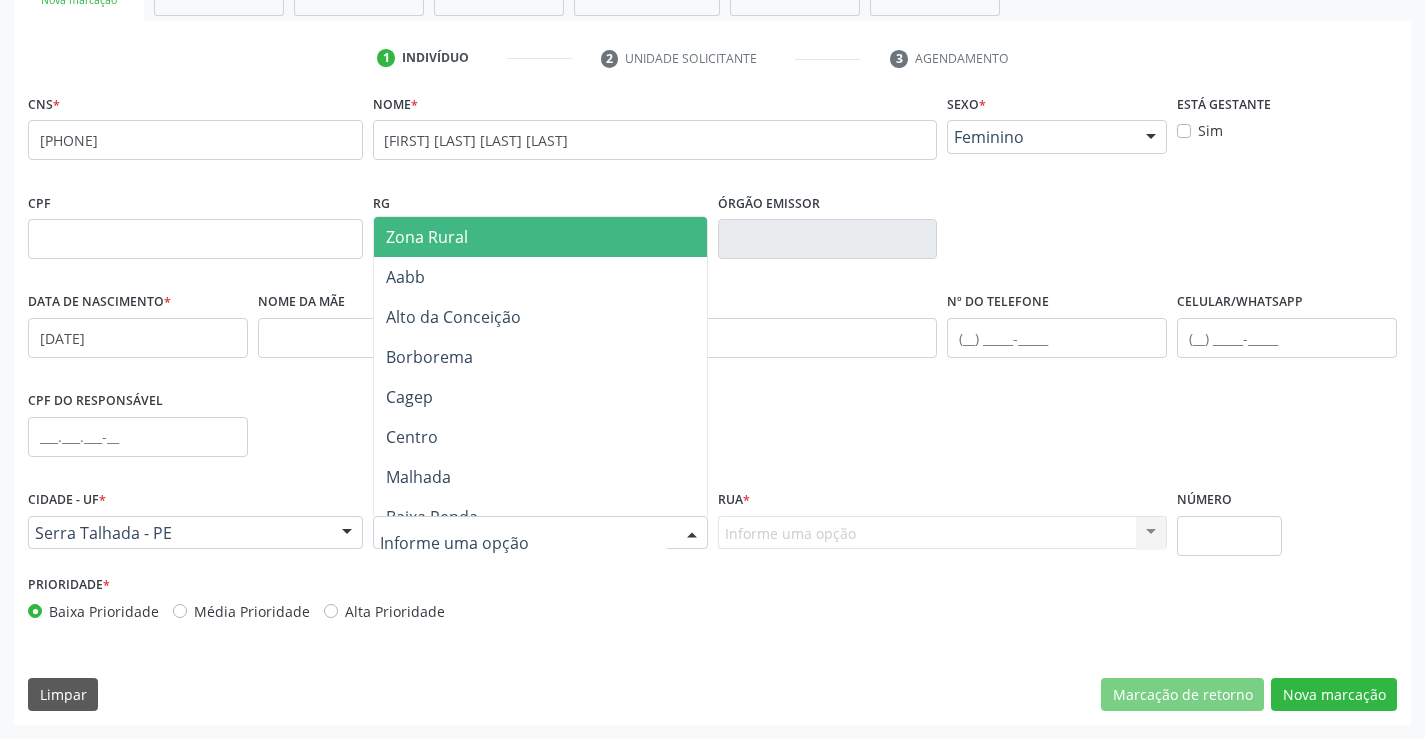 type on "Z" 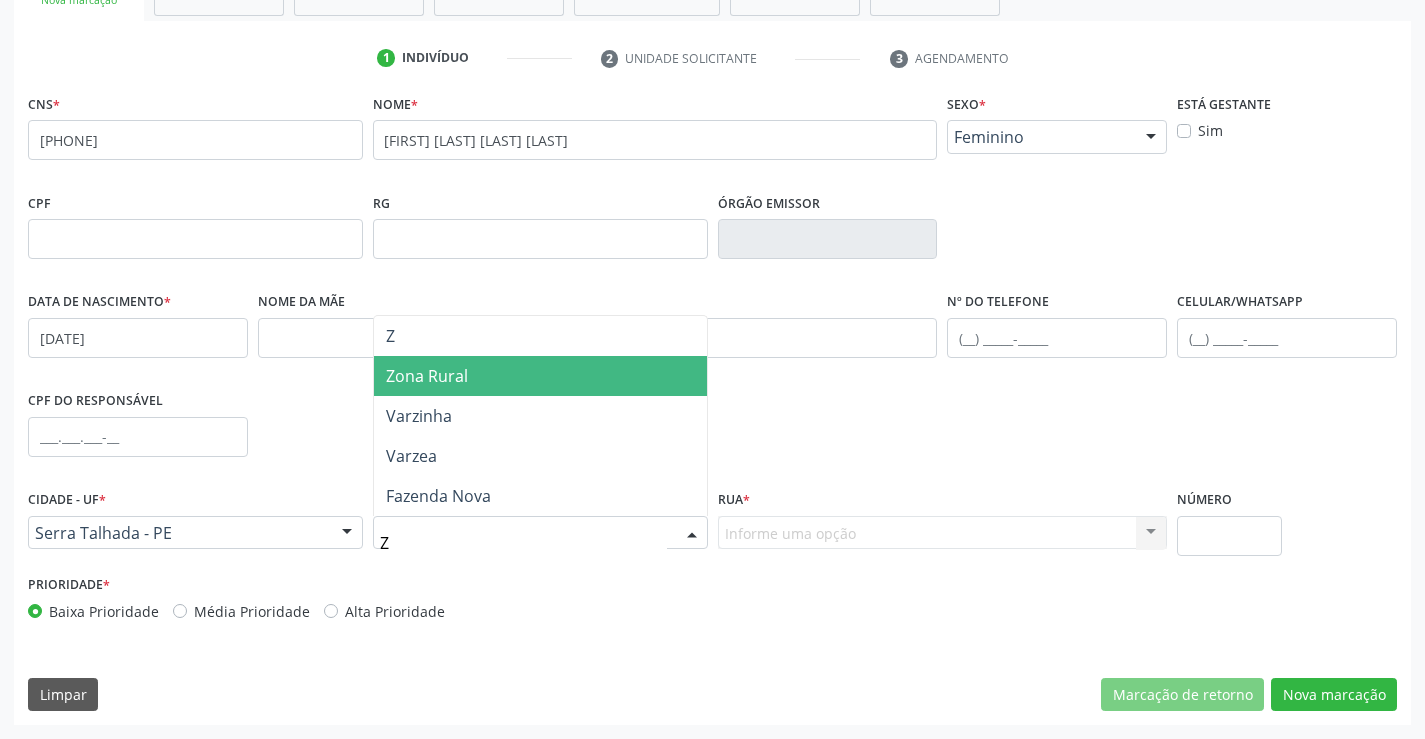 click on "Zona Rural" at bounding box center (427, 376) 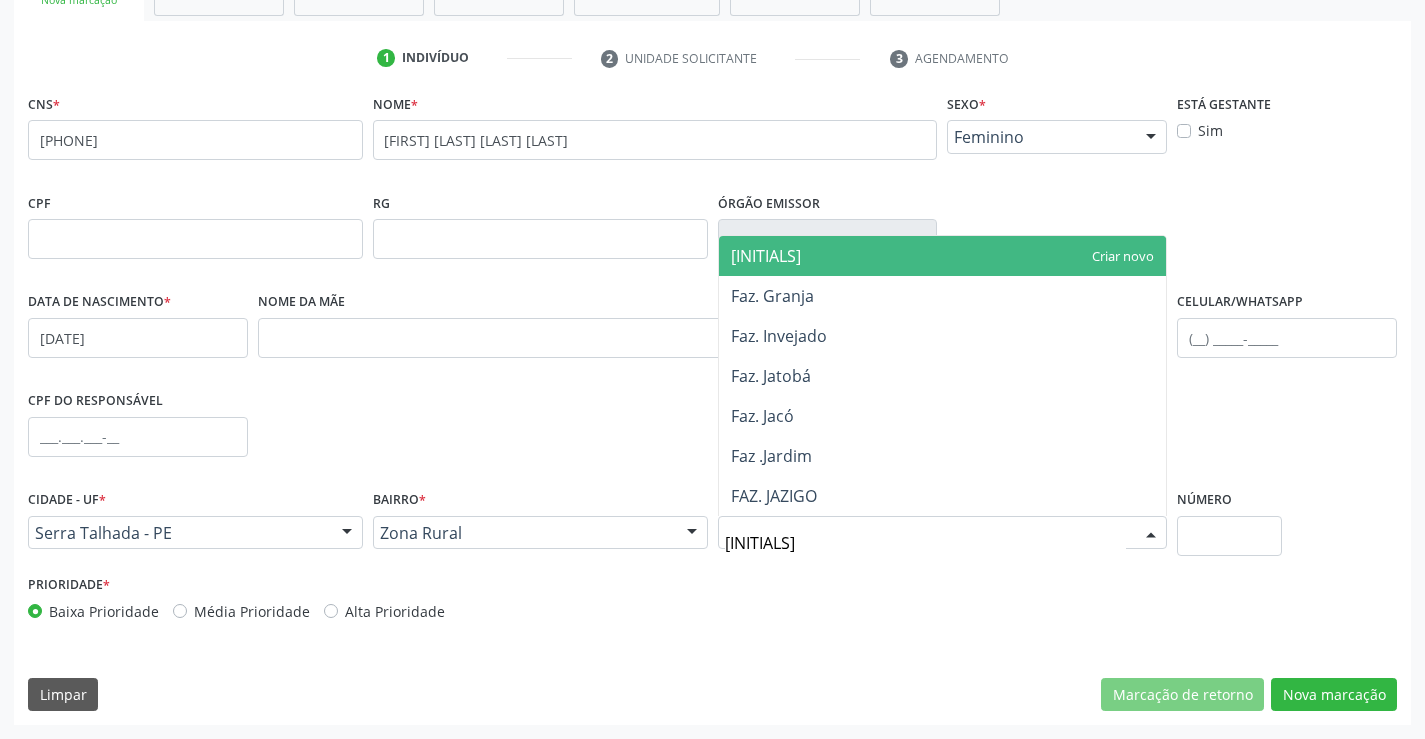 type on "JAR" 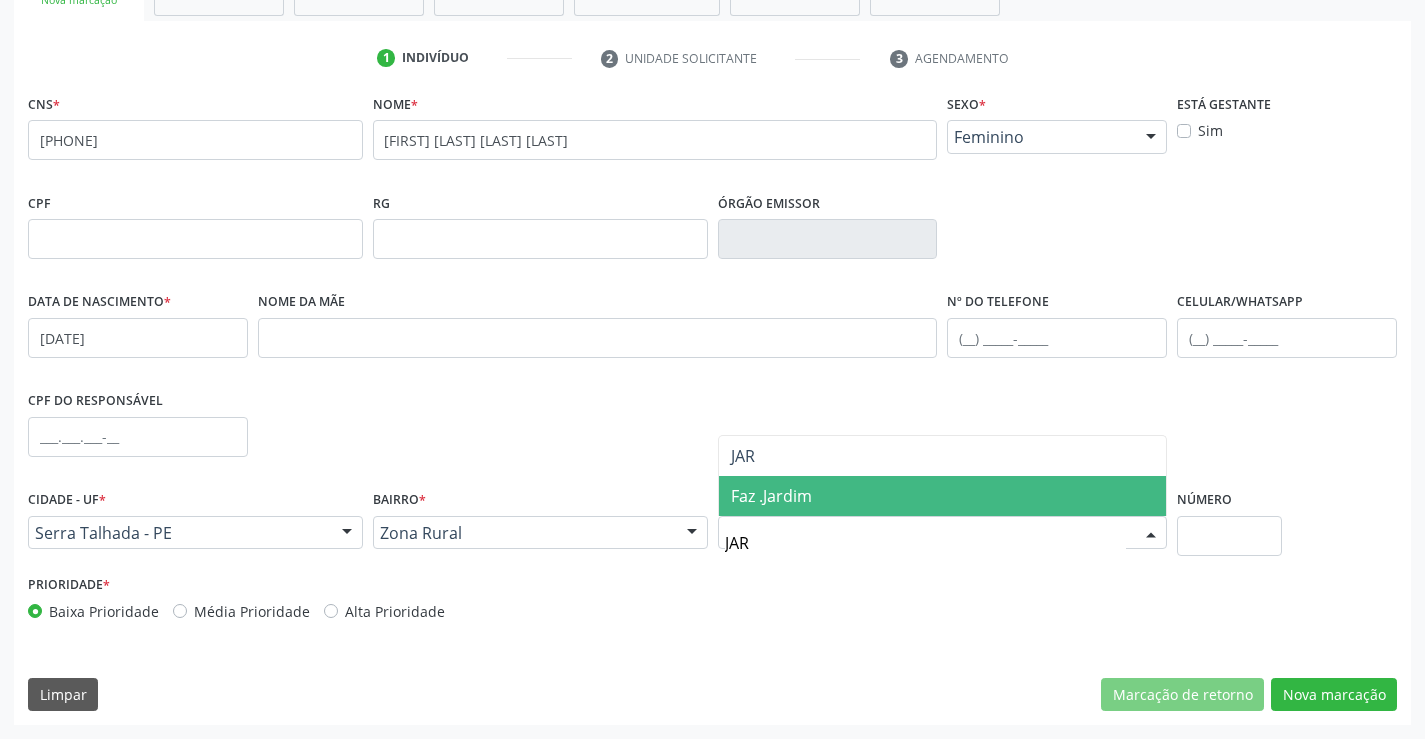 click on "Faz .Jardim" at bounding box center [771, 496] 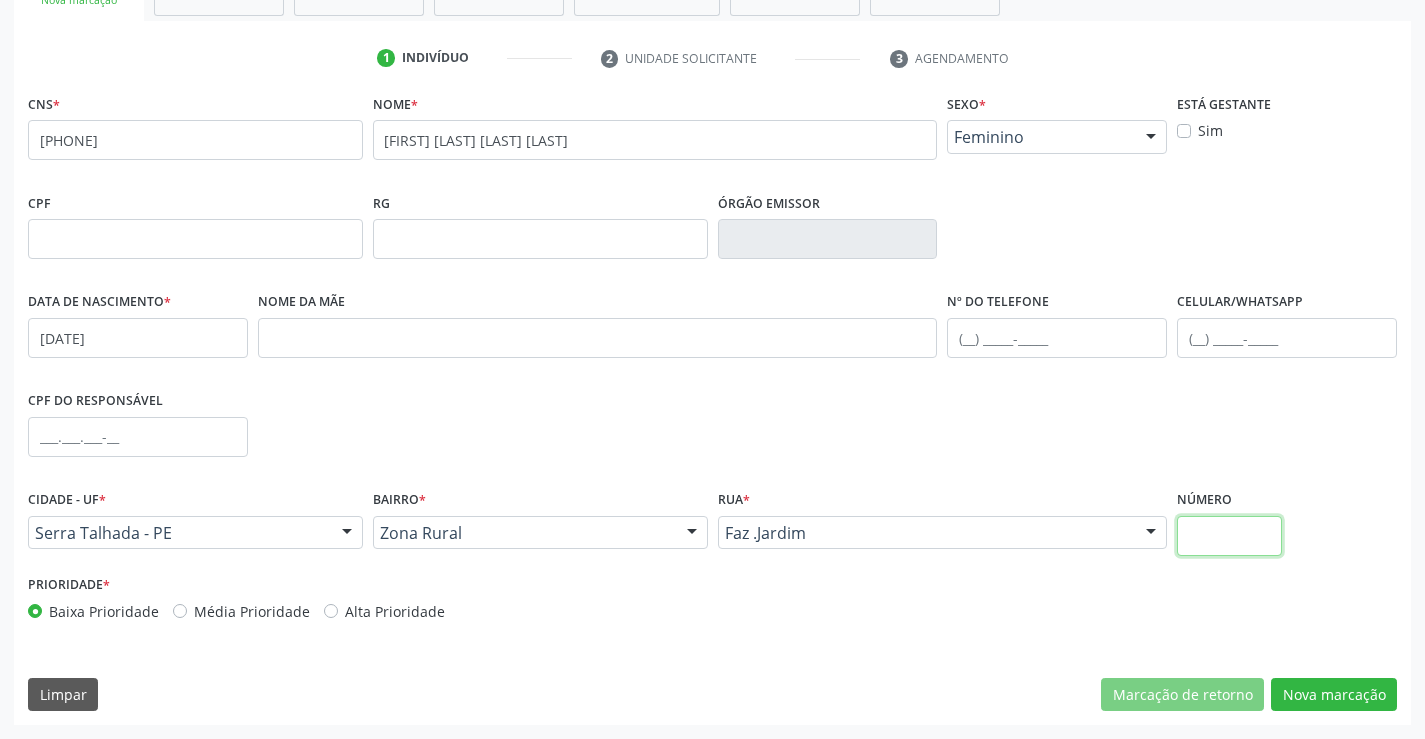 click at bounding box center [1229, 536] 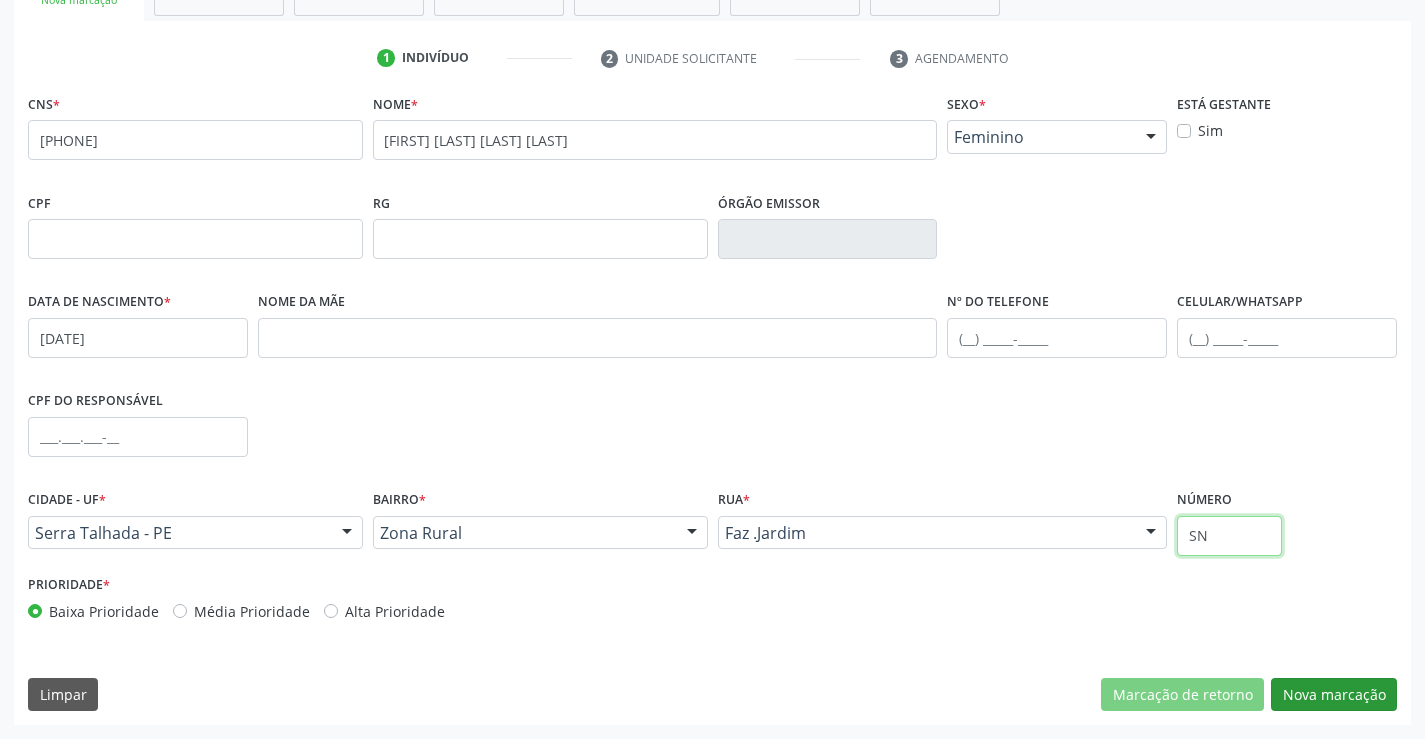 type on "SN" 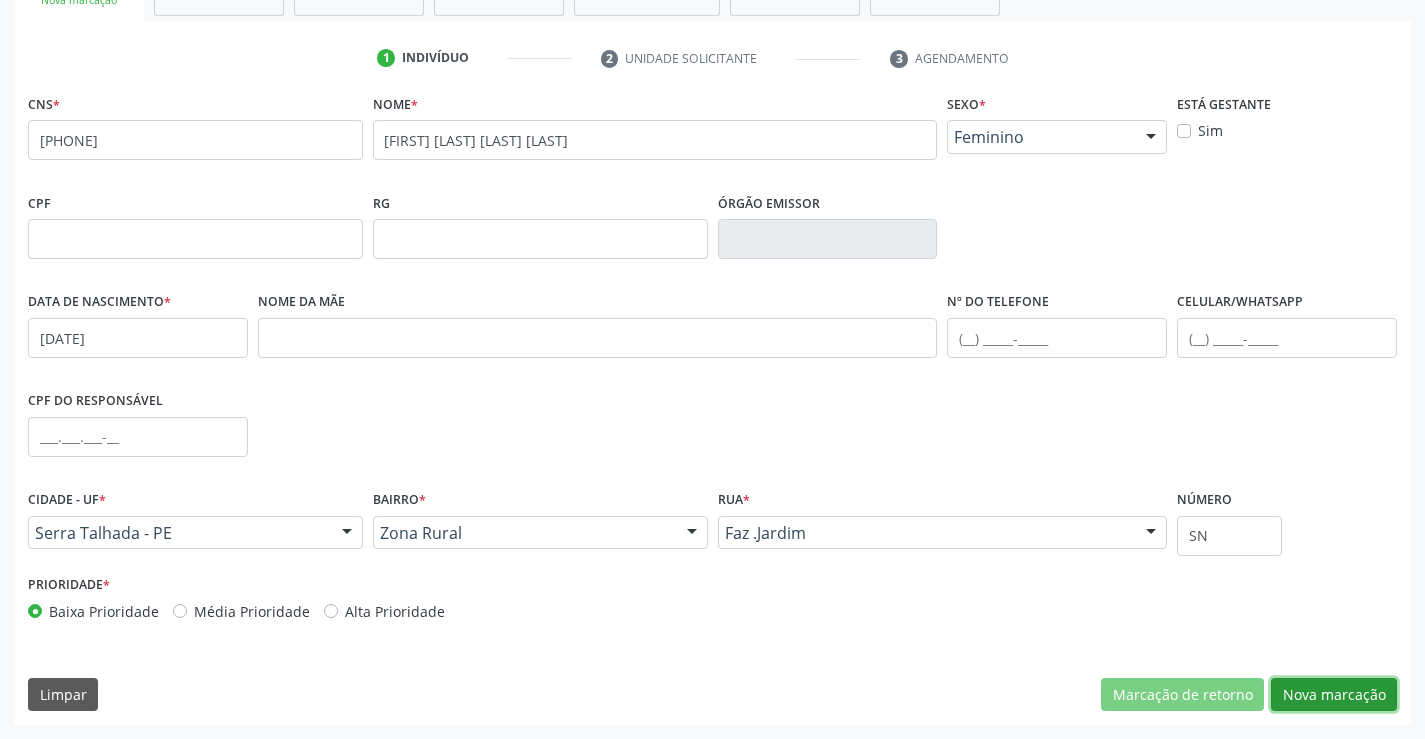 click on "Nova marcação" at bounding box center [1334, 695] 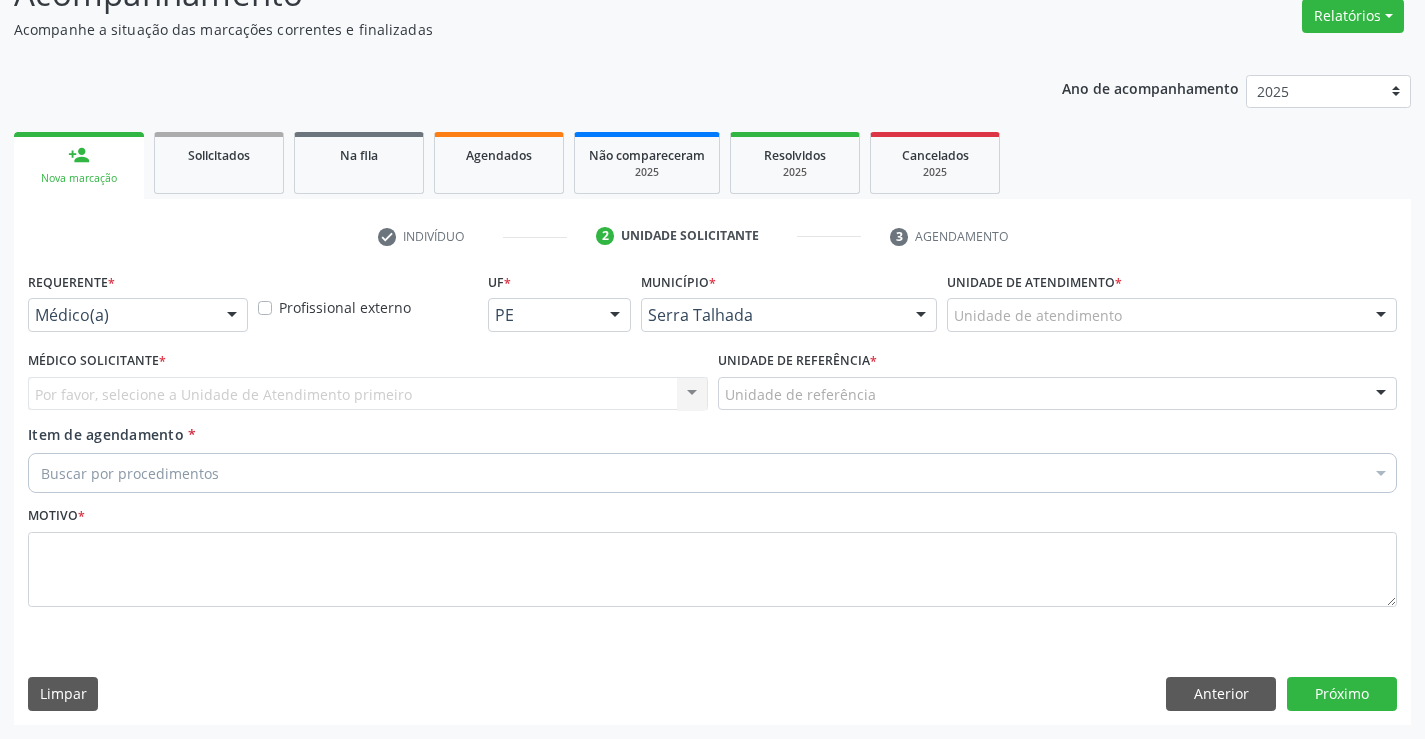 scroll, scrollTop: 167, scrollLeft: 0, axis: vertical 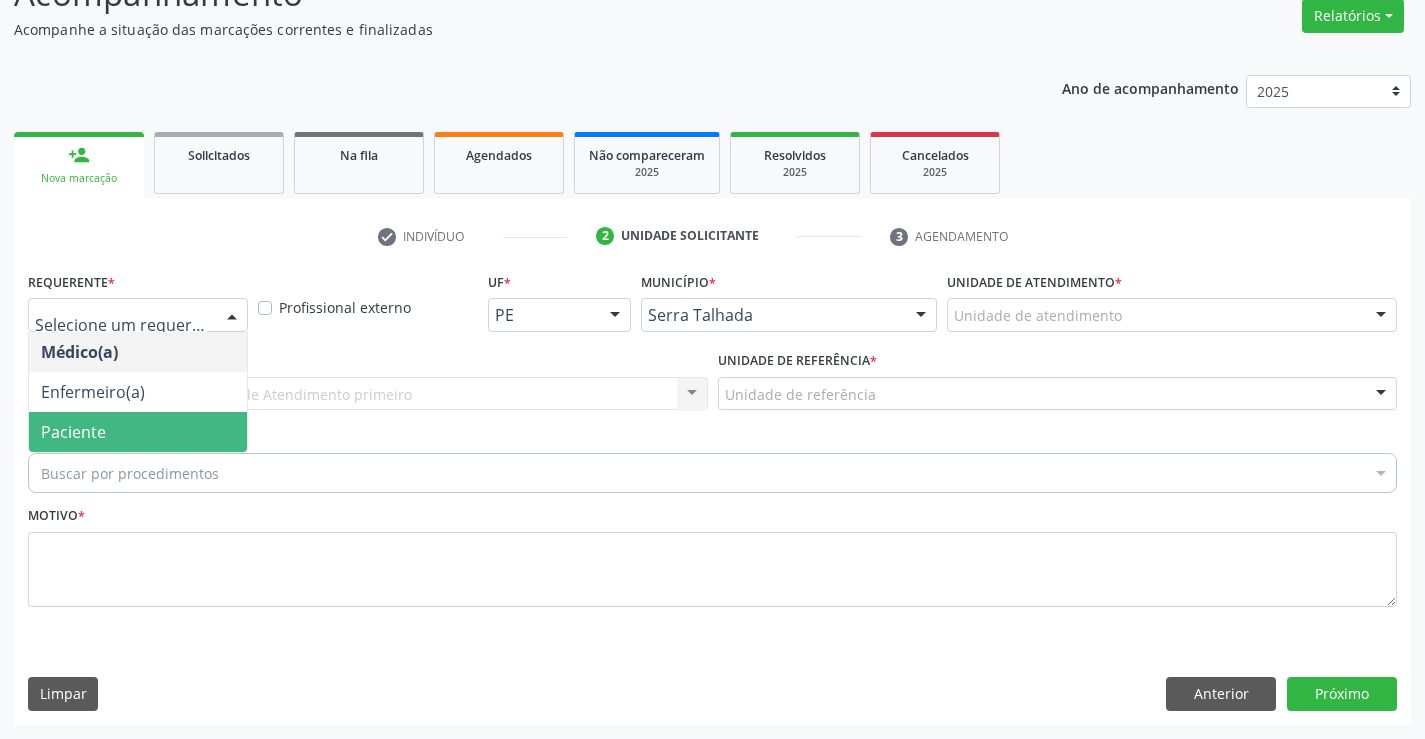 click on "Paciente" at bounding box center (138, 432) 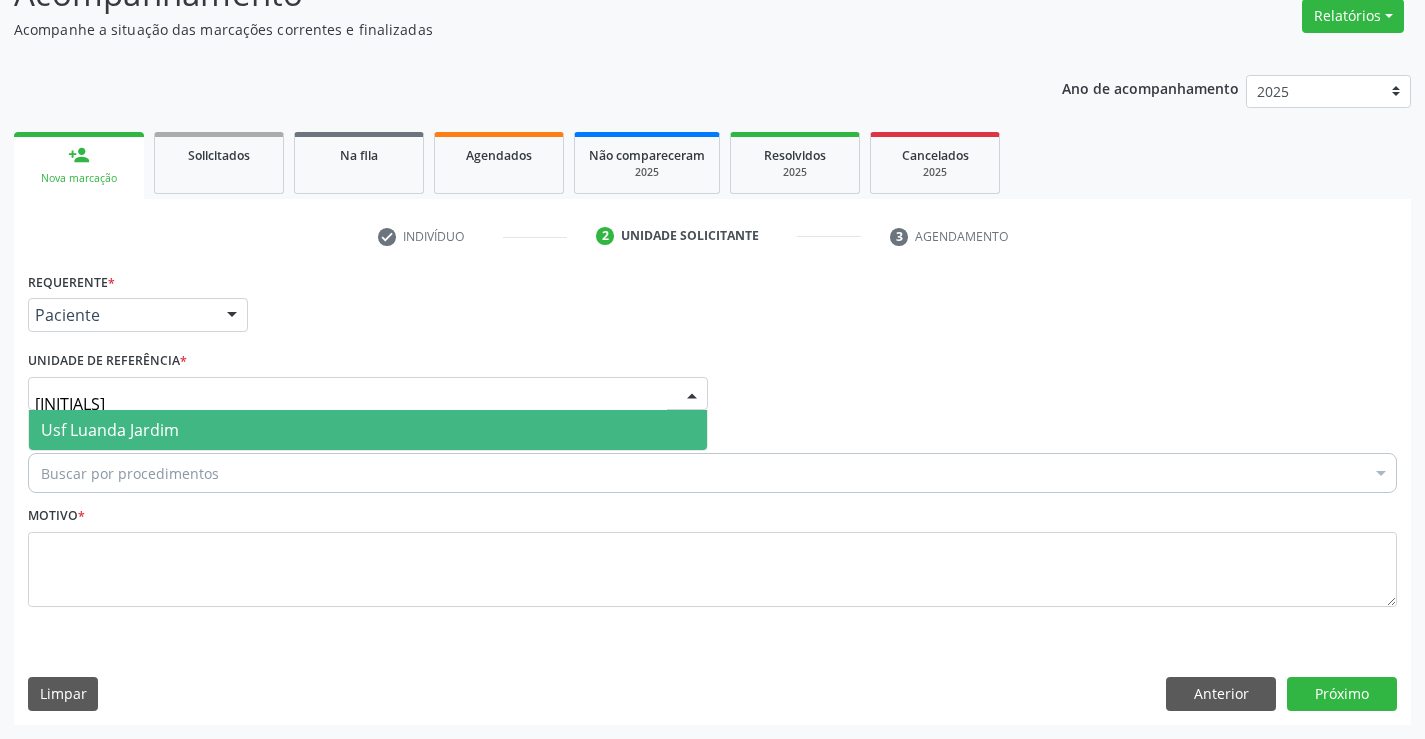 type on "JAR" 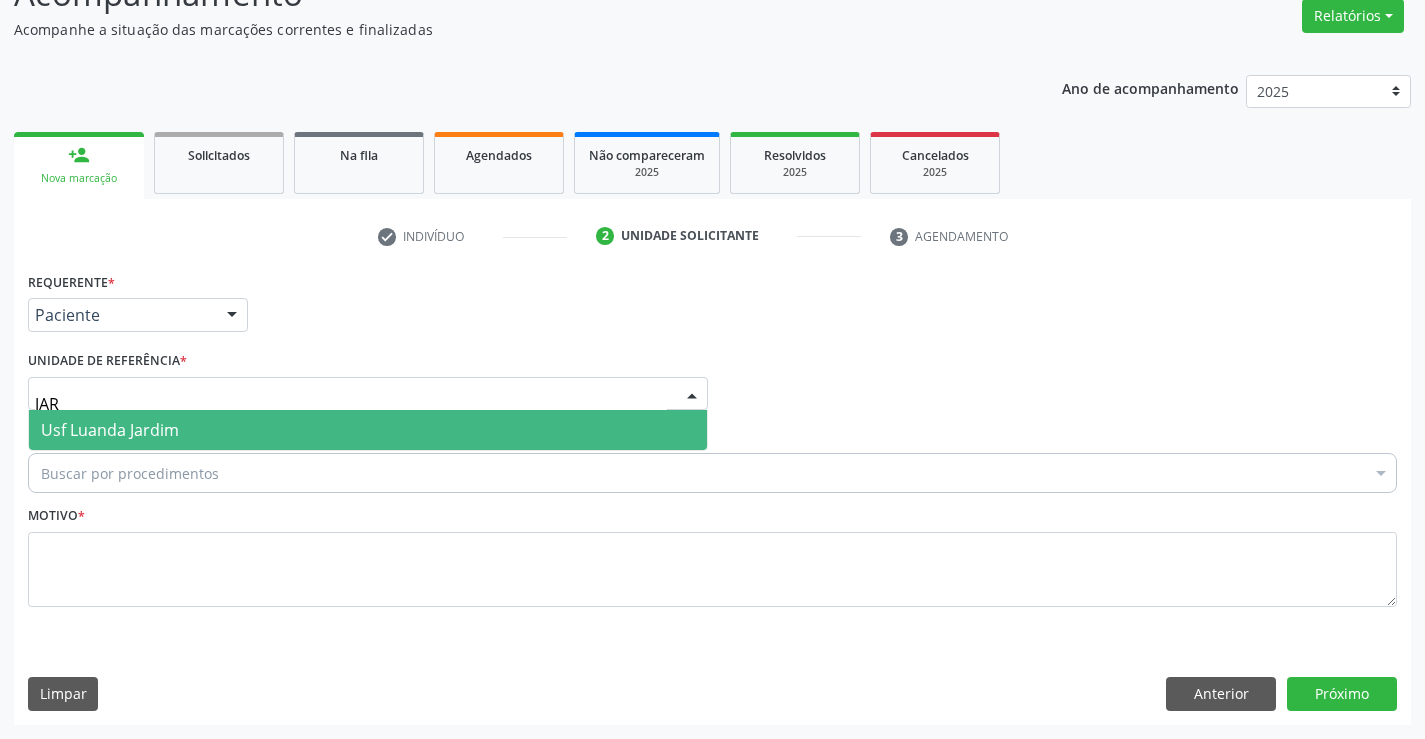 click on "Usf Luanda Jardim" at bounding box center [368, 430] 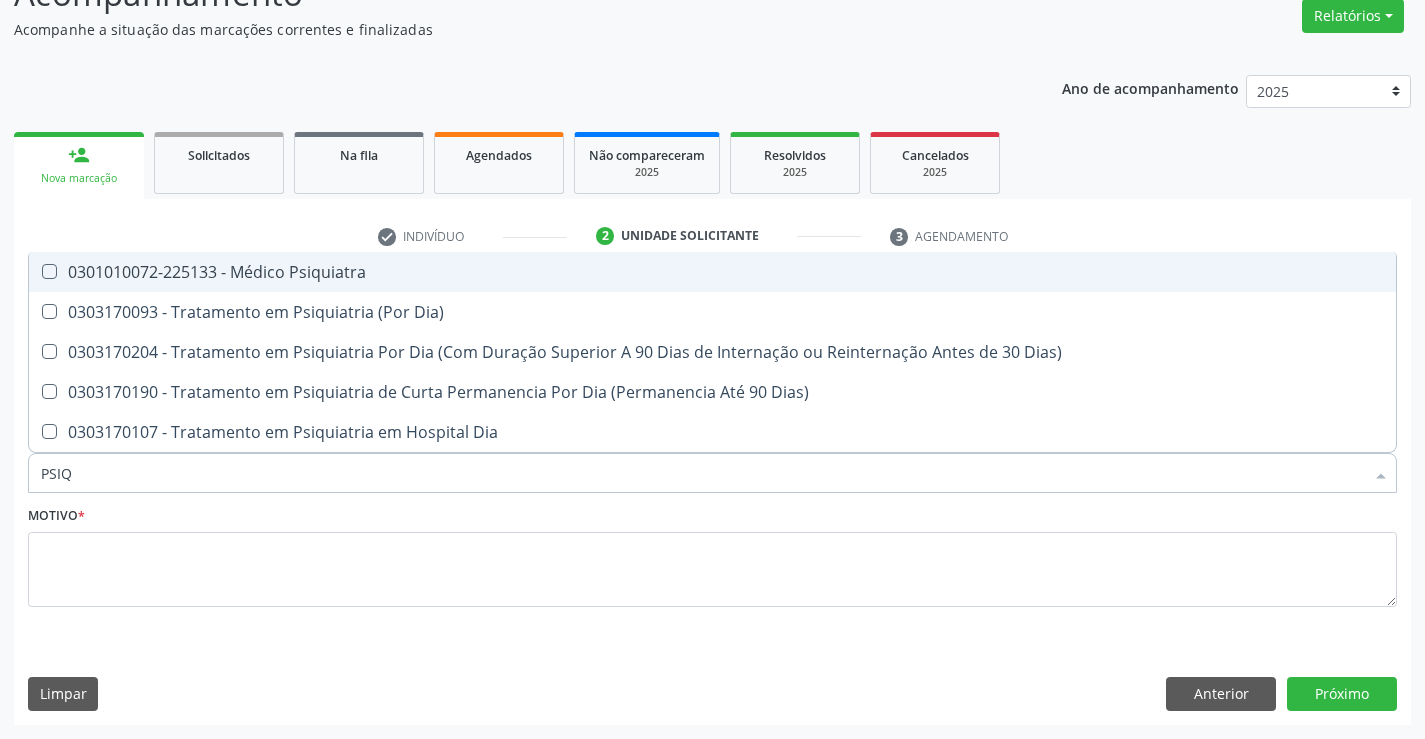 type on "PSIQU" 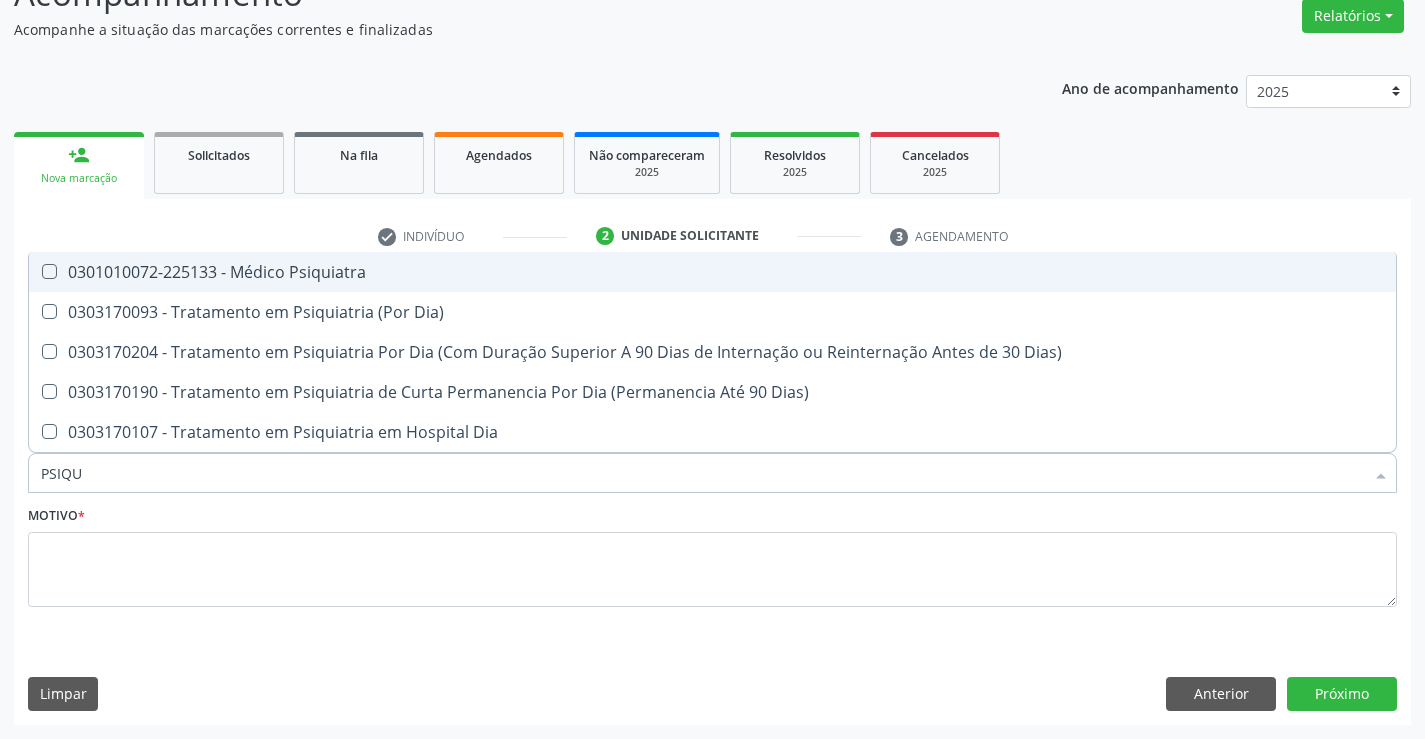 click on "0301010072-225133 - Médico Psiquiatra" at bounding box center (712, 272) 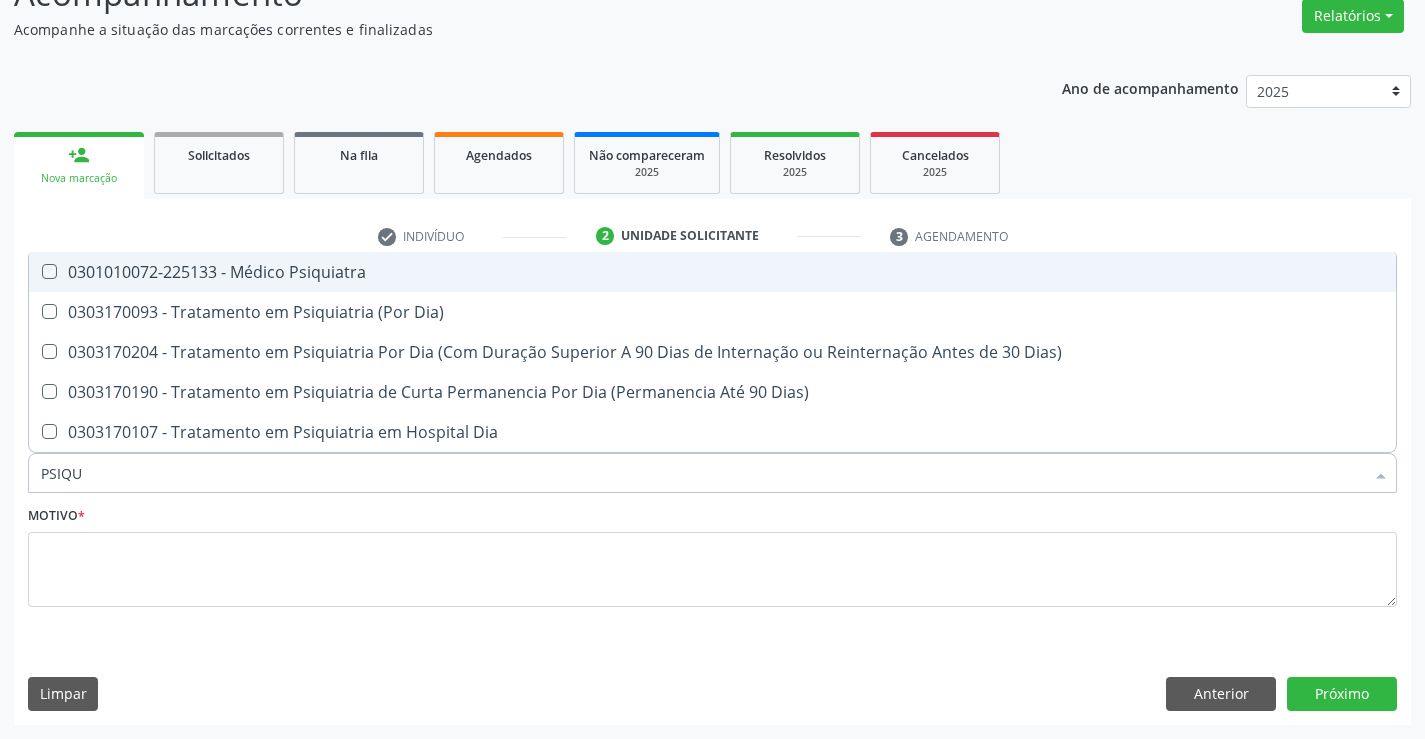 checkbox on "true" 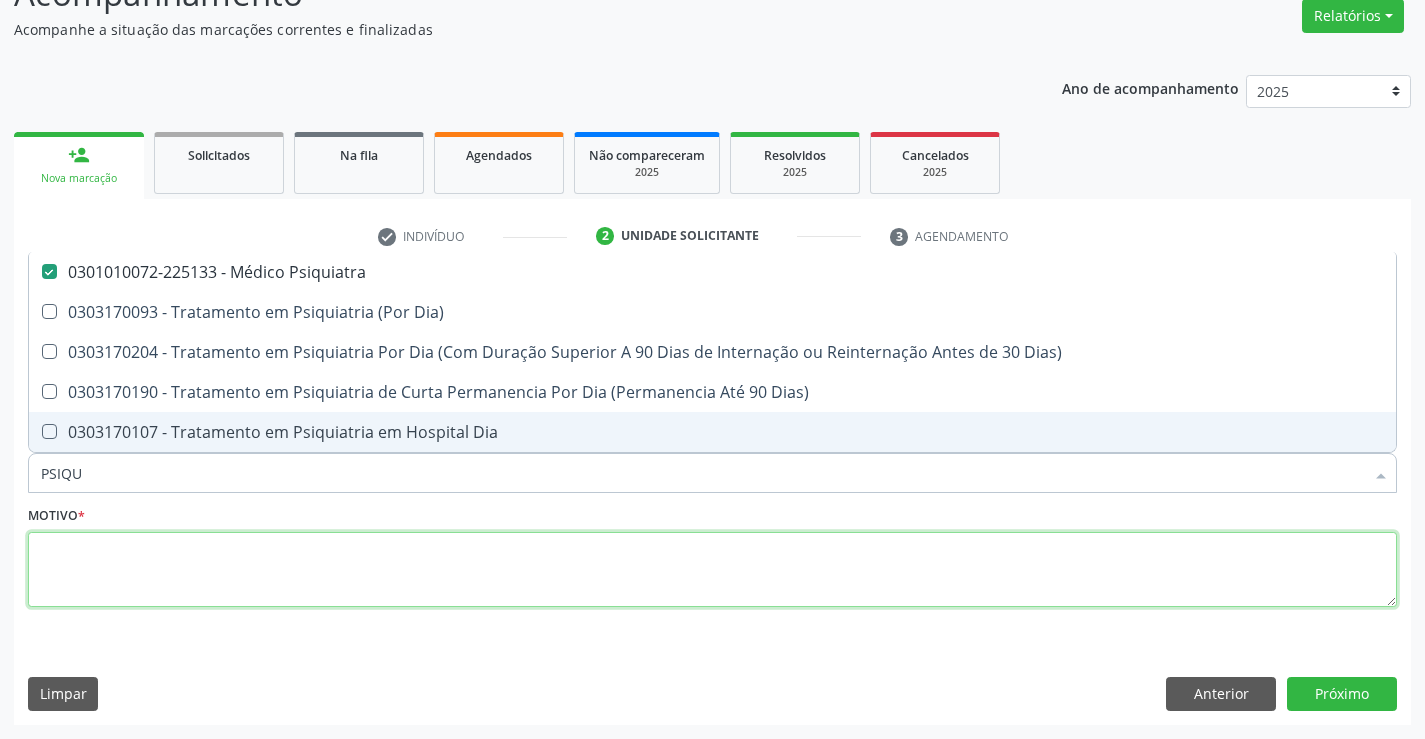 click at bounding box center (712, 570) 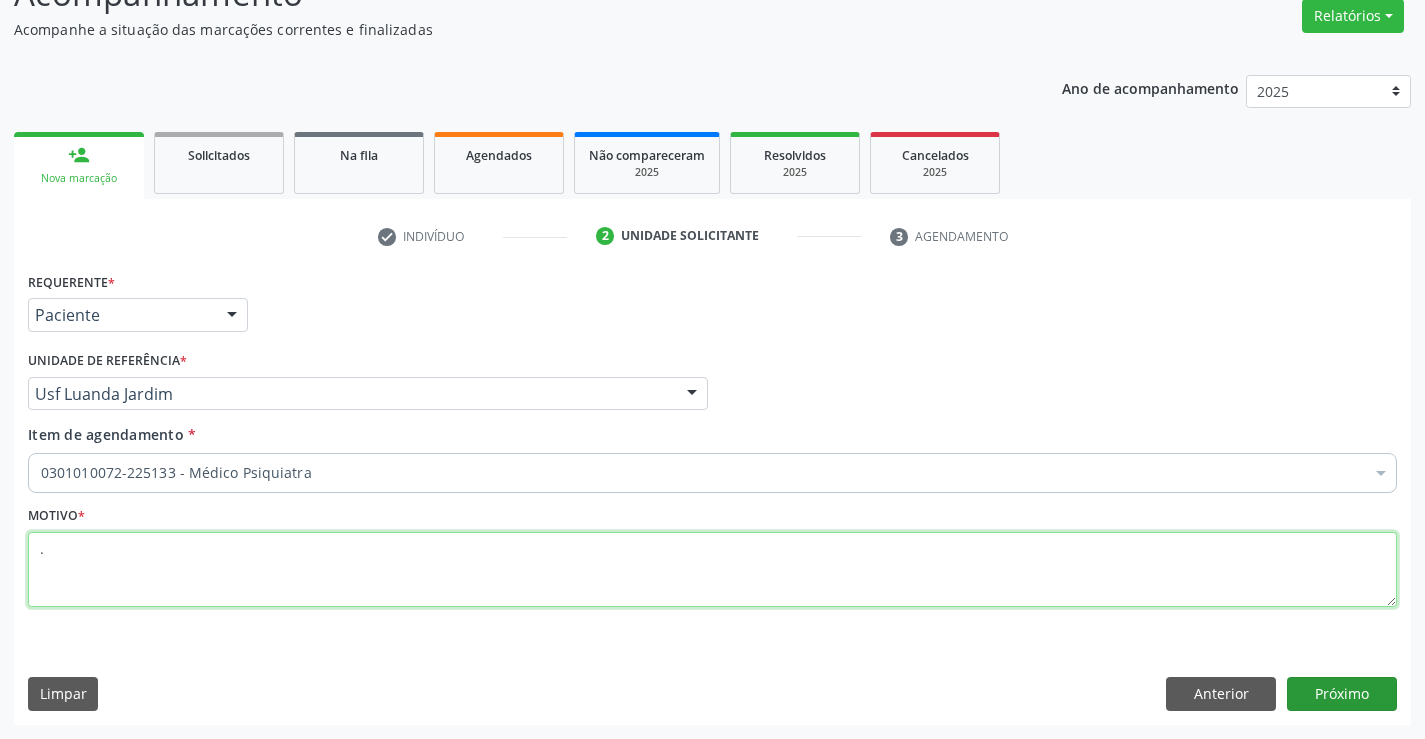 type on "." 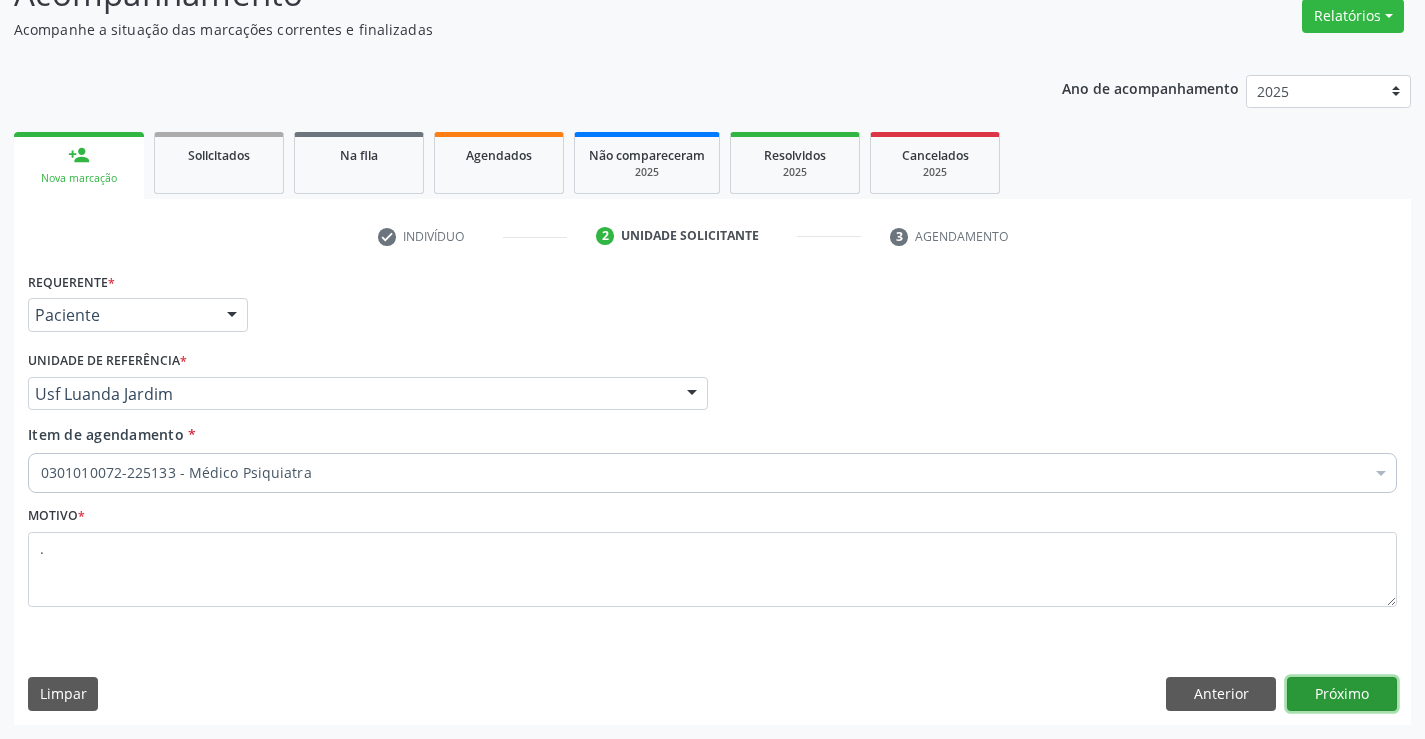 click on "Próximo" at bounding box center (1342, 694) 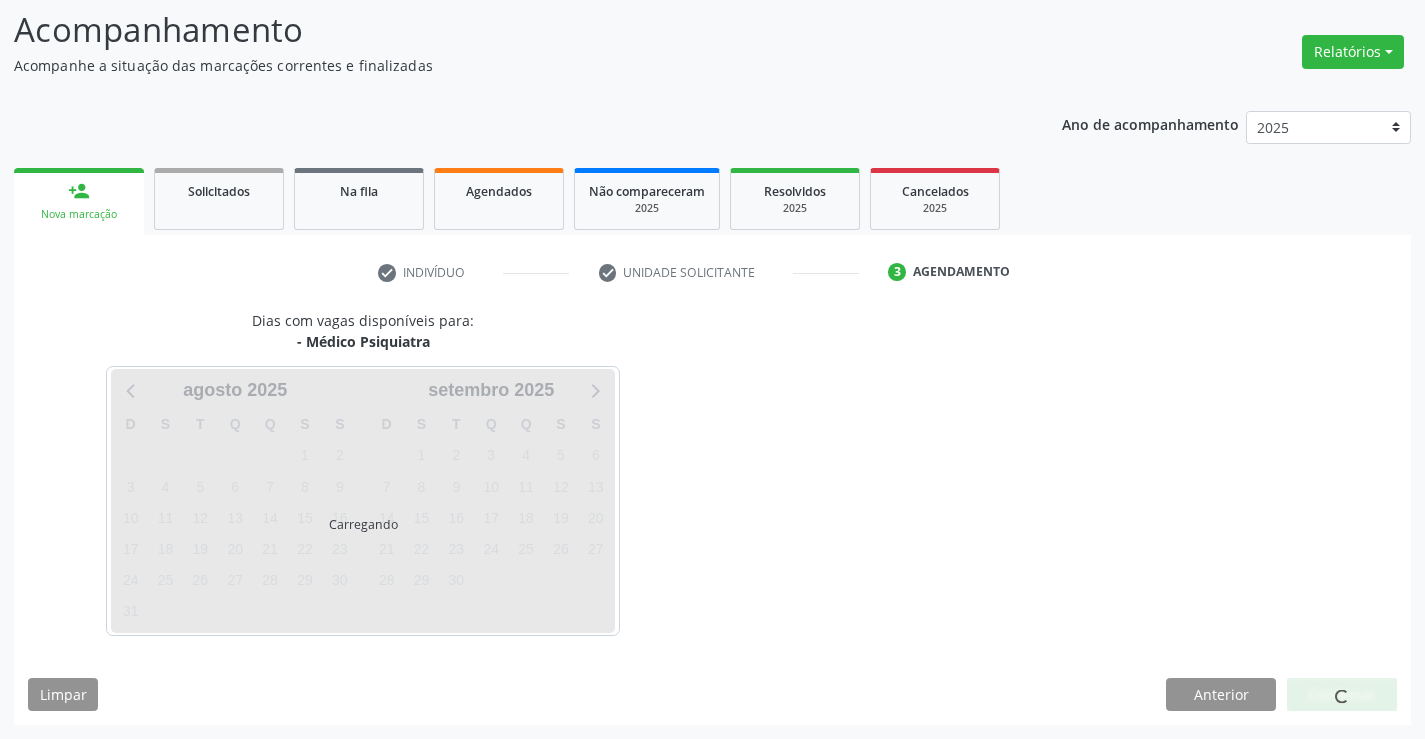 scroll, scrollTop: 131, scrollLeft: 0, axis: vertical 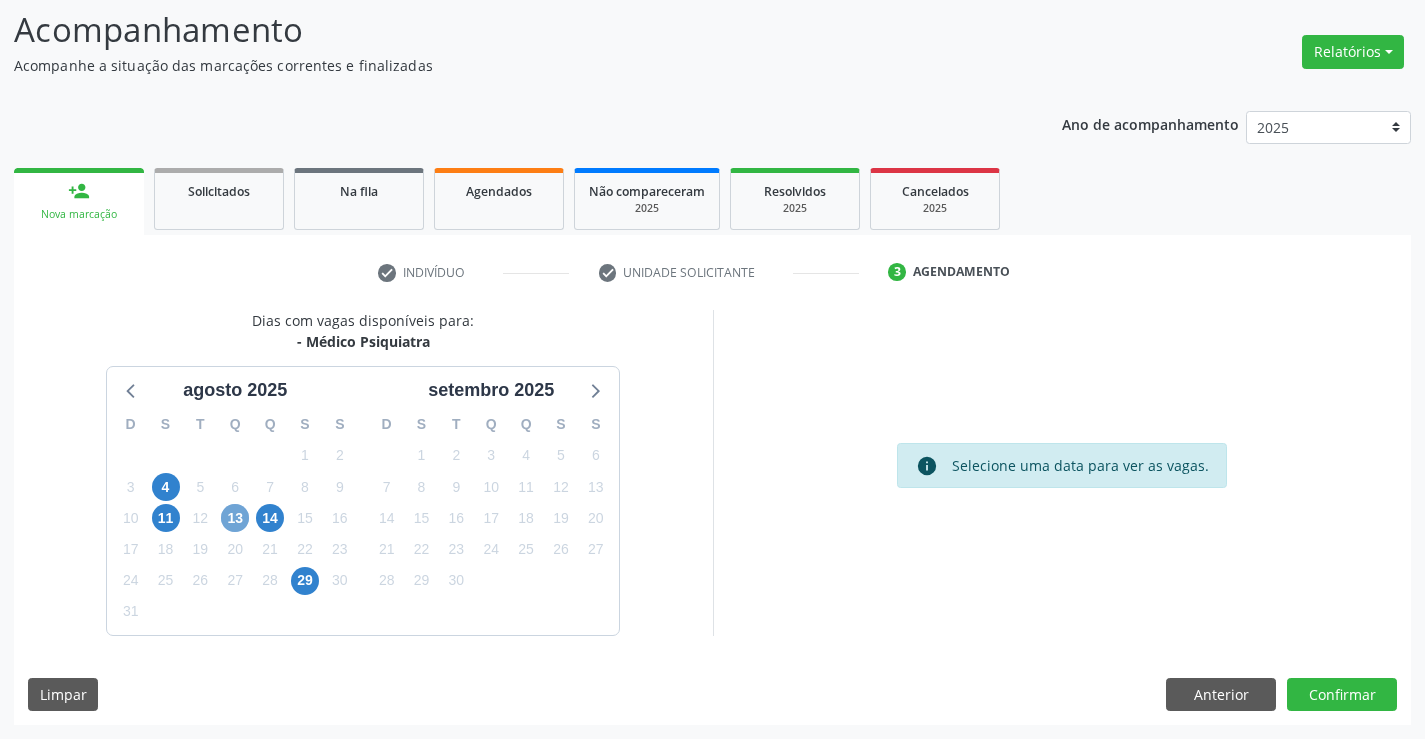 click on "13" at bounding box center (235, 518) 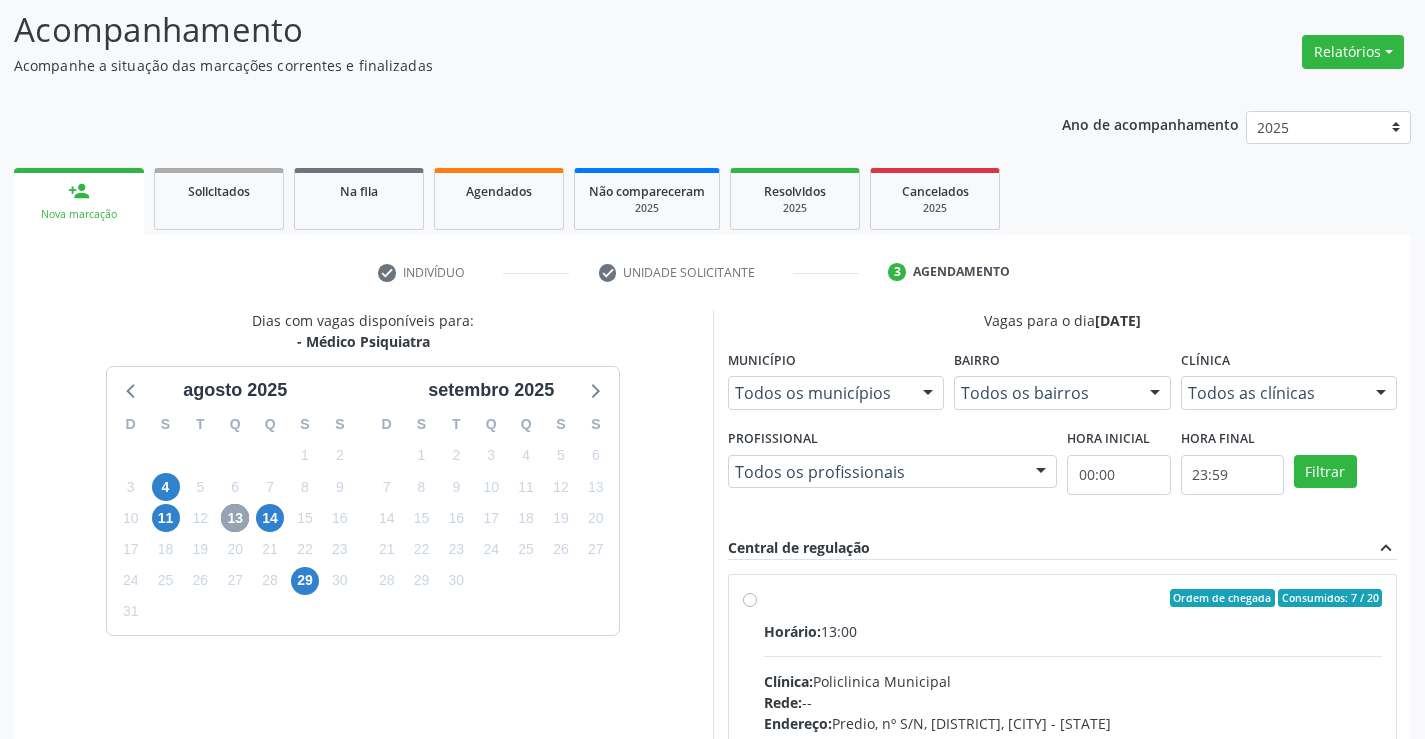 scroll, scrollTop: 420, scrollLeft: 0, axis: vertical 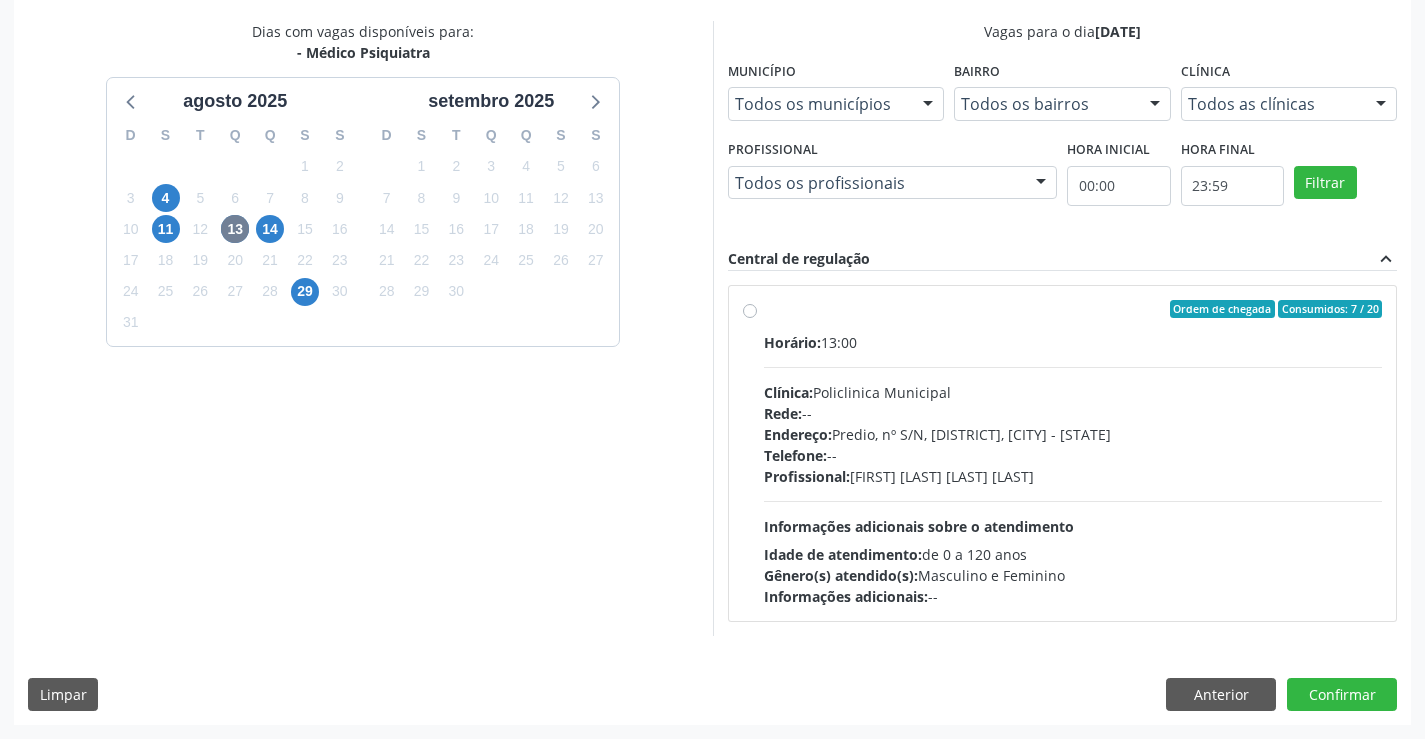 click on "Horário:   13:00
Clínica:  Policlinica Municipal
Rede:
--
Endereço:   Predio, nº S/N, Ipsep, Serra Talhada - PE
Telefone:   --
Profissional:
Maria Augusta Soares Sobreira Machado
Informações adicionais sobre o atendimento
Idade de atendimento:
de 0 a 120 anos
Gênero(s) atendido(s):
Masculino e Feminino
Informações adicionais:
--" at bounding box center (1073, 469) 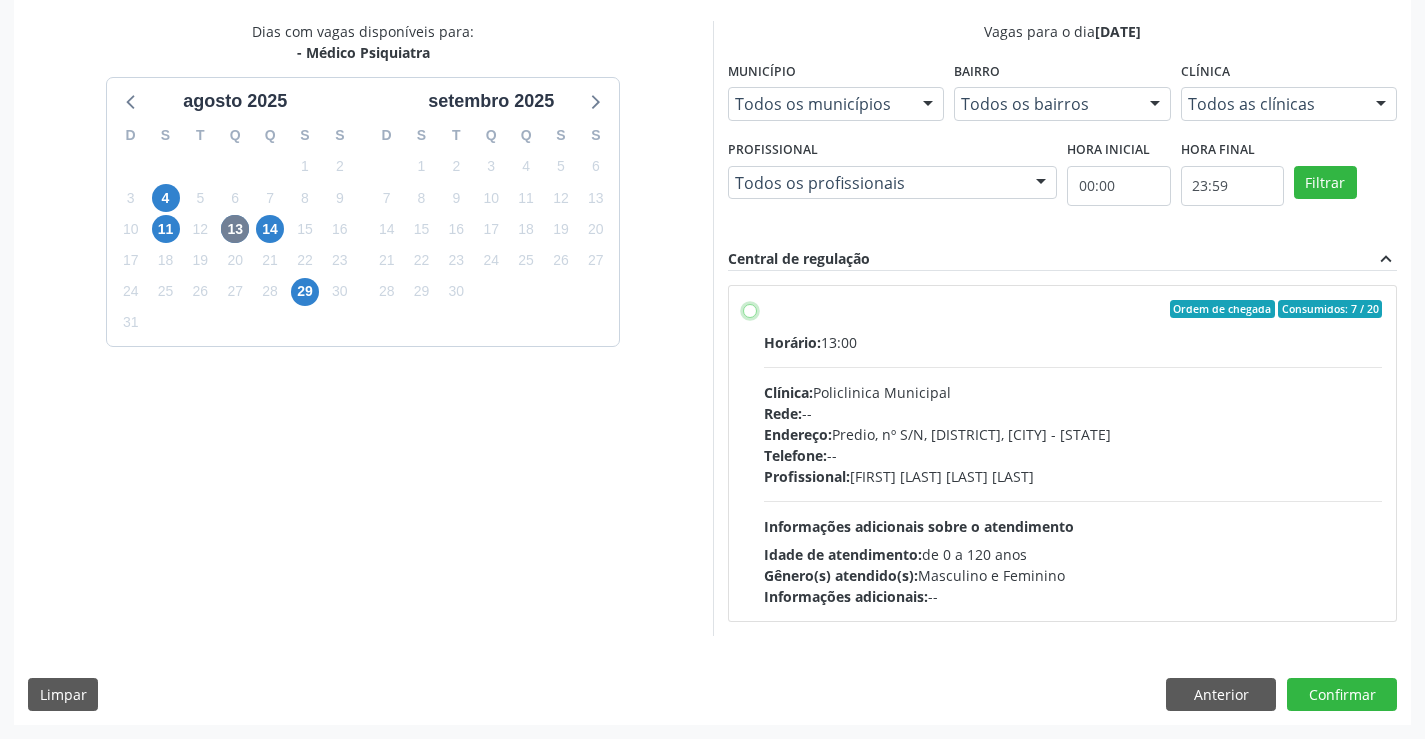 click on "Ordem de chegada
Consumidos: 7 / 20
Horário:   13:00
Clínica:  Policlinica Municipal
Rede:
--
Endereço:   Predio, nº S/N, Ipsep, Serra Talhada - PE
Telefone:   --
Profissional:
Maria Augusta Soares Sobreira Machado
Informações adicionais sobre o atendimento
Idade de atendimento:
de 0 a 120 anos
Gênero(s) atendido(s):
Masculino e Feminino
Informações adicionais:
--" at bounding box center [750, 309] 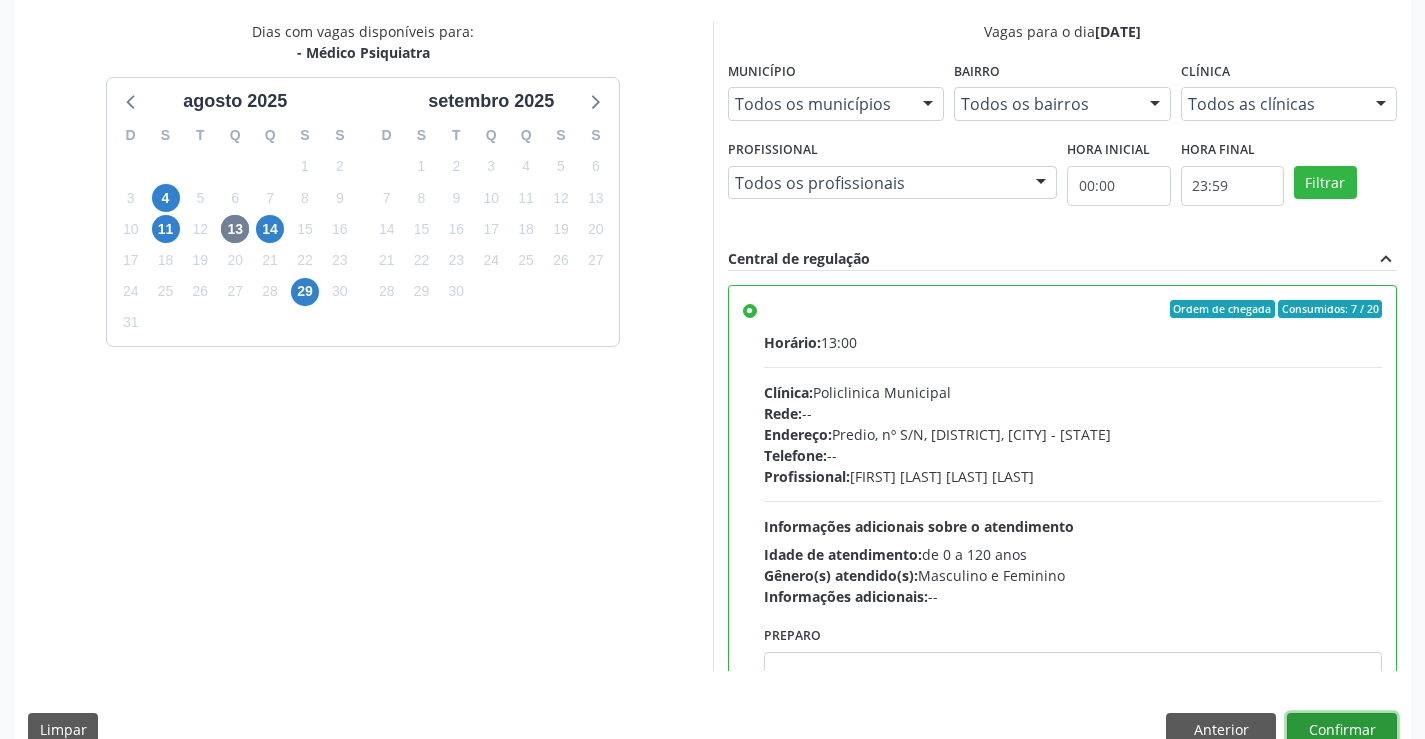 click on "Confirmar" at bounding box center (1342, 730) 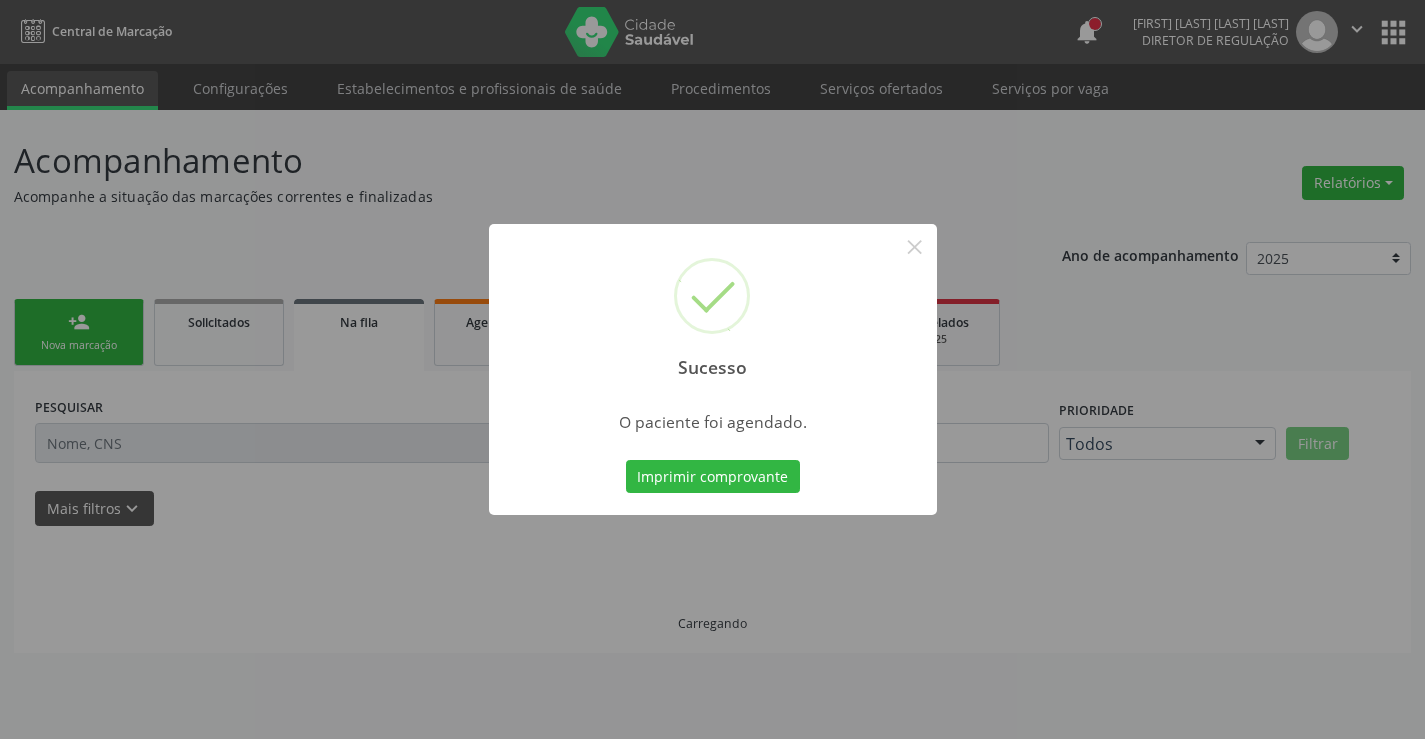 scroll, scrollTop: 0, scrollLeft: 0, axis: both 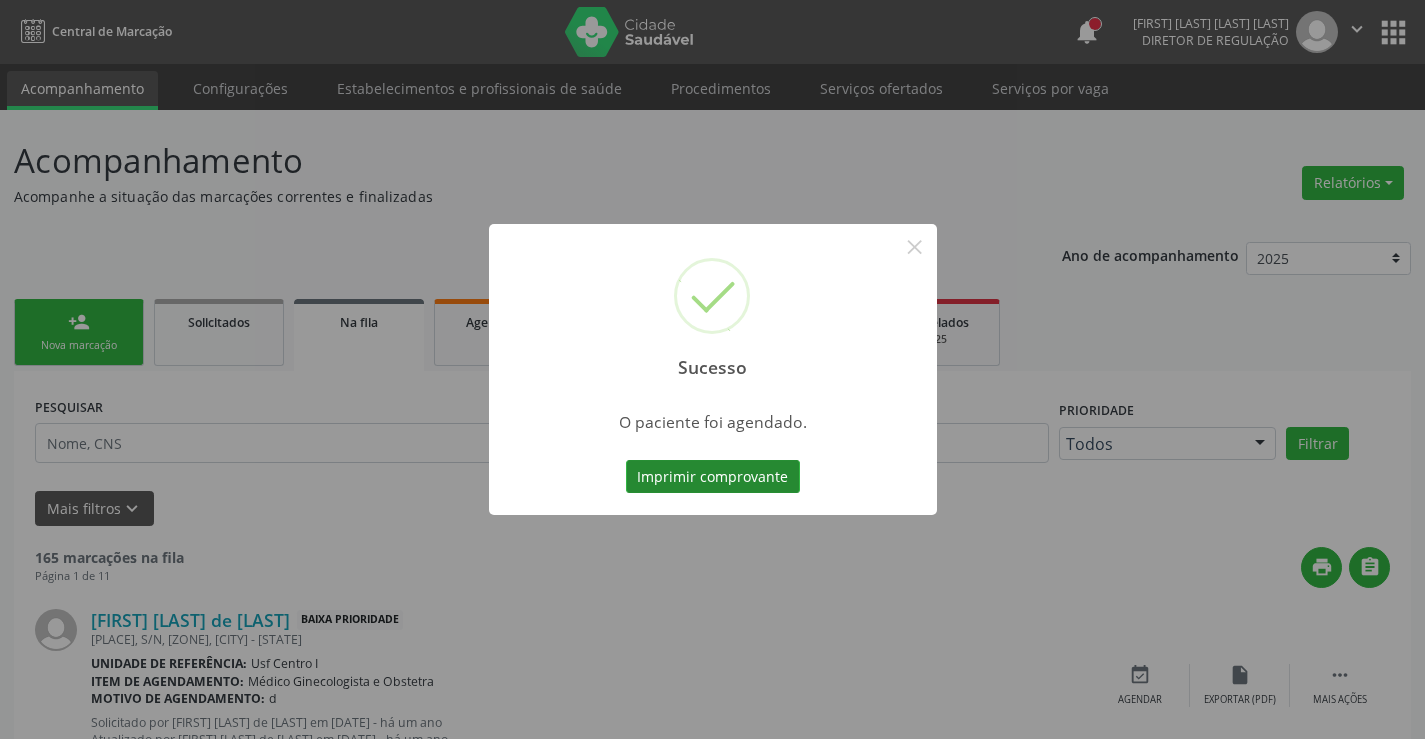 click on "Imprimir comprovante" at bounding box center (713, 477) 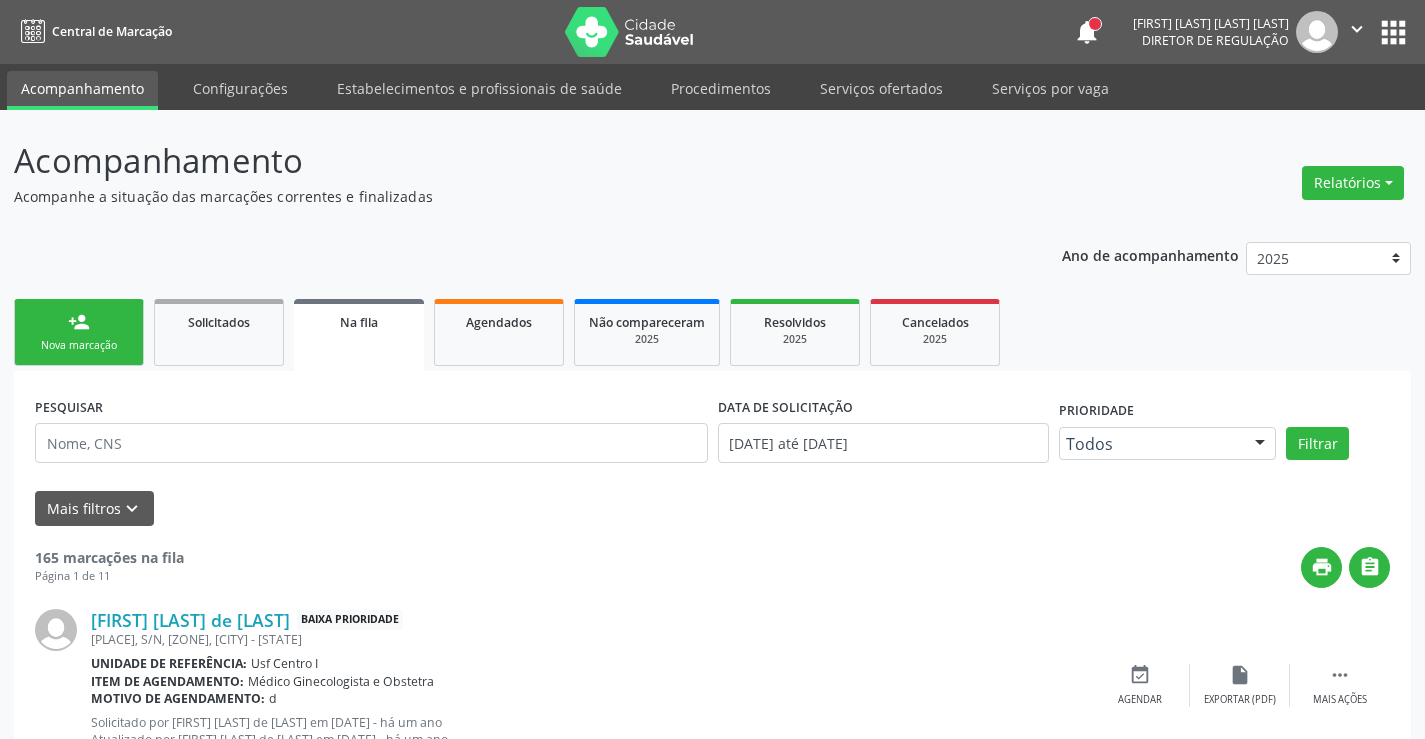 click on "Nova marcação" at bounding box center (79, 345) 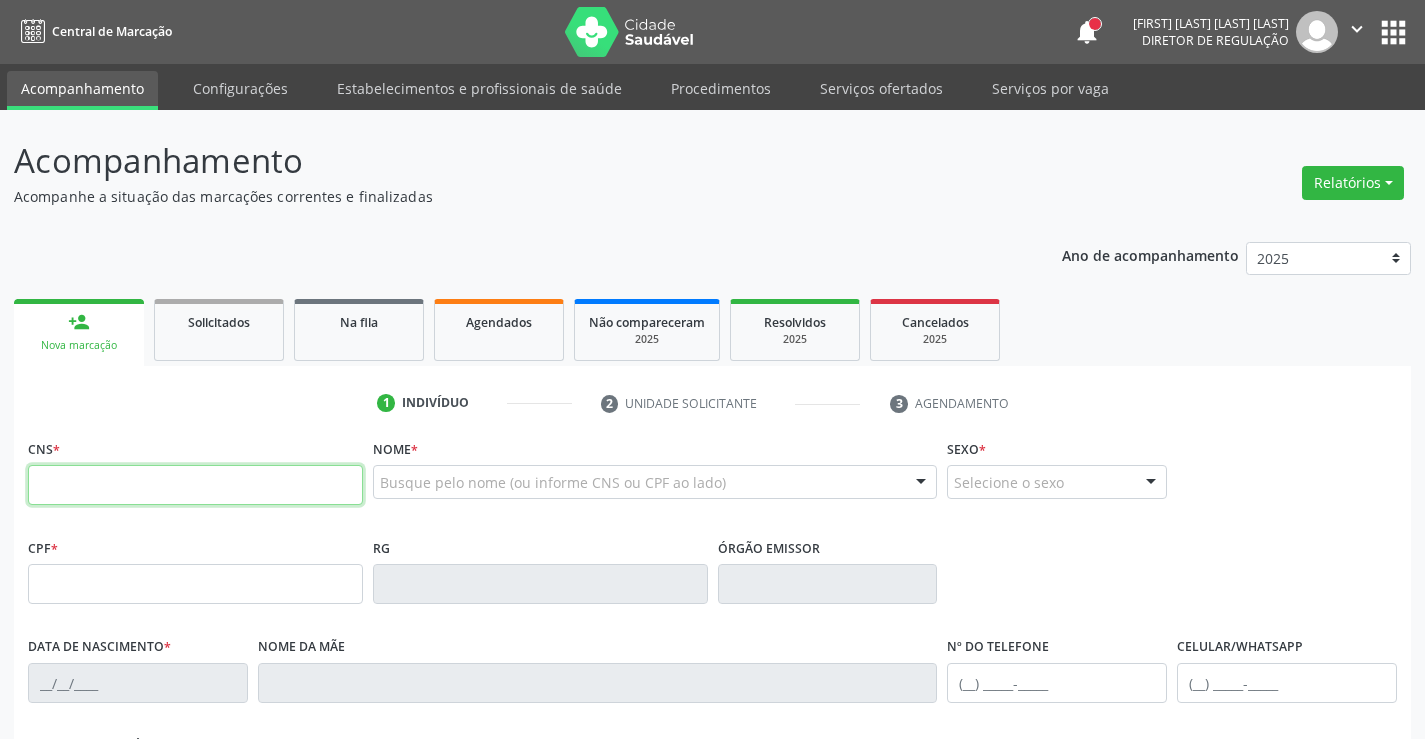 drag, startPoint x: 80, startPoint y: 484, endPoint x: 90, endPoint y: 372, distance: 112.44554 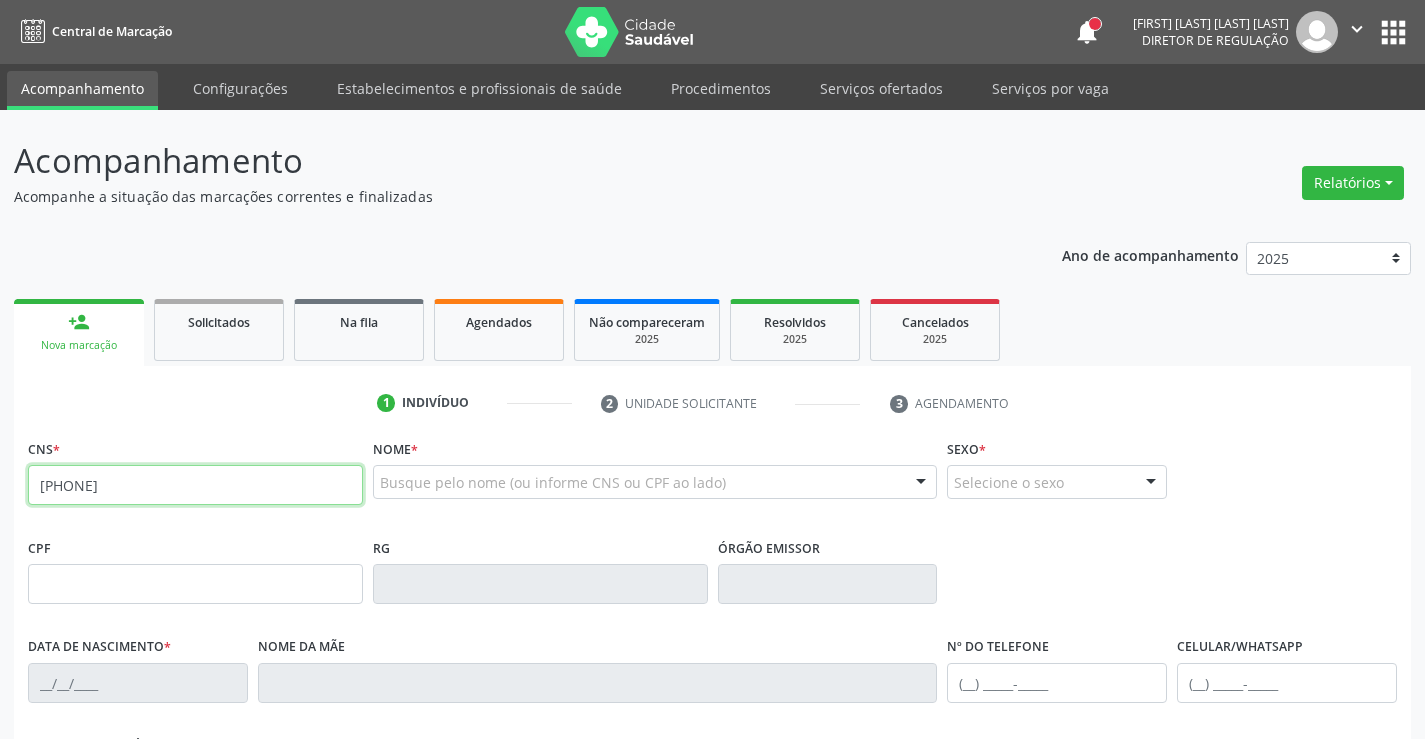type on "707 6012 9130 2294" 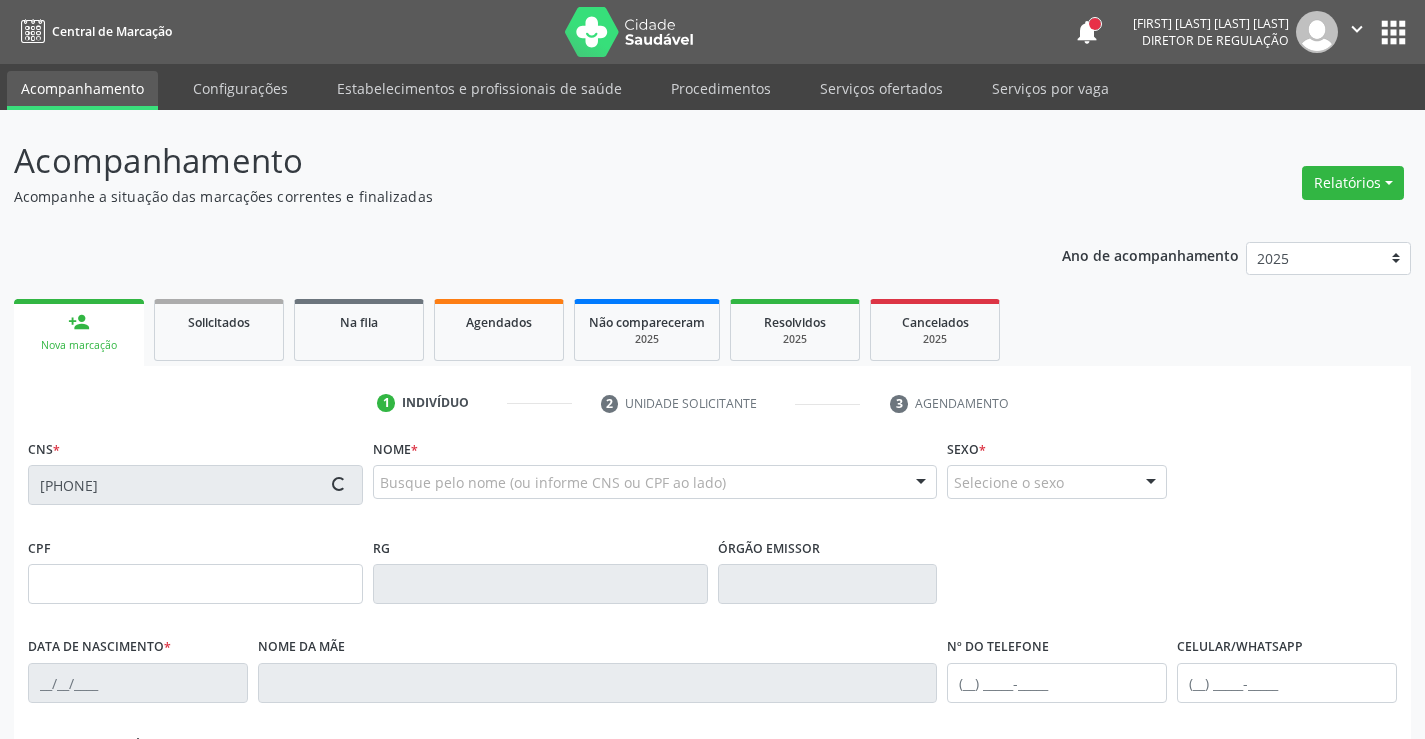 type on "07/07/1970" 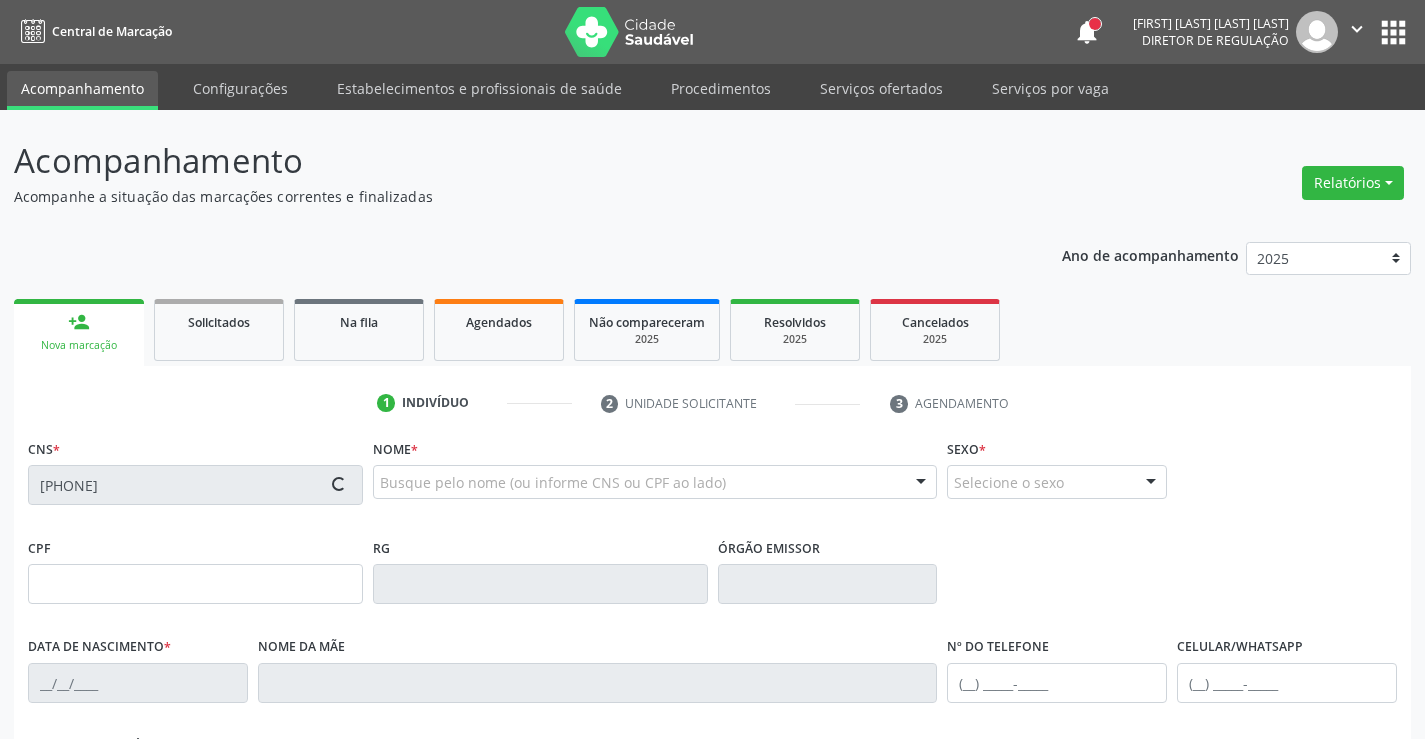 type on "S/N" 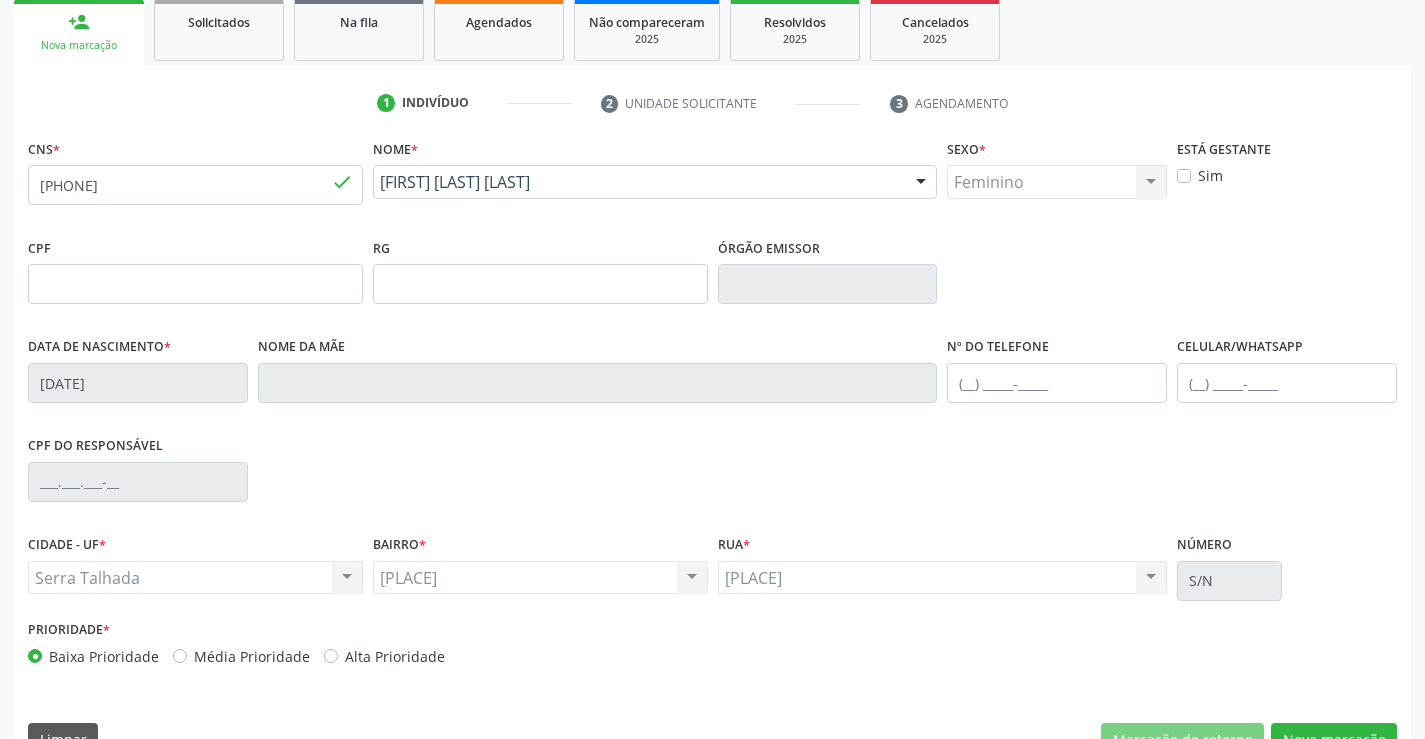 scroll, scrollTop: 345, scrollLeft: 0, axis: vertical 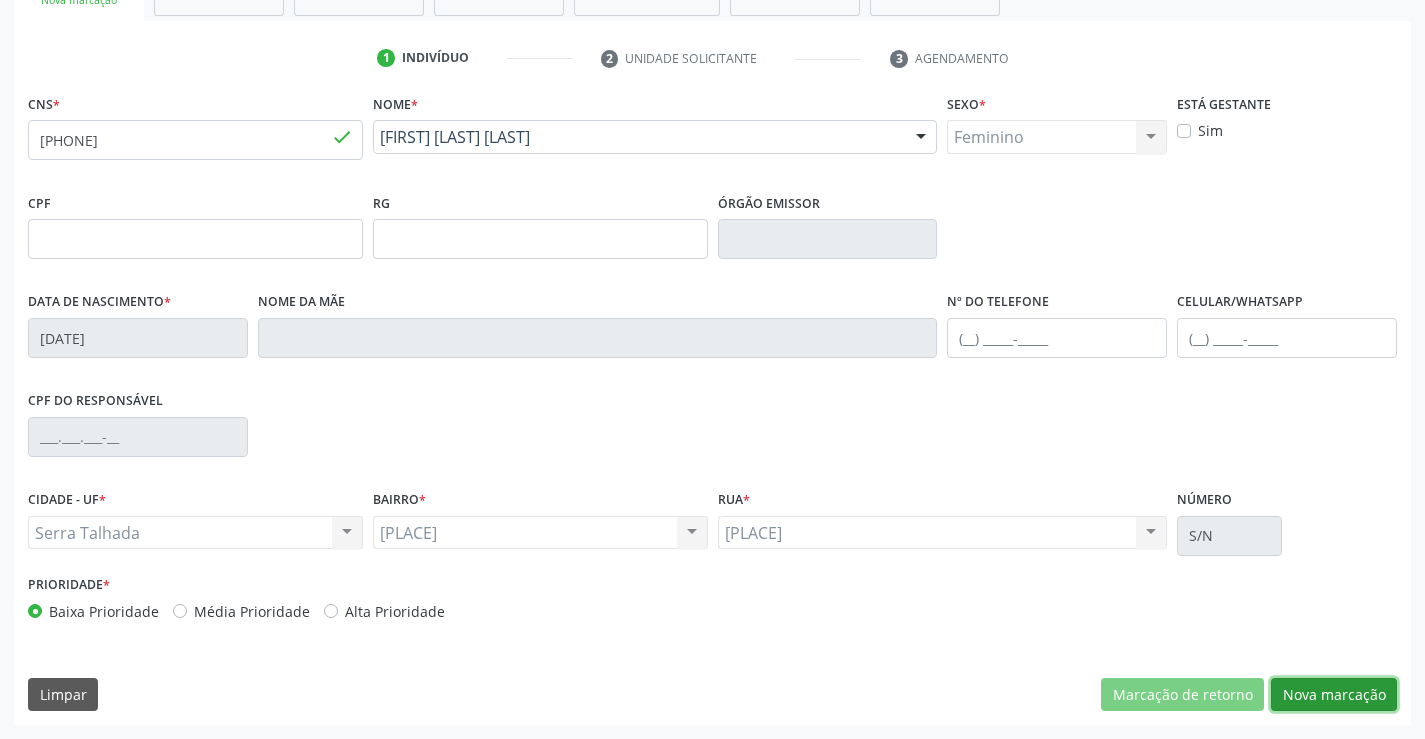 click on "Nova marcação" at bounding box center [1334, 695] 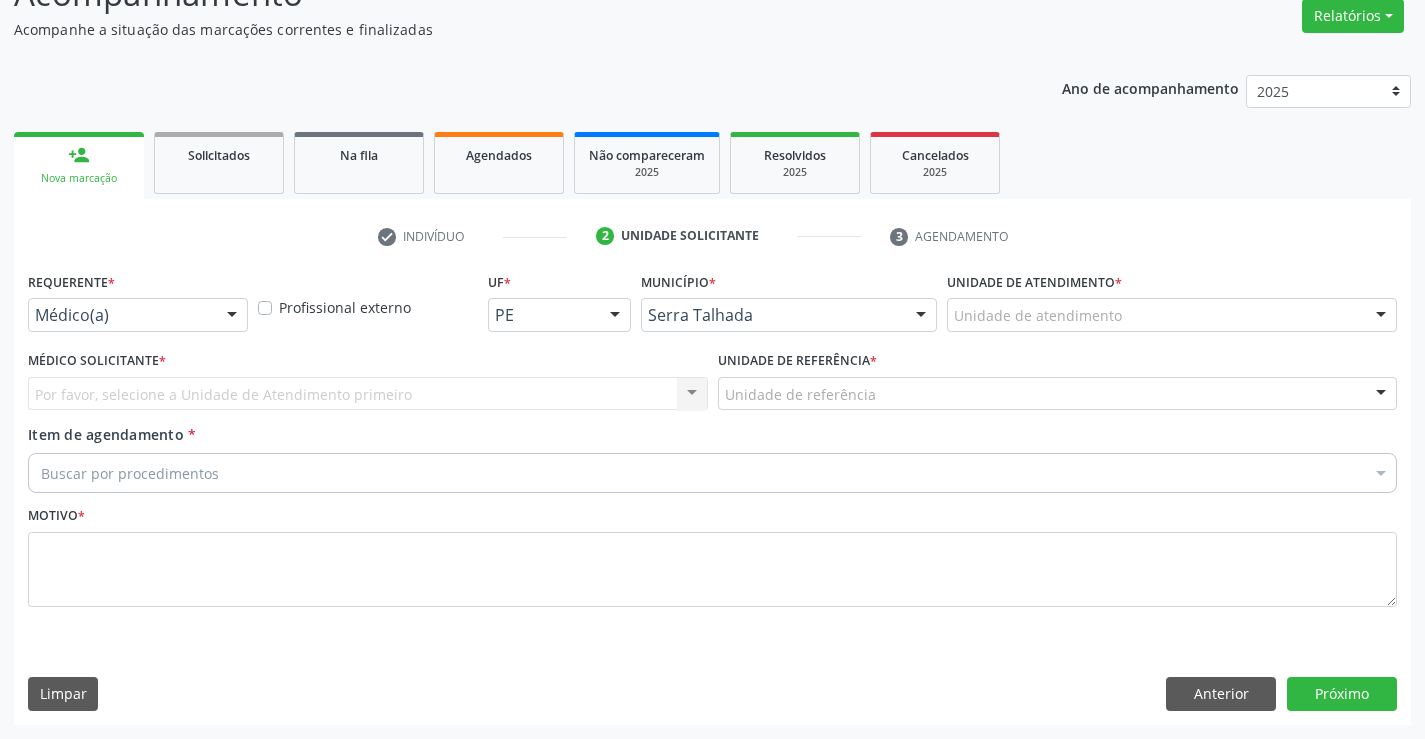 scroll, scrollTop: 167, scrollLeft: 0, axis: vertical 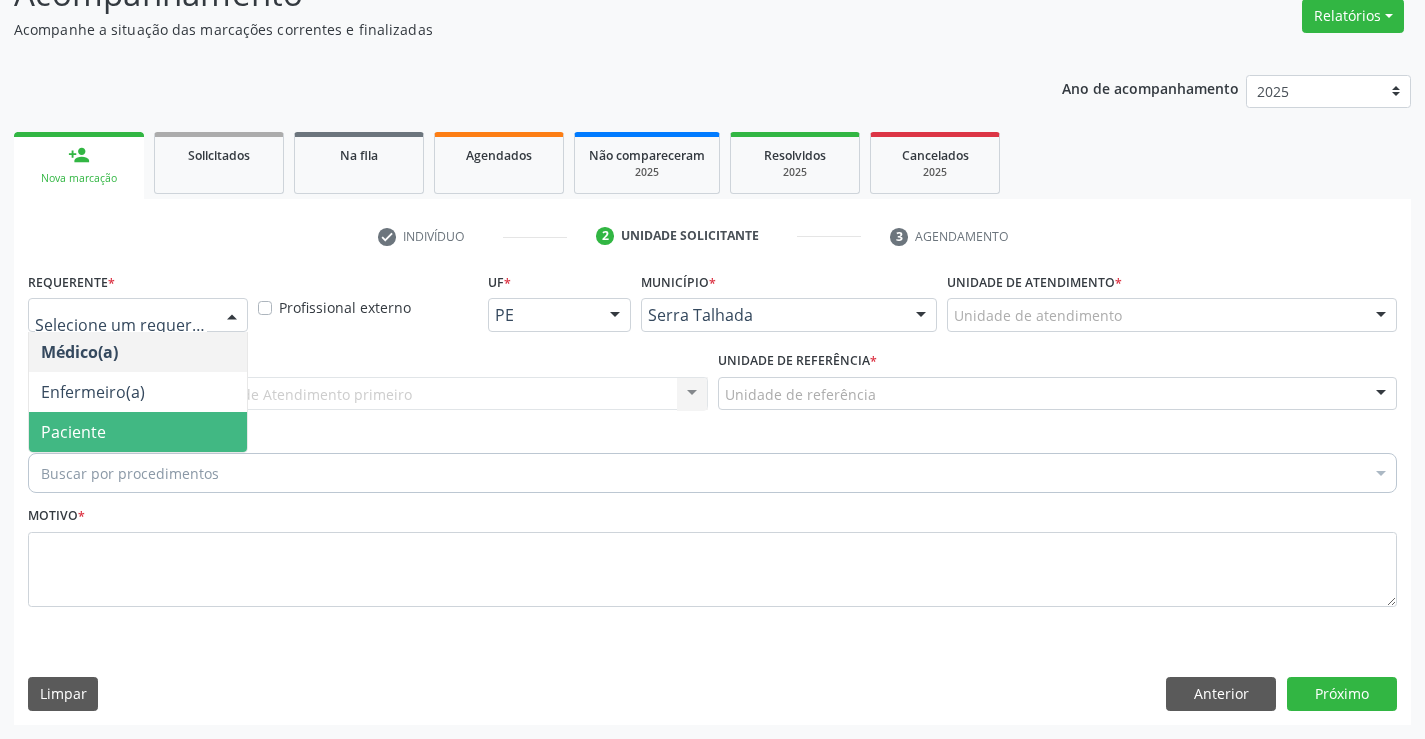 click on "Paciente" at bounding box center (138, 432) 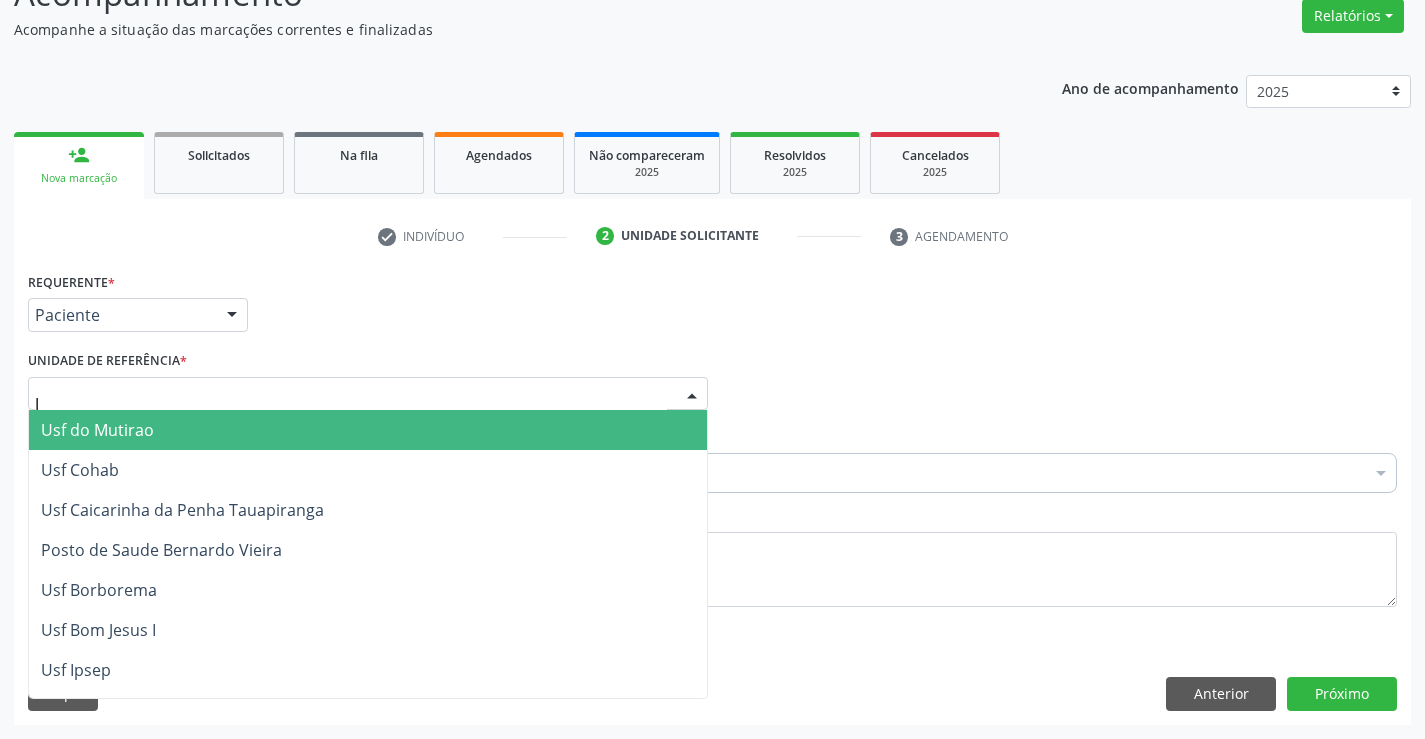 type on "JA" 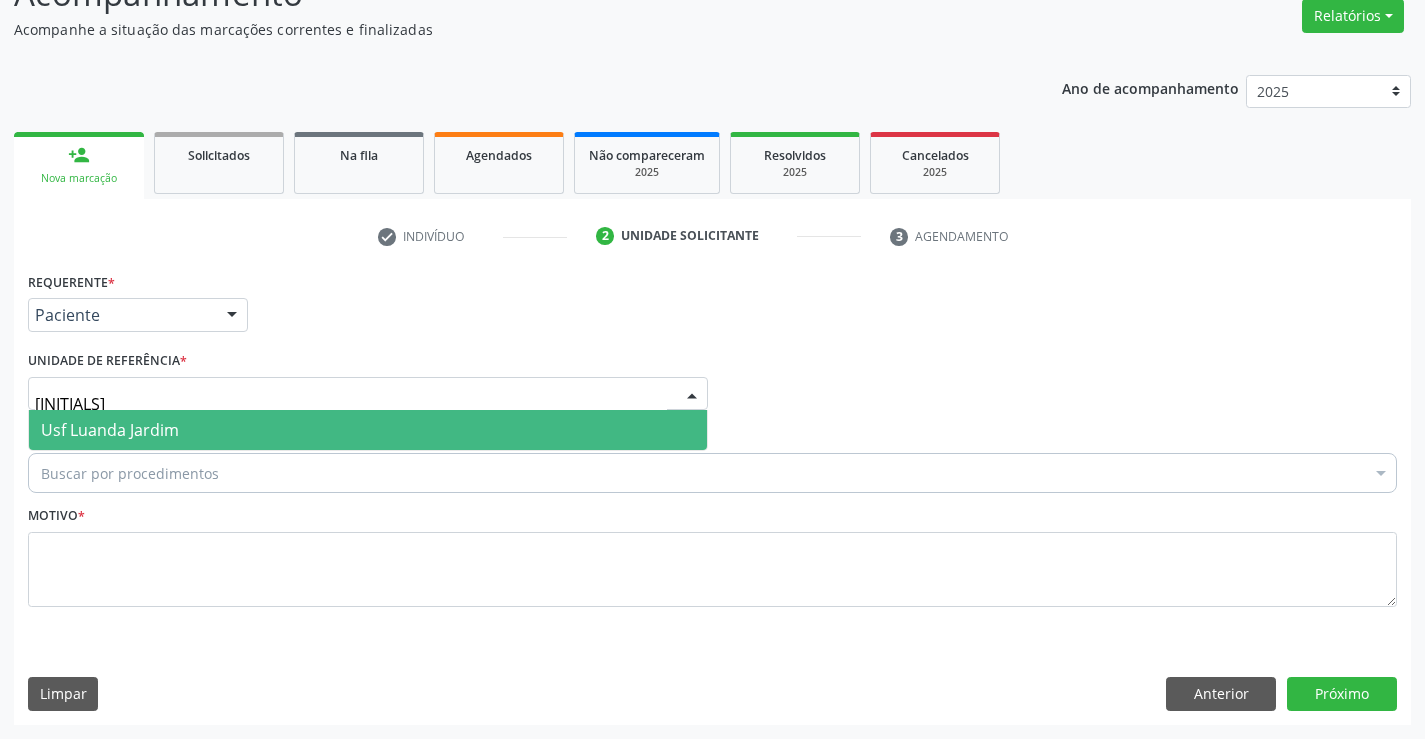 click on "Usf Luanda Jardim" at bounding box center [110, 430] 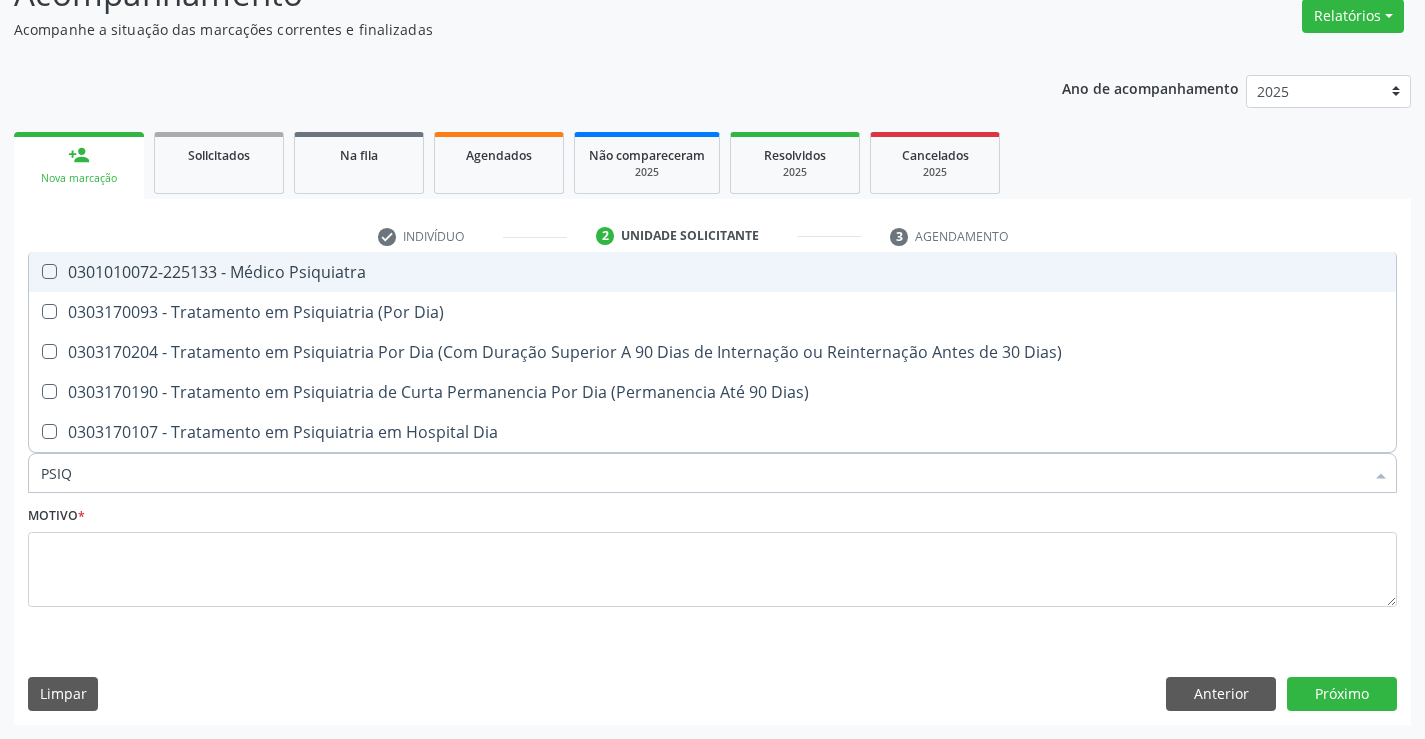 type on "PSIQU" 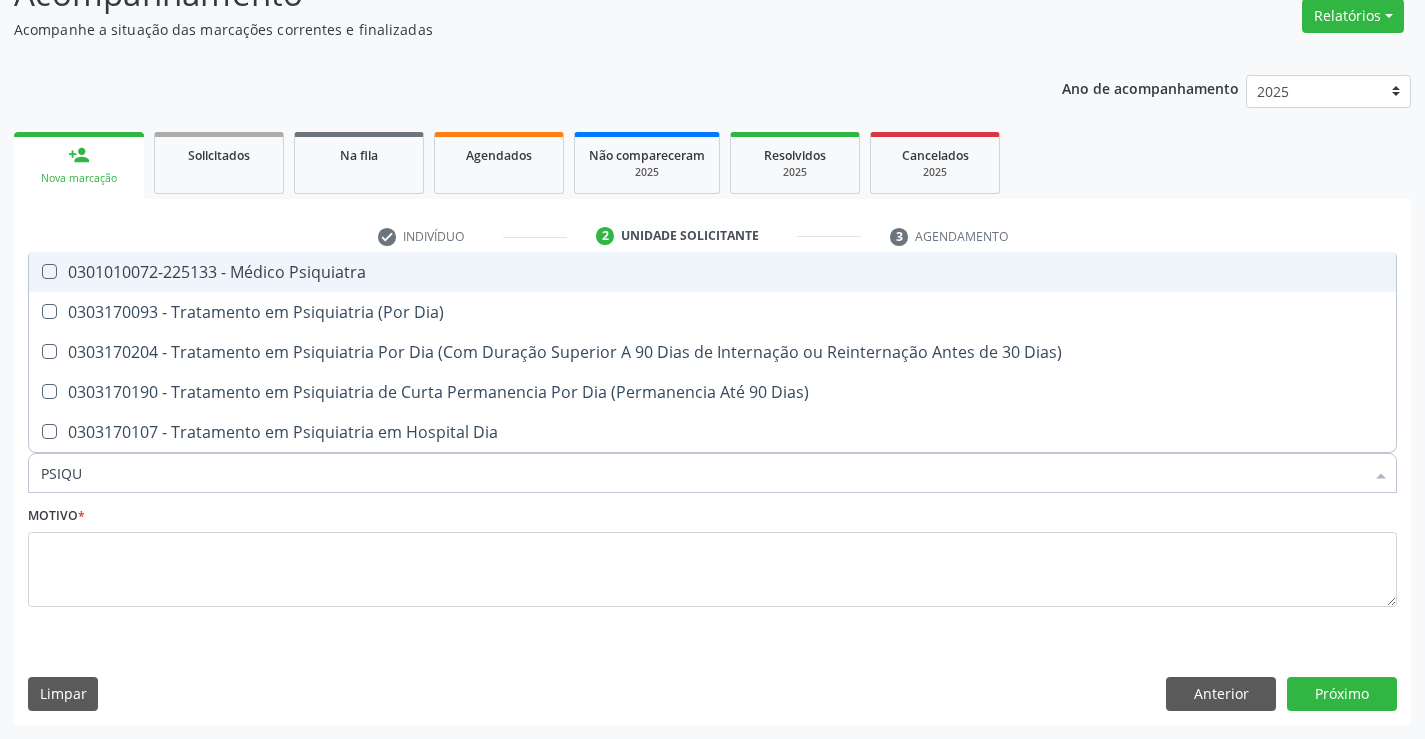 click on "0301010072-225133 - Médico Psiquiatra" at bounding box center (712, 272) 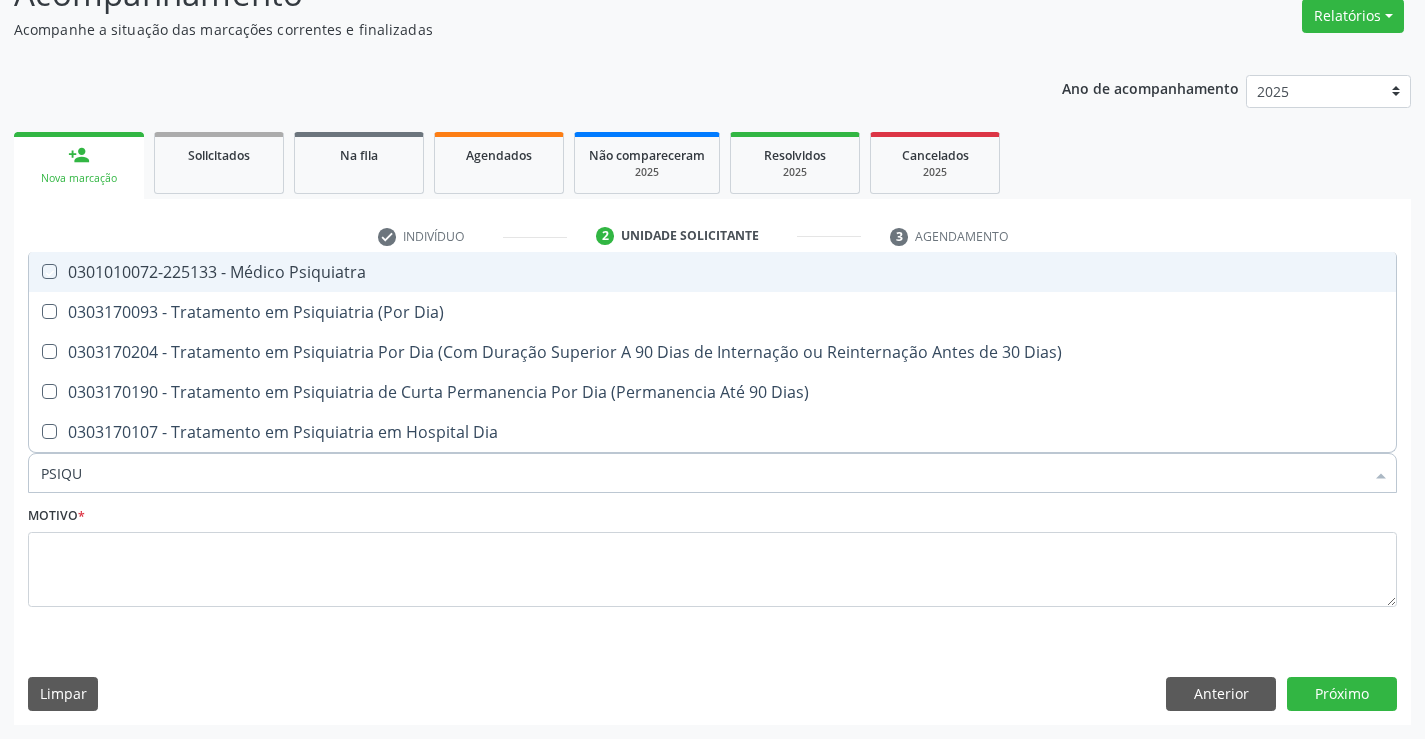 checkbox on "true" 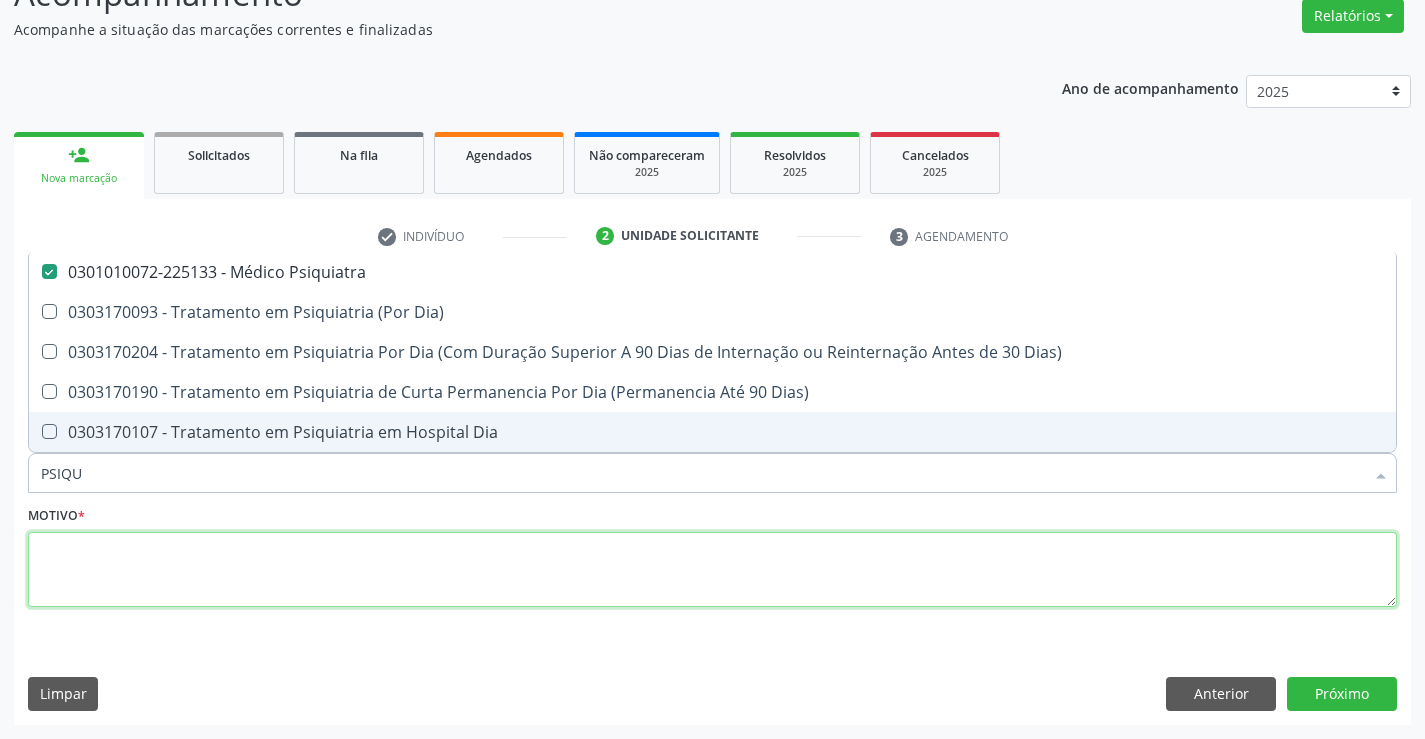 click at bounding box center (712, 570) 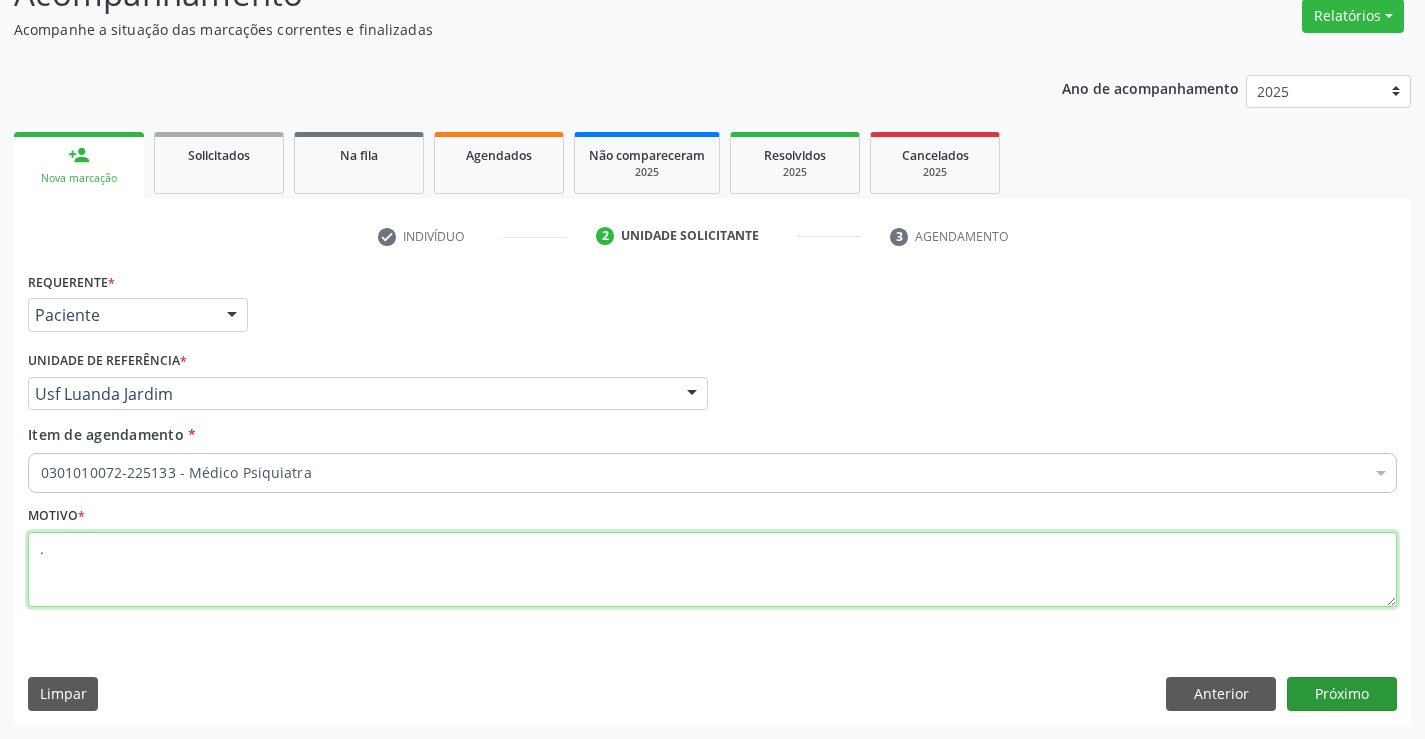 type on "." 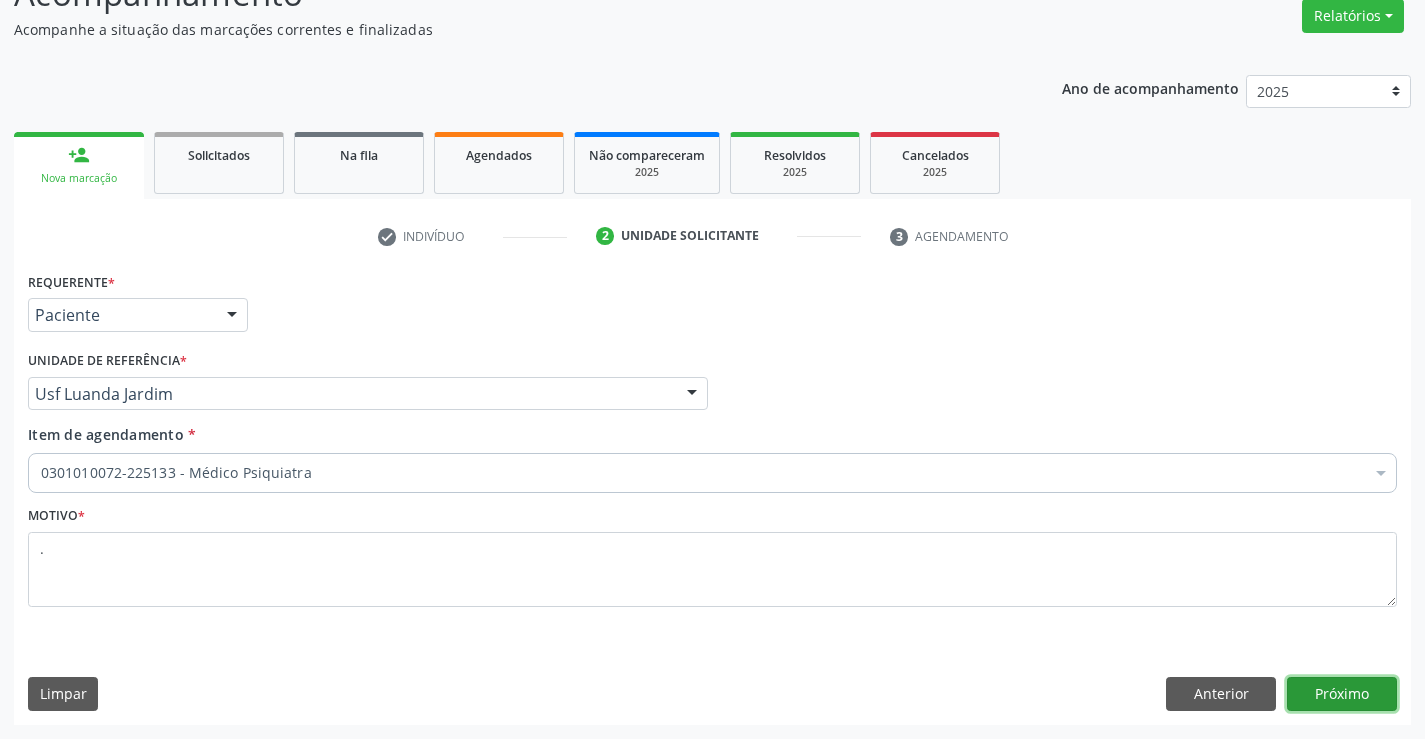 click on "Próximo" at bounding box center [1342, 694] 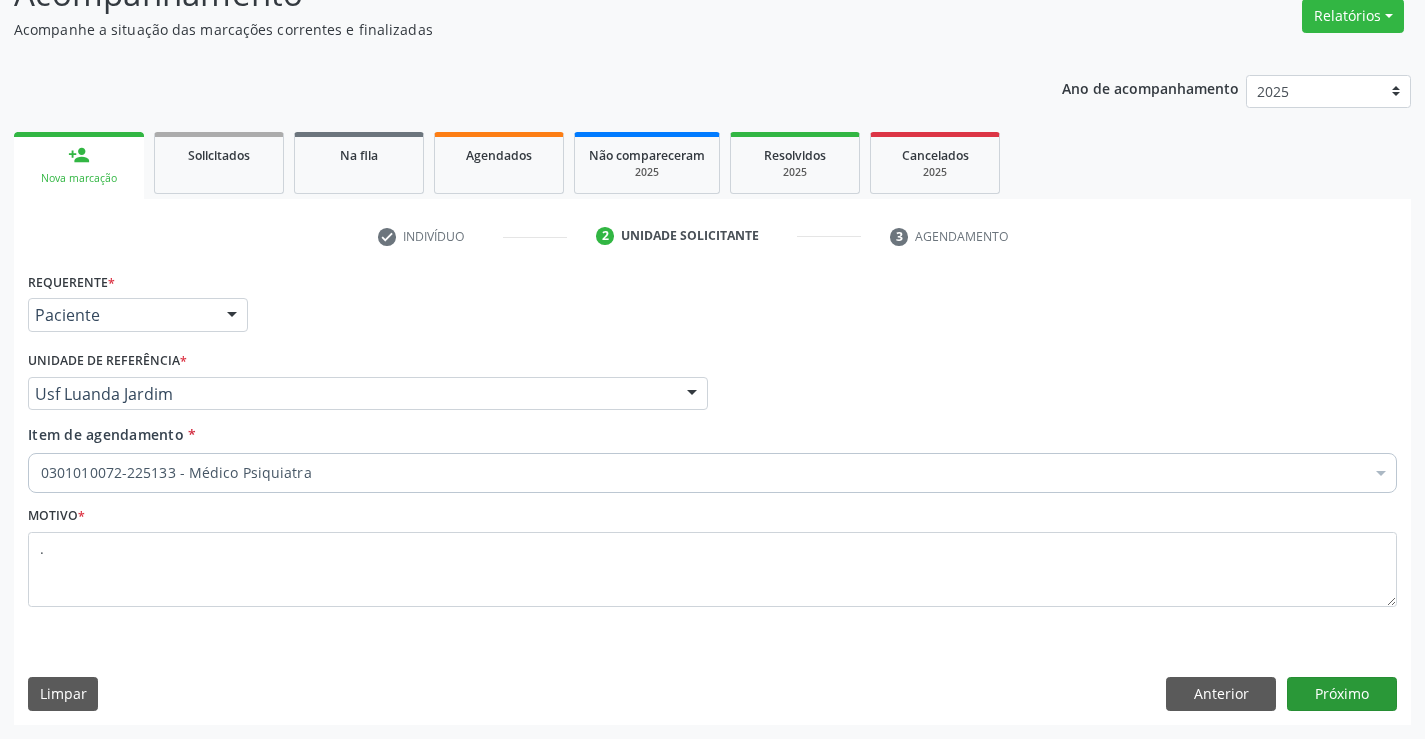 scroll, scrollTop: 131, scrollLeft: 0, axis: vertical 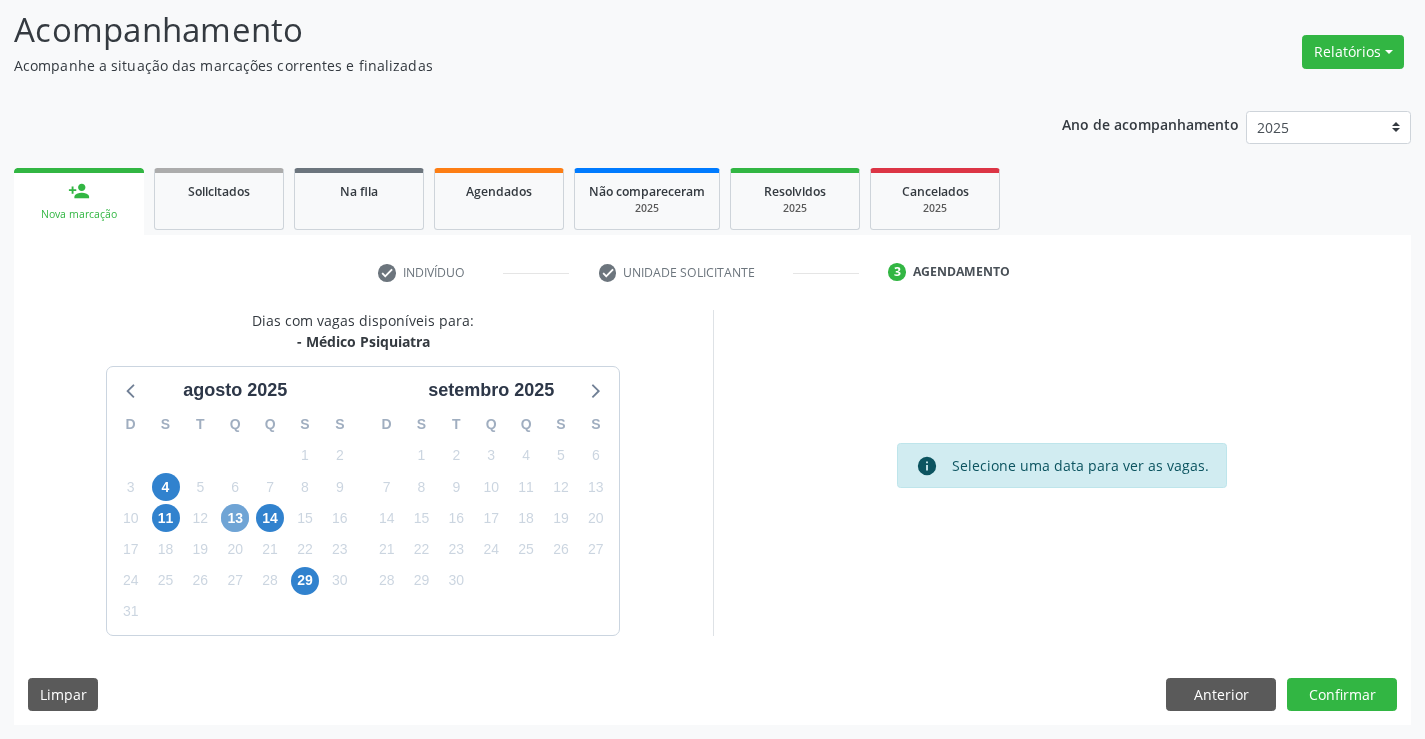 click on "13" at bounding box center (235, 518) 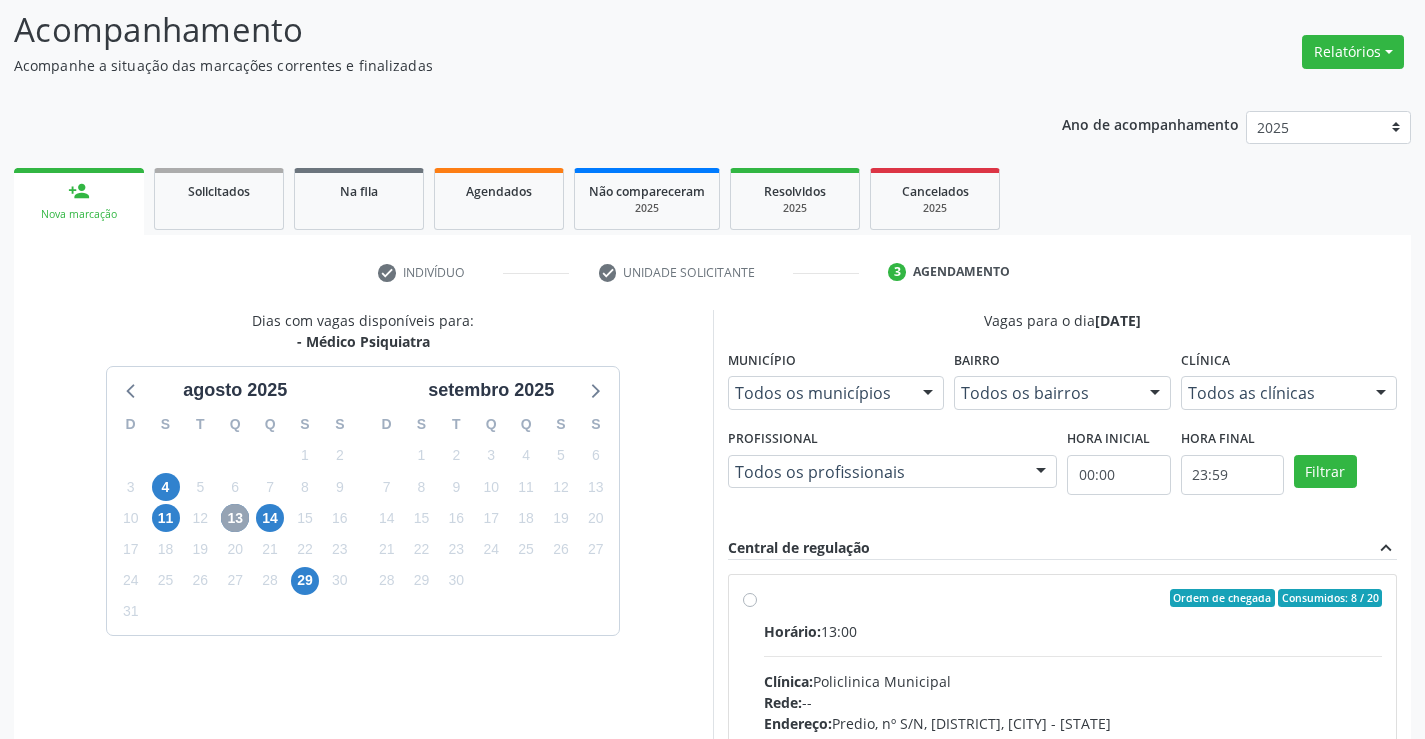 scroll, scrollTop: 420, scrollLeft: 0, axis: vertical 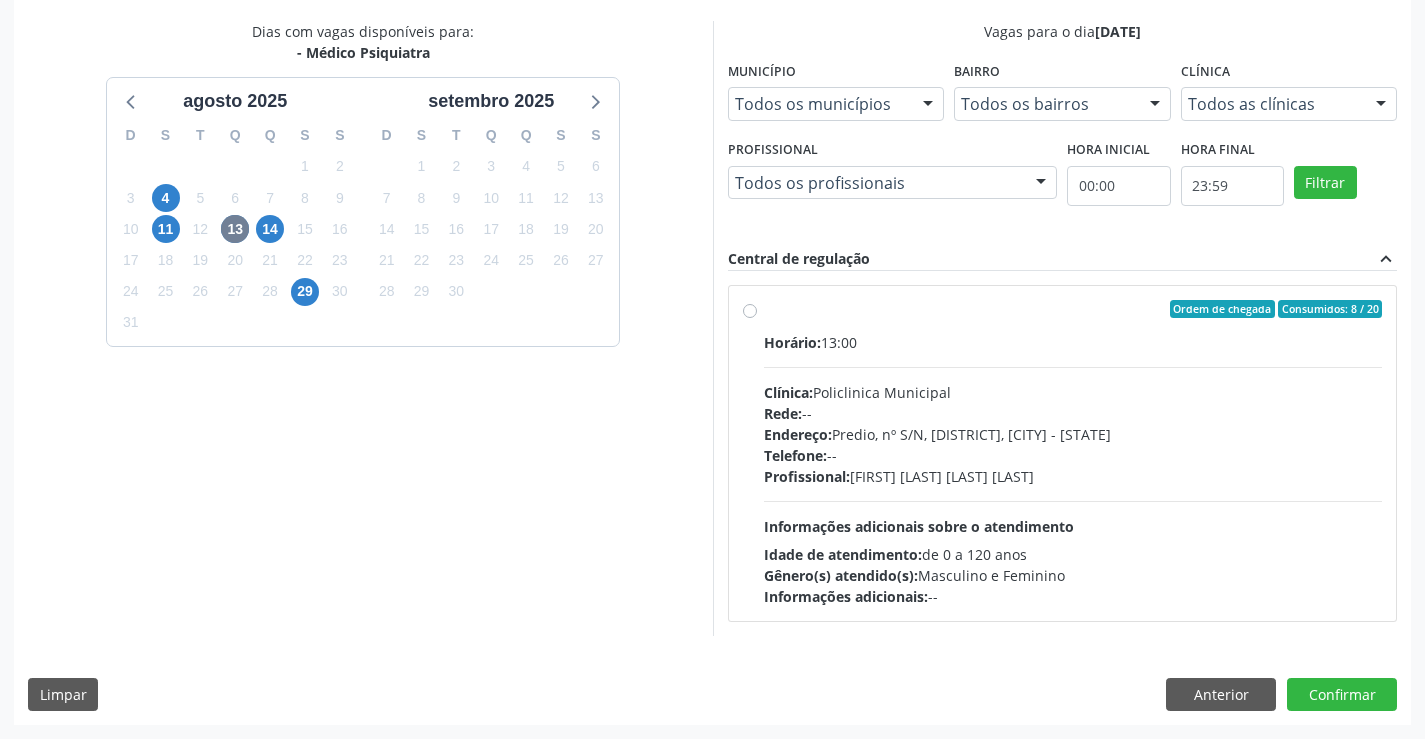 click on "Horário:   13:00
Clínica:  Policlinica Municipal
Rede:
--
Endereço:   Predio, nº S/N, Ipsep, Serra Talhada - PE
Telefone:   --
Profissional:
Maria Augusta Soares Sobreira Machado
Informações adicionais sobre o atendimento
Idade de atendimento:
de 0 a 120 anos
Gênero(s) atendido(s):
Masculino e Feminino
Informações adicionais:
--" at bounding box center (1073, 469) 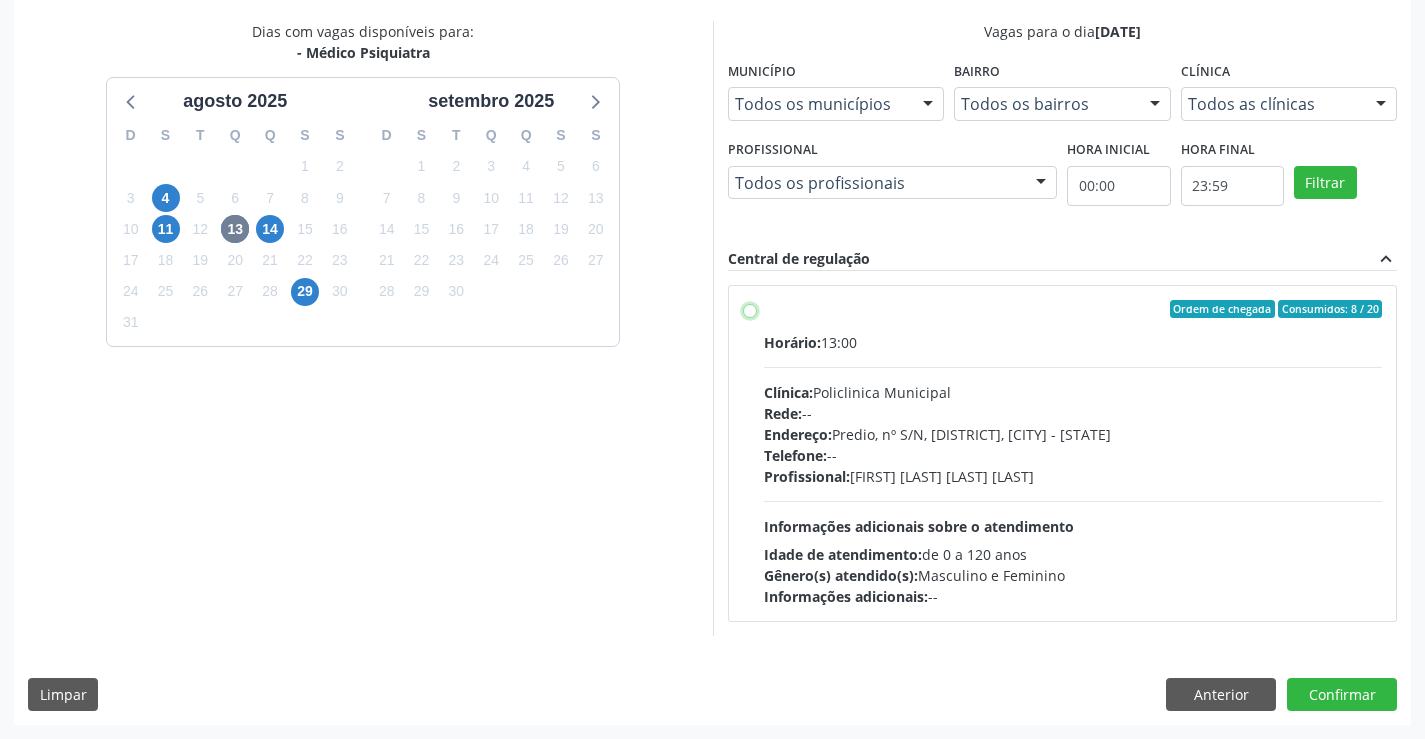 click on "Ordem de chegada
Consumidos: 8 / 20
Horário:   13:00
Clínica:  Policlinica Municipal
Rede:
--
Endereço:   Predio, nº S/N, Ipsep, Serra Talhada - PE
Telefone:   --
Profissional:
Maria Augusta Soares Sobreira Machado
Informações adicionais sobre o atendimento
Idade de atendimento:
de 0 a 120 anos
Gênero(s) atendido(s):
Masculino e Feminino
Informações adicionais:
--" at bounding box center [750, 309] 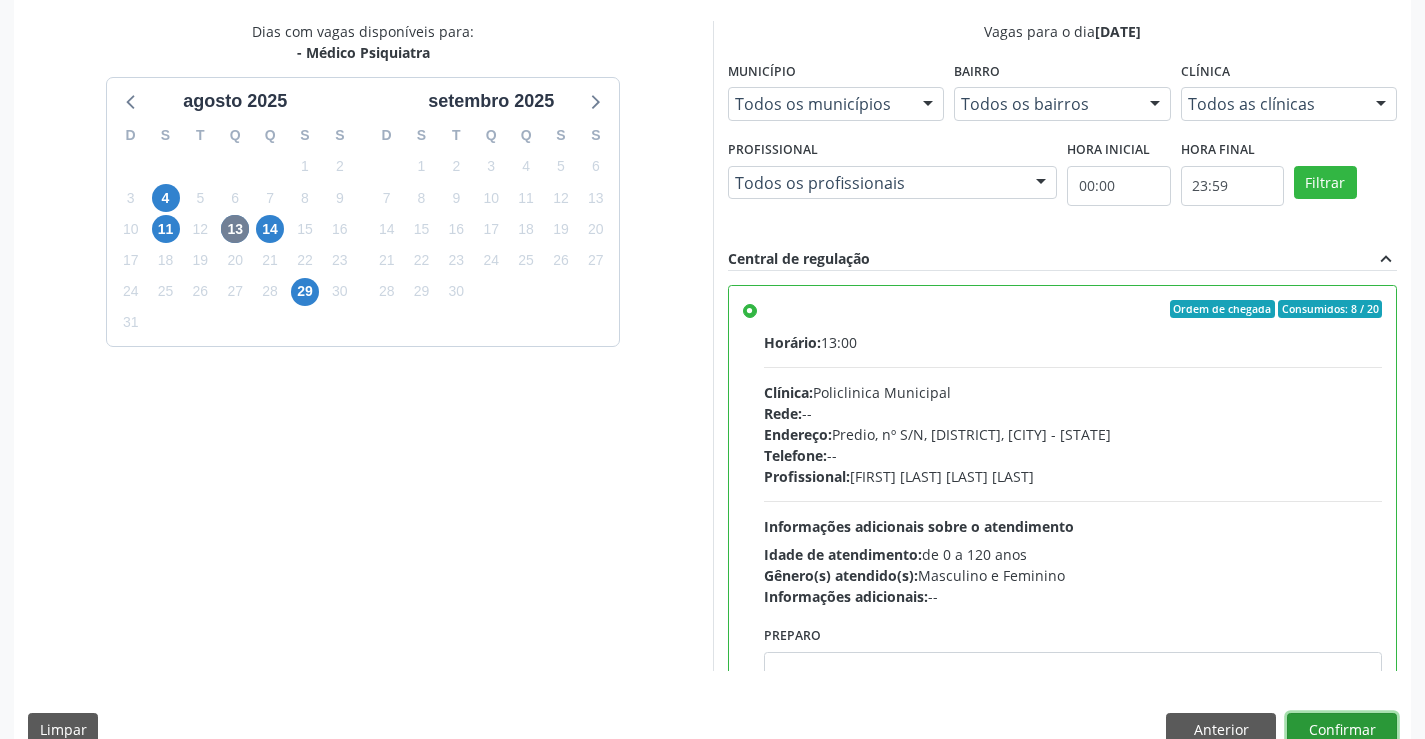 click on "Confirmar" at bounding box center [1342, 730] 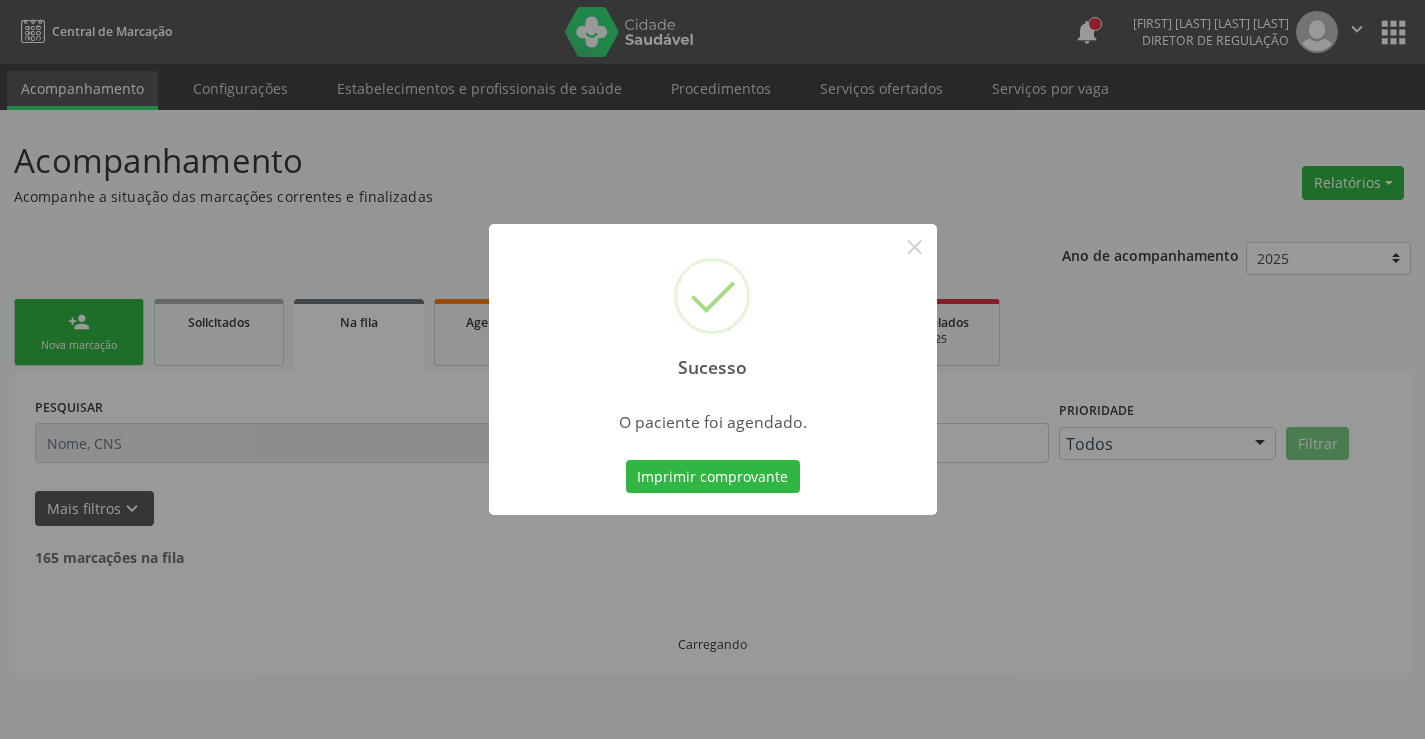 scroll, scrollTop: 0, scrollLeft: 0, axis: both 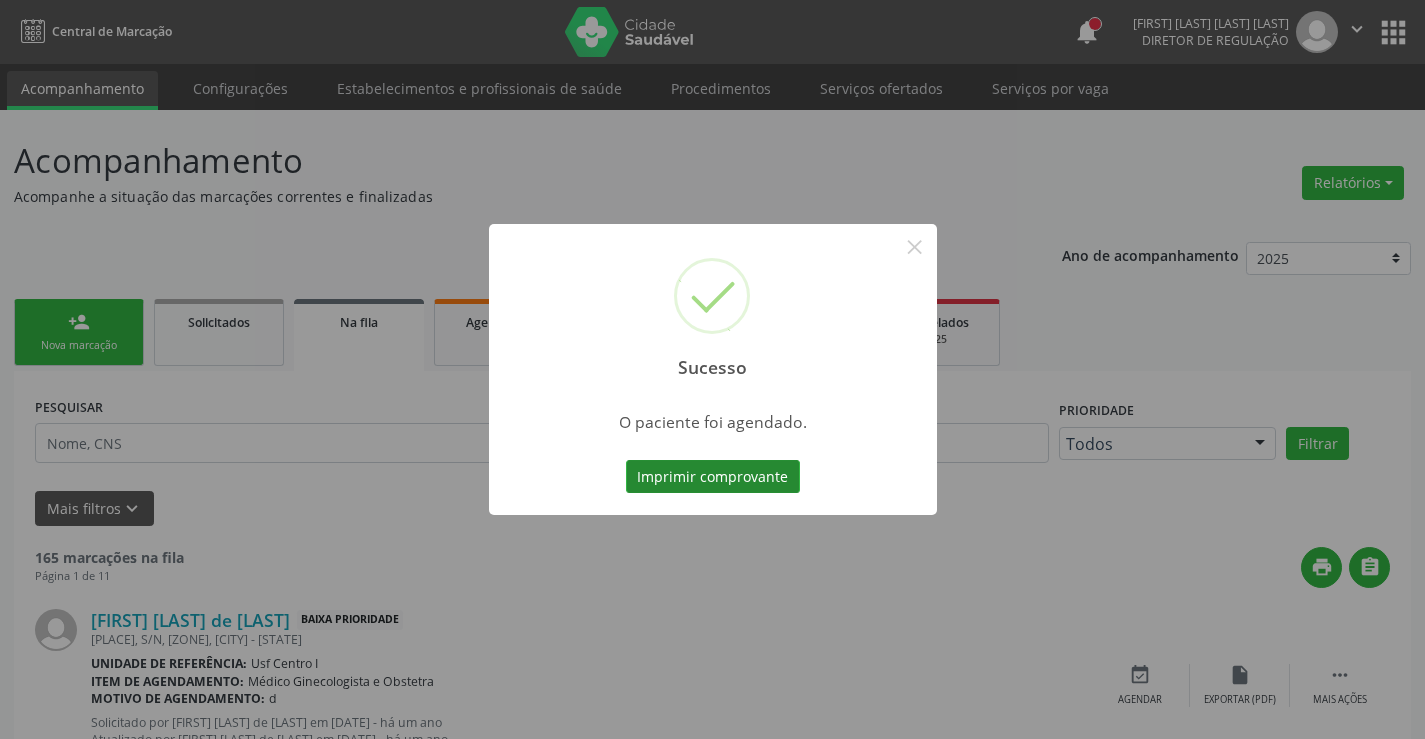 click on "Imprimir comprovante" at bounding box center [713, 477] 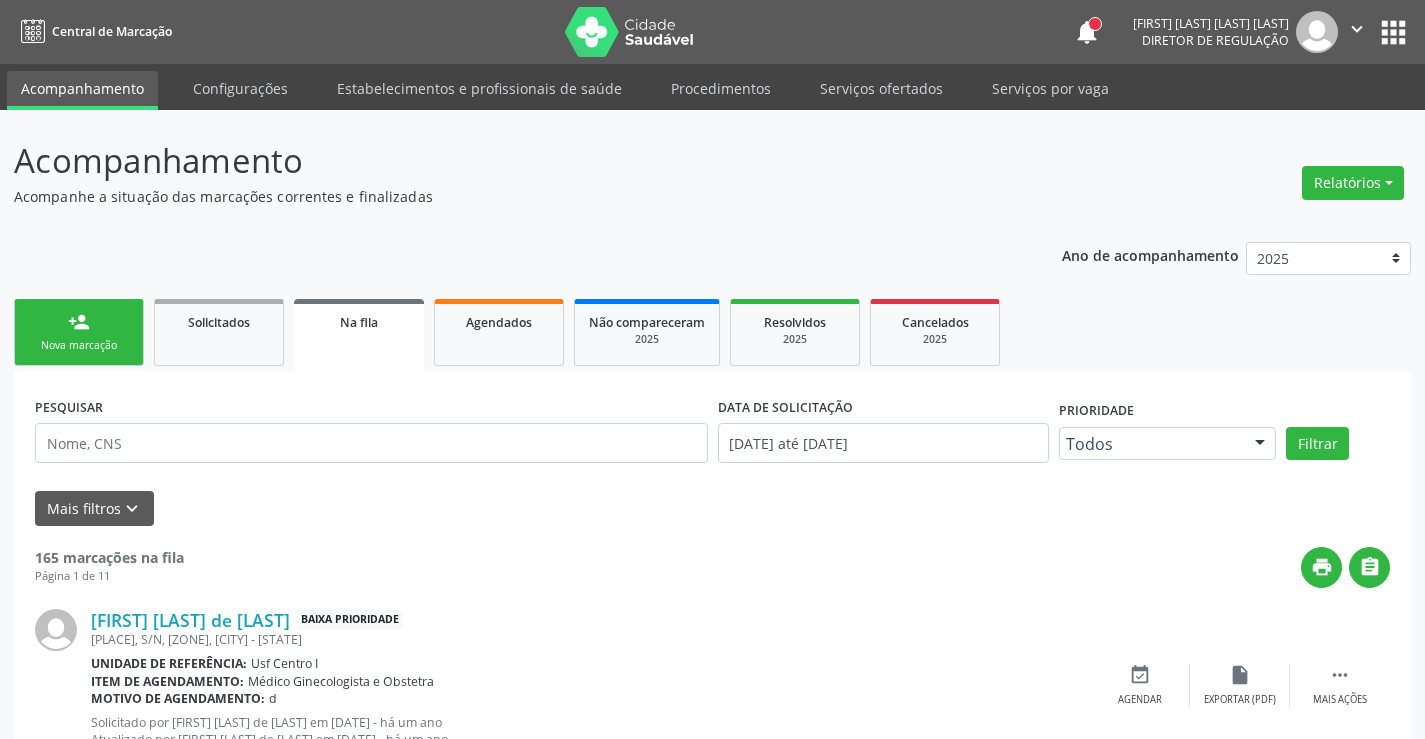 click on "person_add
Nova marcação" at bounding box center (79, 332) 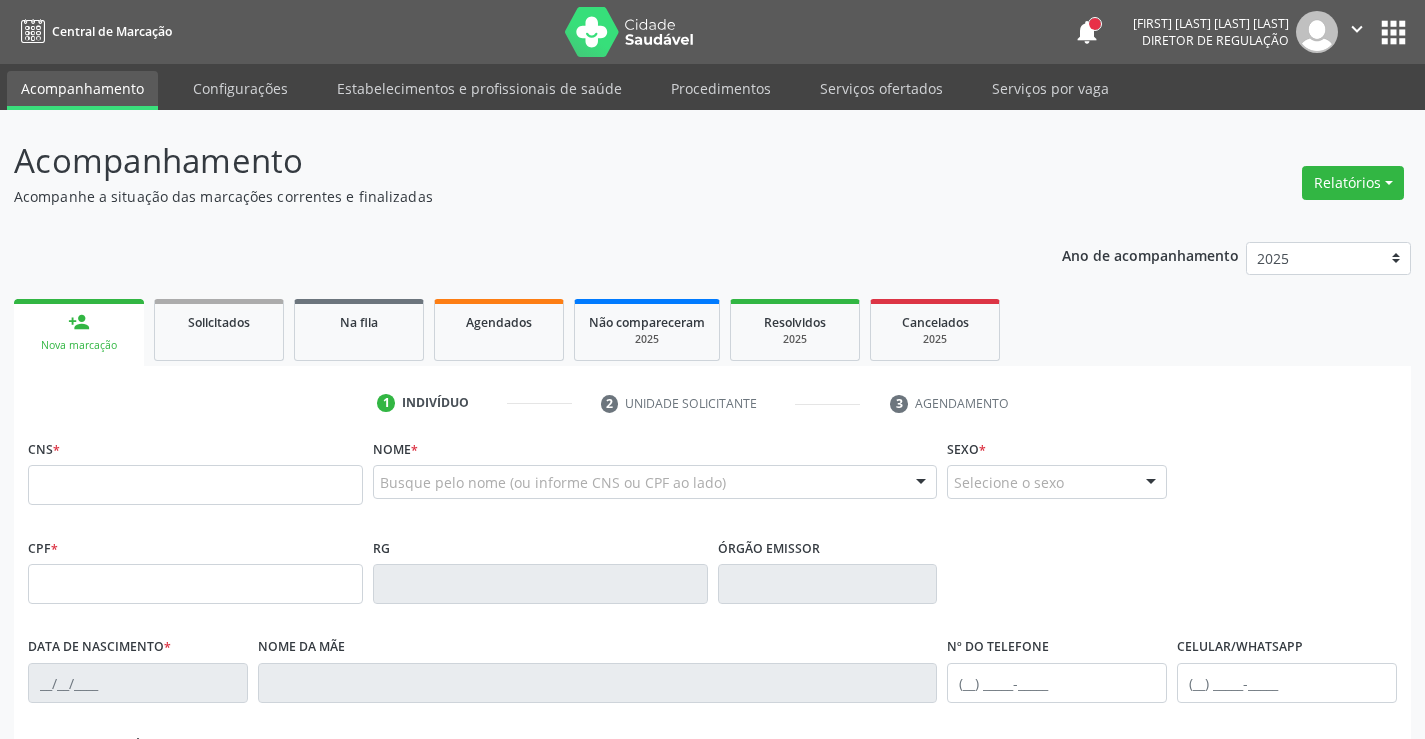 scroll, scrollTop: 0, scrollLeft: 0, axis: both 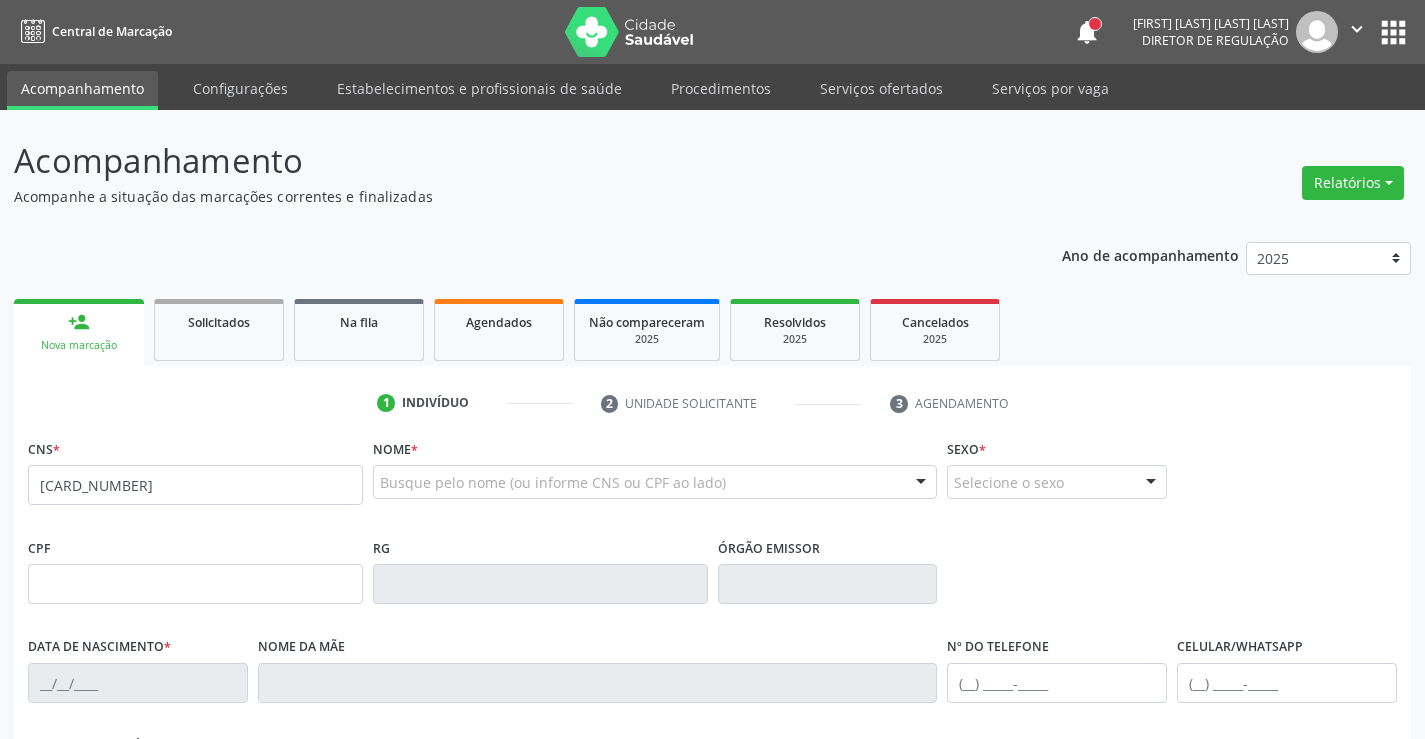 type on "[CARD_NUMBER]" 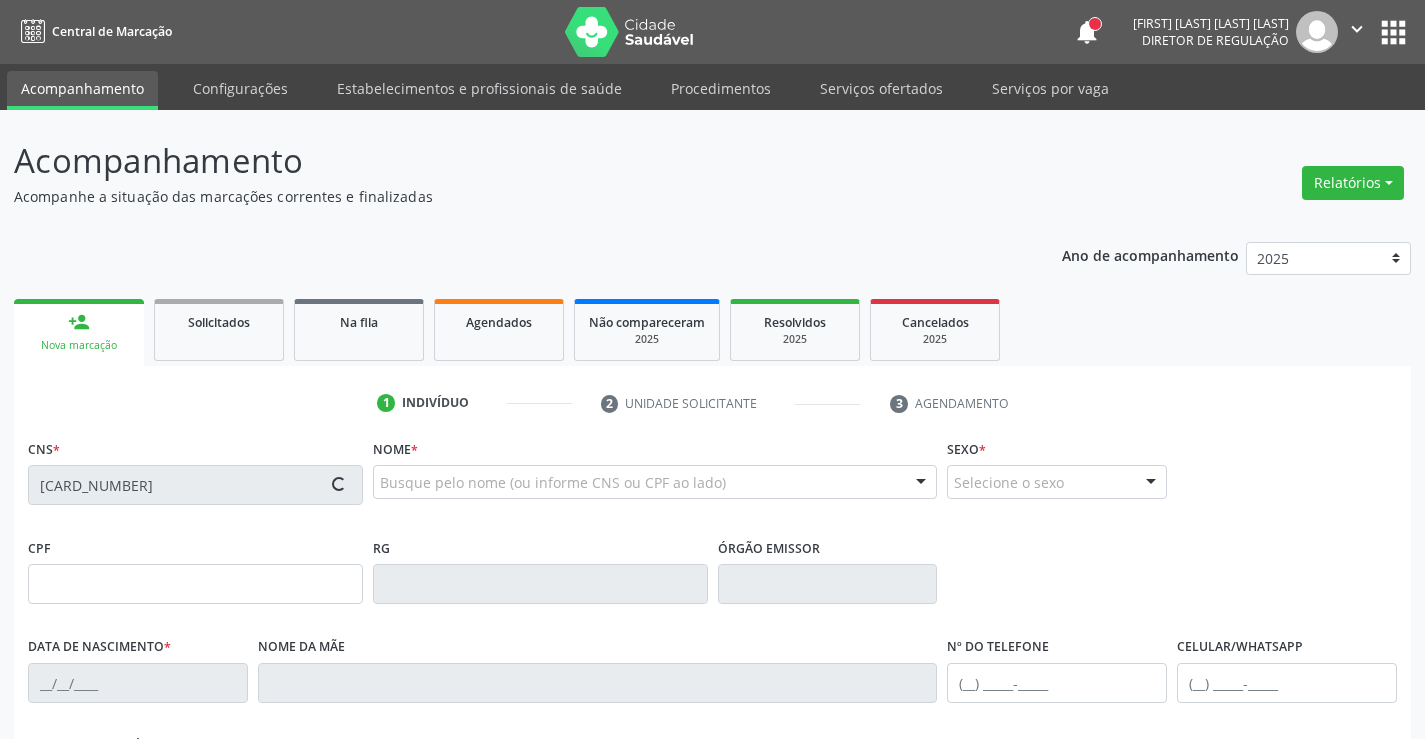 type on "[CPF]" 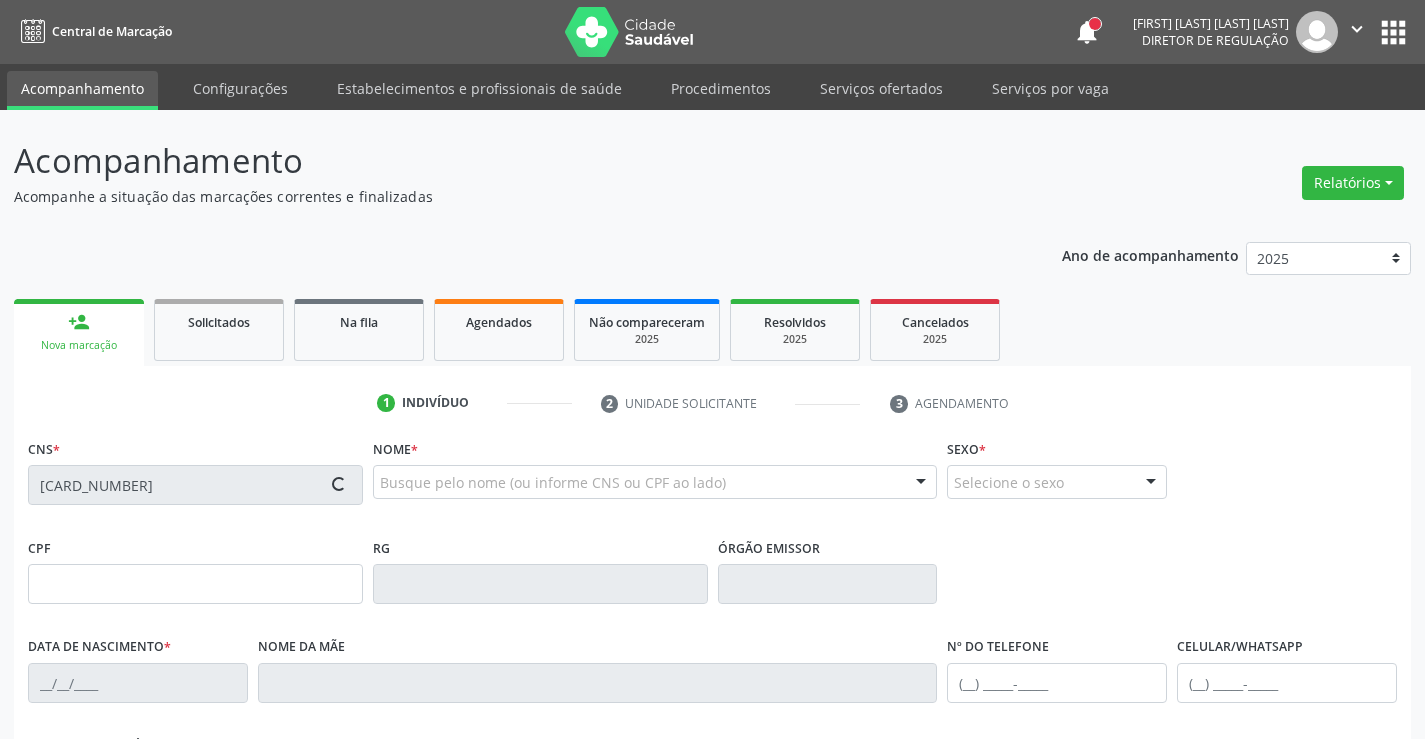 type on "[DATE]" 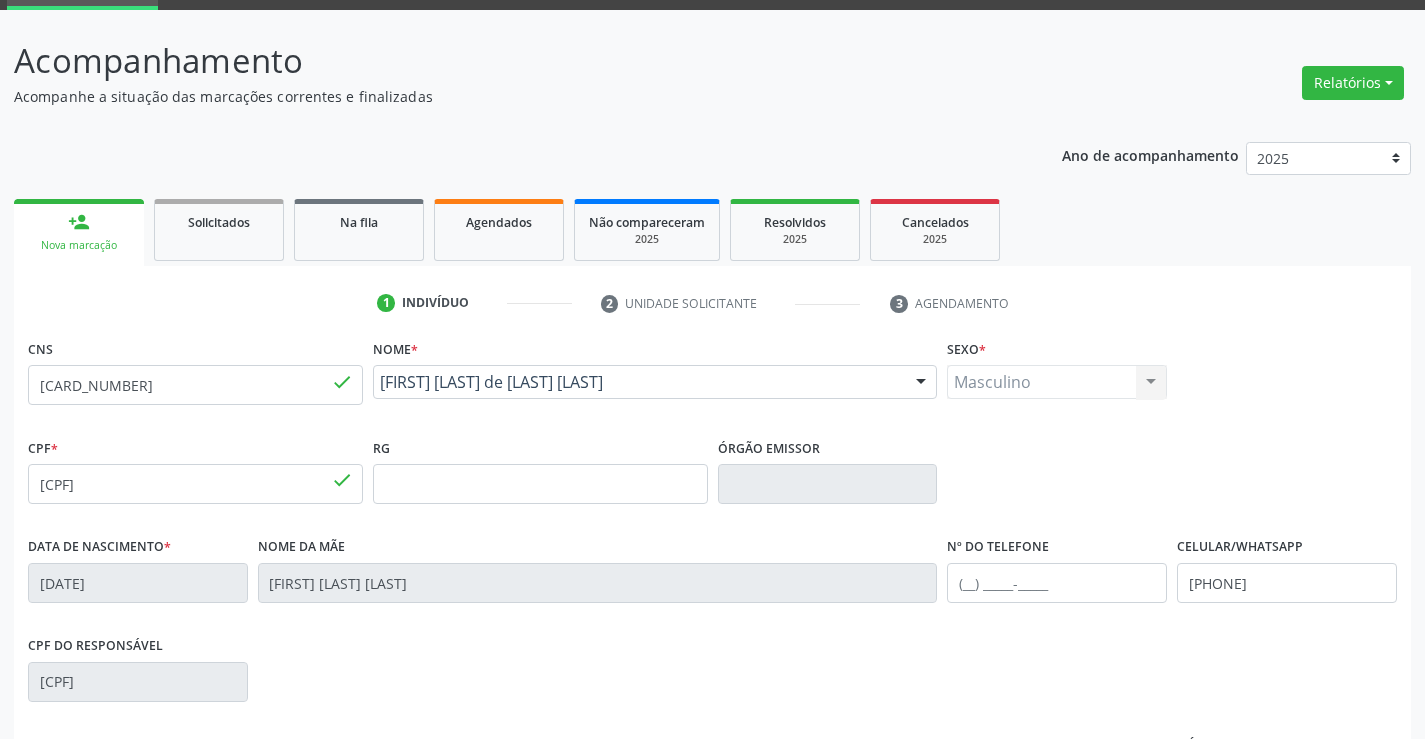 scroll, scrollTop: 345, scrollLeft: 0, axis: vertical 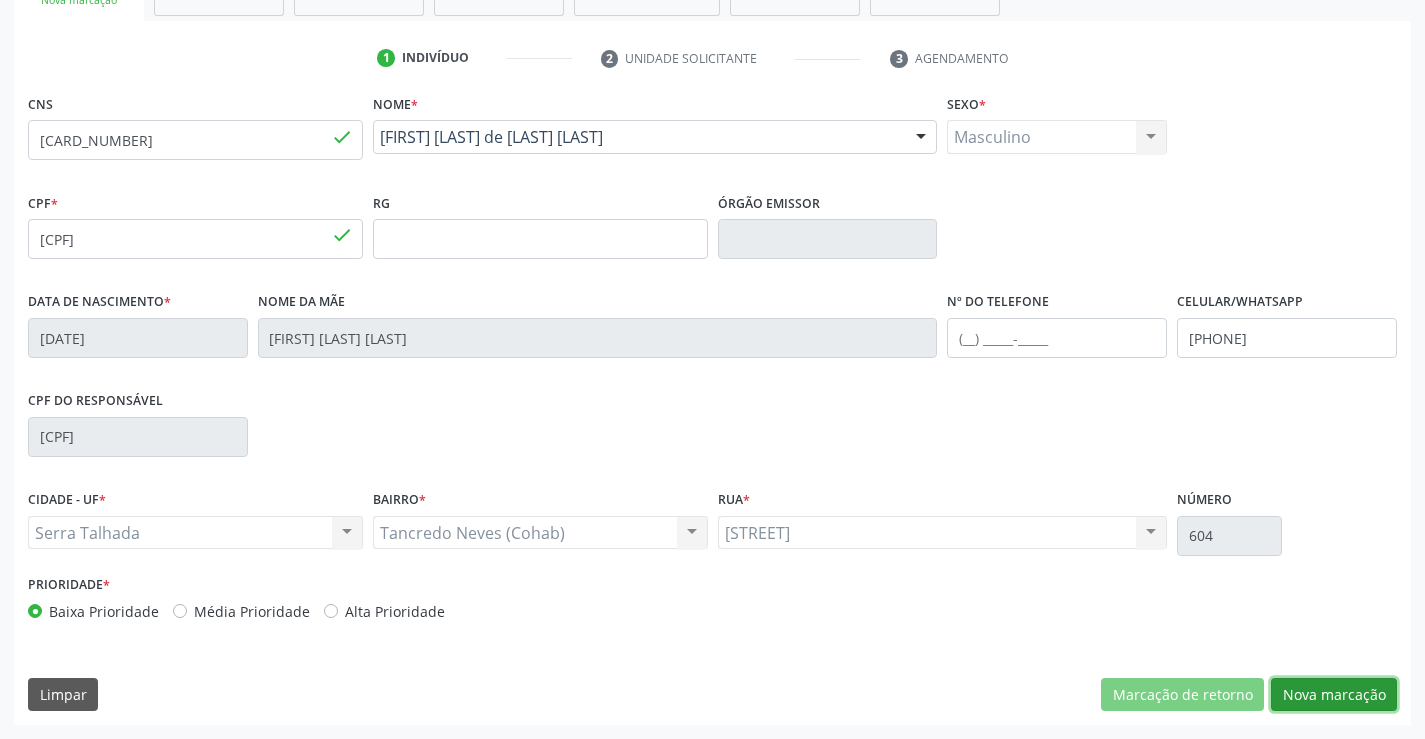 click on "Nova marcação" at bounding box center [1334, 695] 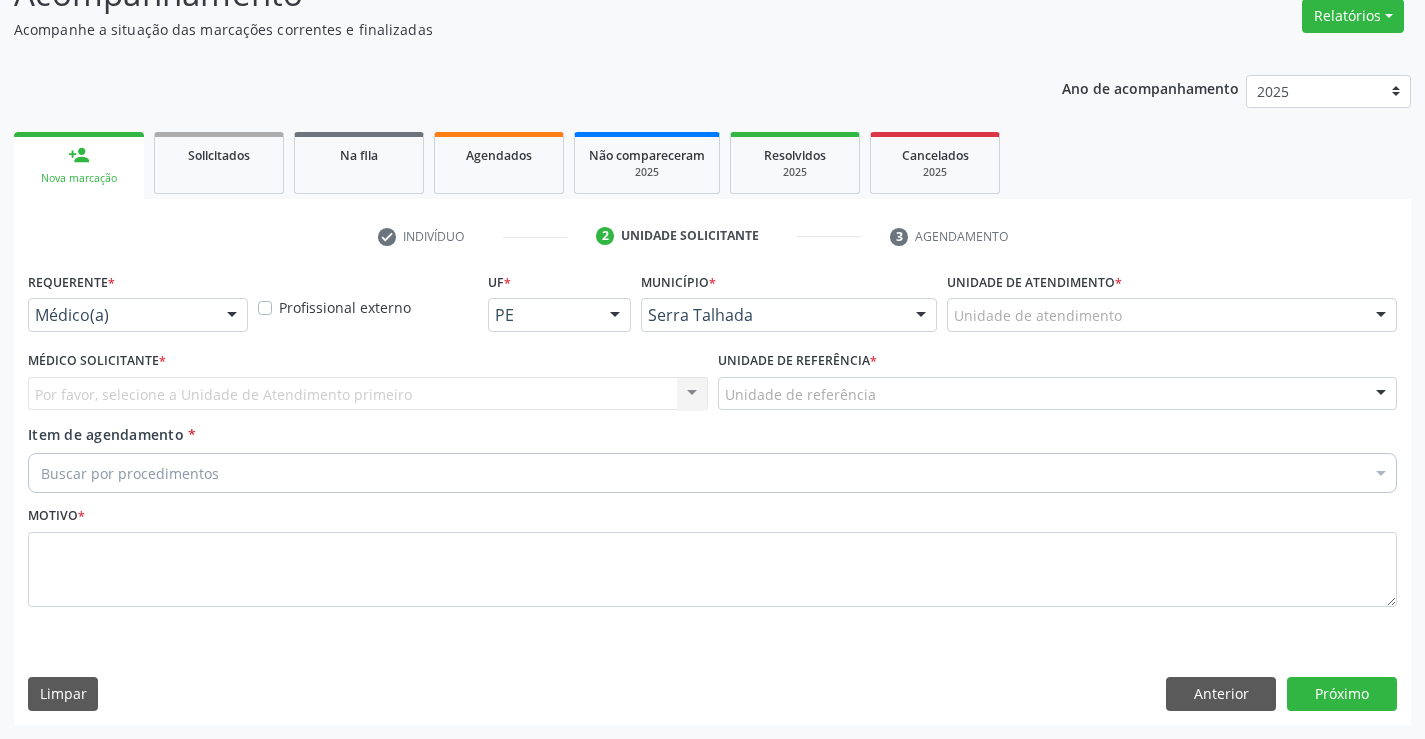 scroll, scrollTop: 167, scrollLeft: 0, axis: vertical 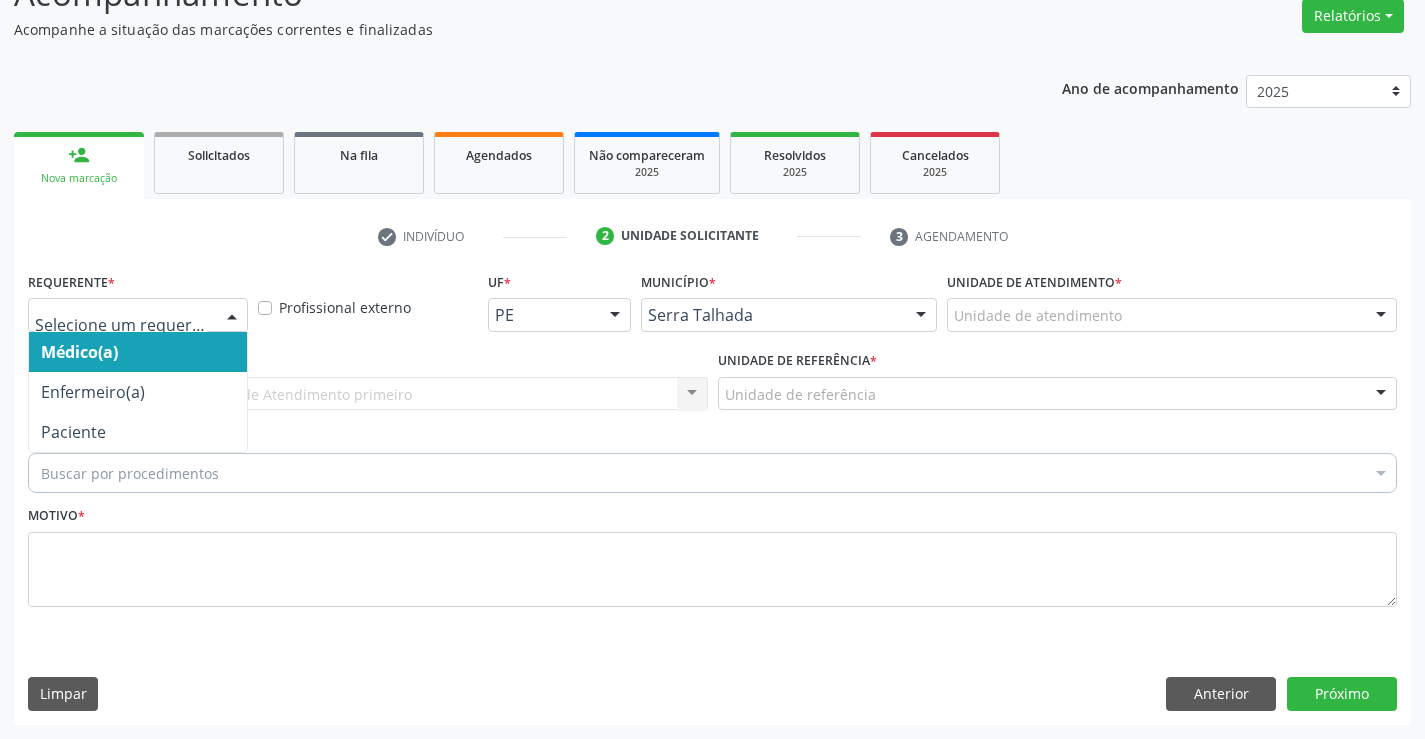 click at bounding box center (232, 316) 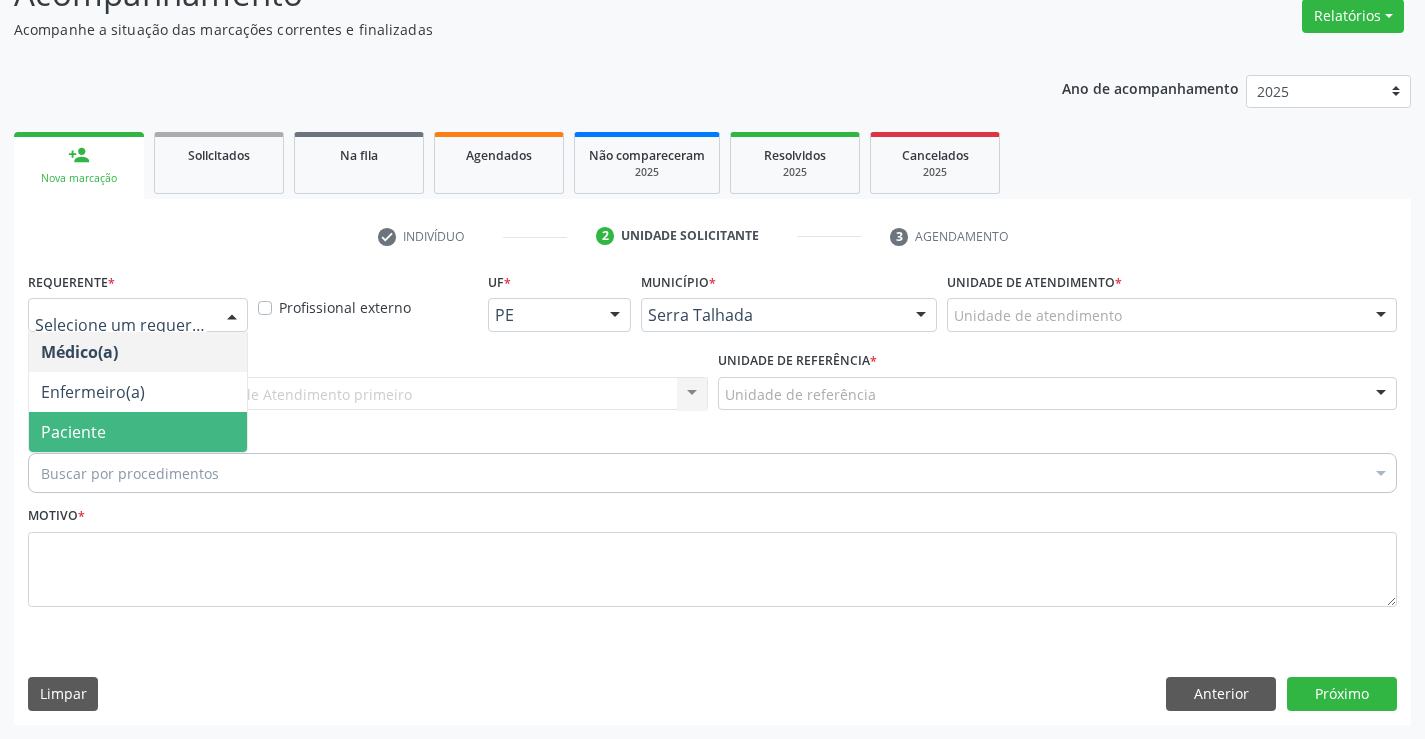 click on "Paciente" at bounding box center [138, 432] 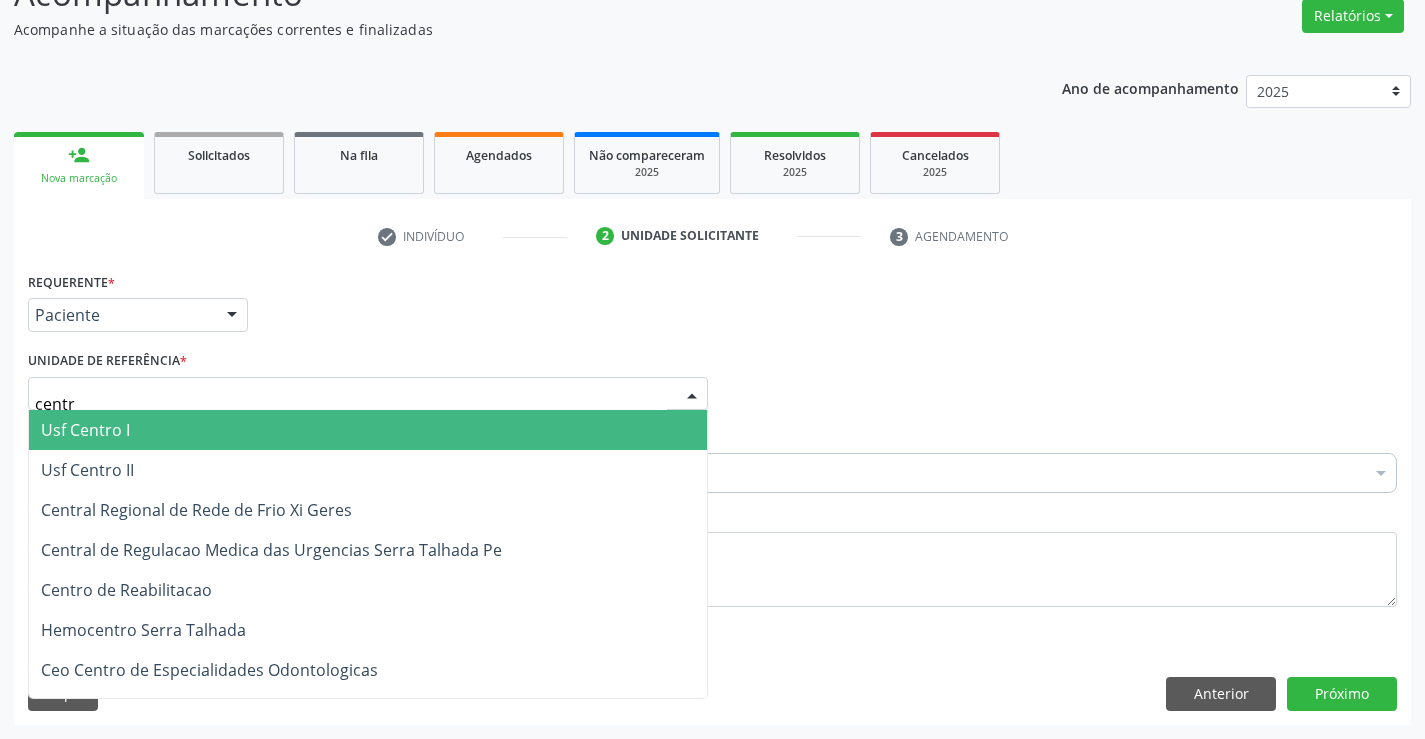 type on "centro" 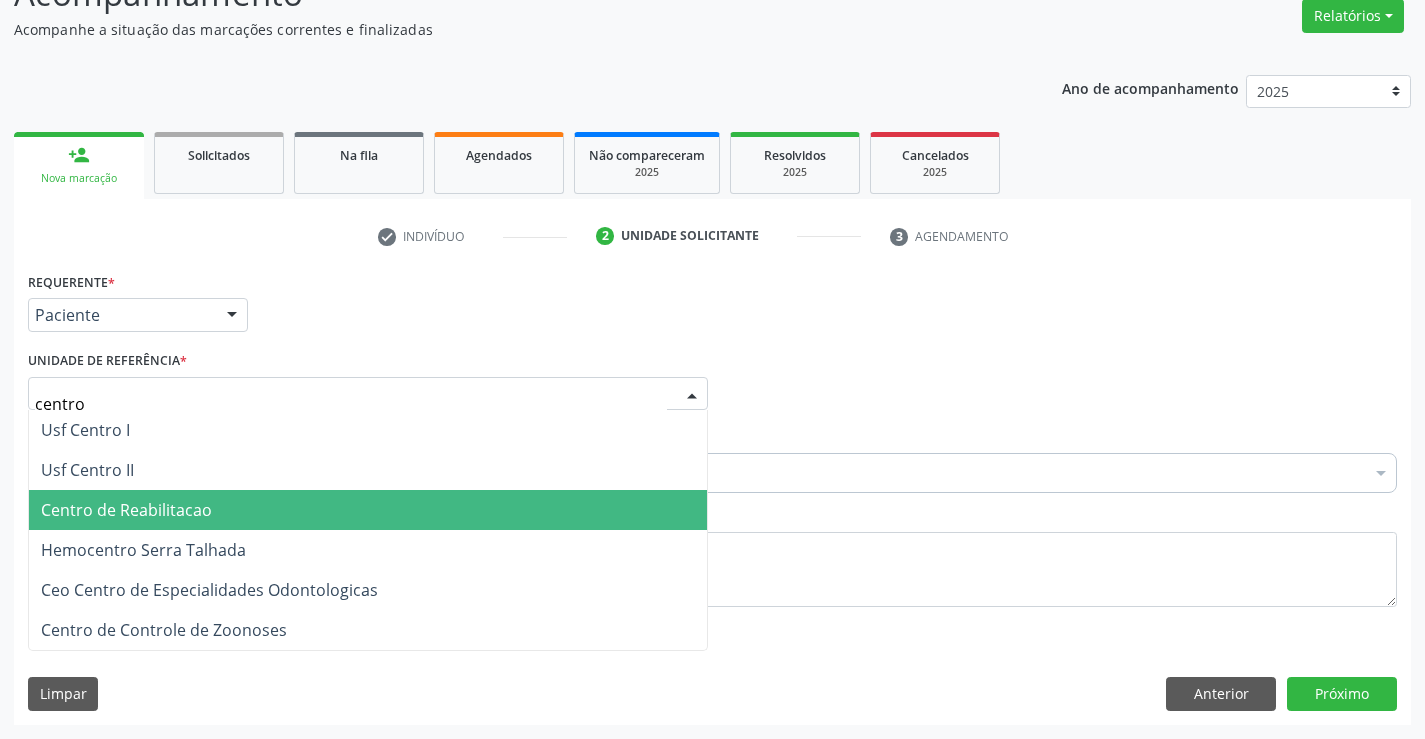 click on "Centro de Reabilitacao" at bounding box center (126, 510) 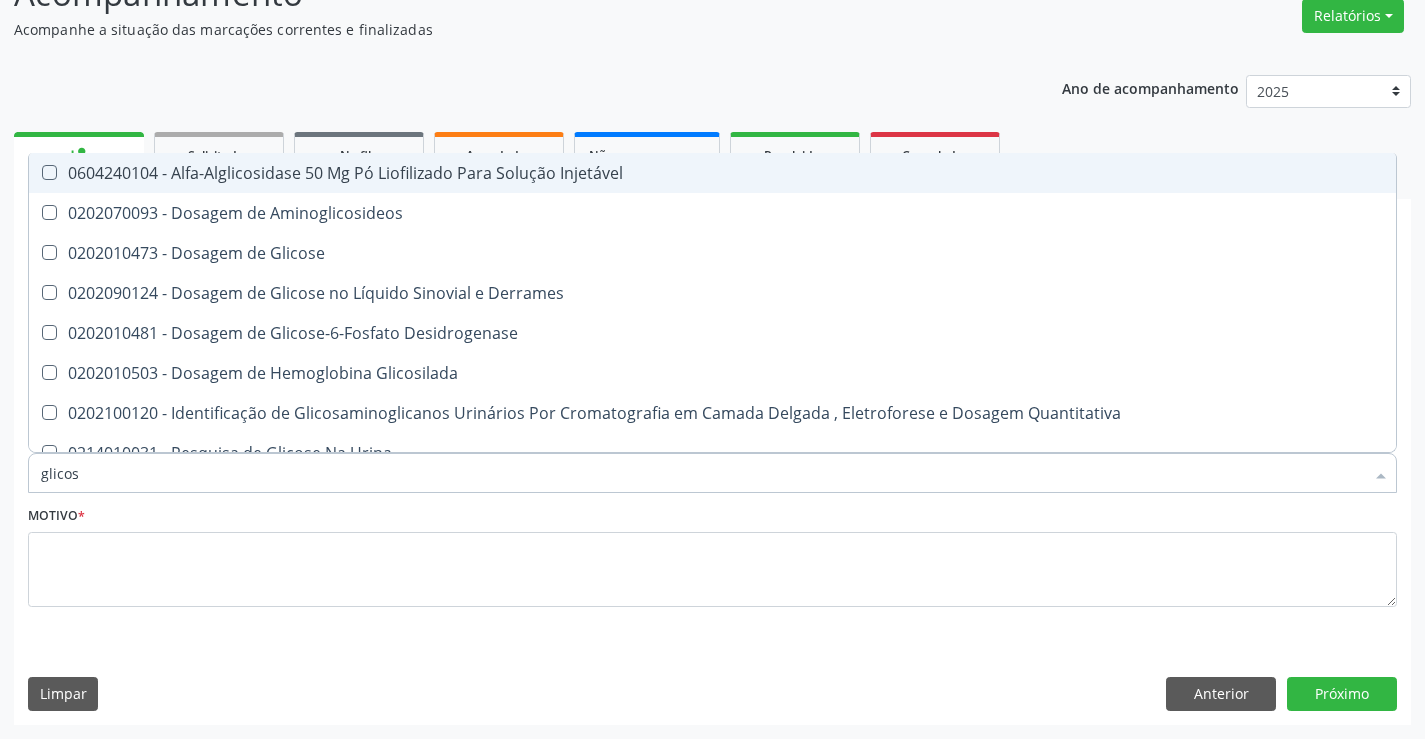 type on "glicose" 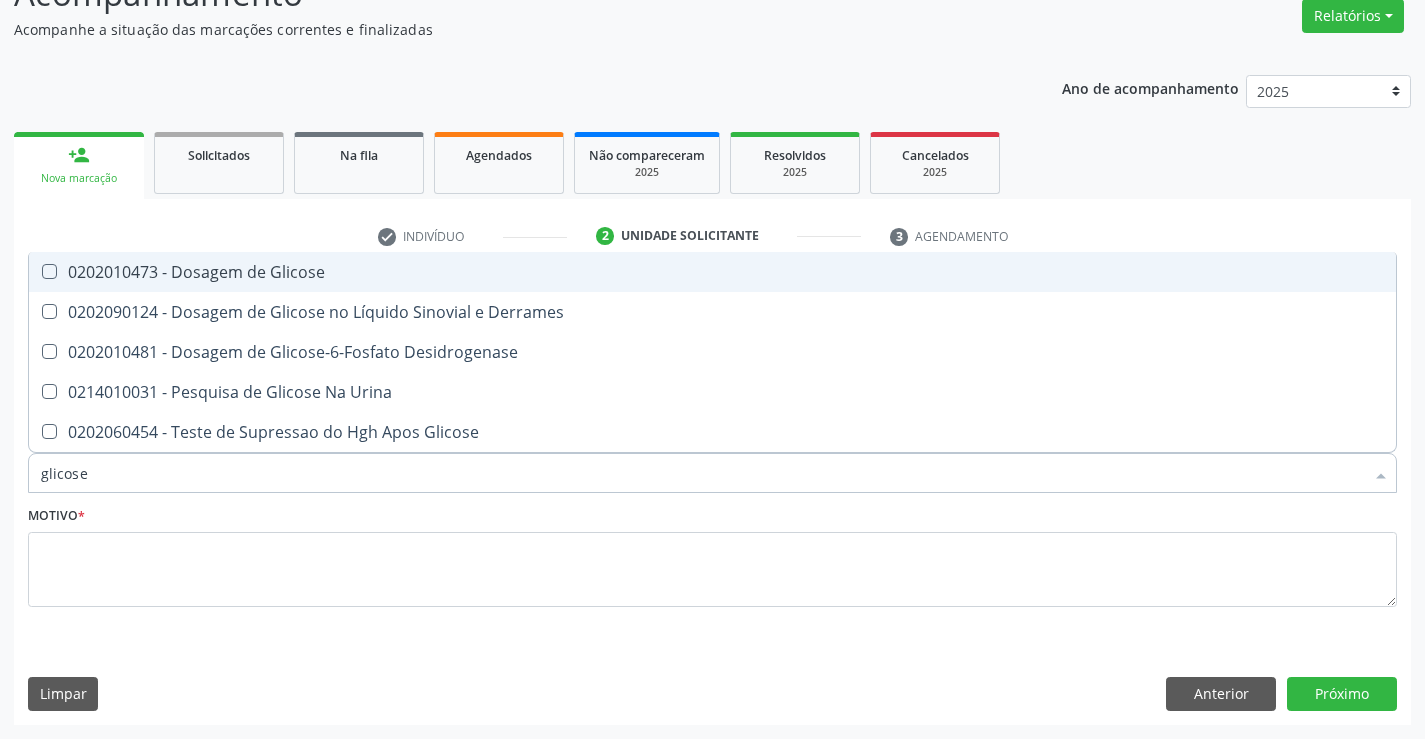 click on "0202010473 - Dosagem de Glicose" at bounding box center [712, 272] 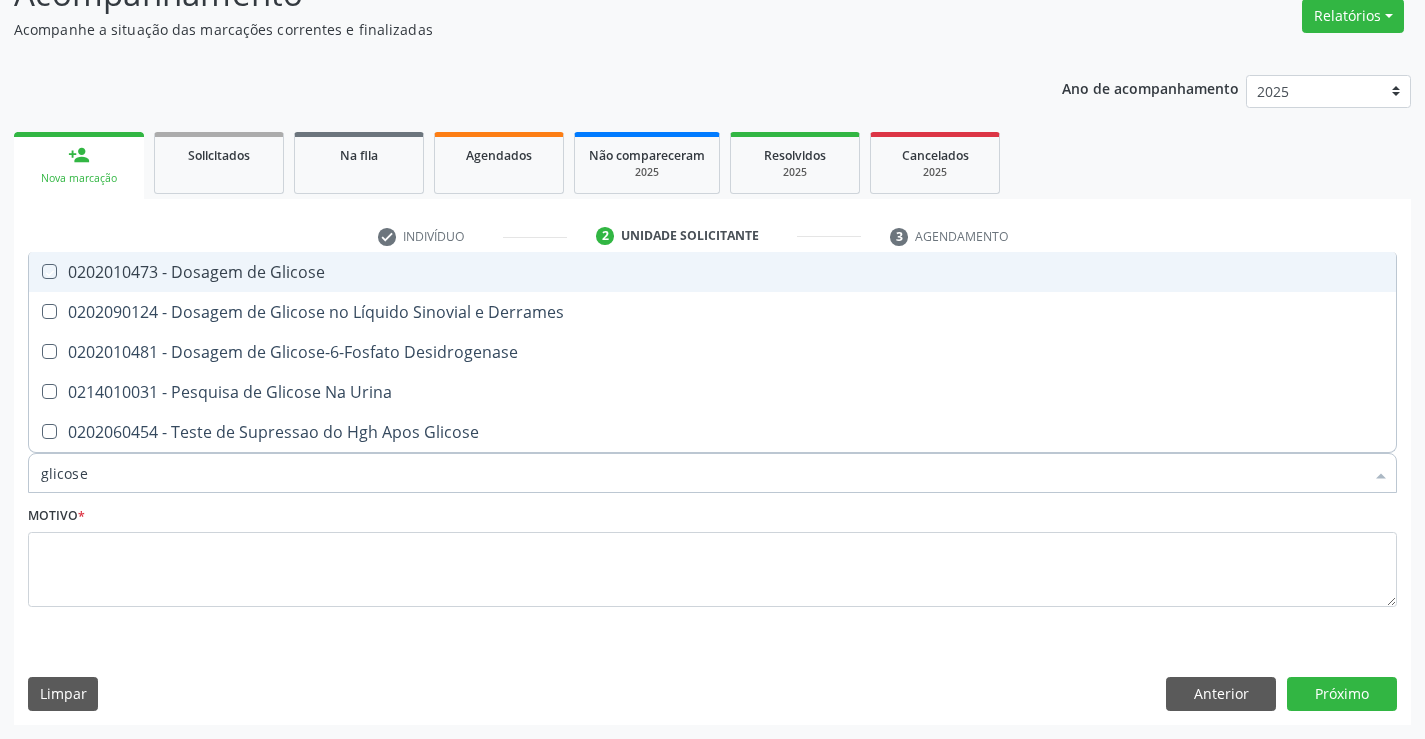 checkbox on "true" 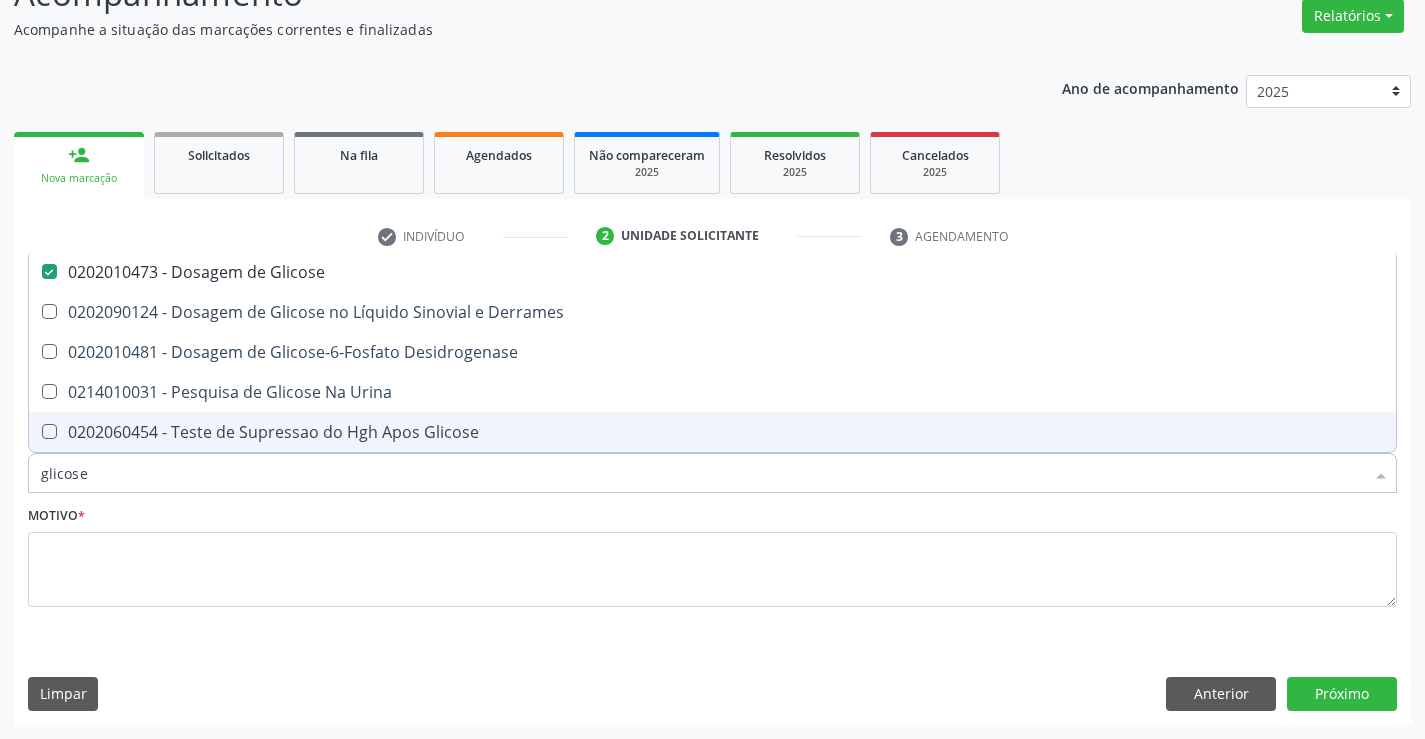drag, startPoint x: 121, startPoint y: 486, endPoint x: 0, endPoint y: 471, distance: 121.92621 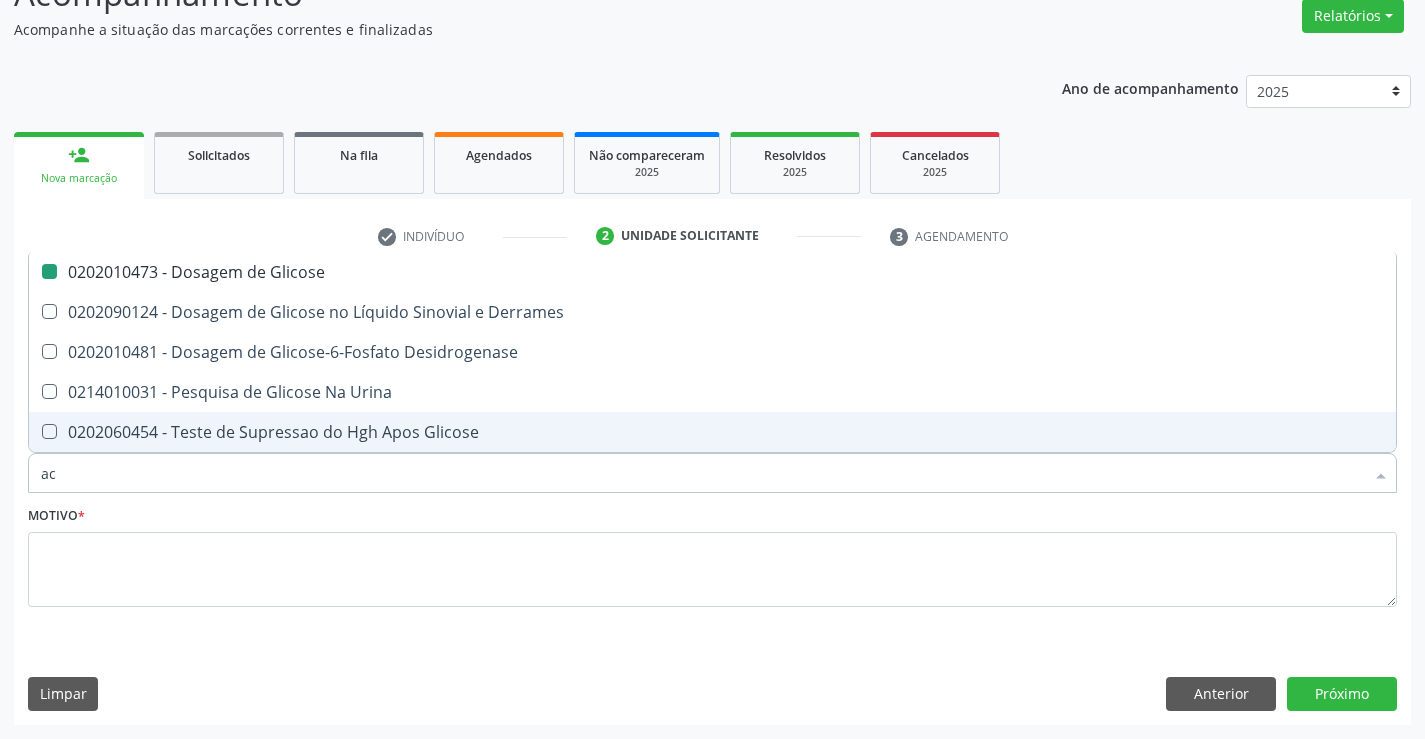 type on "aci" 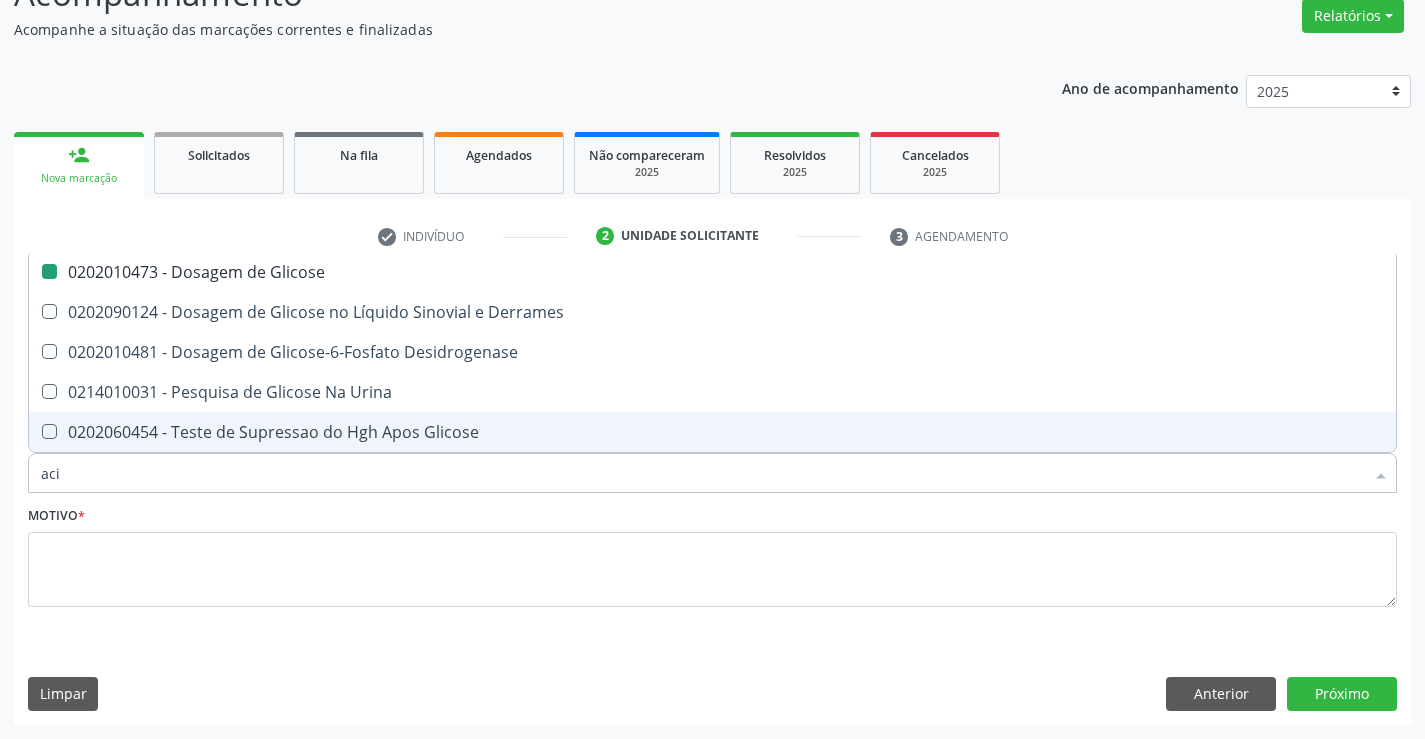 checkbox on "false" 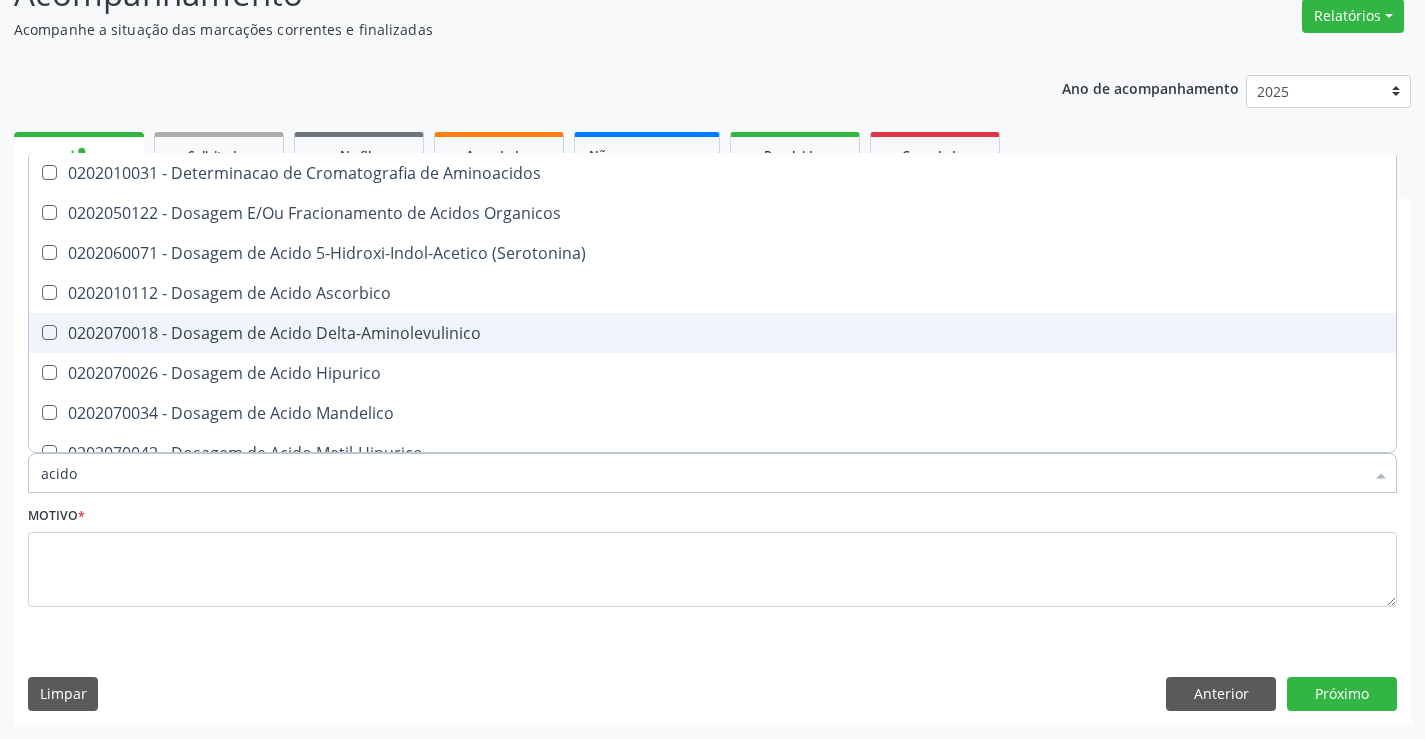 type on "acido u" 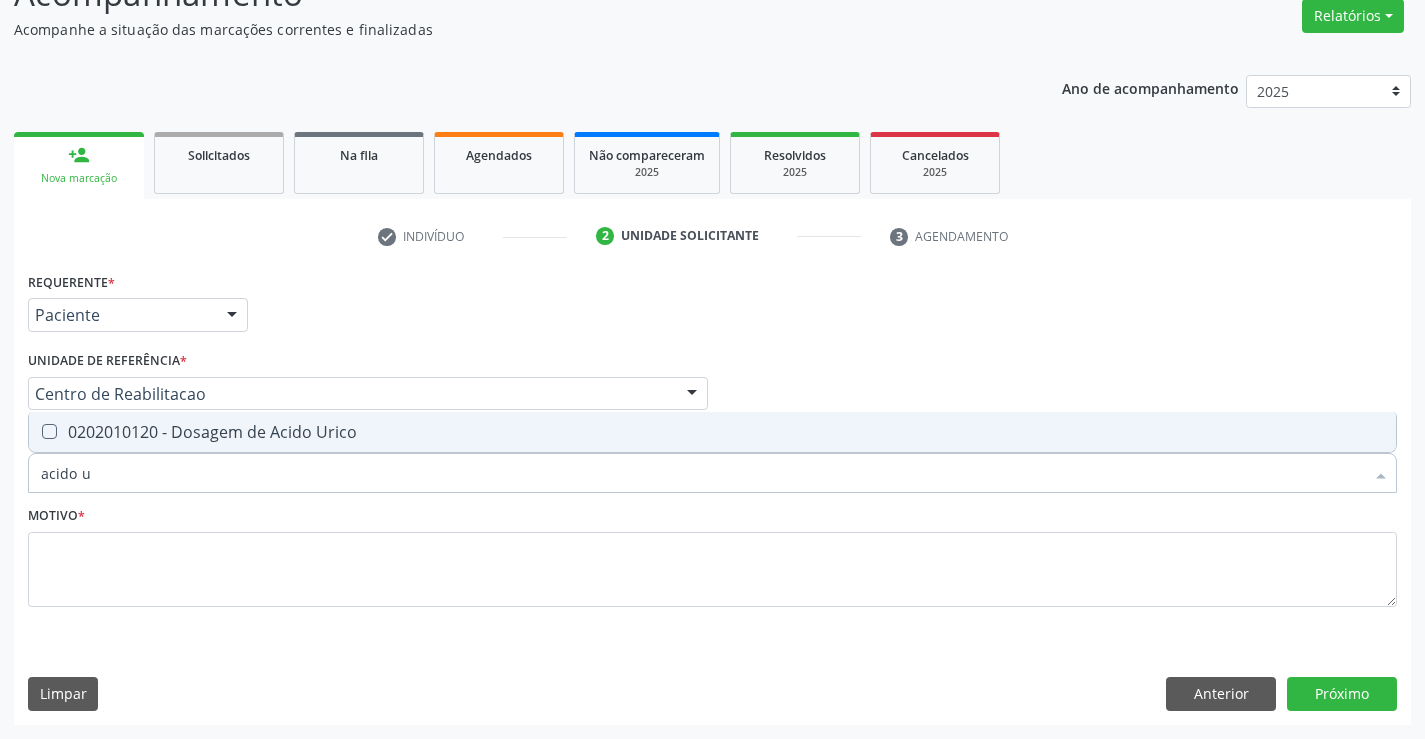click on "0202010120 - Dosagem de Acido Urico" at bounding box center [712, 432] 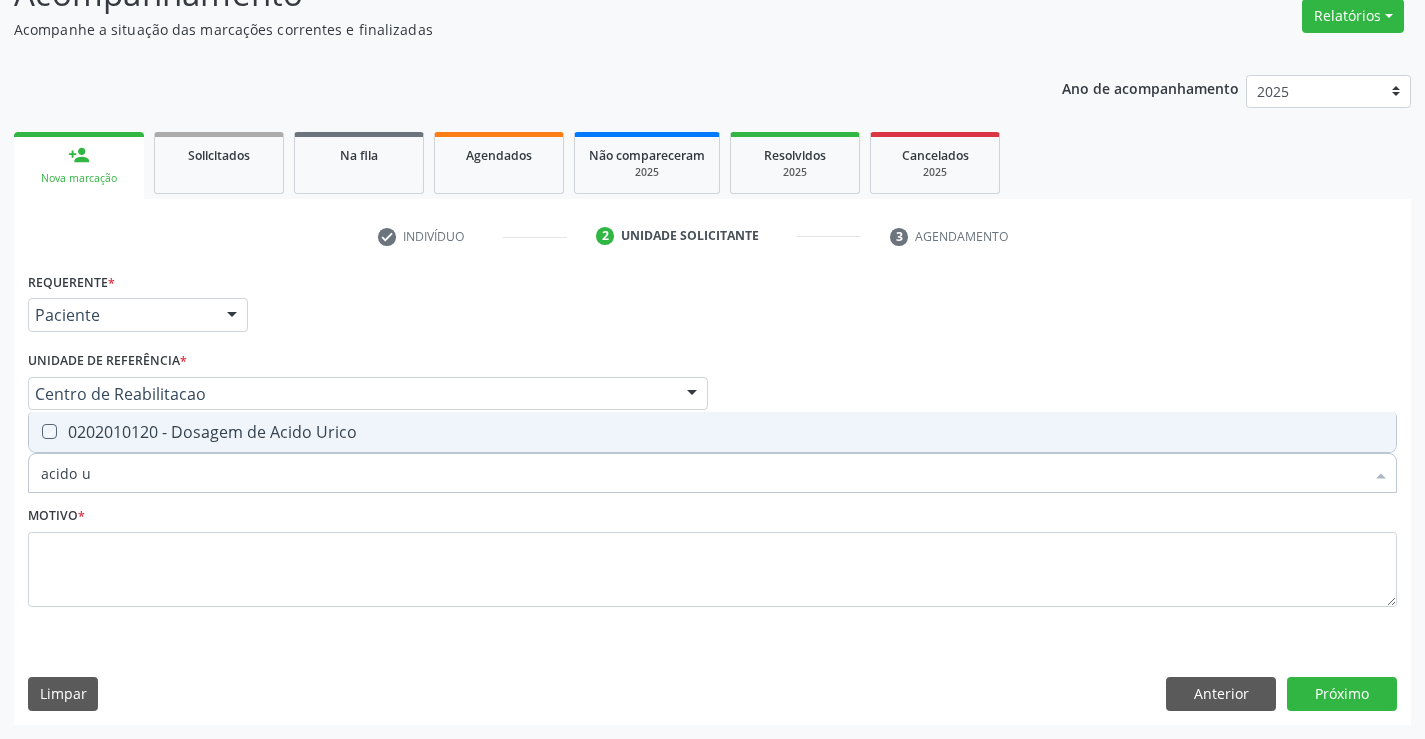 checkbox on "true" 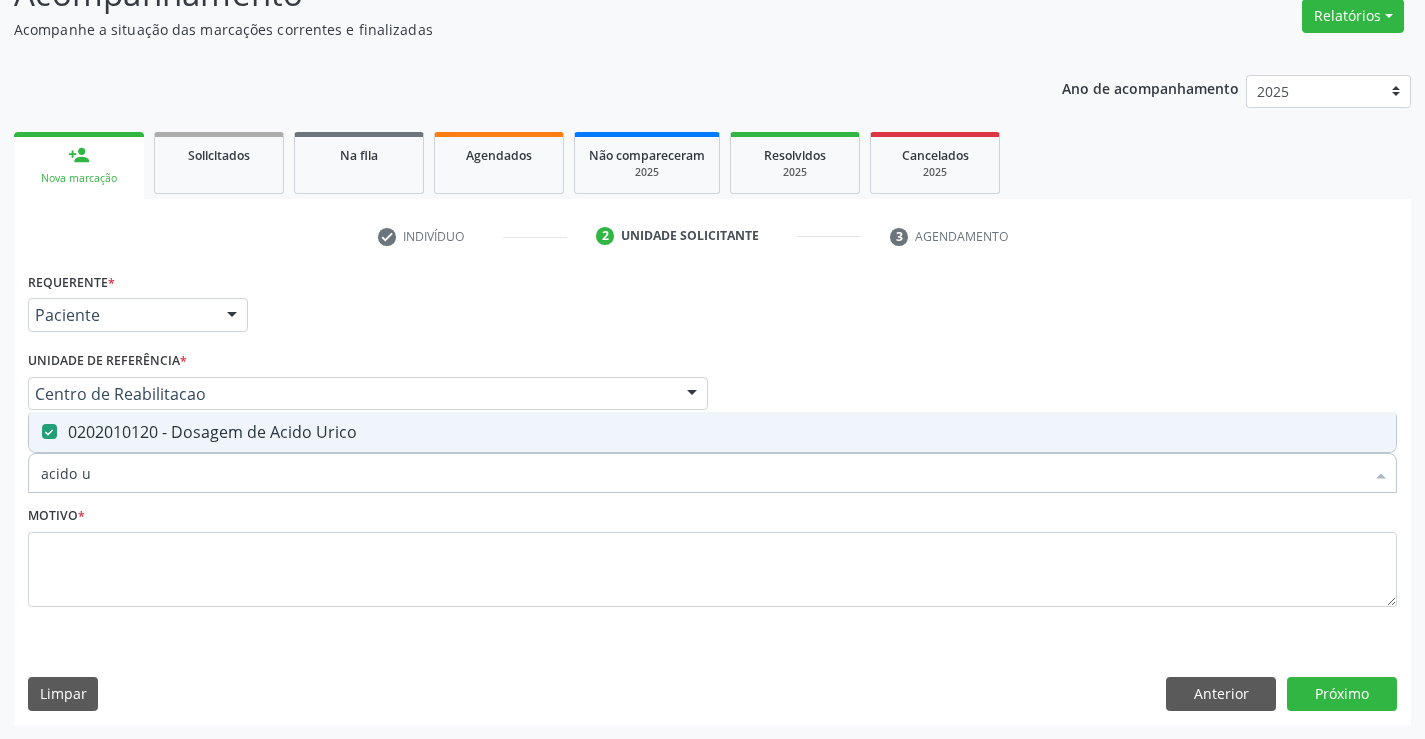 drag, startPoint x: 96, startPoint y: 477, endPoint x: 0, endPoint y: 480, distance: 96.04687 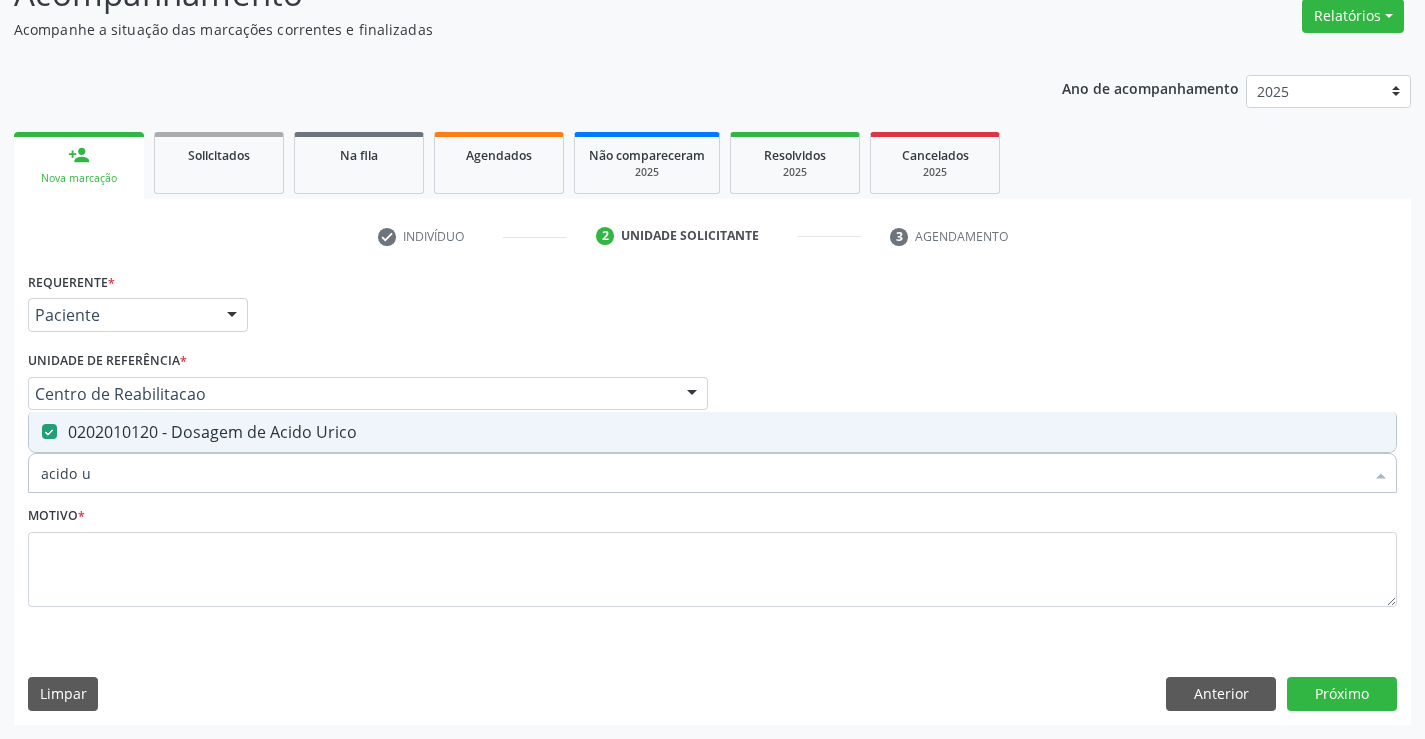 click on "CNS: [CARD_NUMBER] CPF: [CPF] Nascimento: [DATE]" at bounding box center (712, 341) 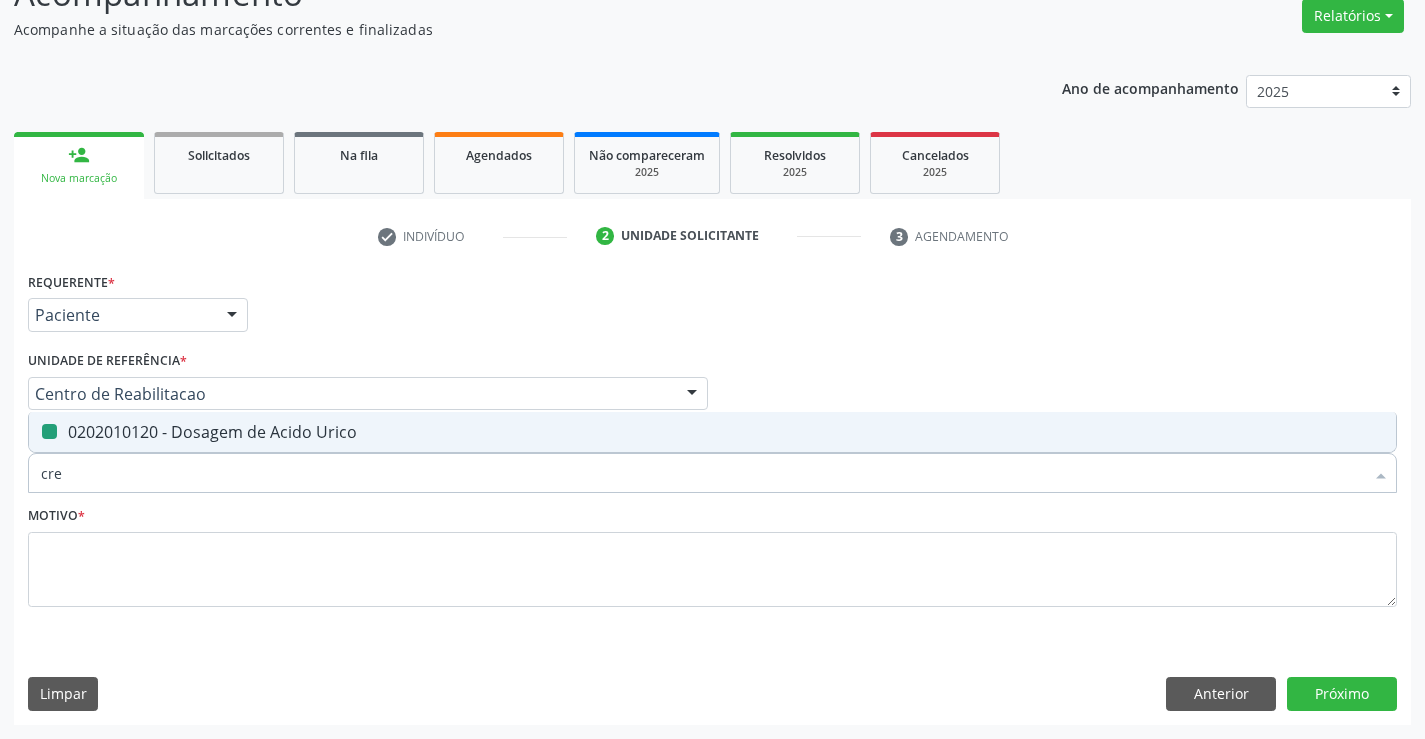 type on "crea" 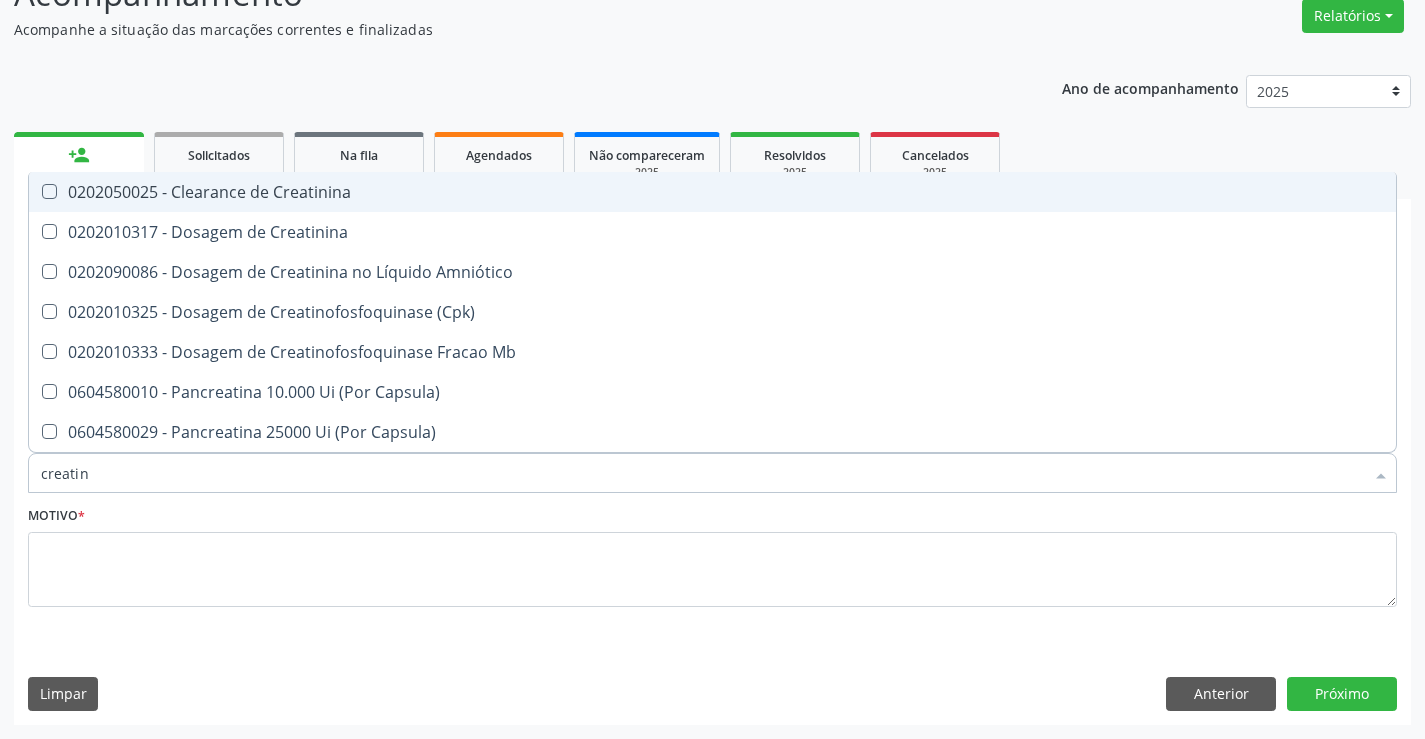 type on "creatini" 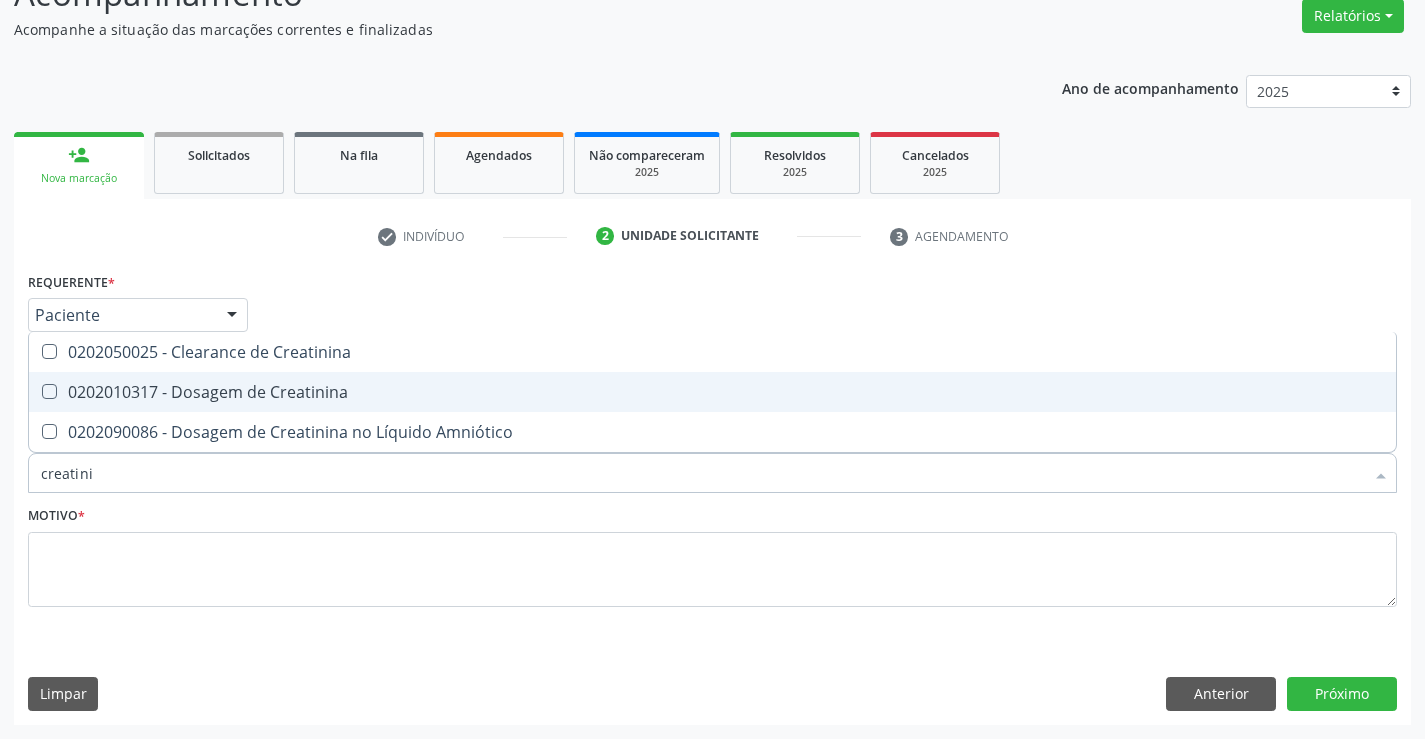 click on "0202010317 - Dosagem de Creatinina" at bounding box center (712, 392) 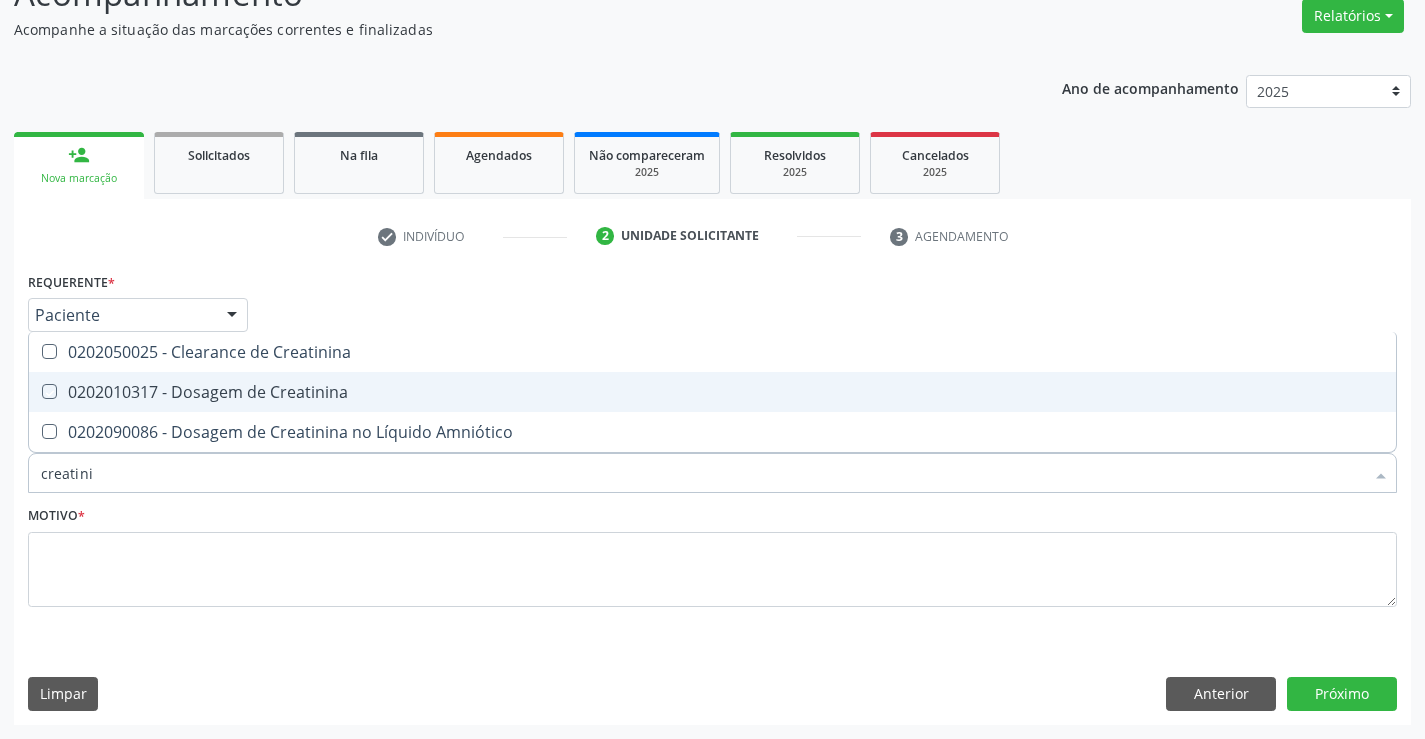 checkbox on "true" 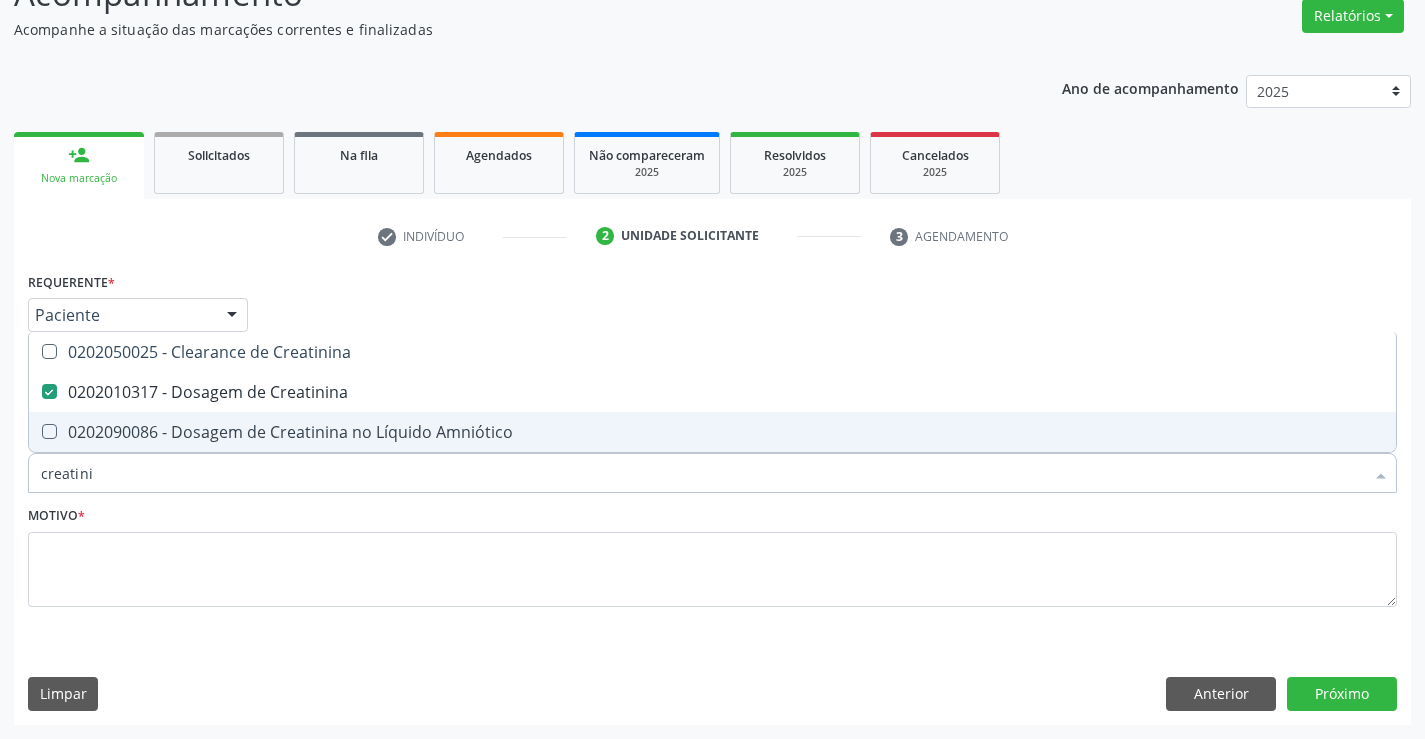 drag, startPoint x: 96, startPoint y: 486, endPoint x: 22, endPoint y: 486, distance: 74 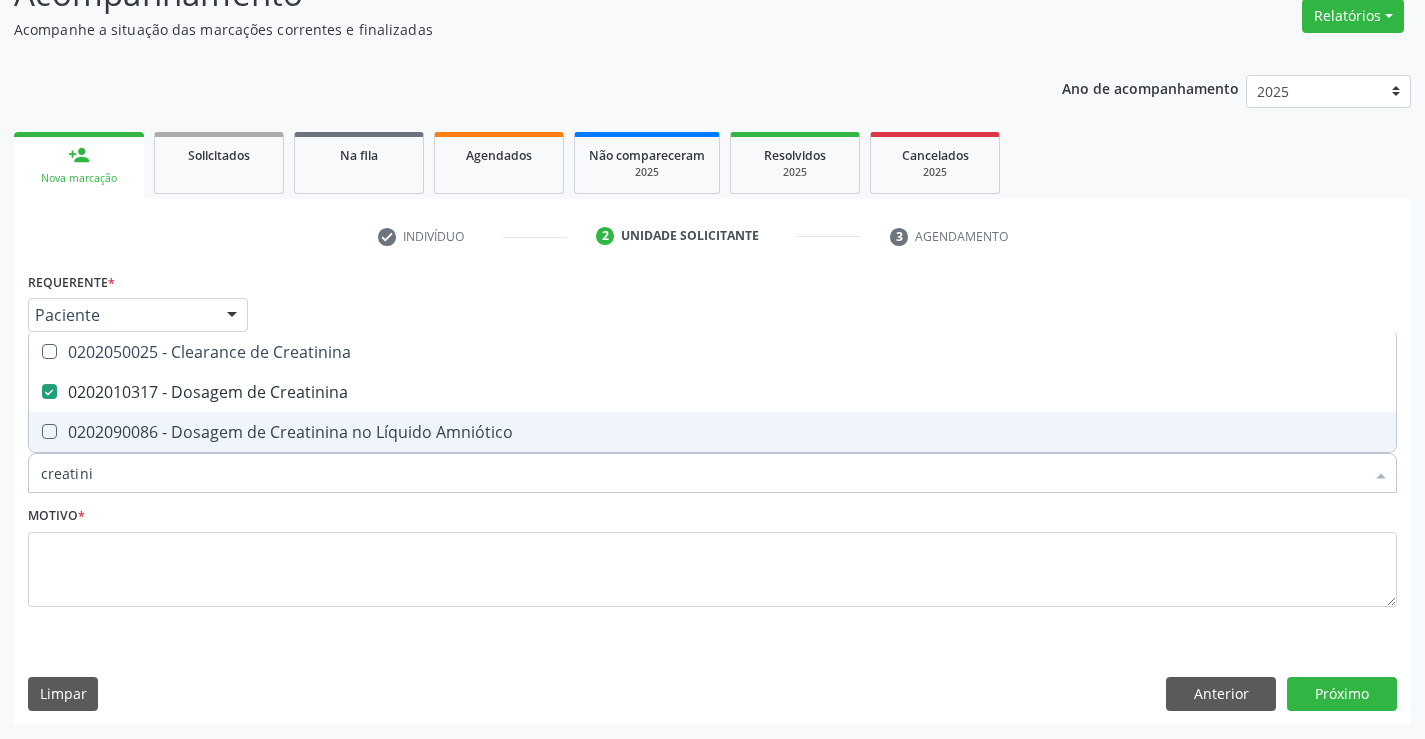 click on "Requerente
*
Paciente         Médico(a)   Enfermeiro(a)   Paciente
Nenhum resultado encontrado para: "   "
Não há nenhuma opção para ser exibida.
UF
PE         PE
Nenhum resultado encontrado para: "   "
Não há nenhuma opção para ser exibida.
Município
Serra Talhada         Serra Talhada
Nenhum resultado encontrado para: "   "
Não há nenhuma opção para ser exibida.
Médico Solicitante
Por favor, selecione a Unidade de Atendimento primeiro
Nenhum resultado encontrado para: "   "
Não há nenhuma opção para ser exibida.
Unidade de referência
*
Centro de Reabilitacao         Usf do Mutirao   Usf Cohab   Usf Caicarinha da Penha Tauapiranga   Posto de Saude Bernardo Vieira   Usf Borborema   Usf Bom Jesus I   Usf Ipsep   Usf Sao Cristovao" at bounding box center [712, 495] 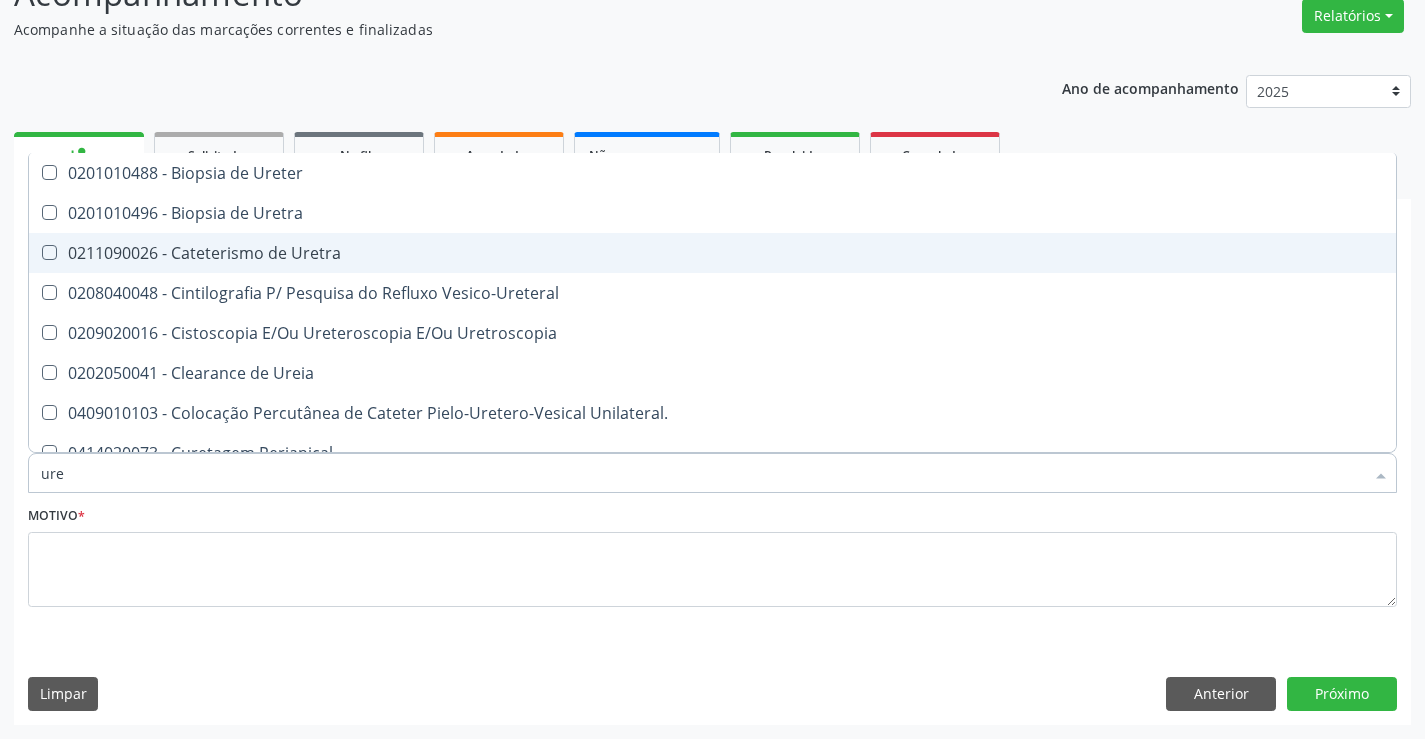 type on "urei" 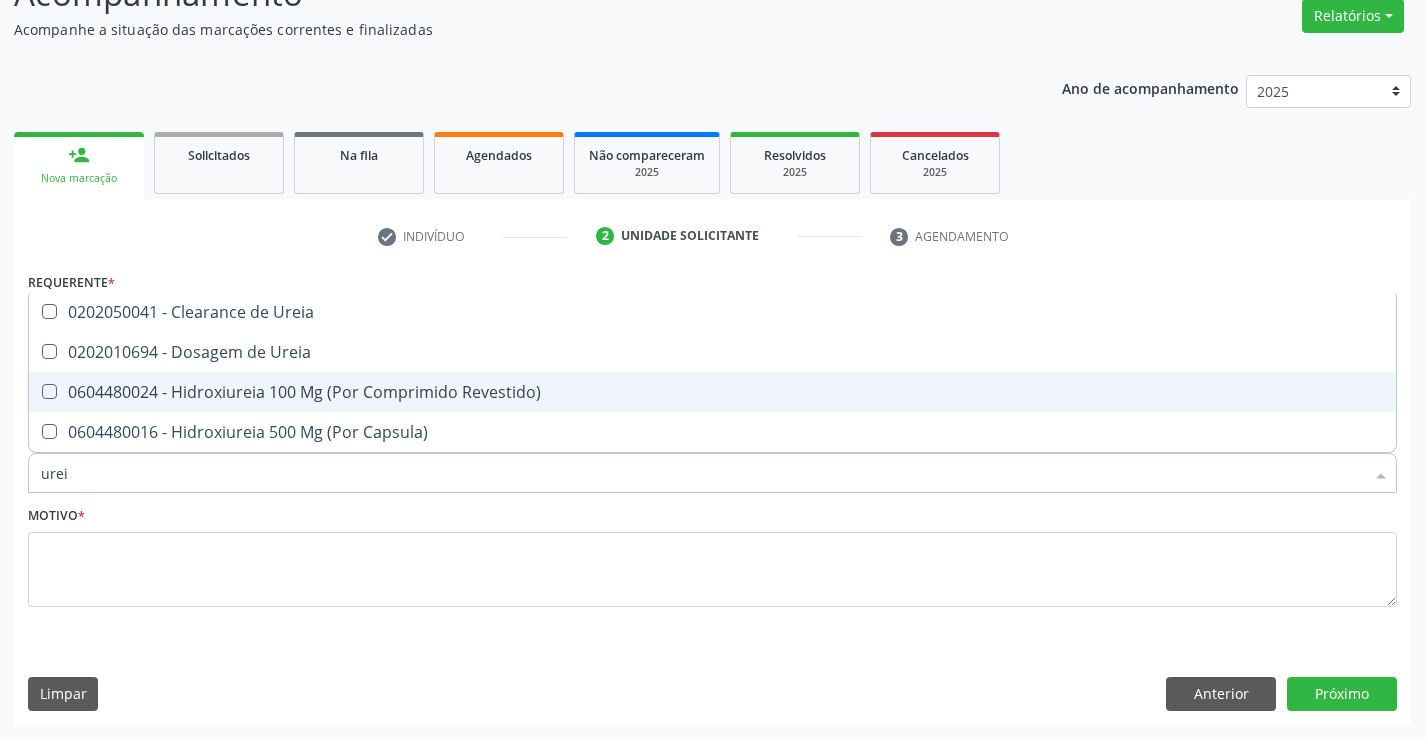 type on "ureia" 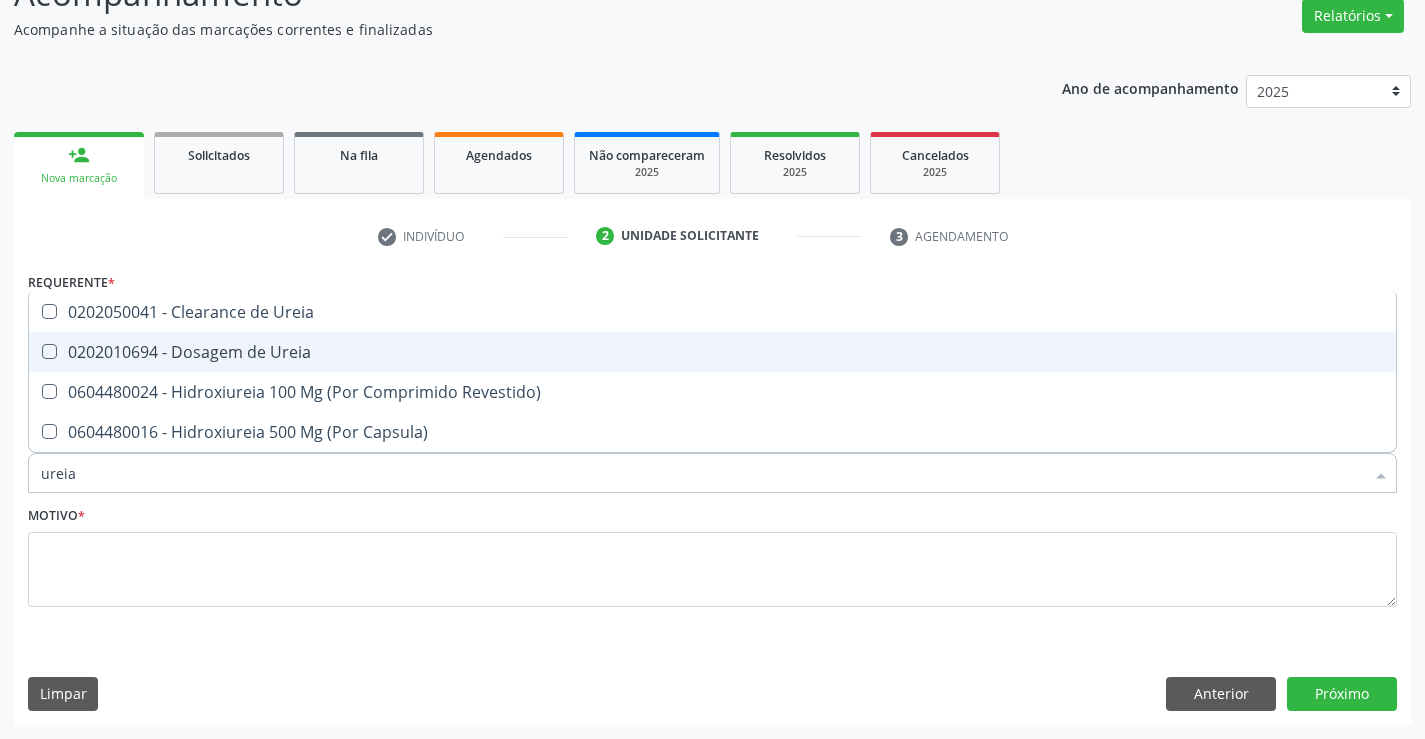 click on "0202010694 - Dosagem de Ureia" at bounding box center [712, 352] 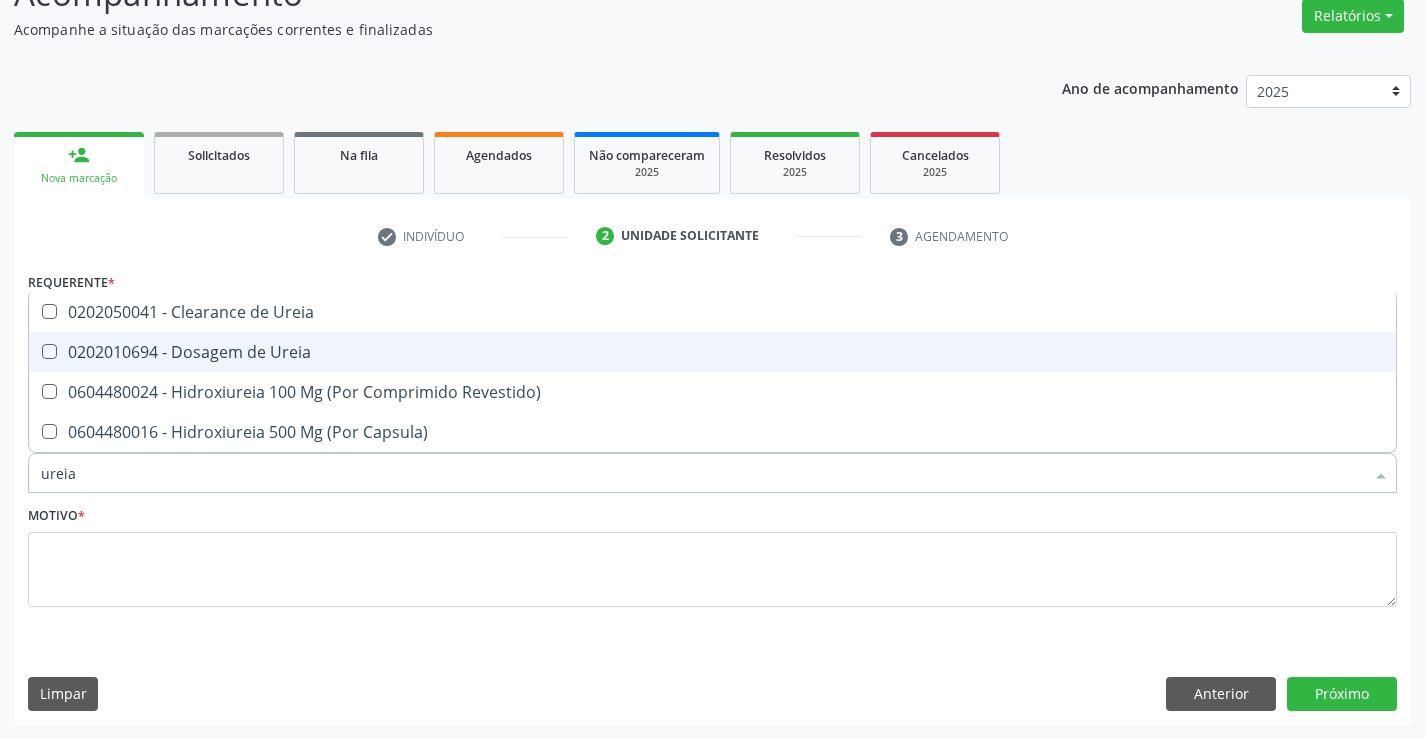 checkbox on "true" 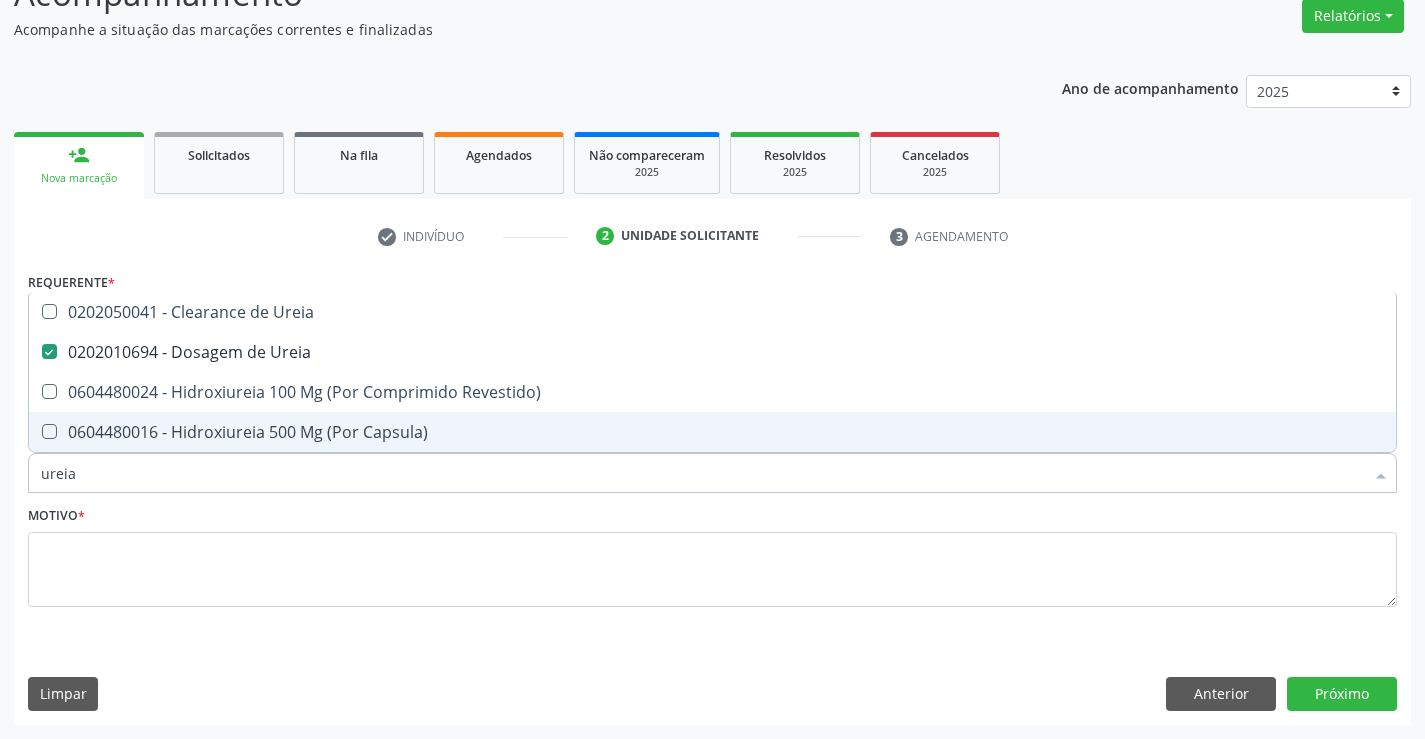 drag, startPoint x: 82, startPoint y: 484, endPoint x: 10, endPoint y: 477, distance: 72.33948 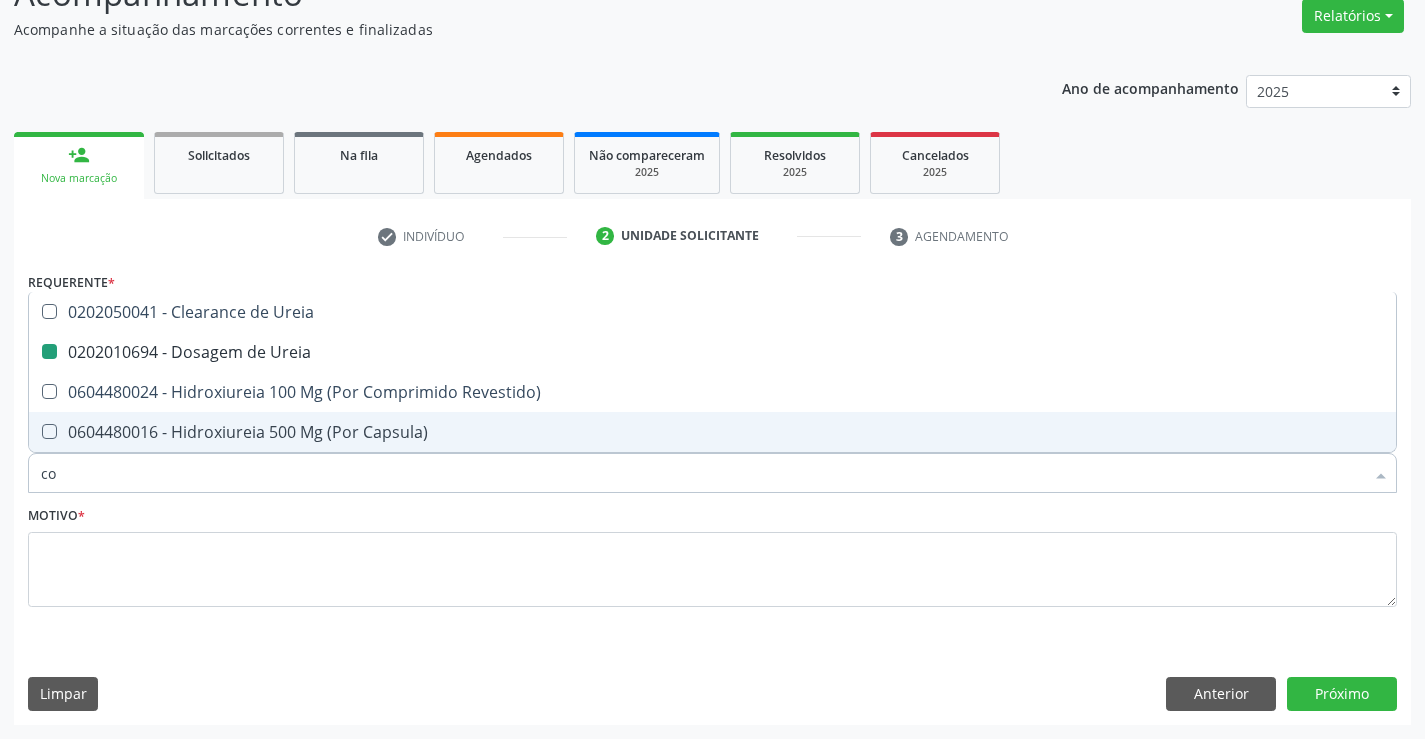 type on "col" 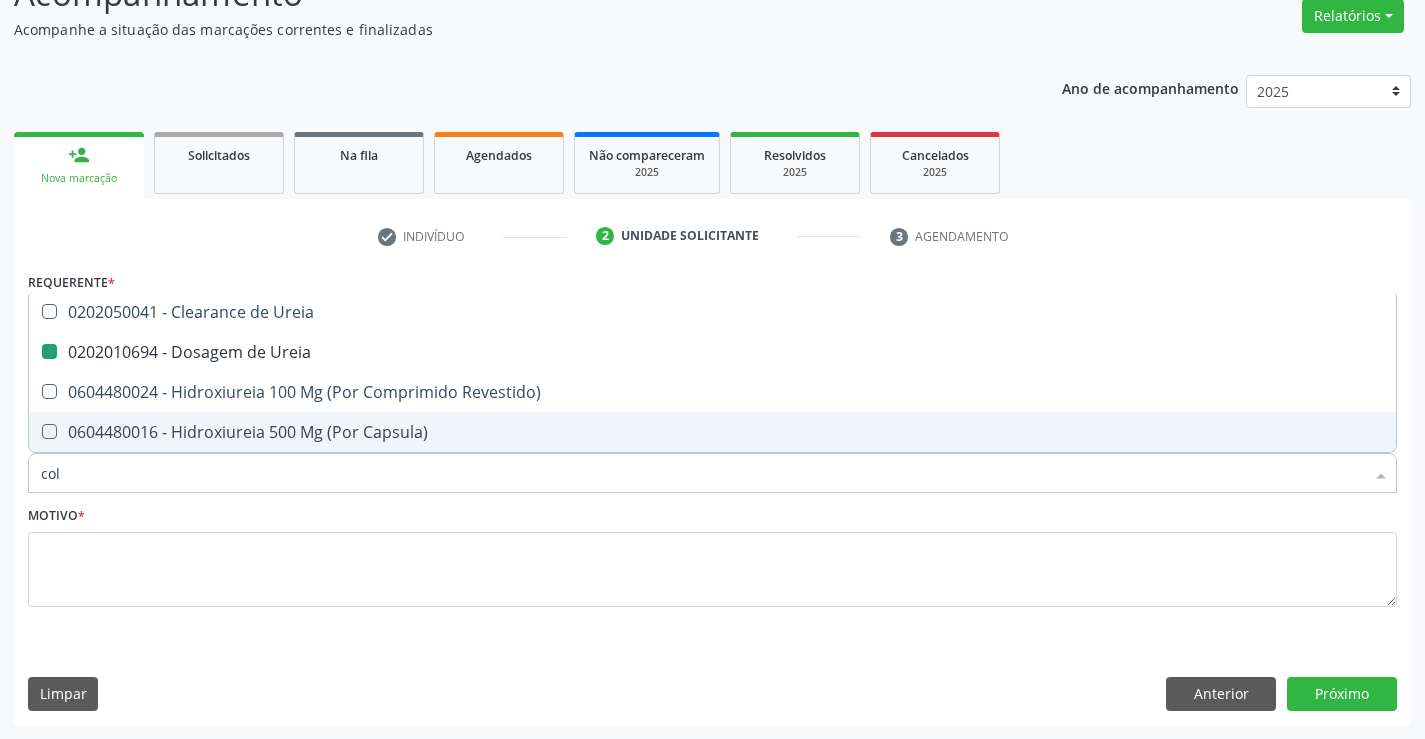 checkbox on "false" 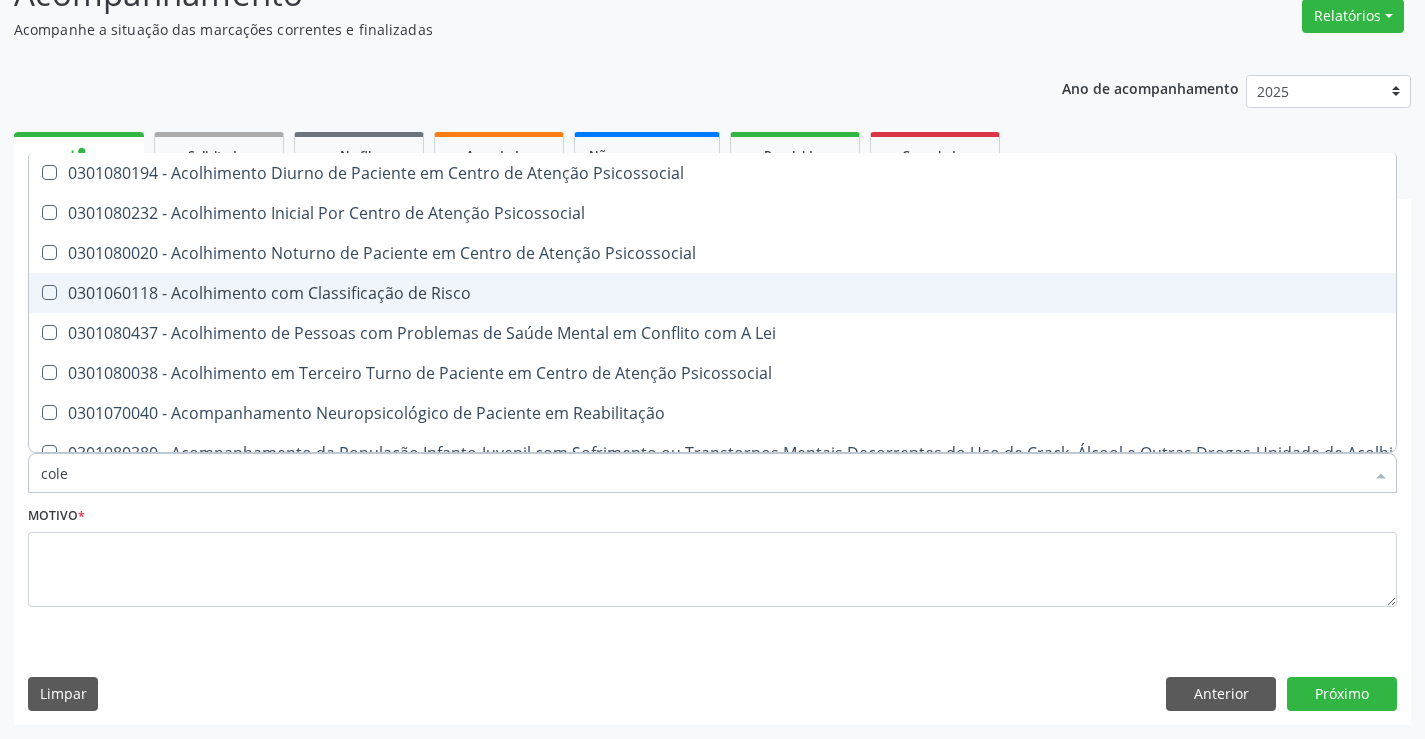 type on "coles" 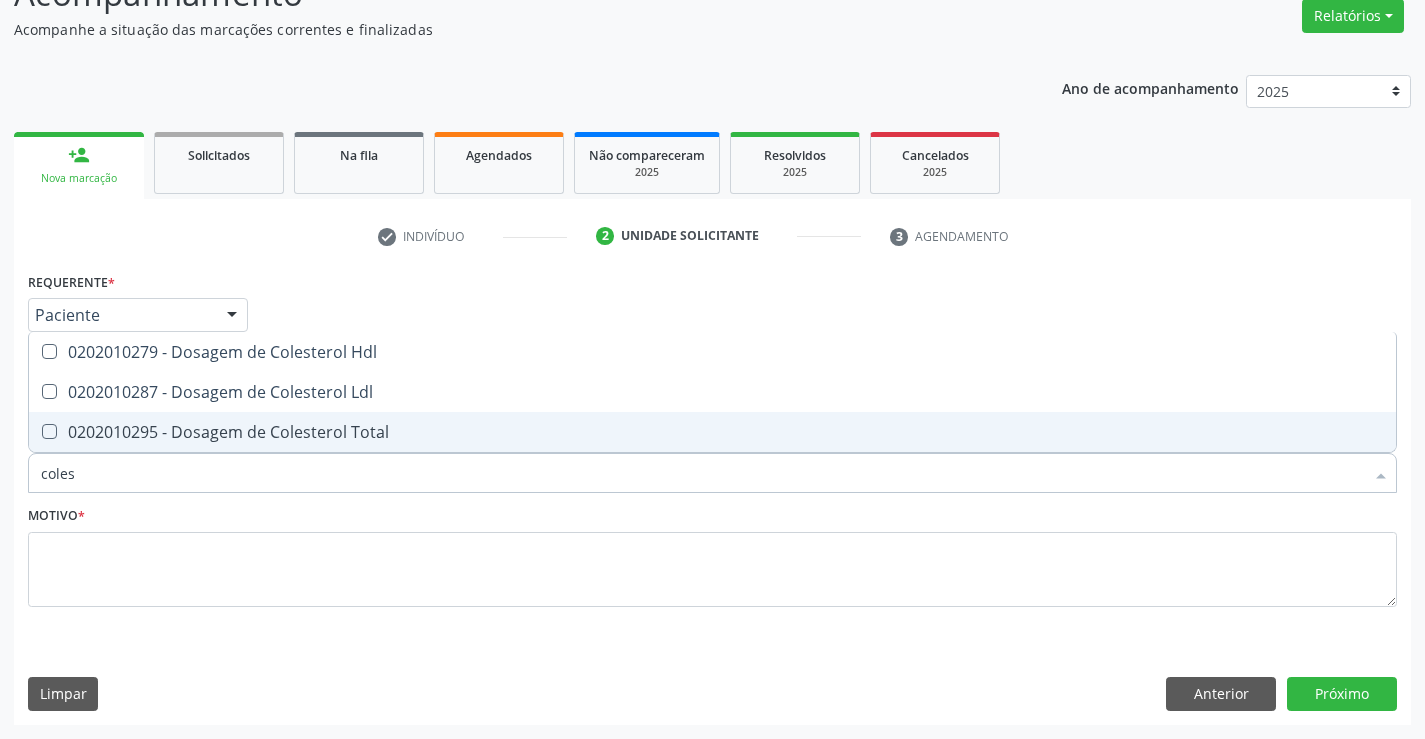 click on "0202010295 - Dosagem de Colesterol Total" at bounding box center [712, 432] 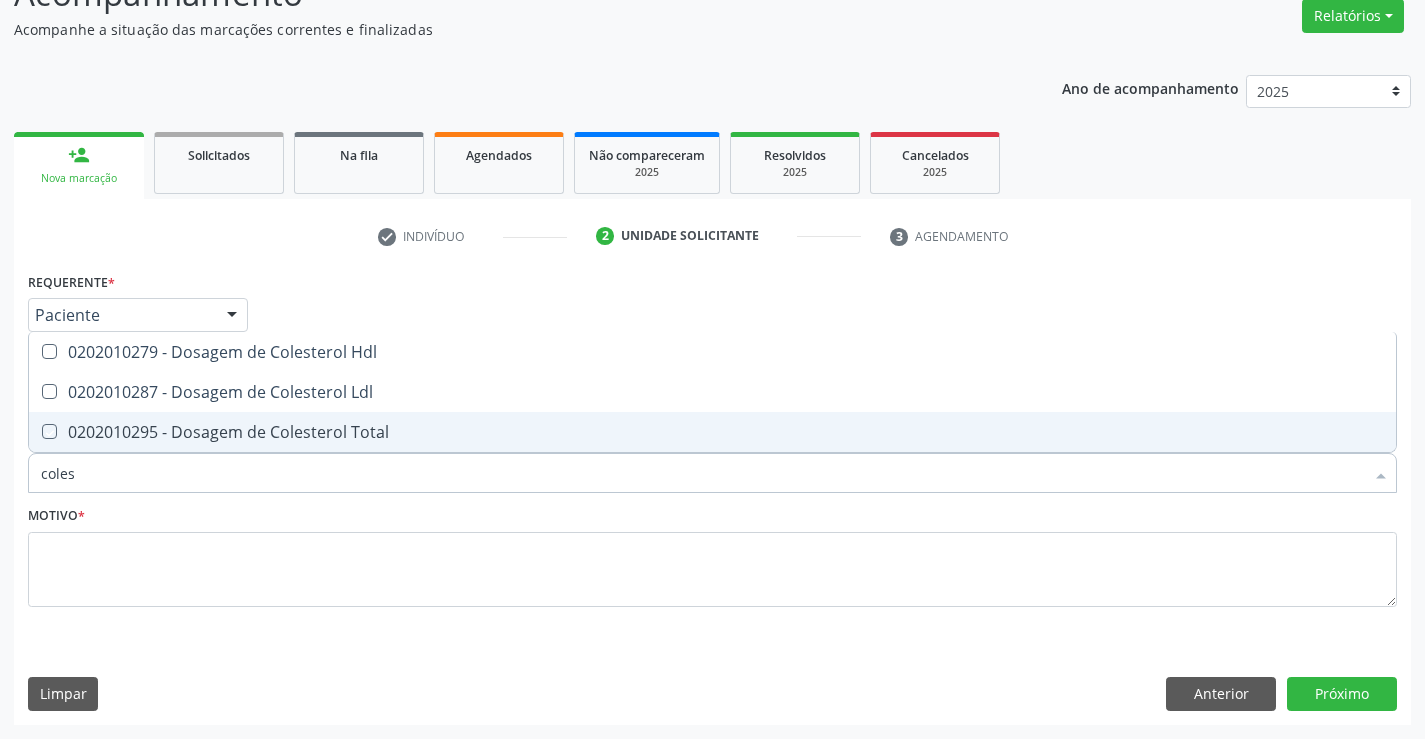 checkbox on "true" 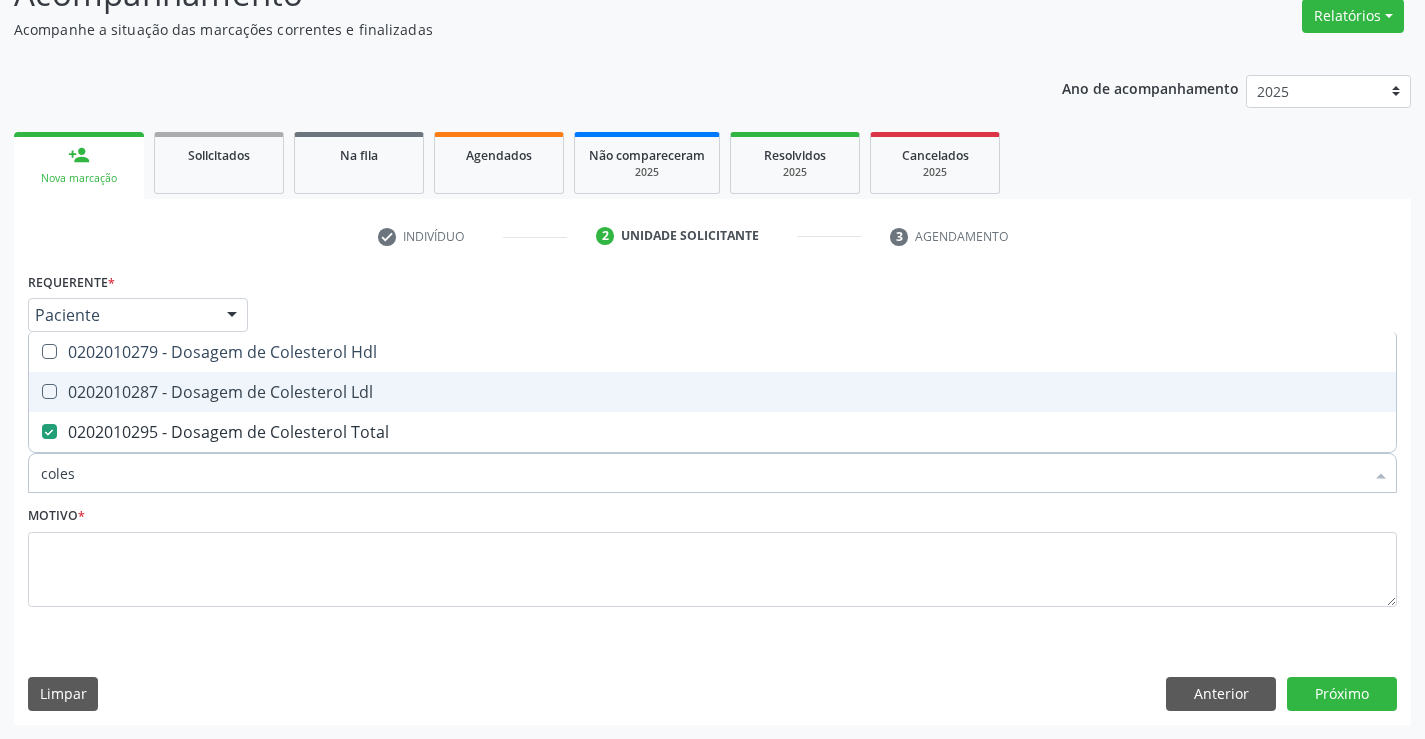 click on "0202010287 - Dosagem de Colesterol Ldl" at bounding box center [712, 392] 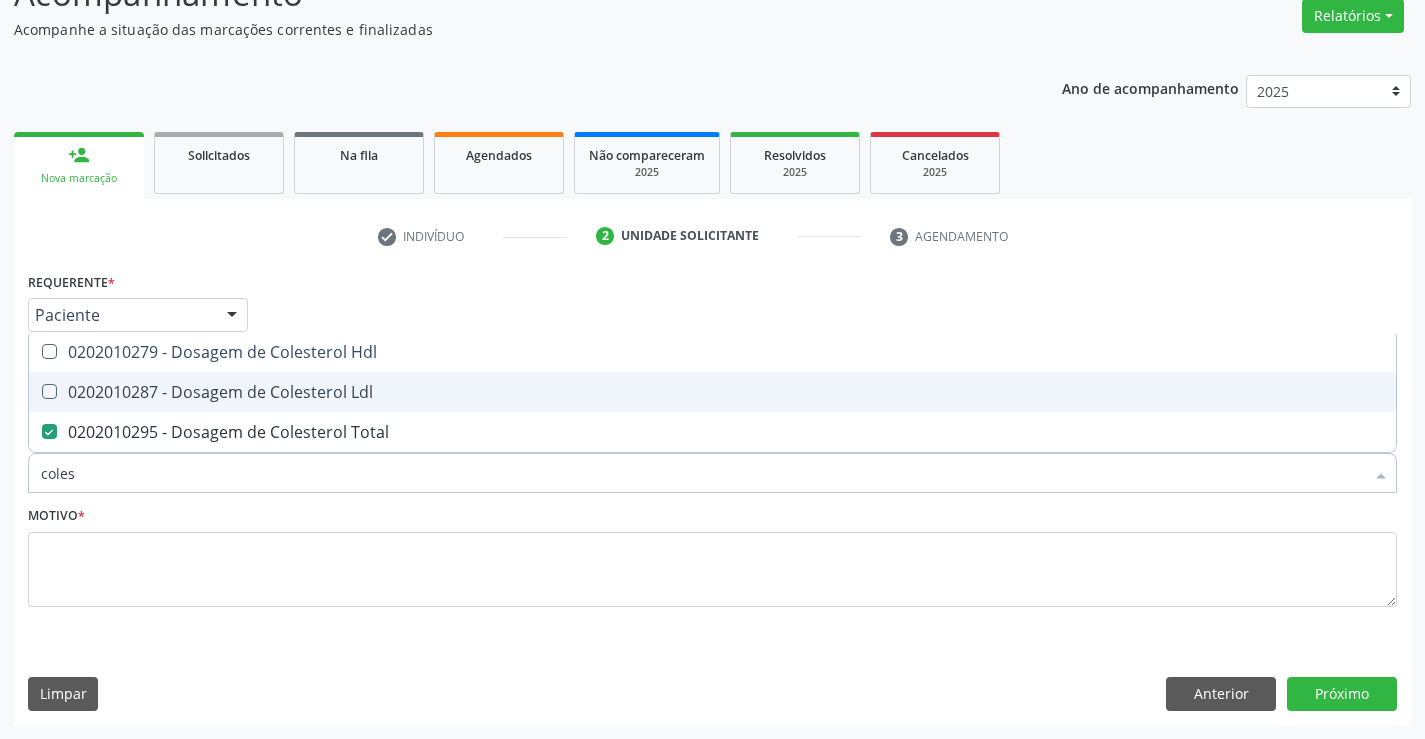 checkbox on "true" 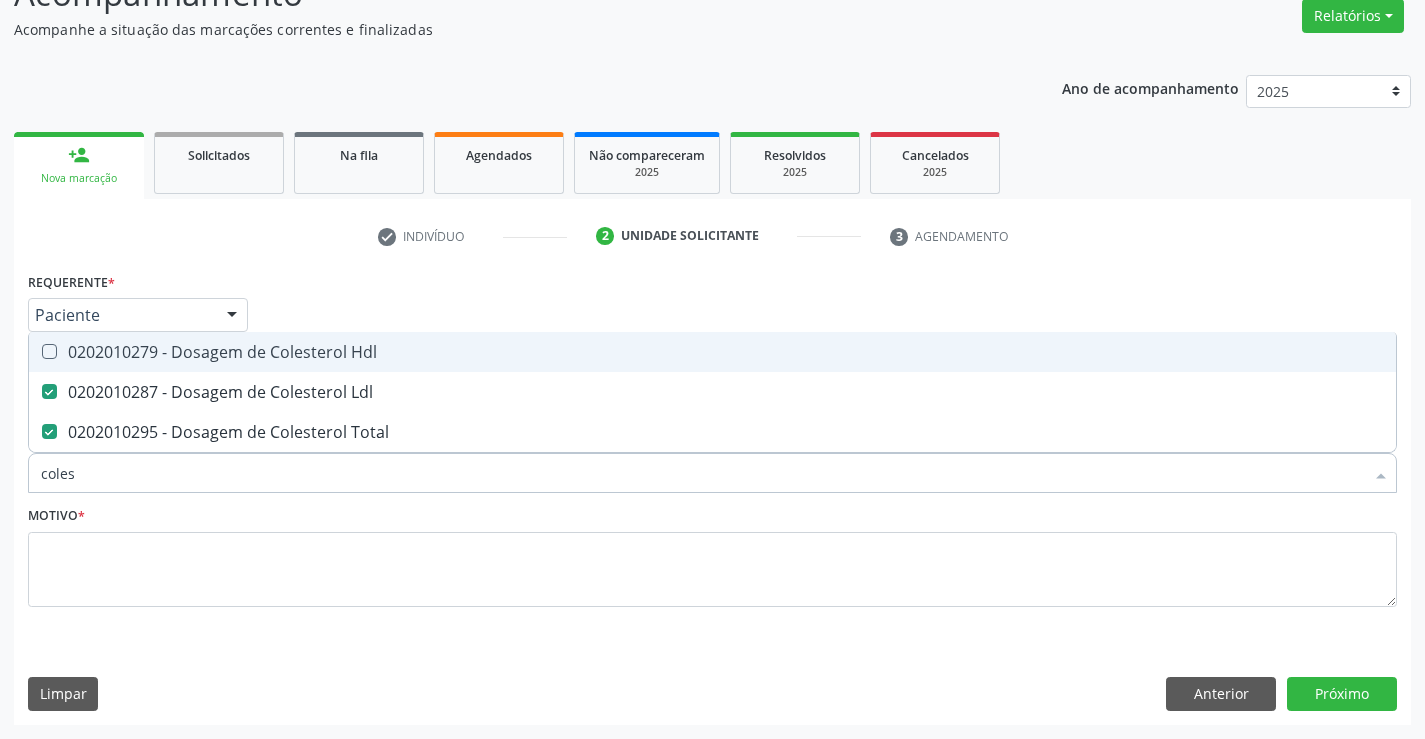 click on "0202010279 - Dosagem de Colesterol Hdl" at bounding box center (712, 352) 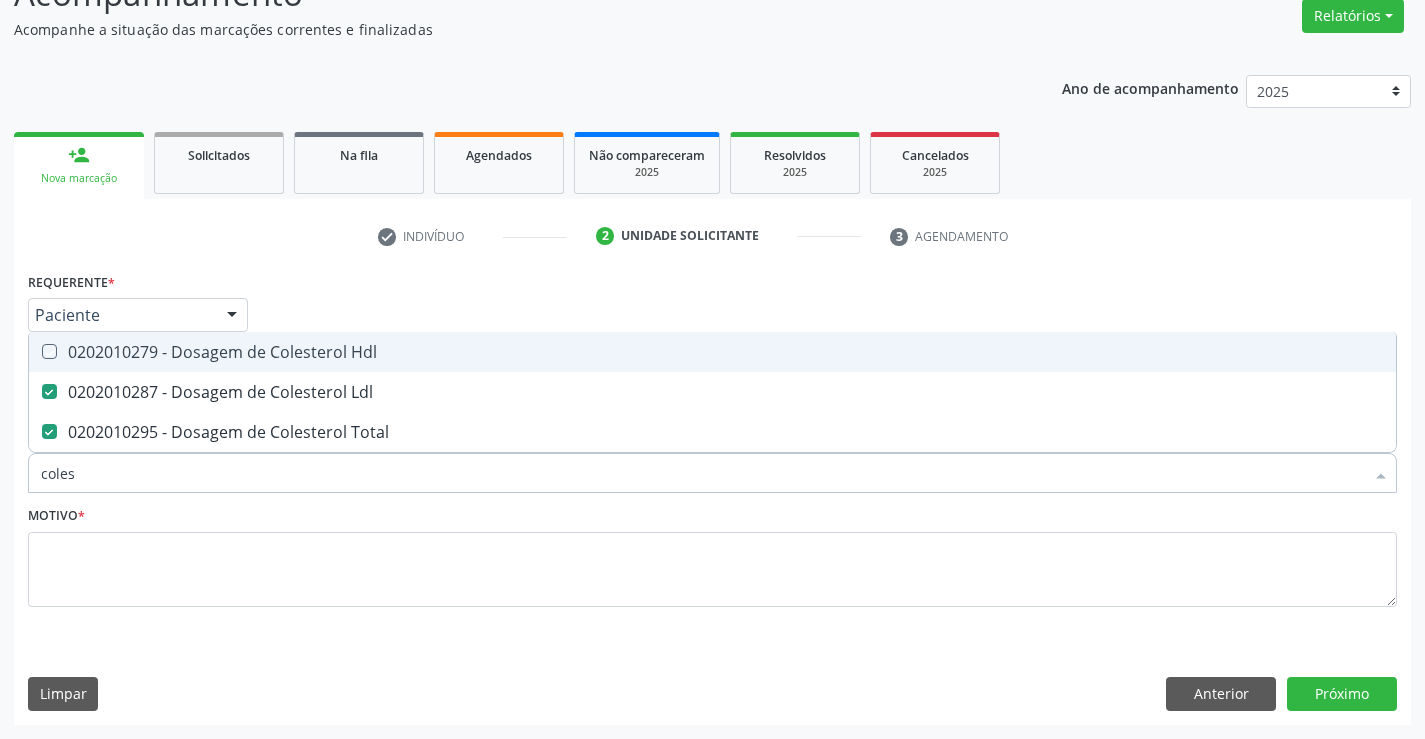 checkbox on "true" 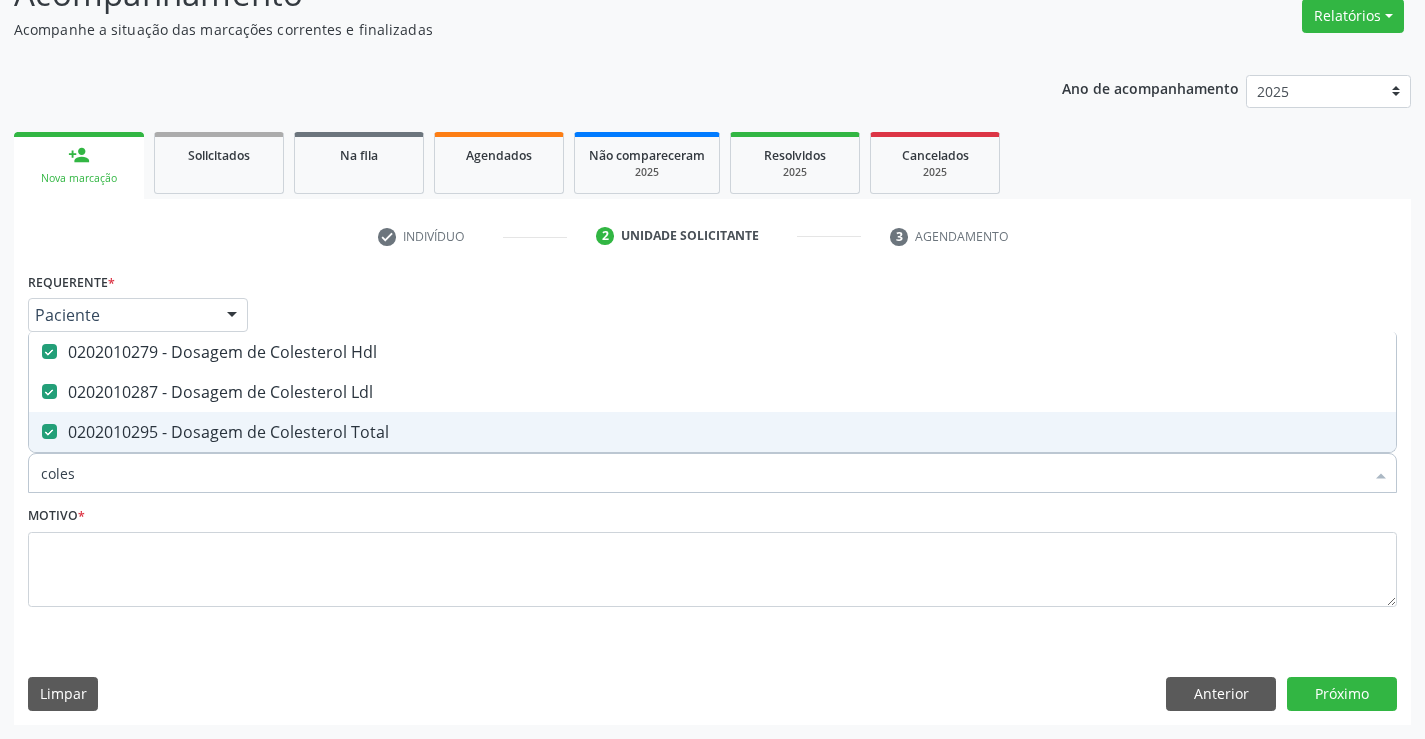 drag, startPoint x: 90, startPoint y: 480, endPoint x: 0, endPoint y: 477, distance: 90.04999 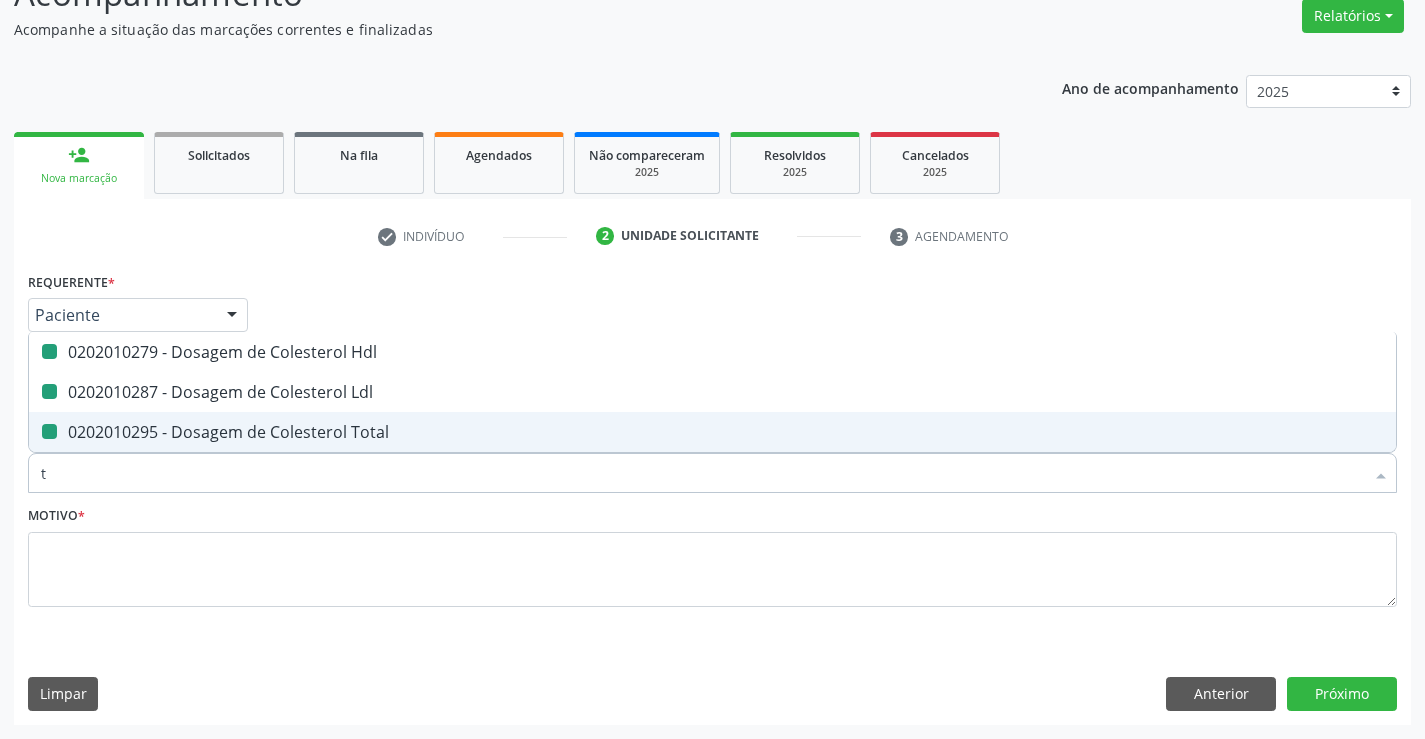 type on "tg" 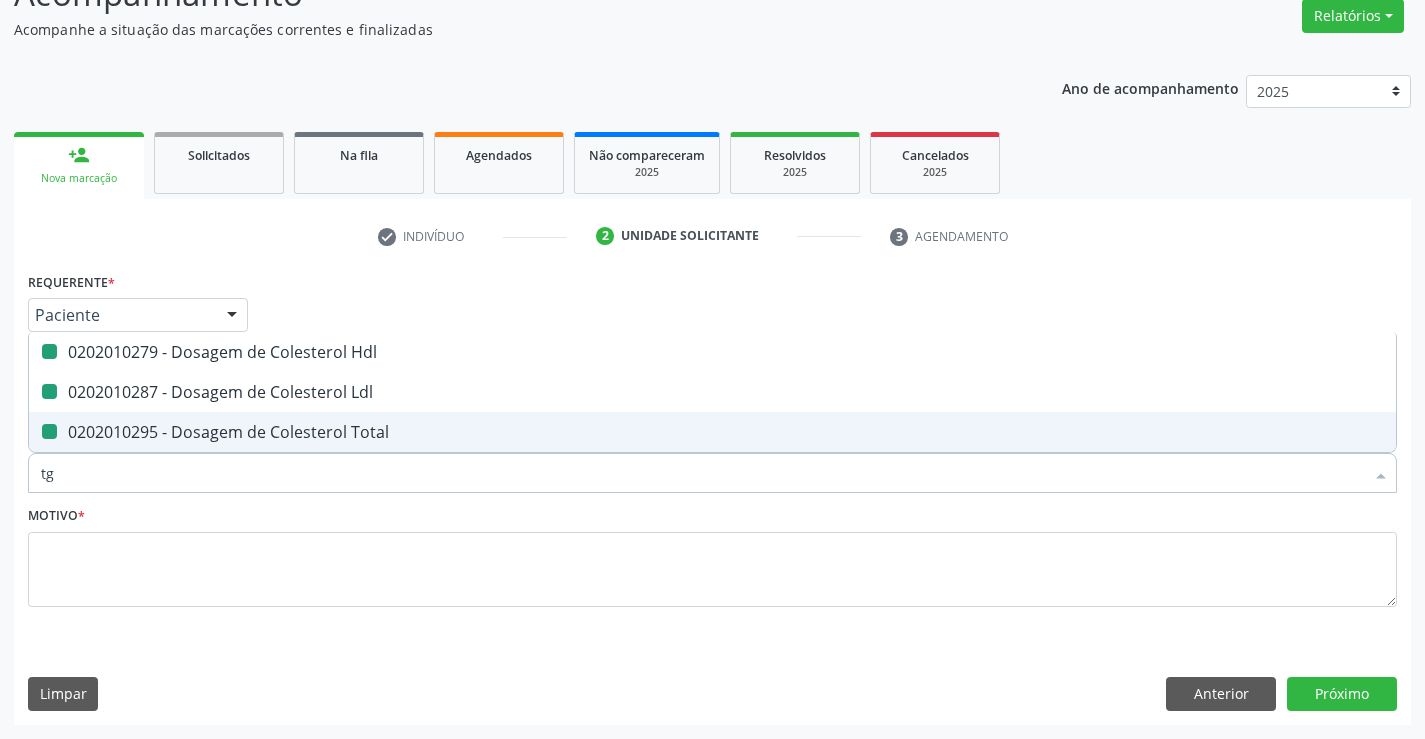 checkbox on "false" 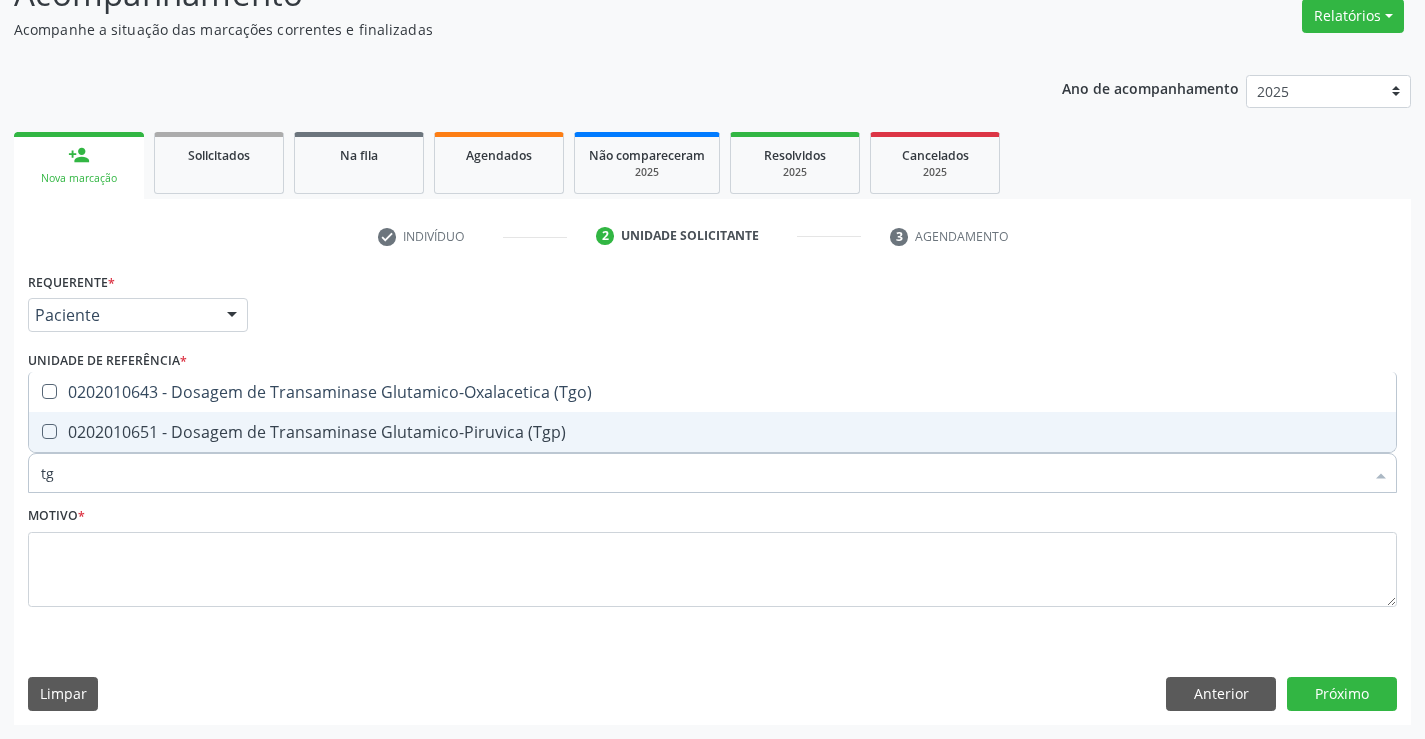 click on "0202010651 - Dosagem de Transaminase Glutamico-Piruvica (Tgp)" at bounding box center [712, 432] 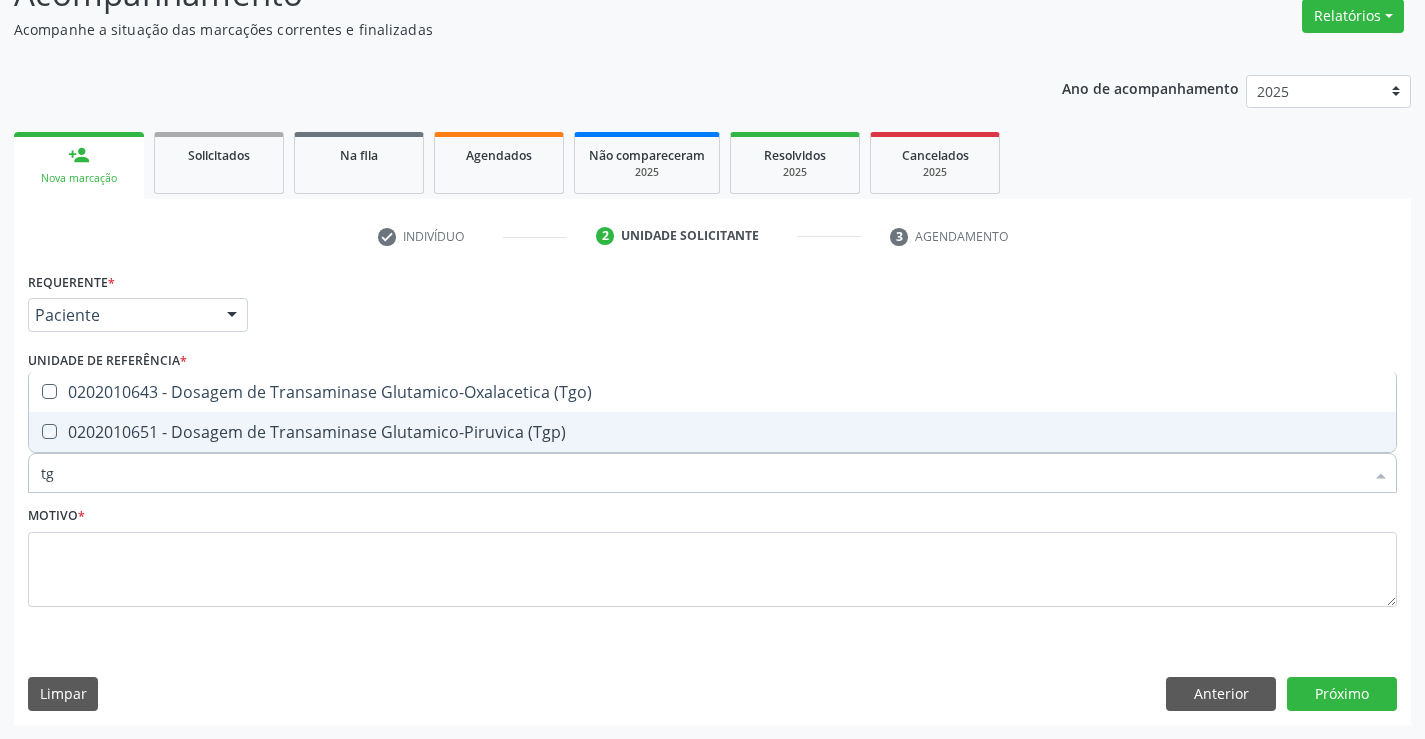 checkbox on "true" 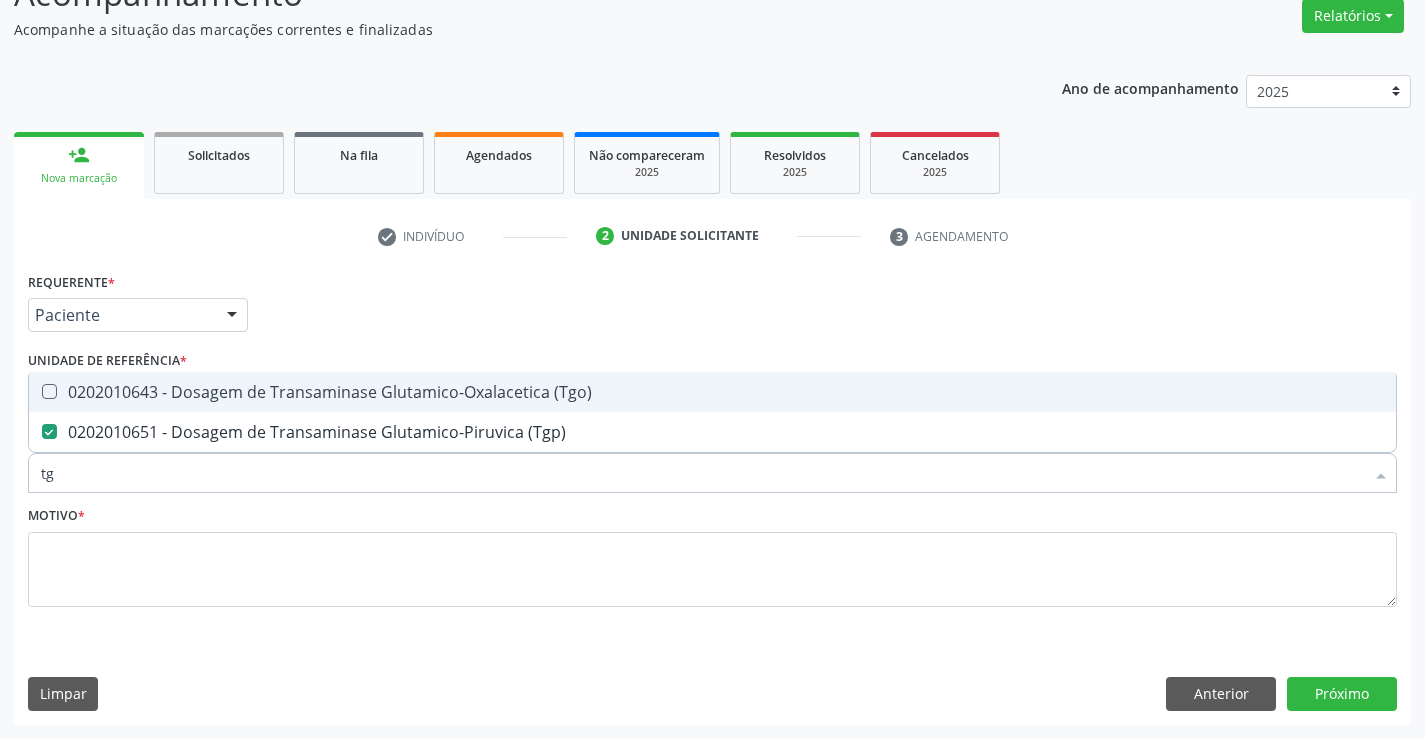click on "0202010643 - Dosagem de Transaminase Glutamico-Oxalacetica (Tgo)" at bounding box center (712, 392) 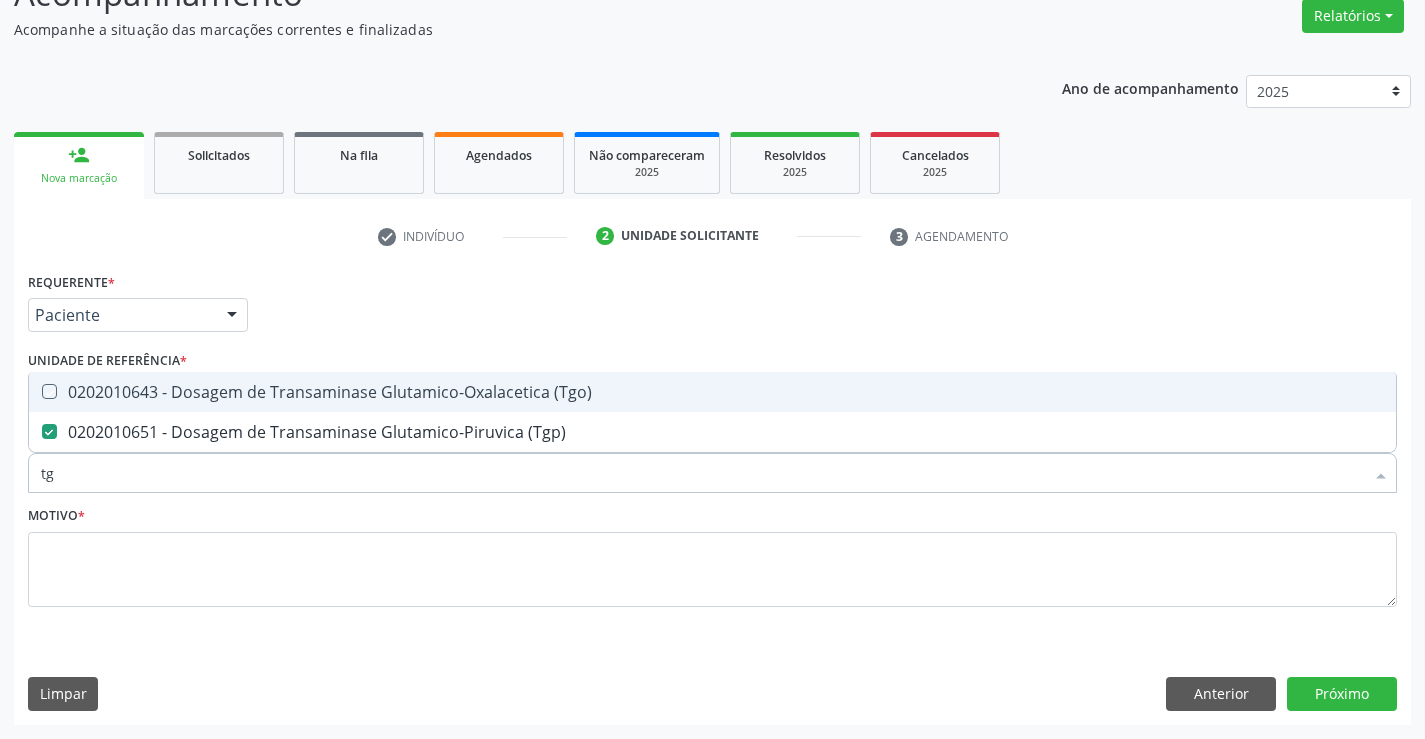 checkbox on "true" 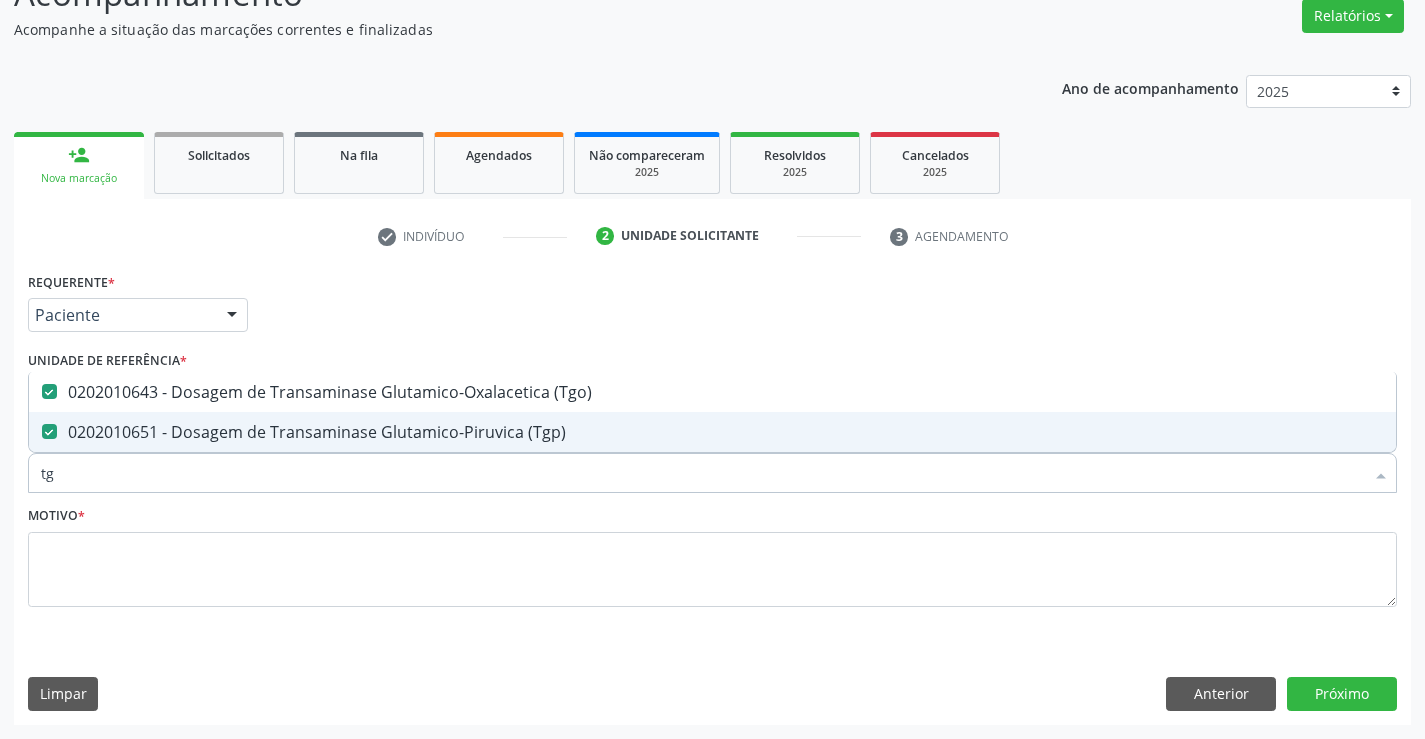 drag, startPoint x: 61, startPoint y: 469, endPoint x: 5, endPoint y: 487, distance: 58.821766 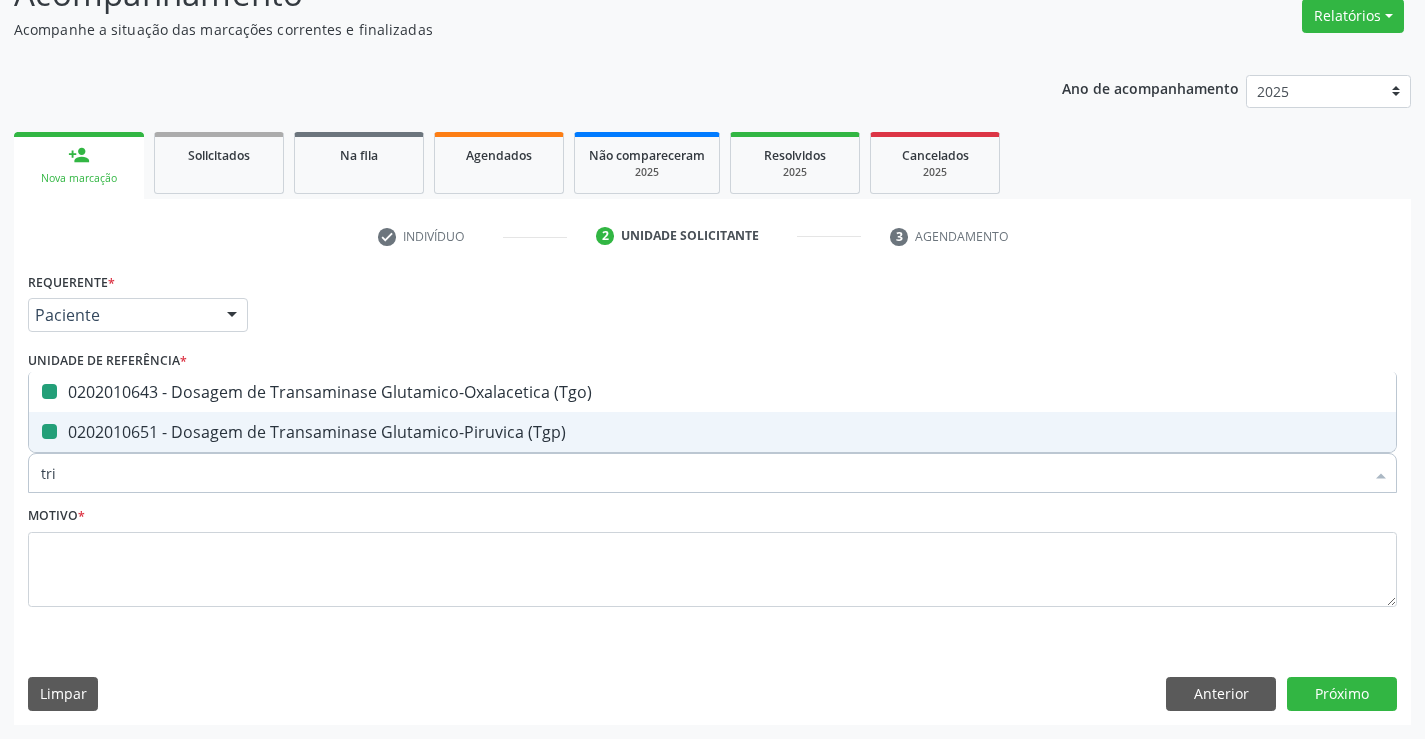 type on "trig" 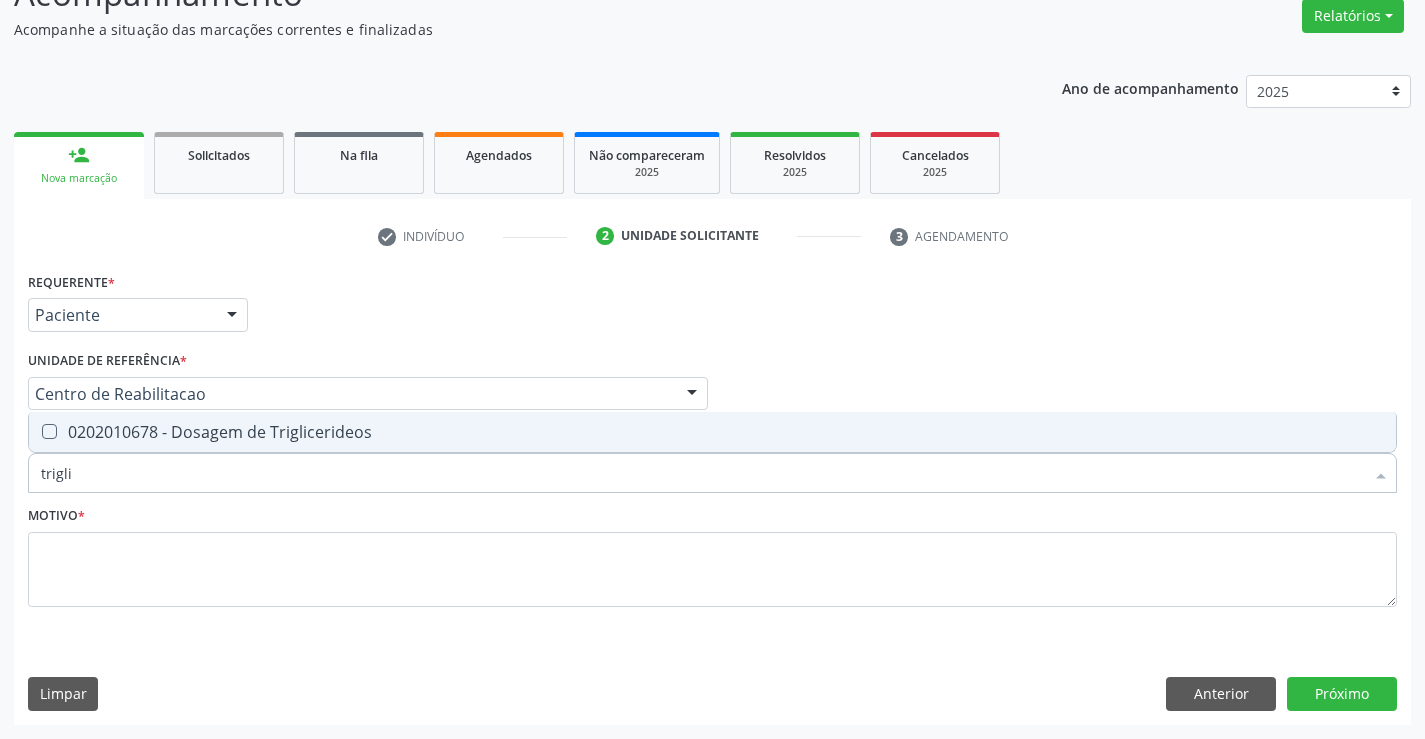 type on "triglic" 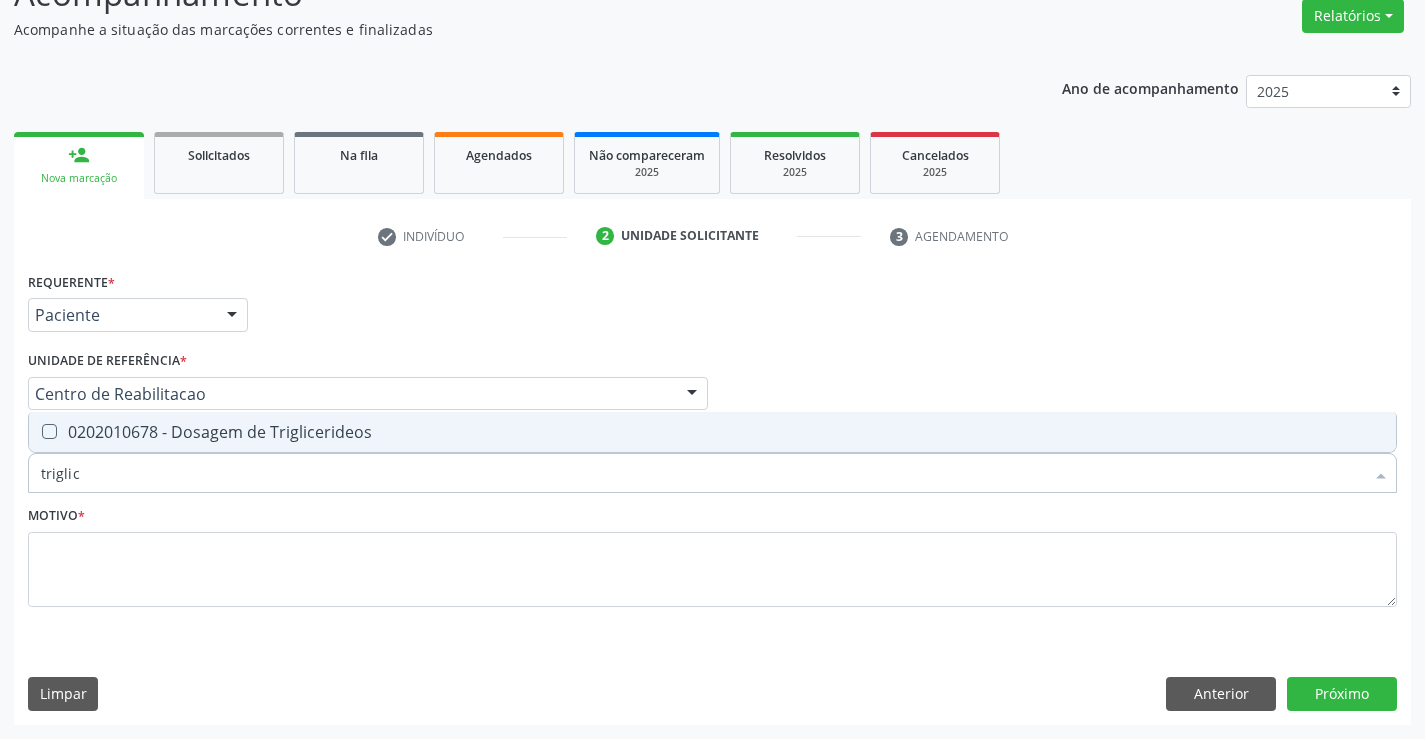 click on "0202010678 - Dosagem de Triglicerideos" at bounding box center [712, 432] 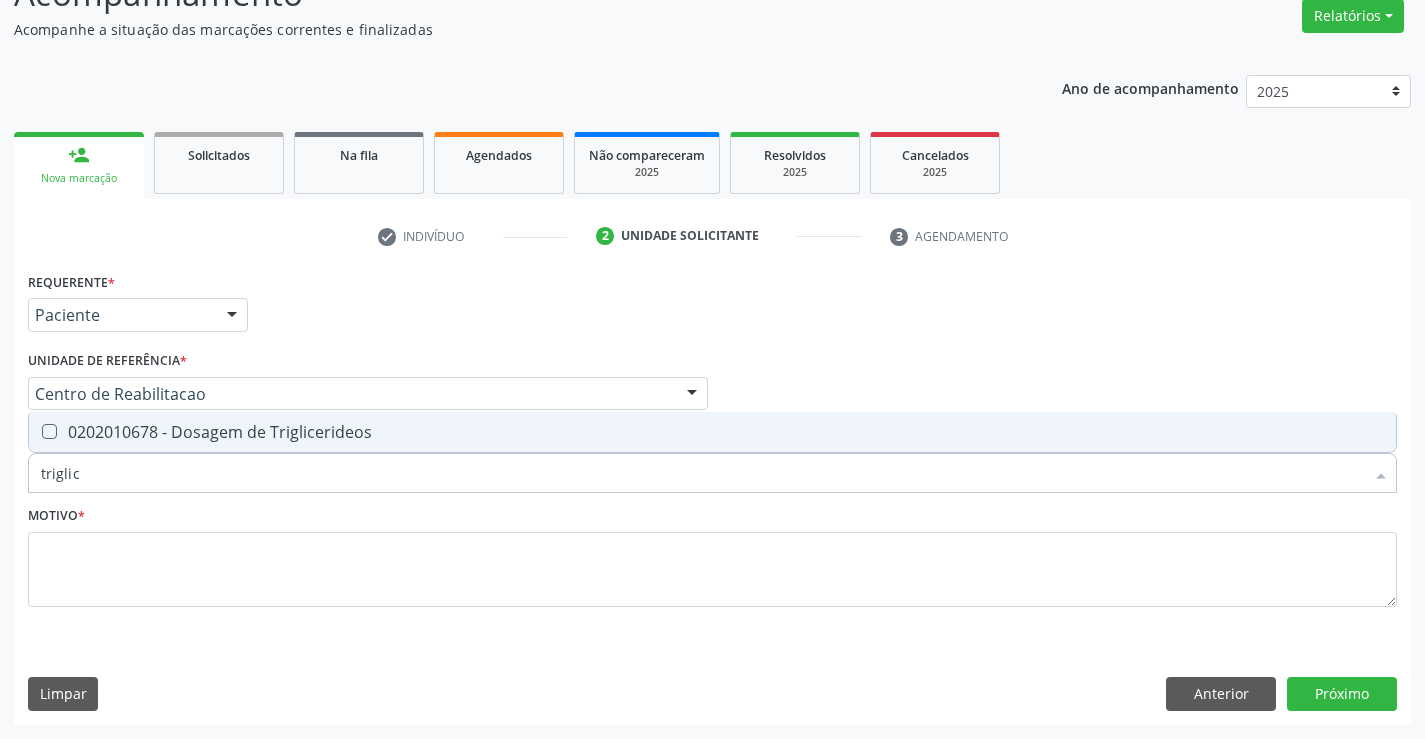 checkbox on "true" 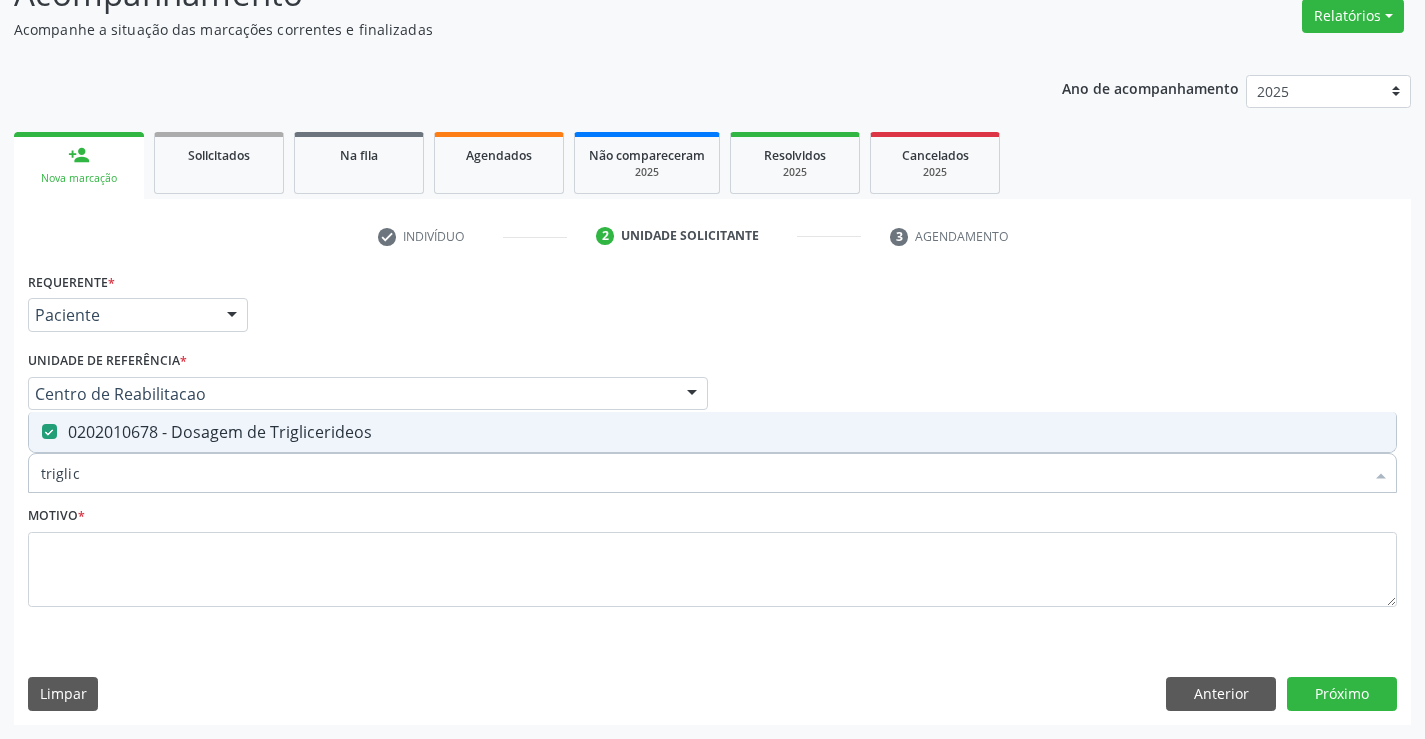 drag, startPoint x: 86, startPoint y: 483, endPoint x: 0, endPoint y: 485, distance: 86.023254 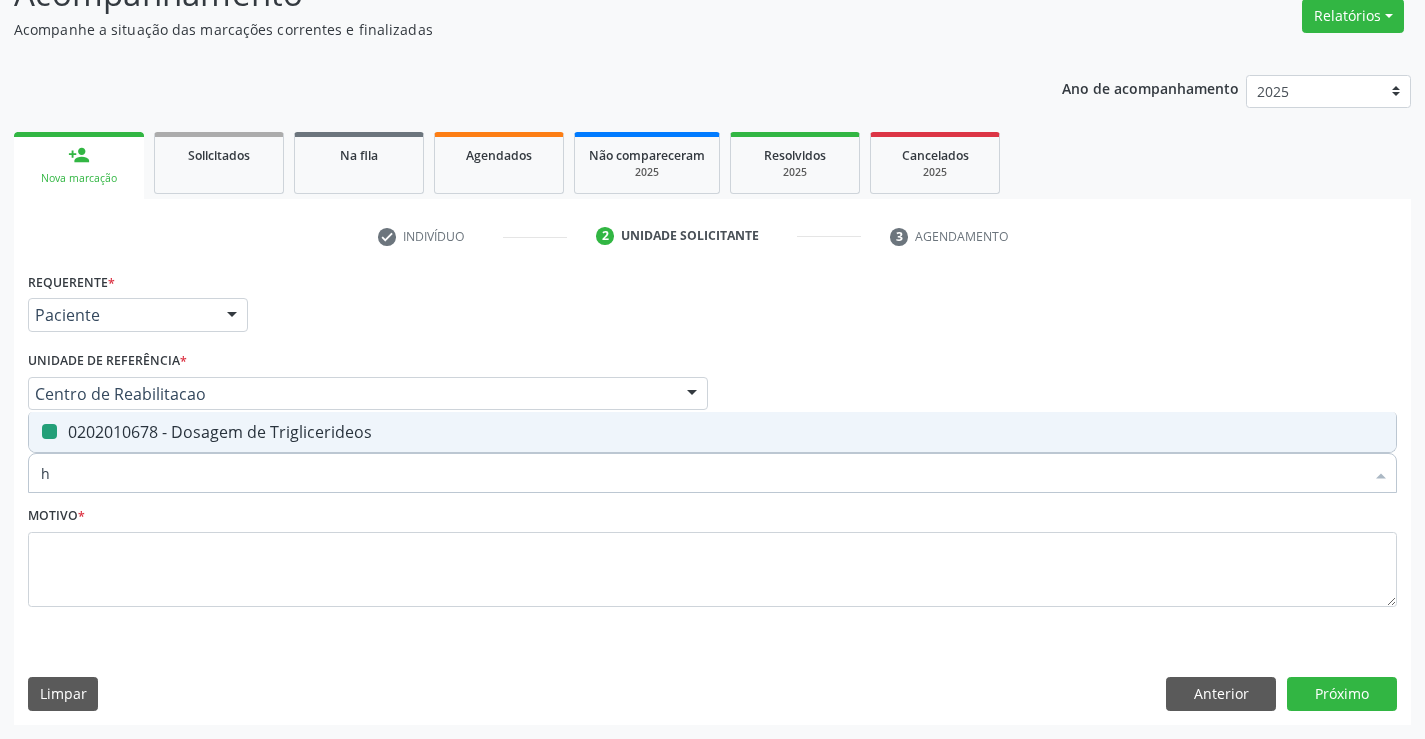 type on "he" 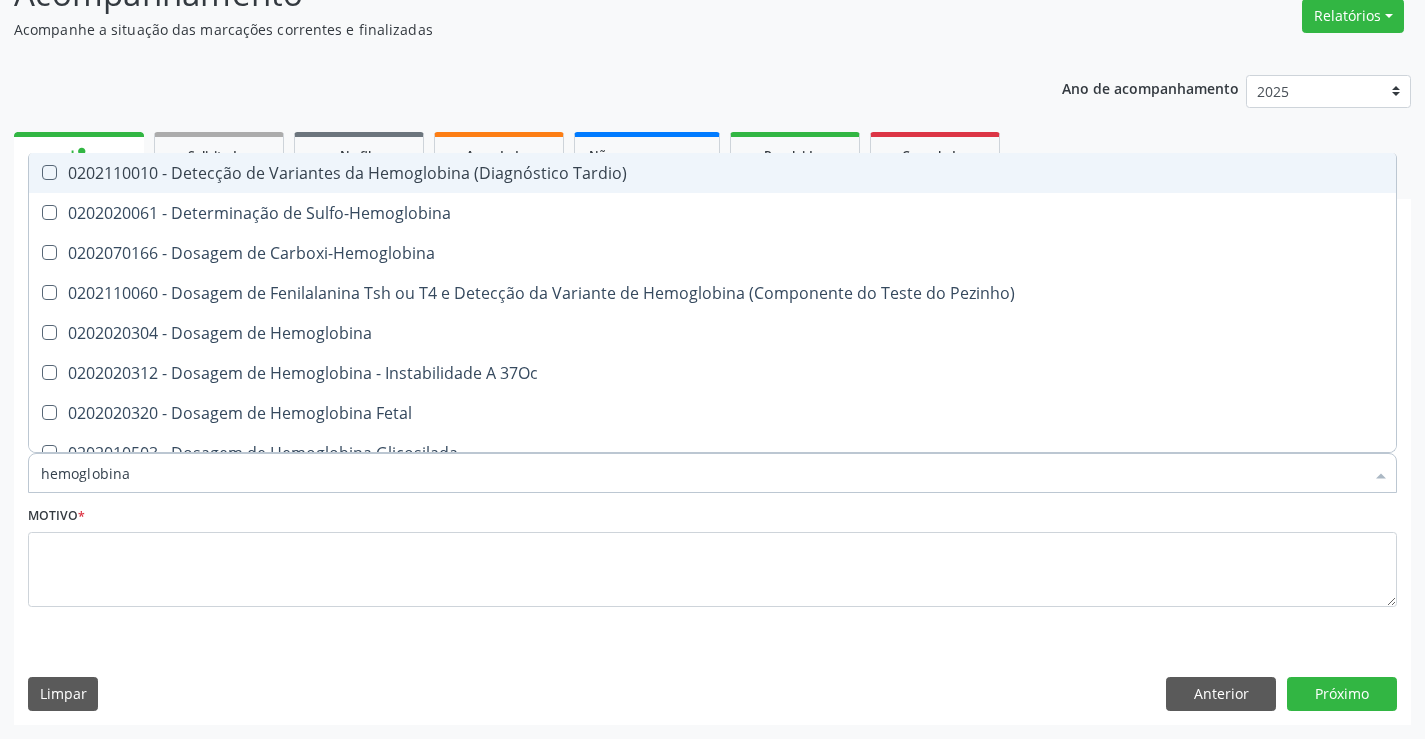 type on "hemoglobina g" 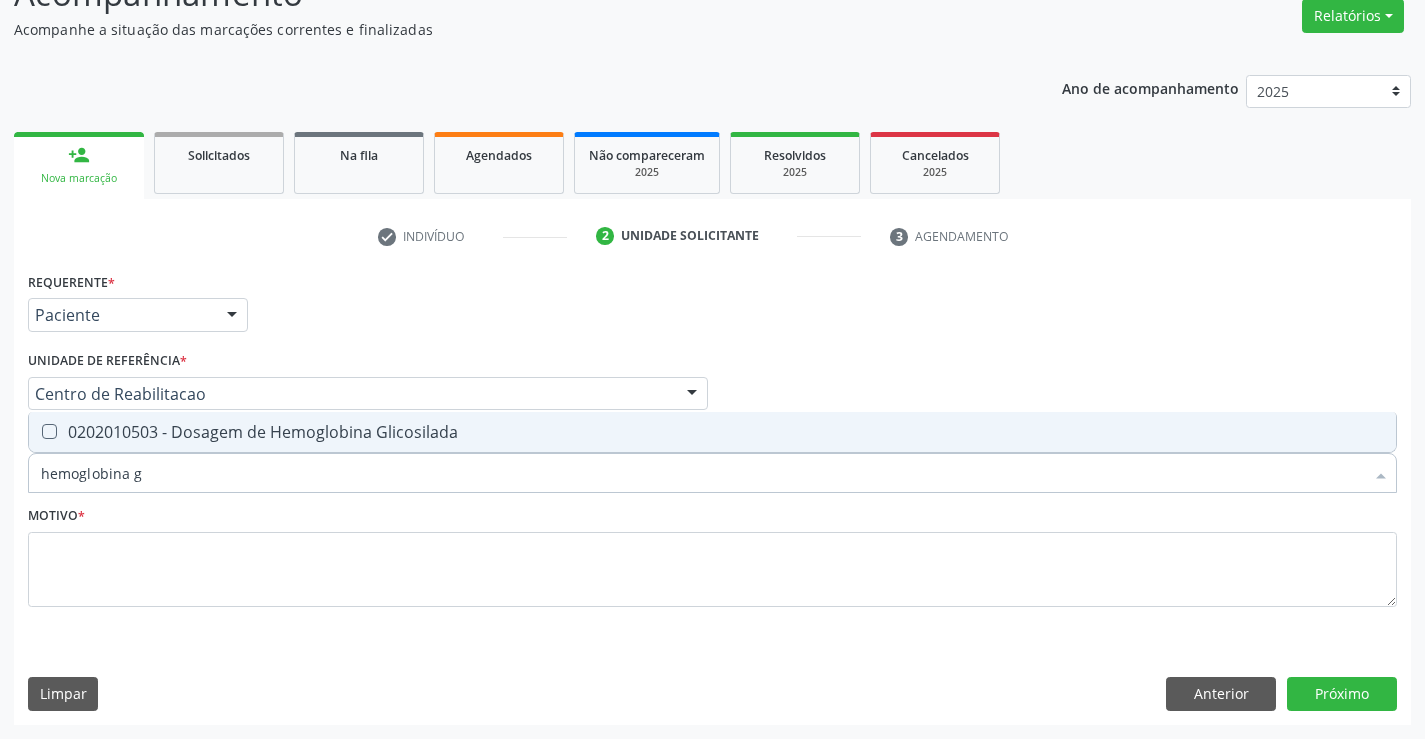 click on "0202010503 - Dosagem de Hemoglobina Glicosilada" at bounding box center [712, 432] 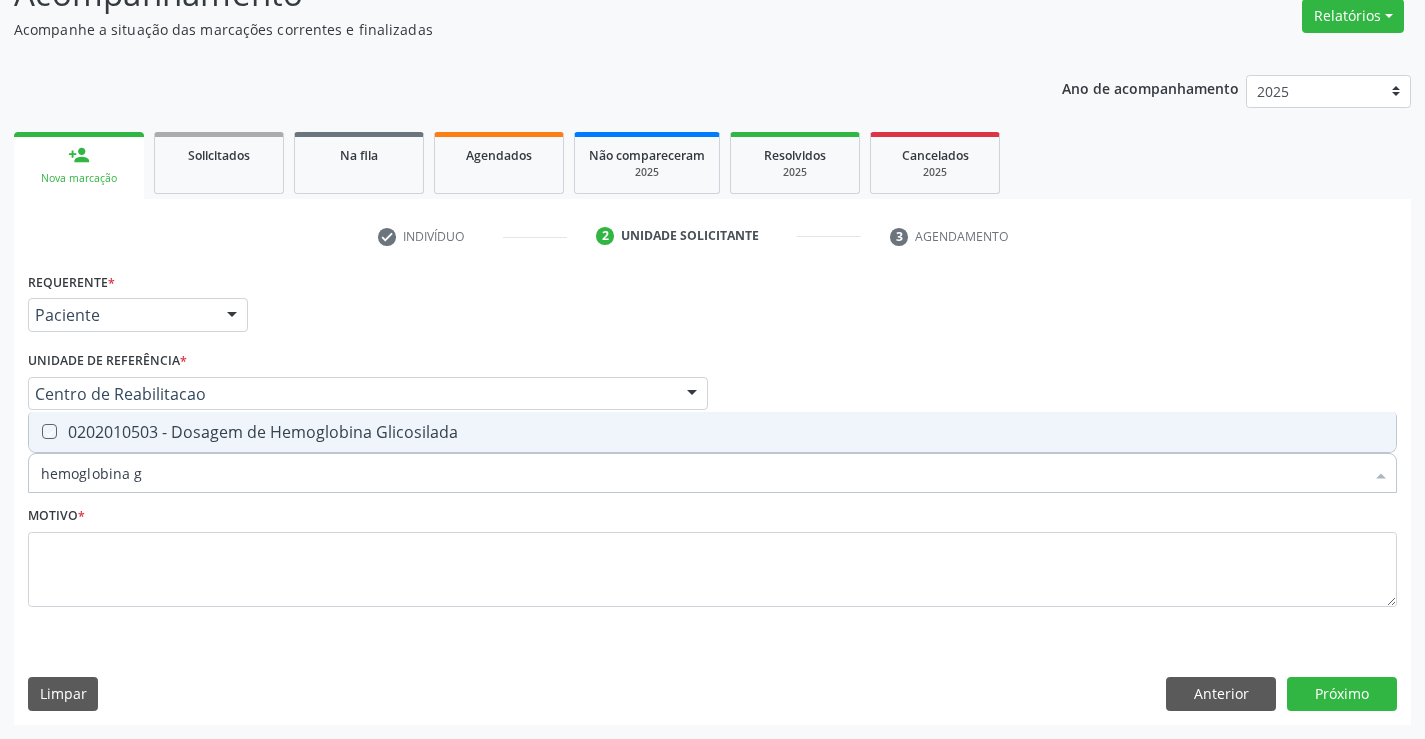 checkbox on "true" 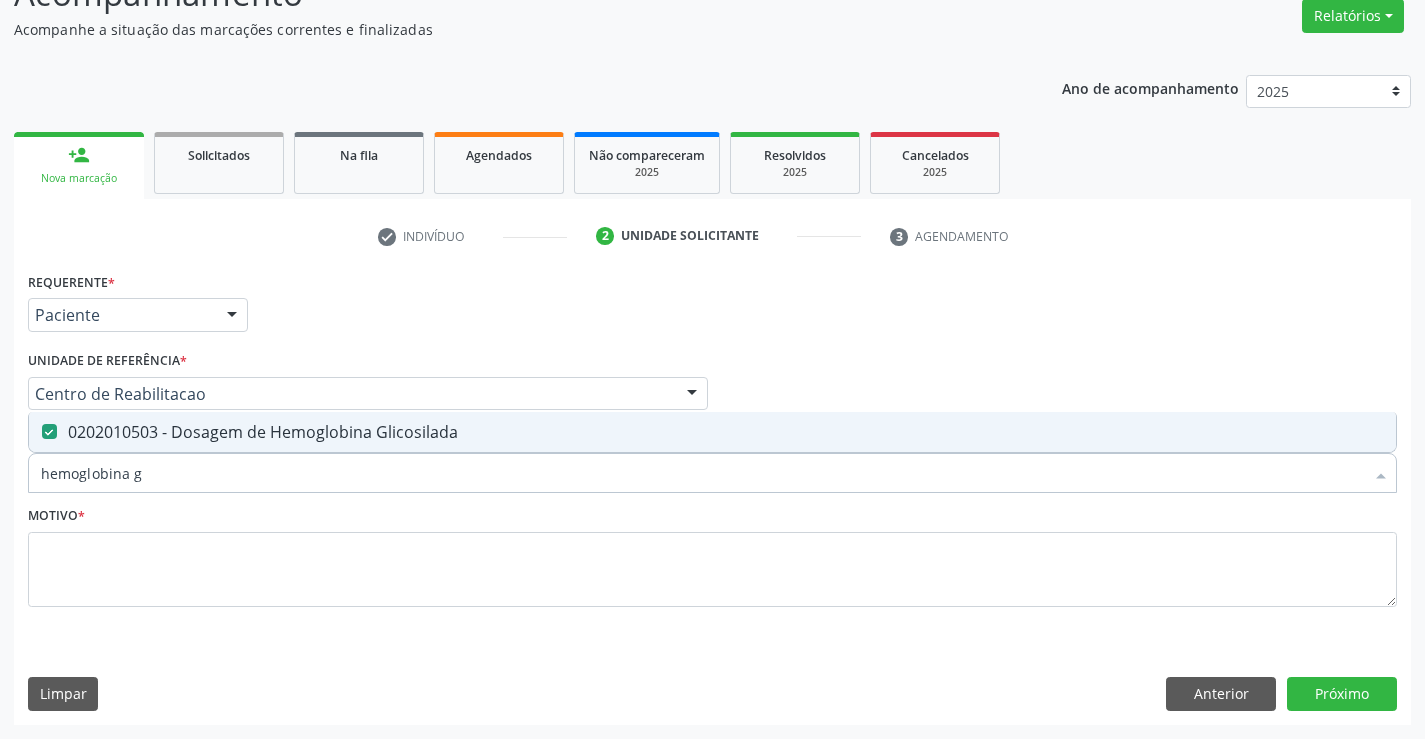 drag, startPoint x: 146, startPoint y: 477, endPoint x: 0, endPoint y: 476, distance: 146.00342 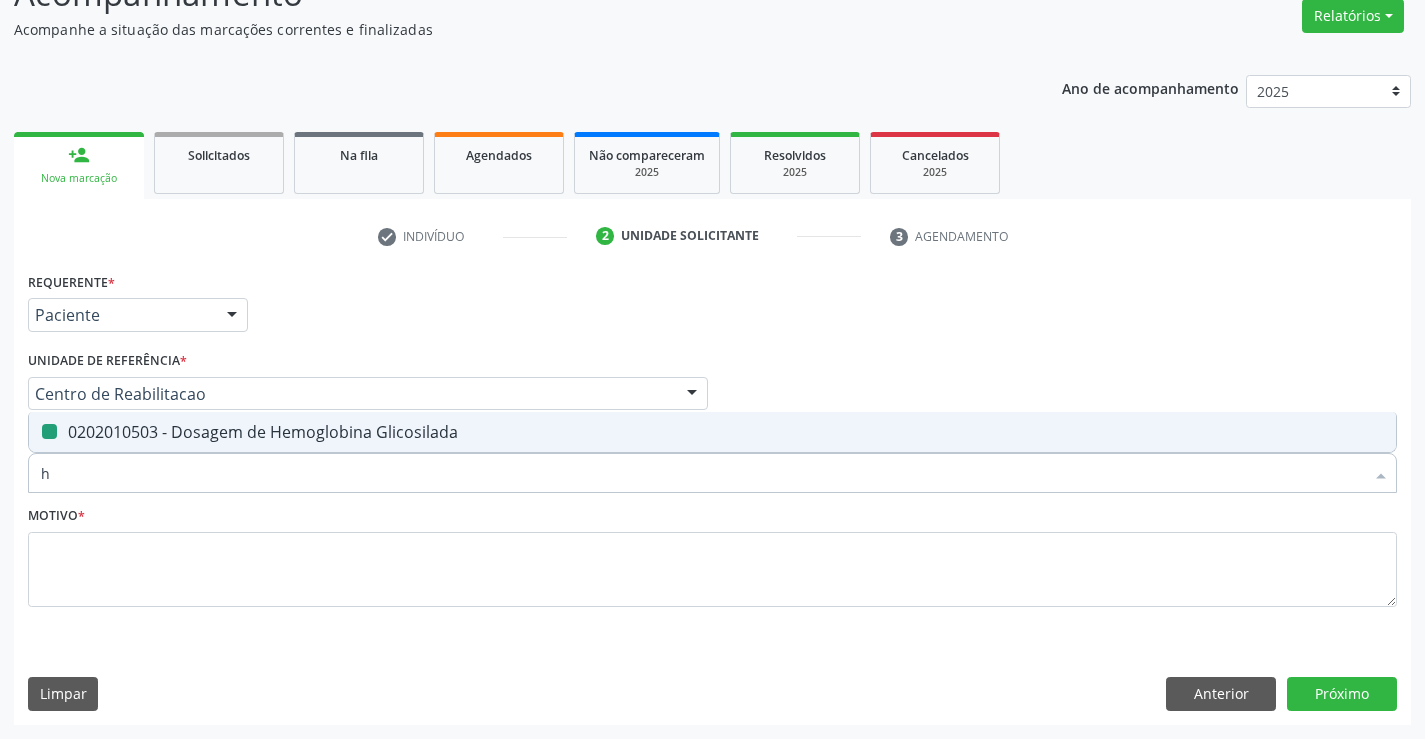 type on "he" 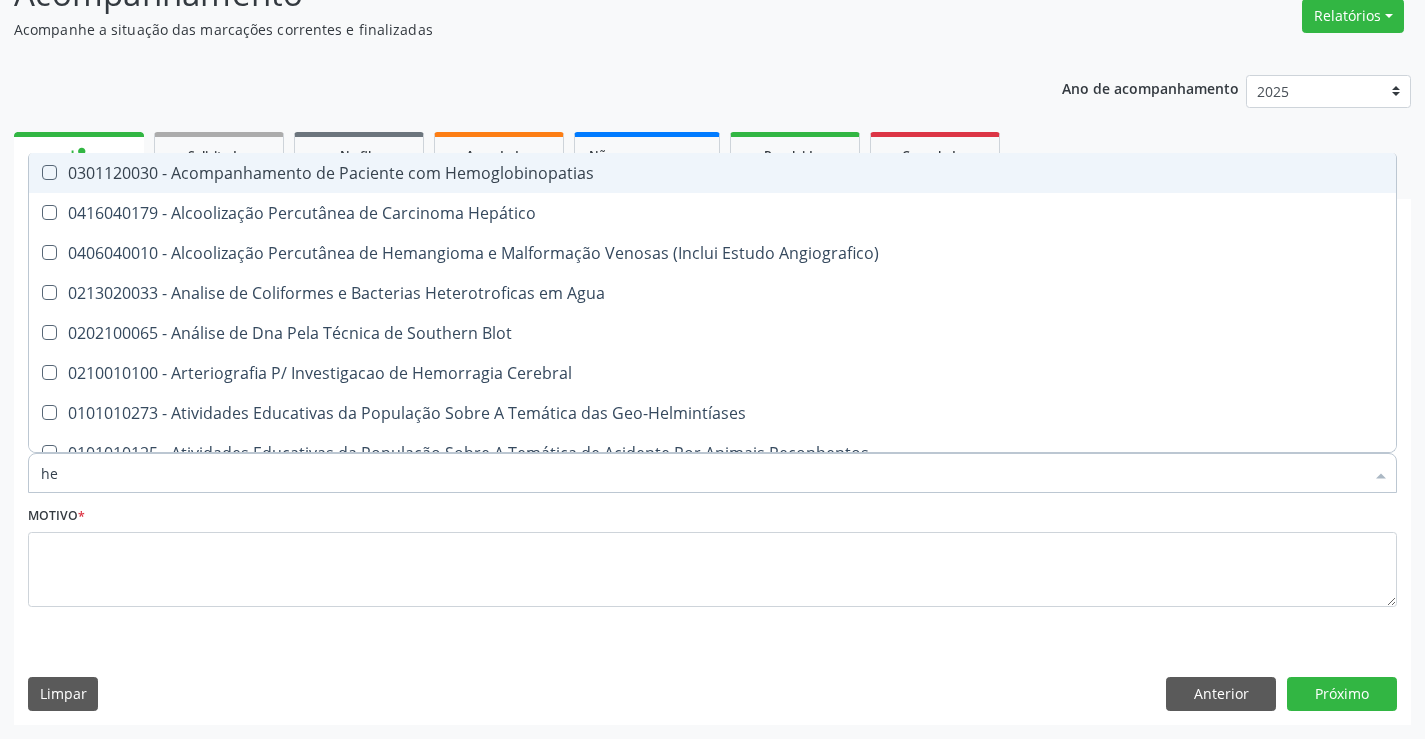 type on "hem" 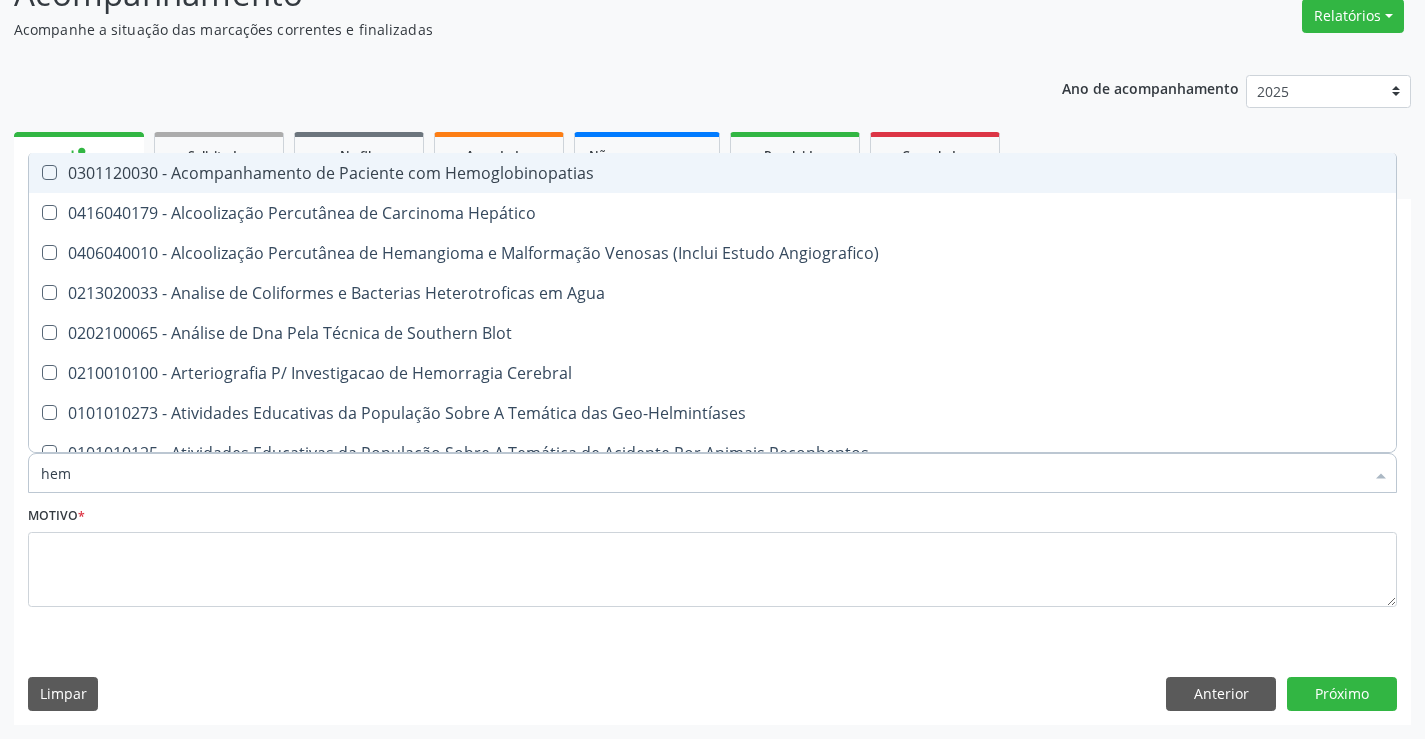 checkbox on "true" 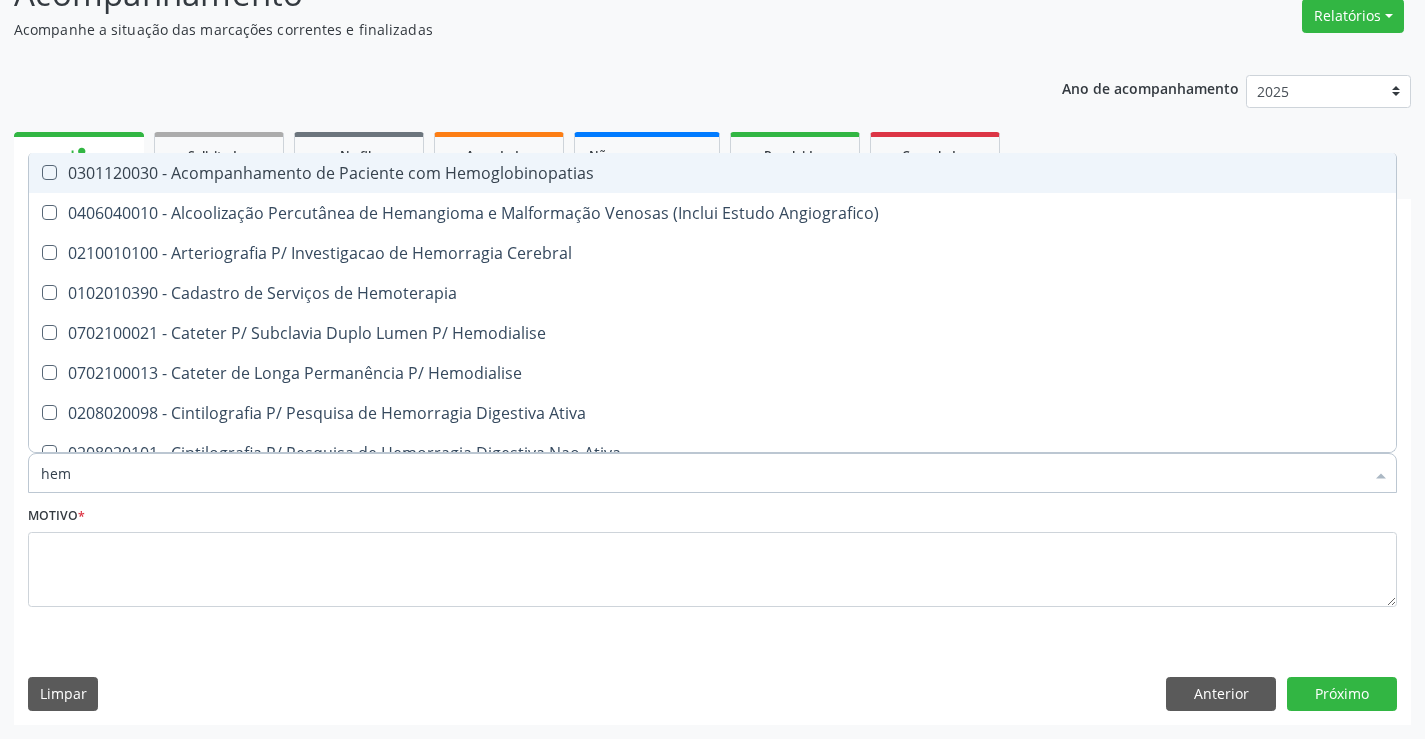 type on "hemo" 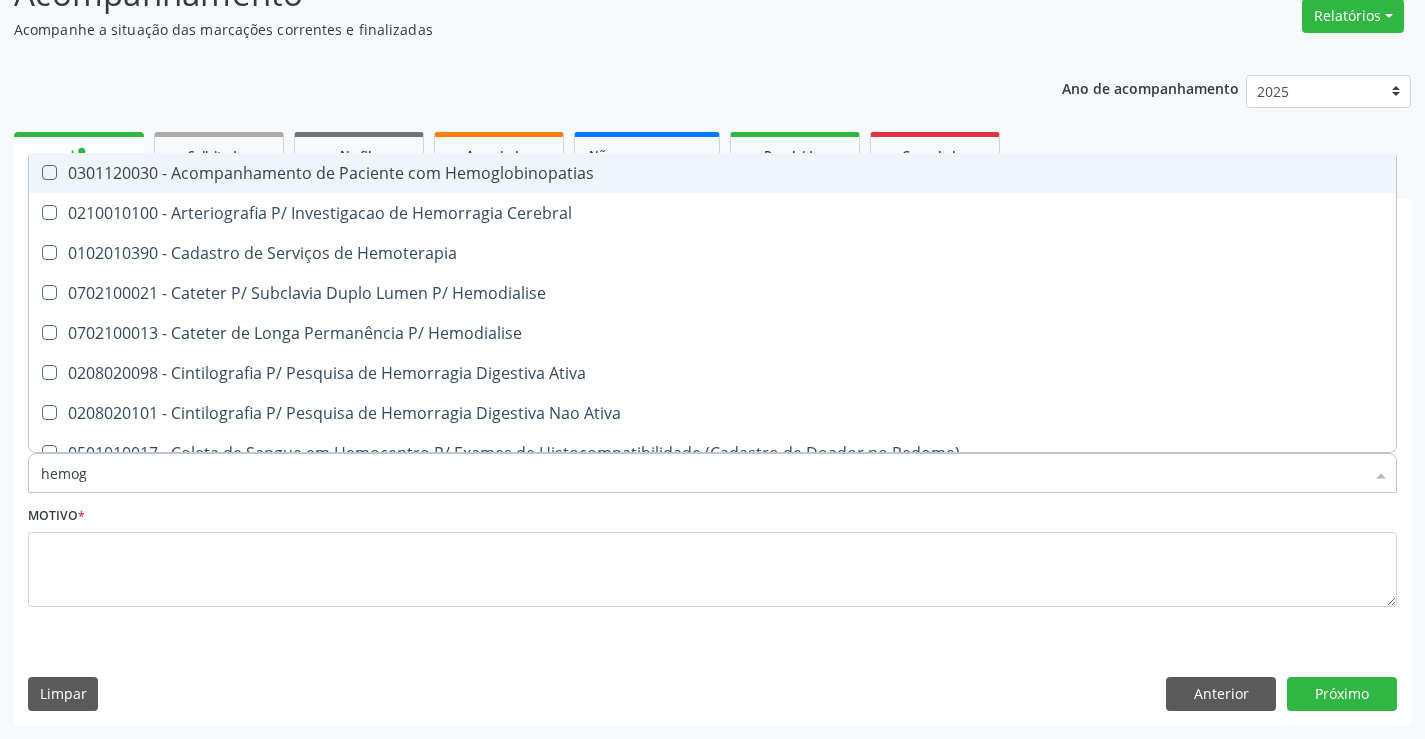 type on "hemogr" 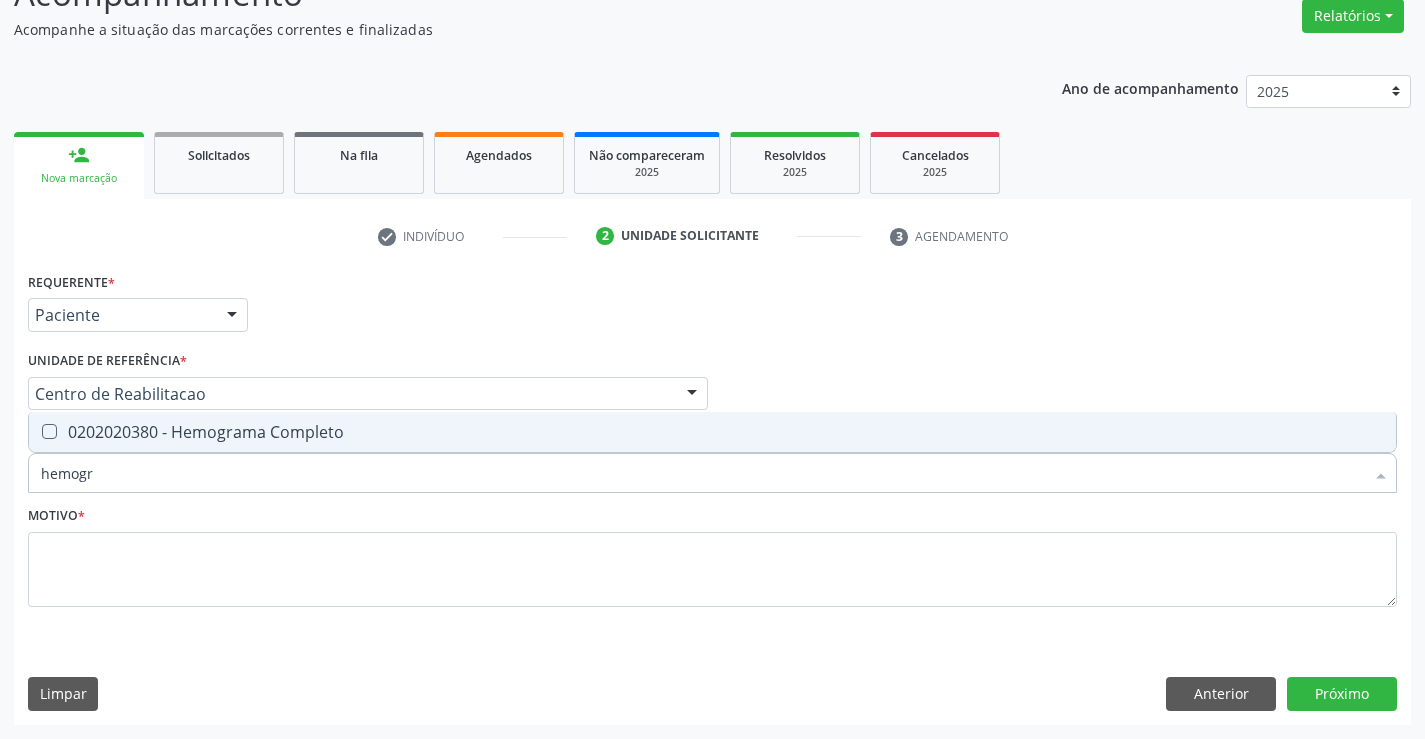 click on "0202020380 - Hemograma Completo" at bounding box center (712, 432) 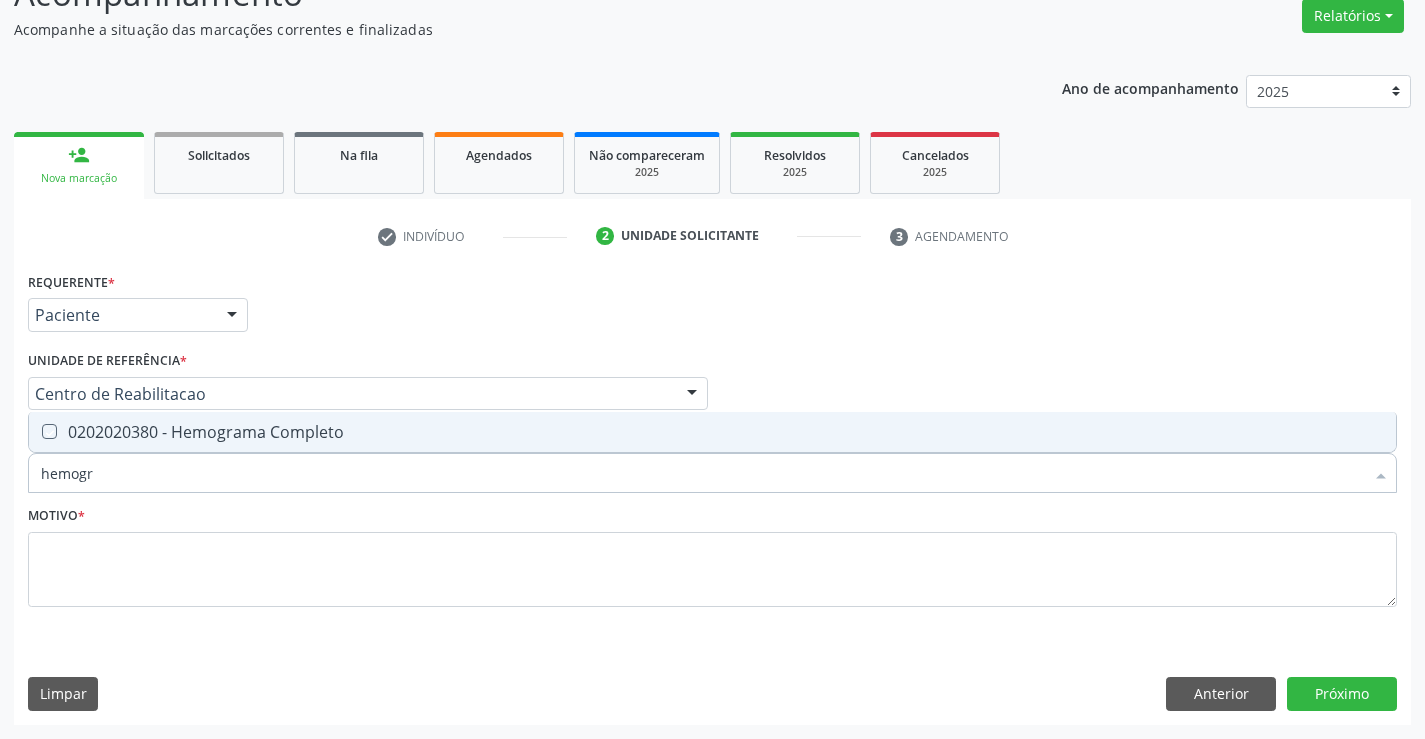 checkbox on "true" 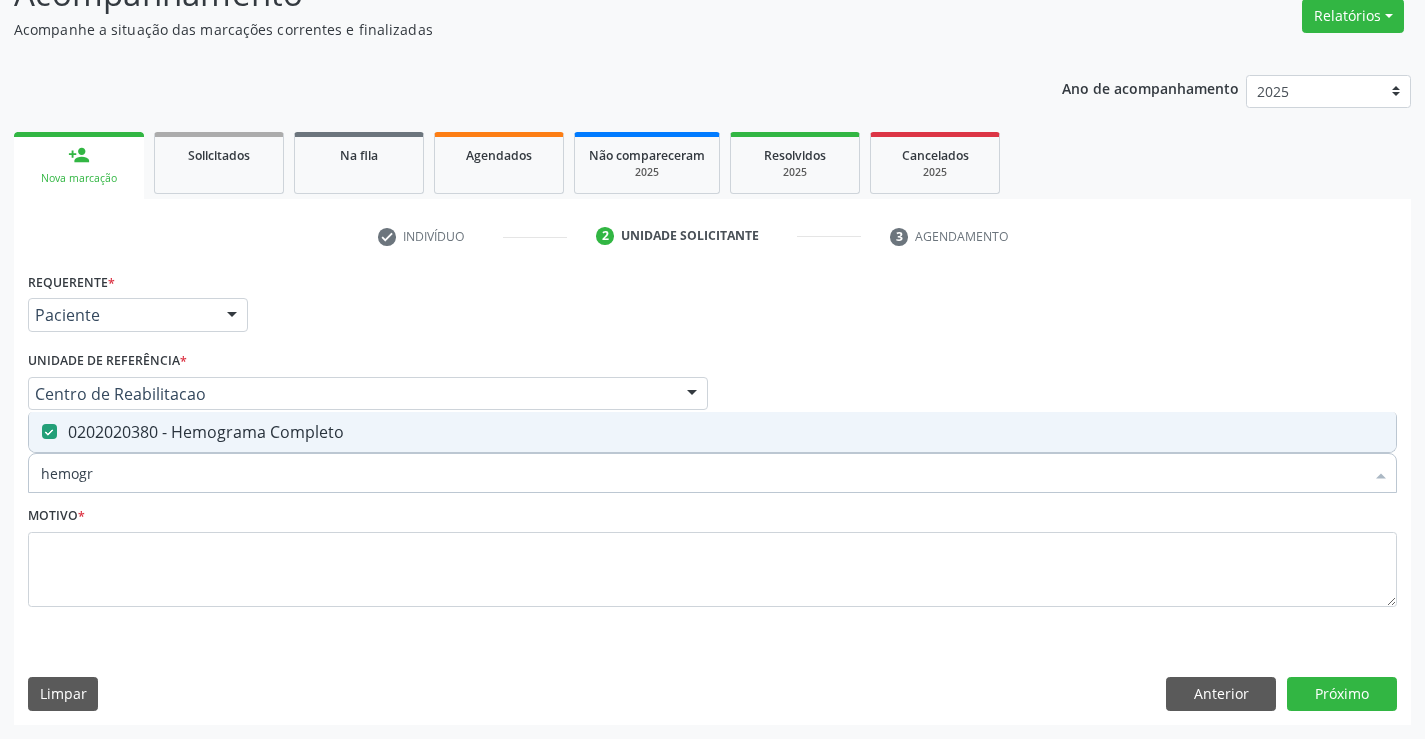drag, startPoint x: 99, startPoint y: 481, endPoint x: 0, endPoint y: 487, distance: 99.18165 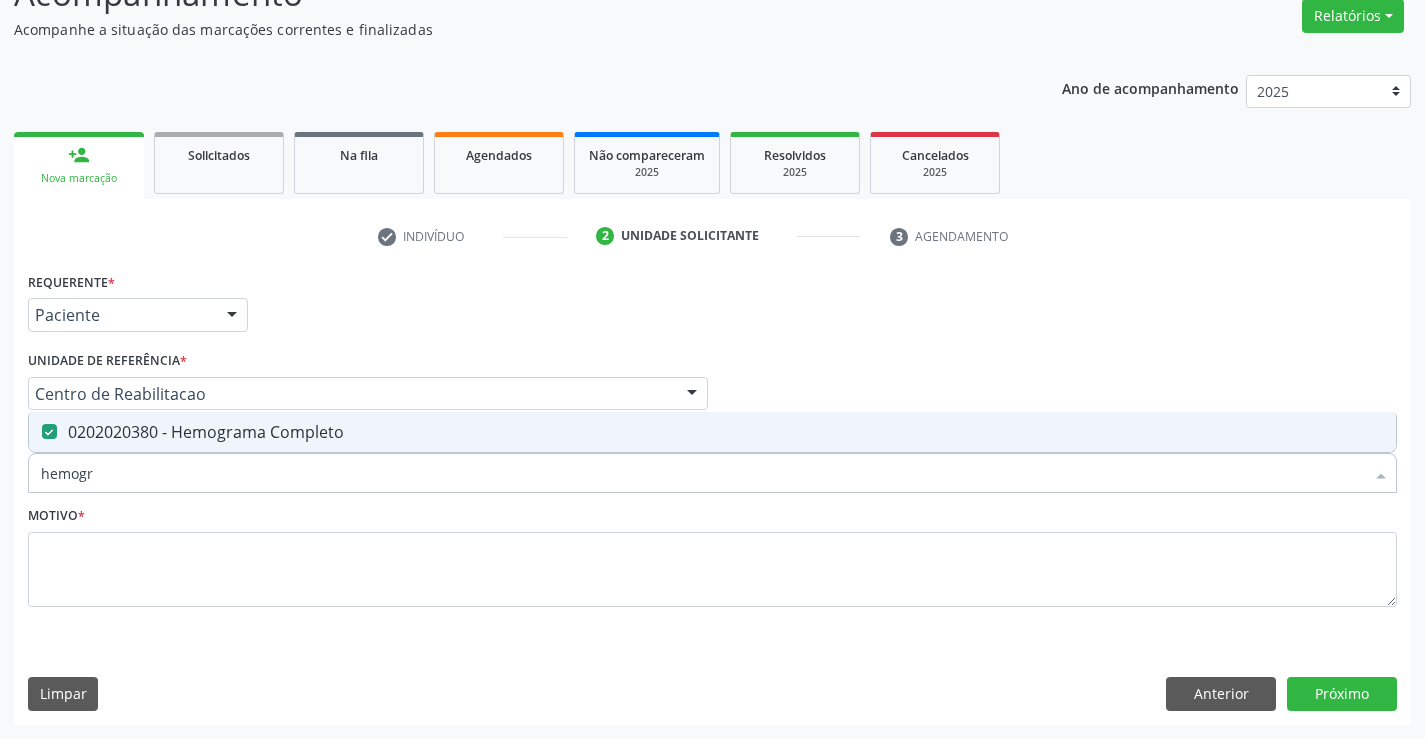 click on "CNS: [CARD_NUMBER] CPF: [CPF] Nascimento: [DATE]" at bounding box center (712, 341) 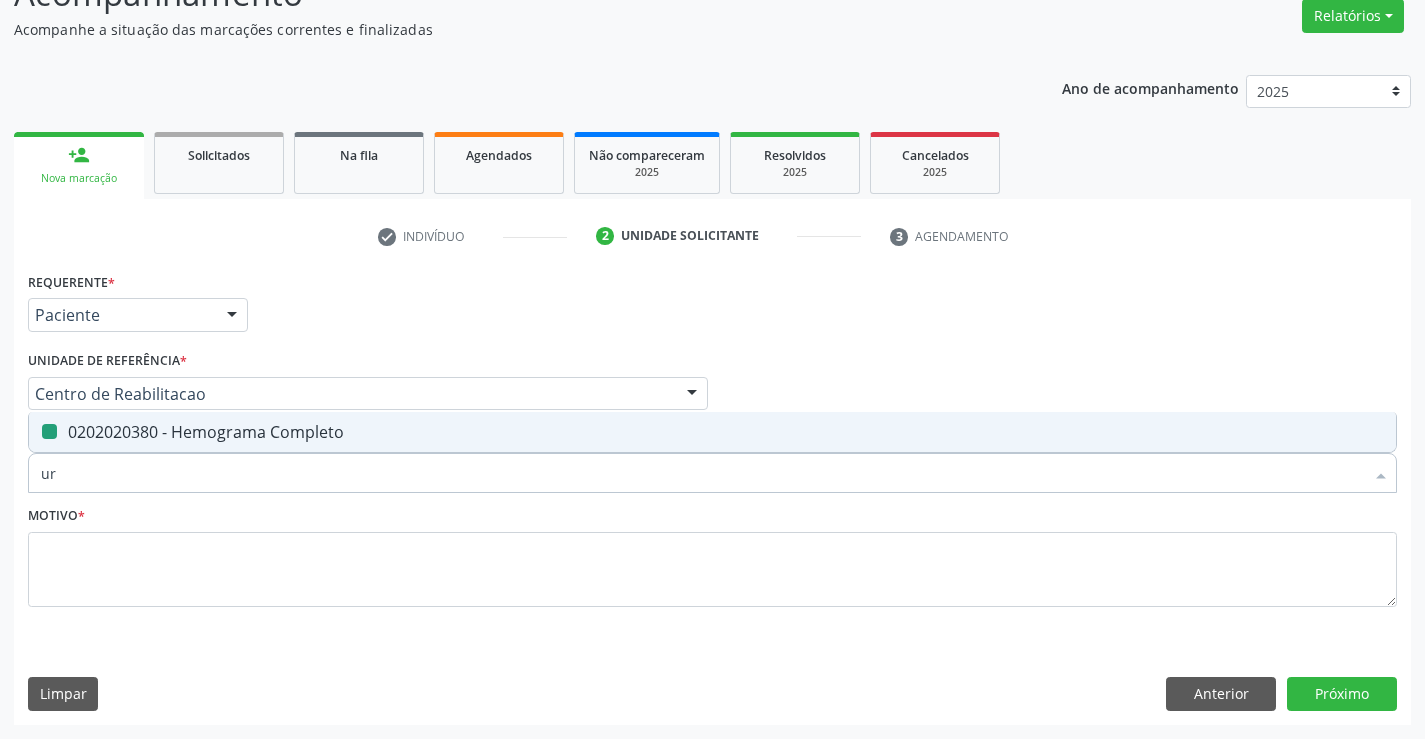 type on "uri" 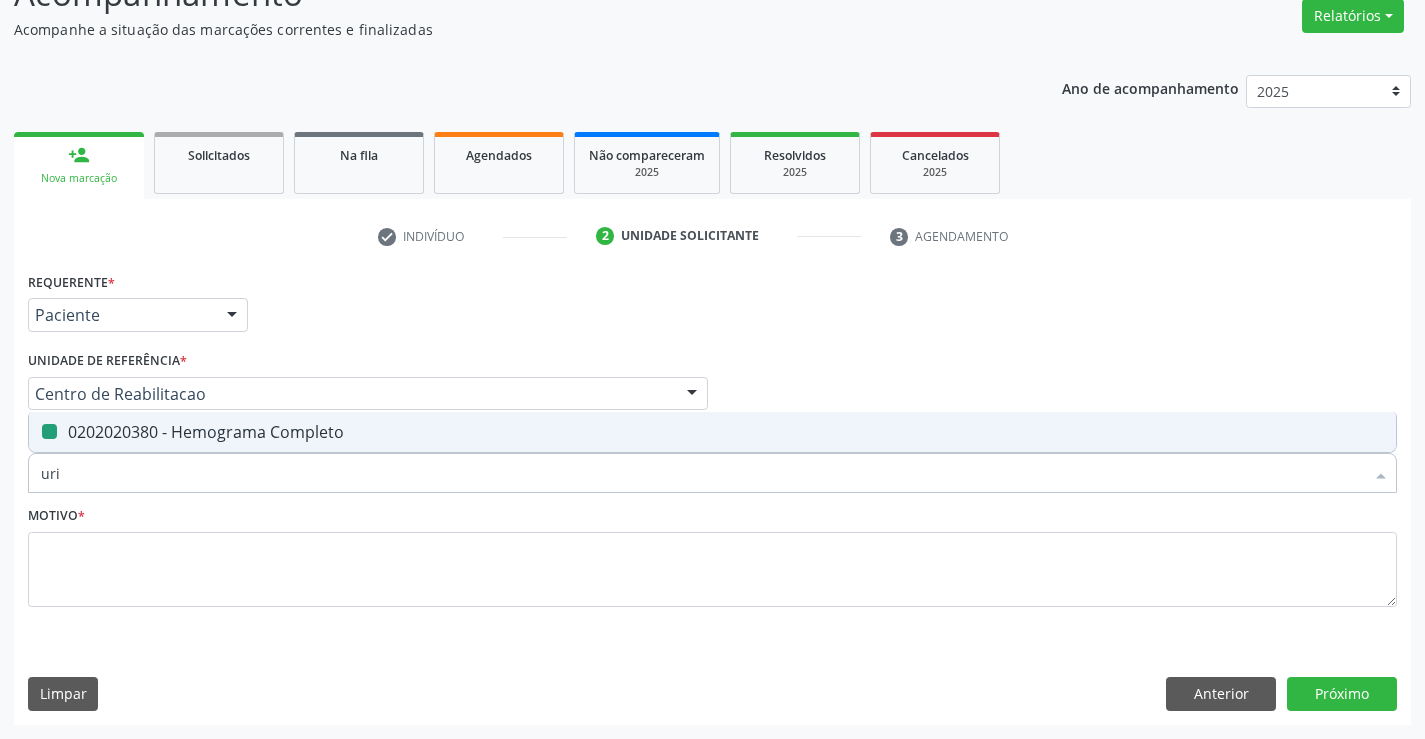 checkbox on "false" 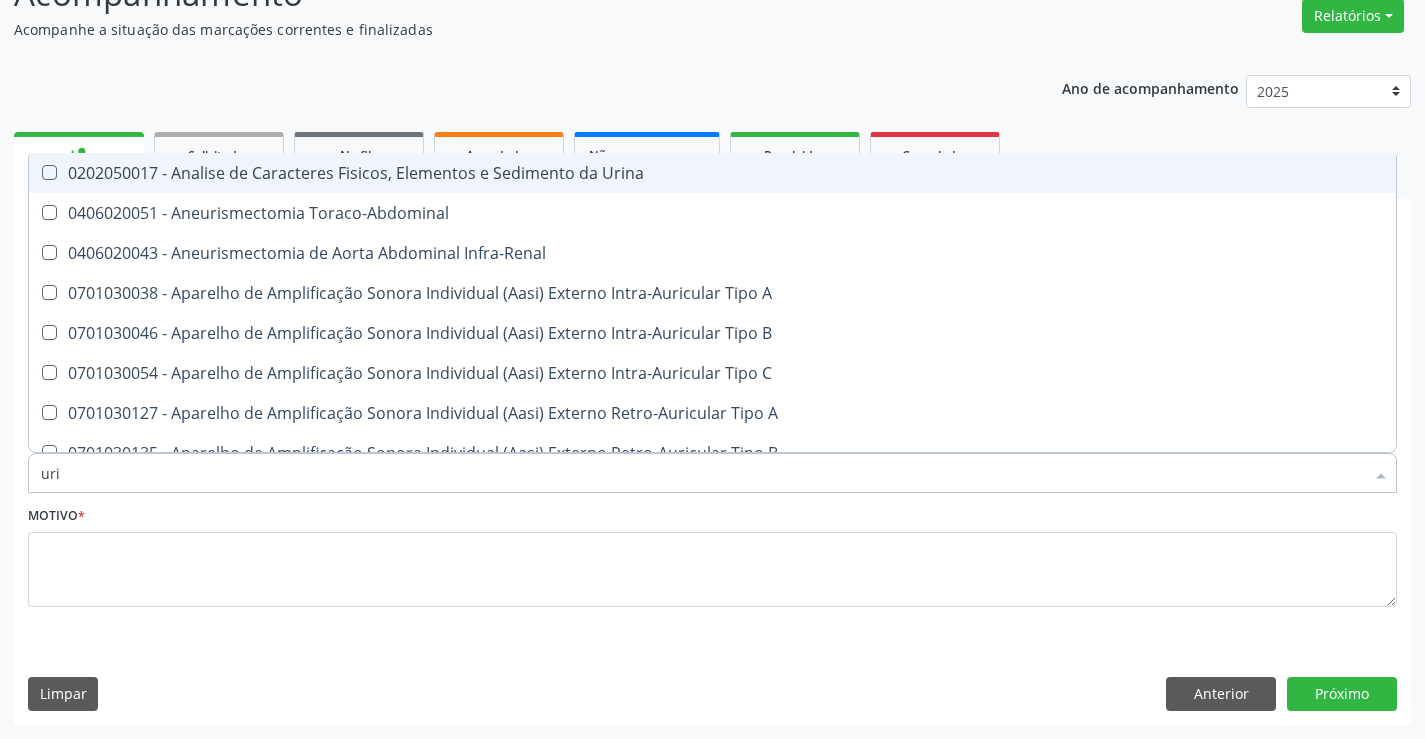 type on "urin" 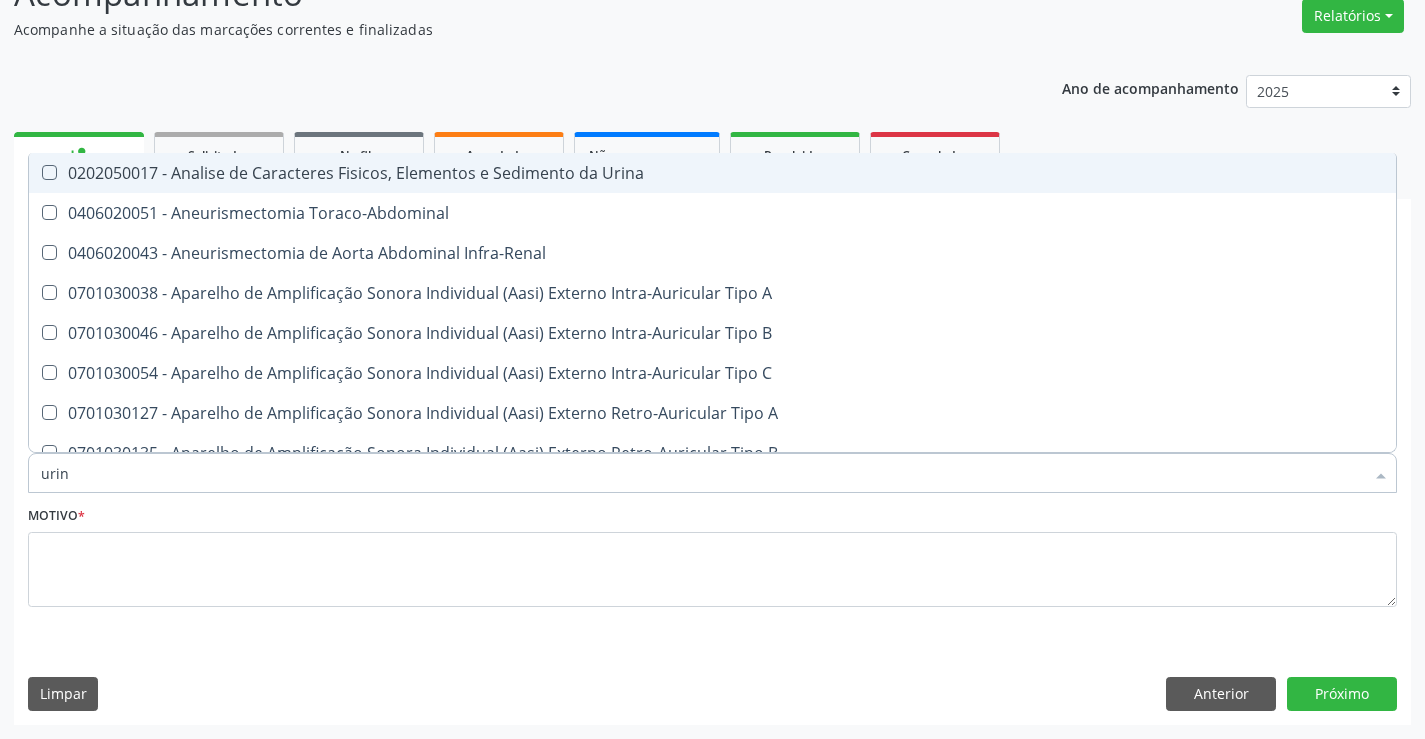 checkbox on "false" 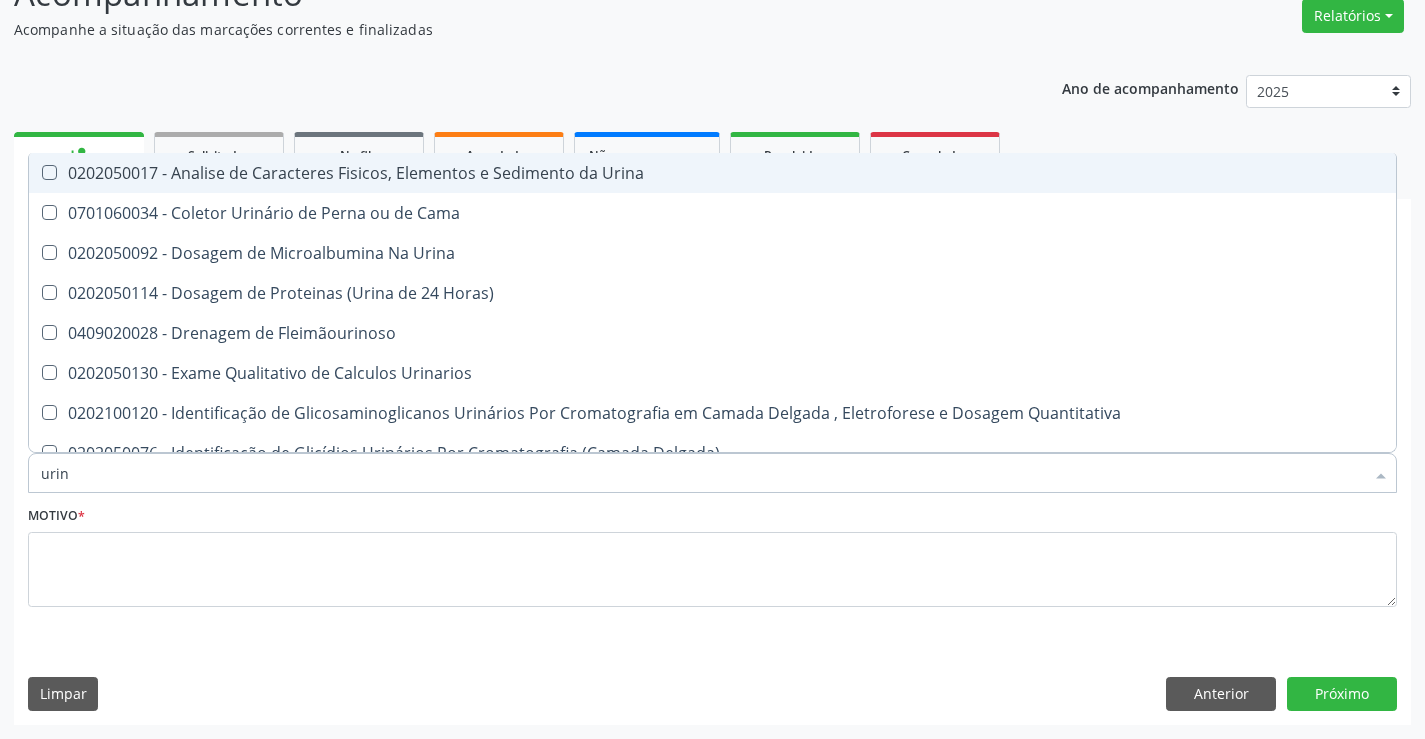 type on "urina" 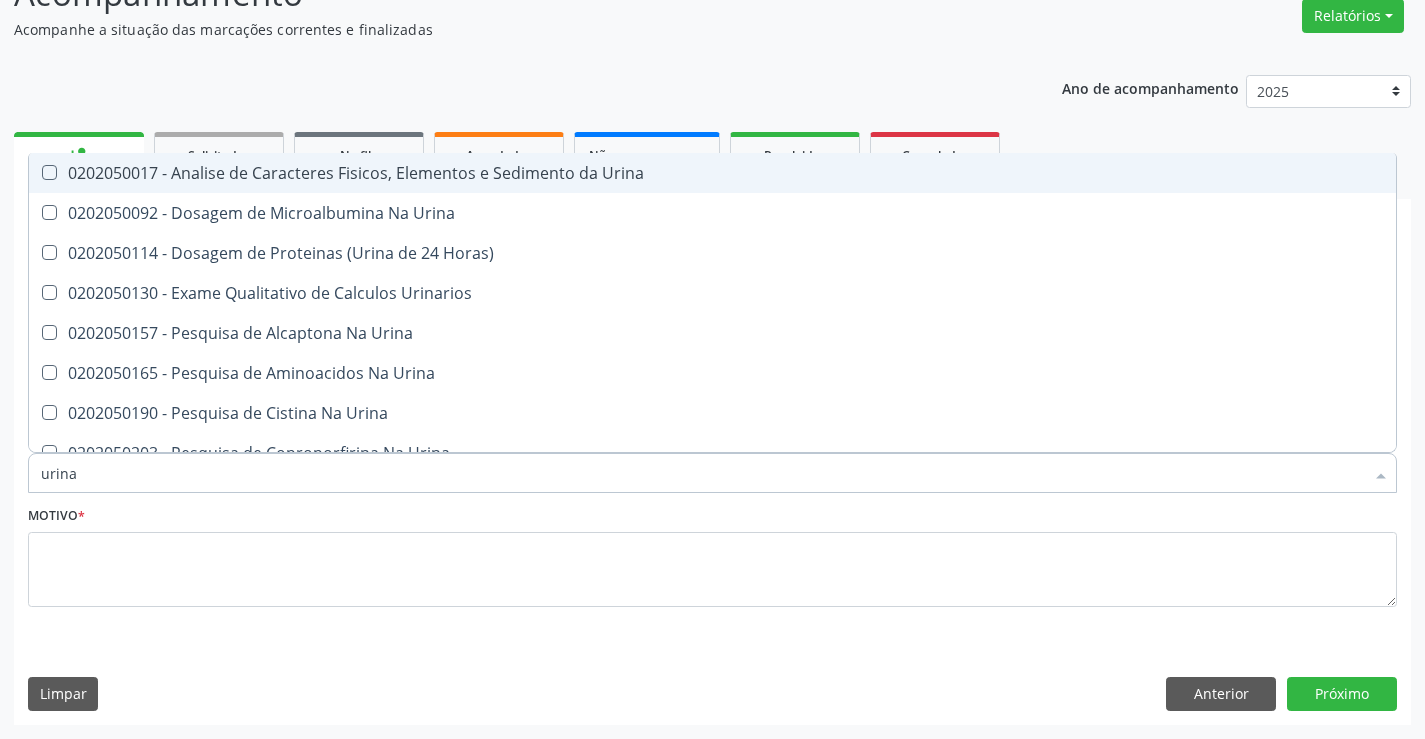 click on "0202050017 - Analise de Caracteres Fisicos, Elementos e Sedimento da Urina" at bounding box center [712, 173] 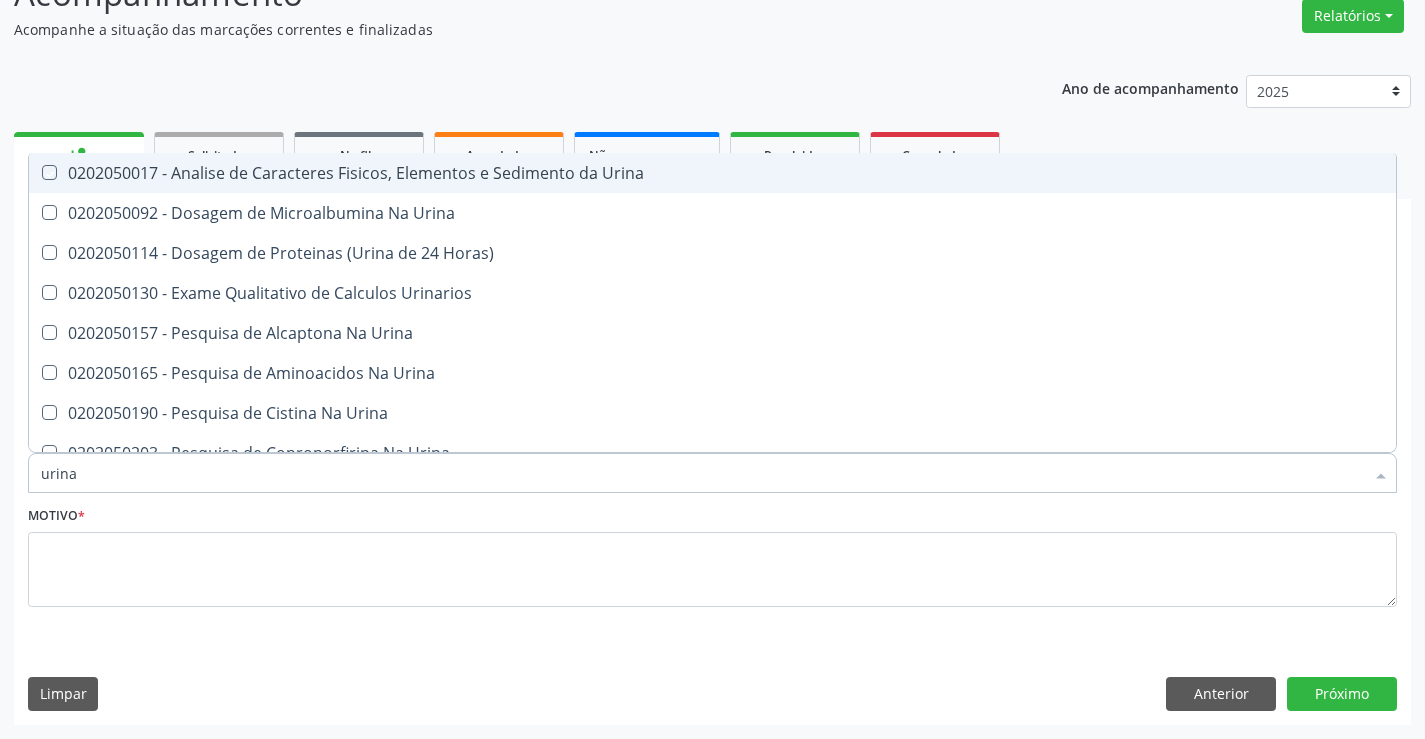 checkbox on "true" 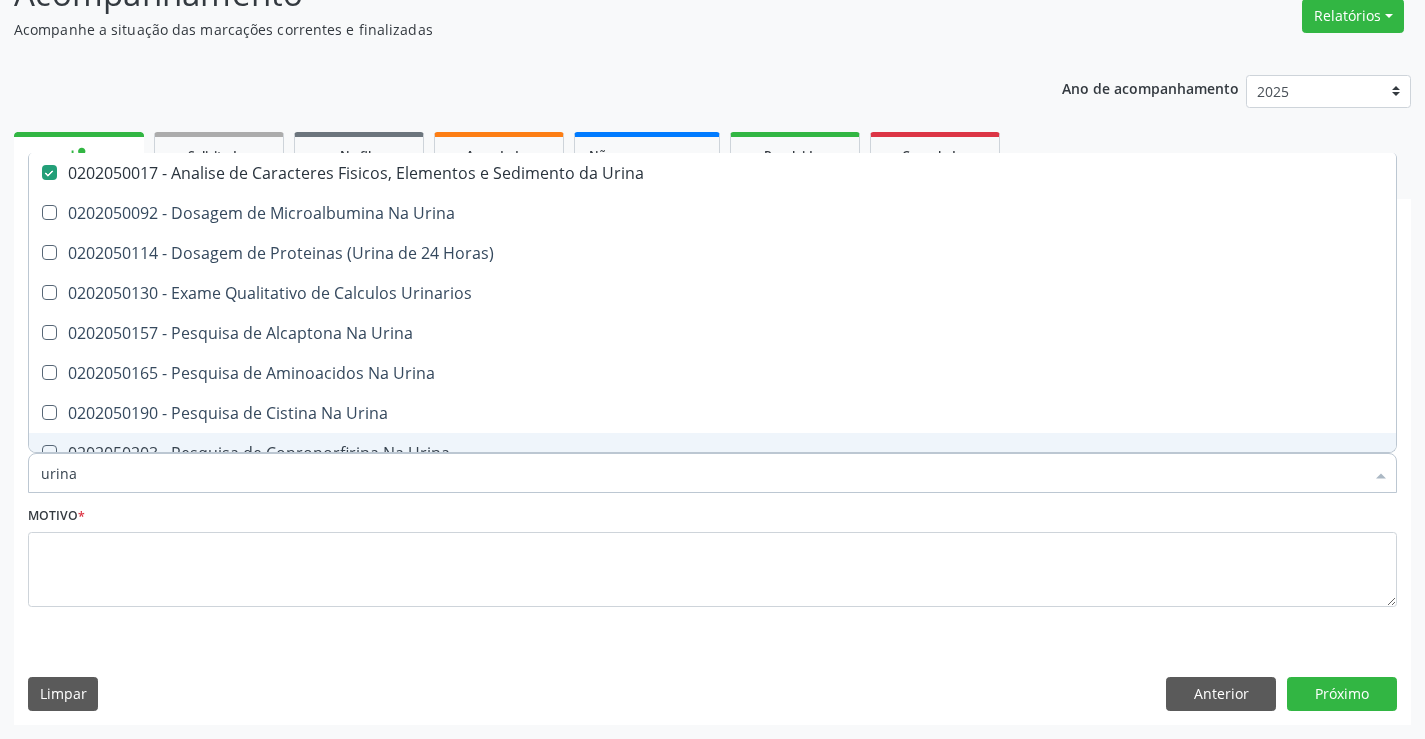 drag, startPoint x: 52, startPoint y: 470, endPoint x: 0, endPoint y: 465, distance: 52.23983 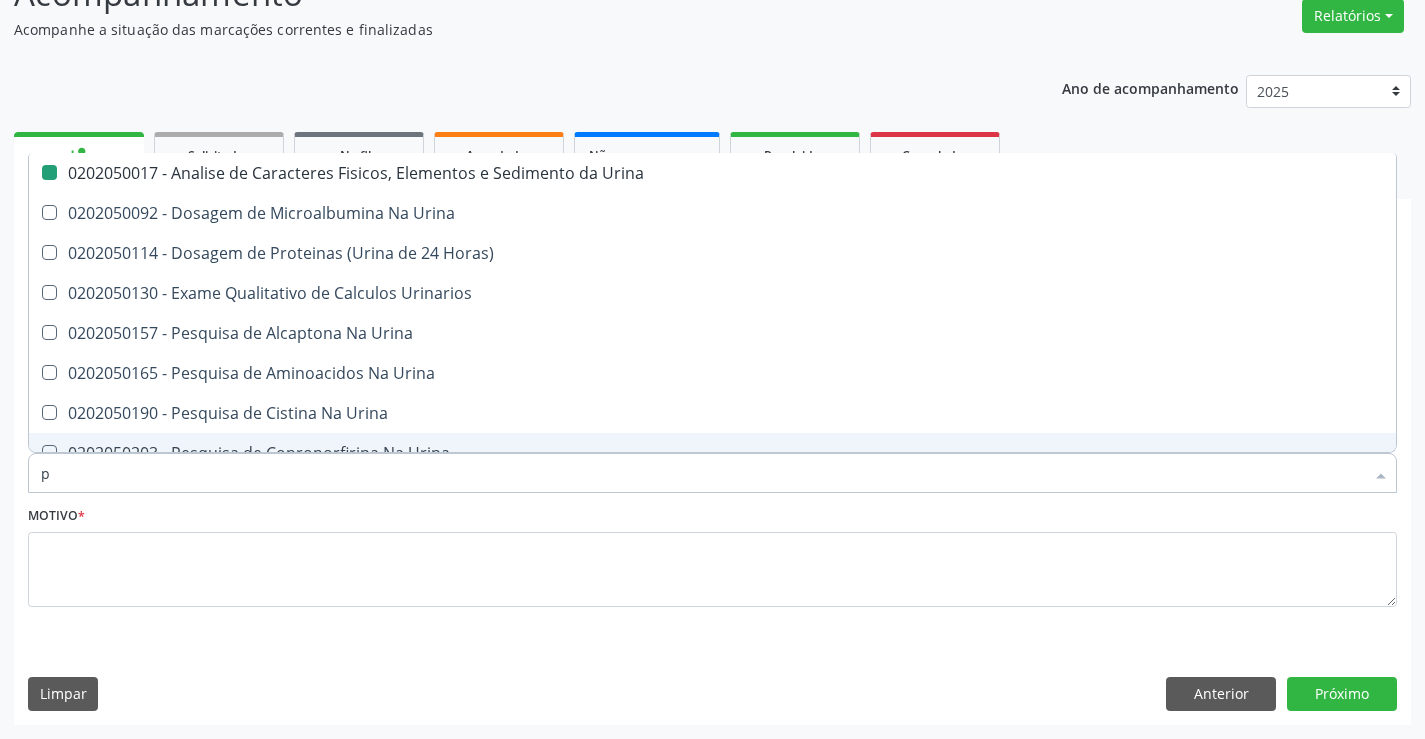 type on "pa" 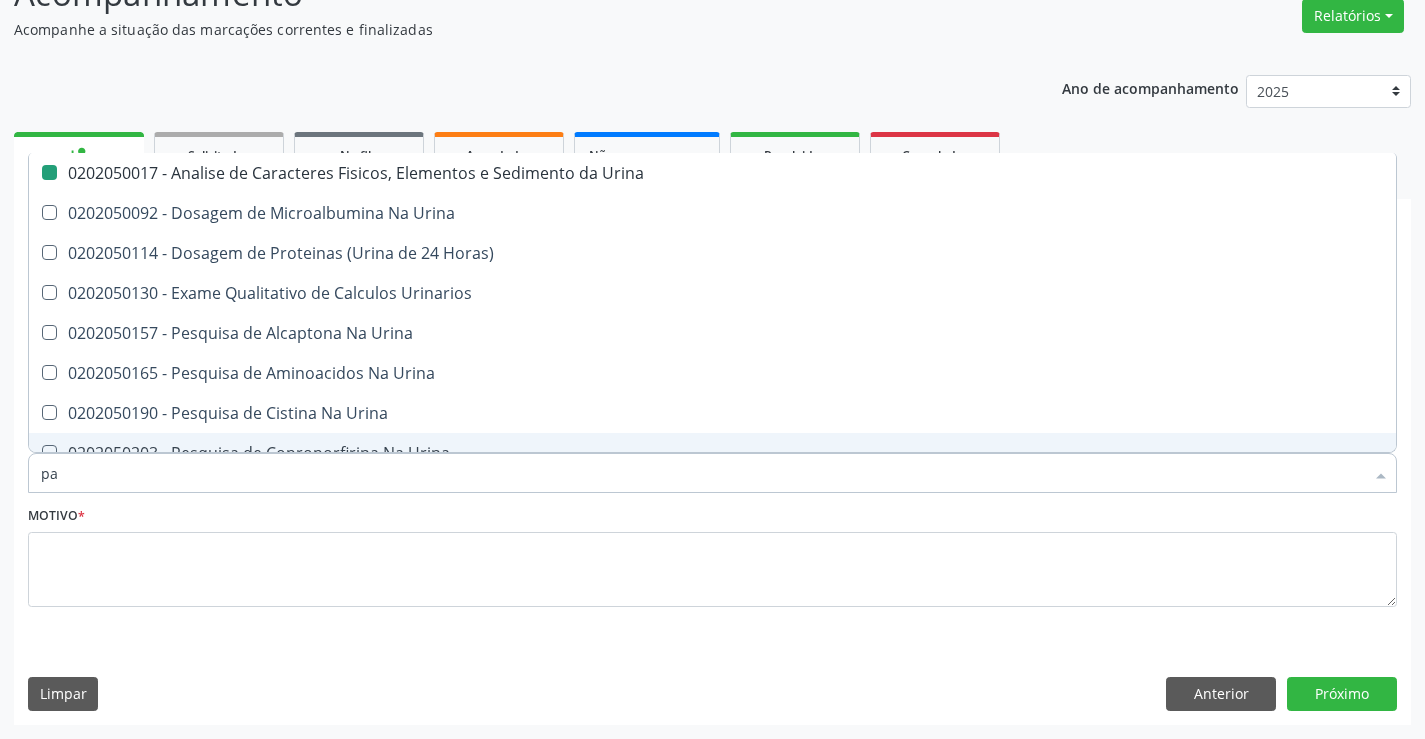 checkbox on "false" 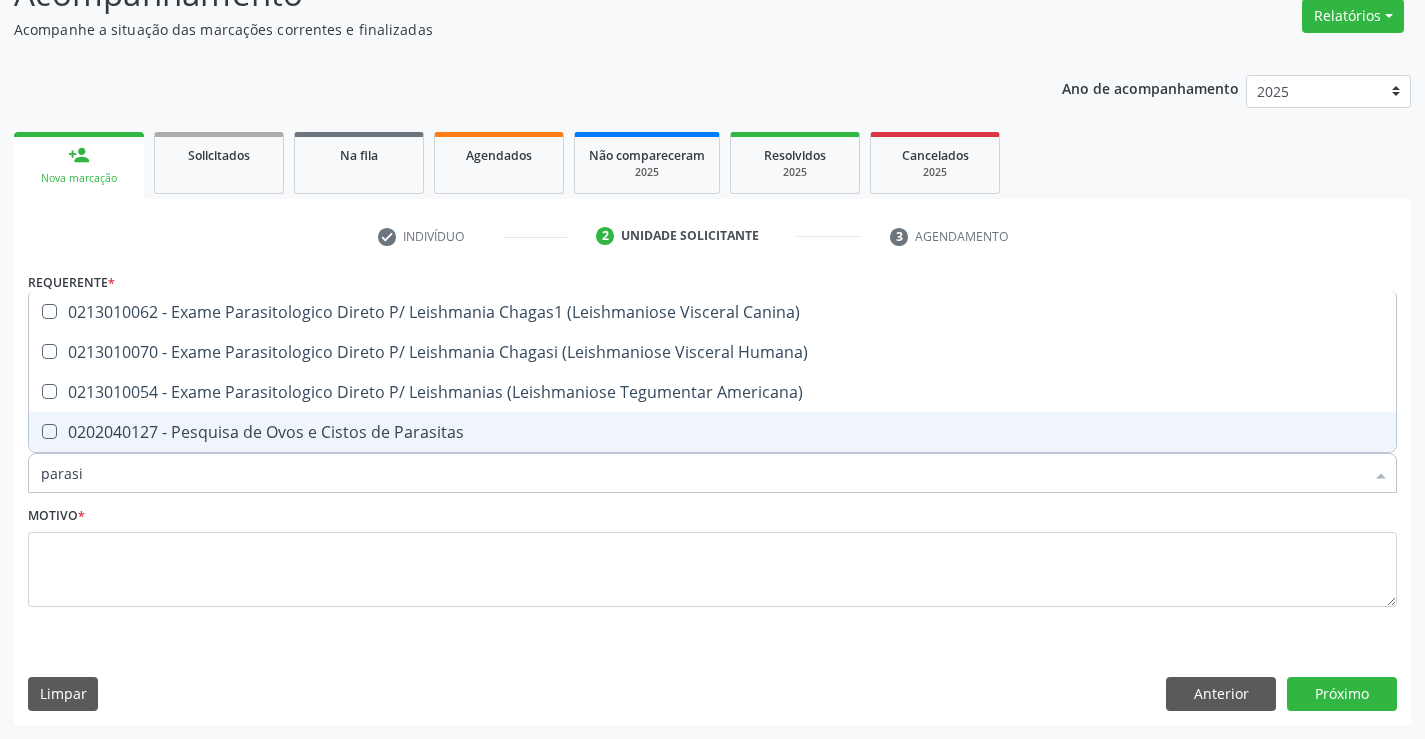 type on "parasit" 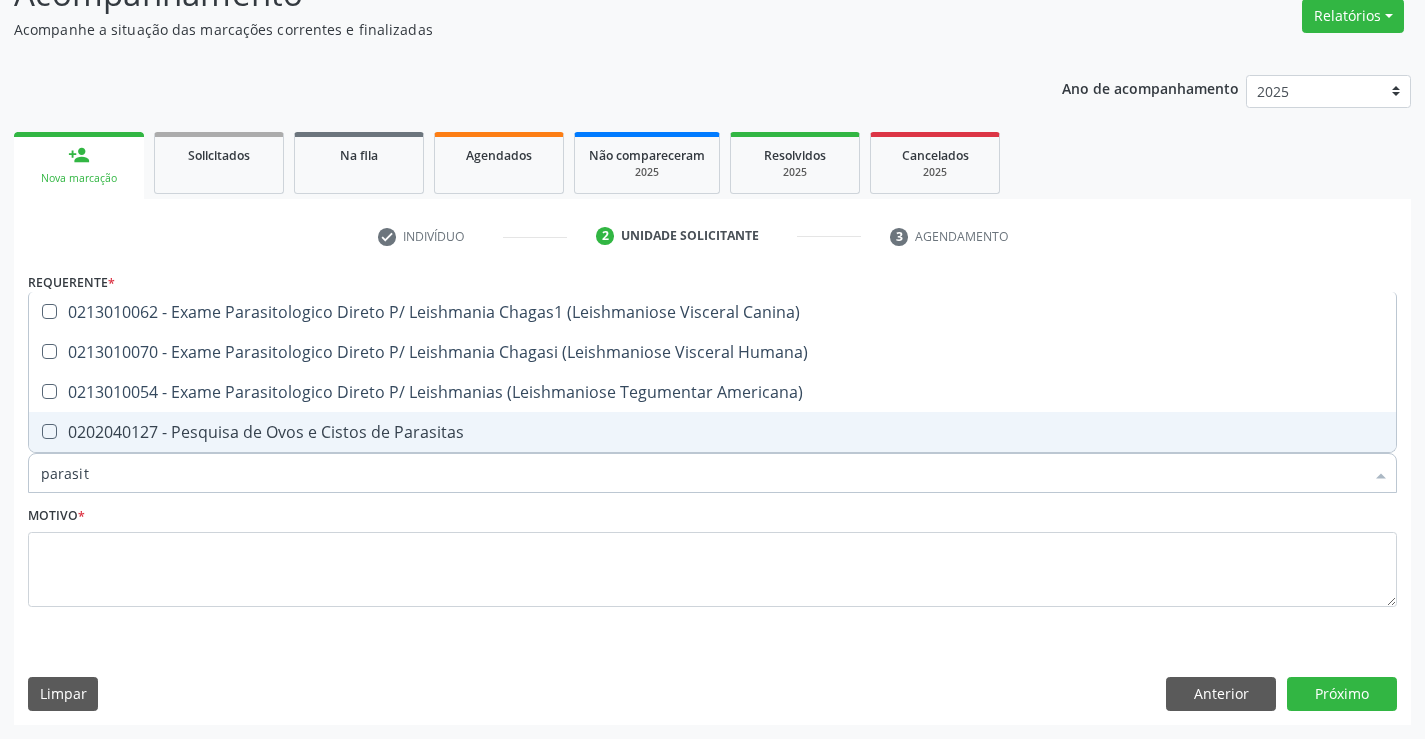 click on "0202040127 - Pesquisa de Ovos e Cistos de Parasitas" at bounding box center (712, 432) 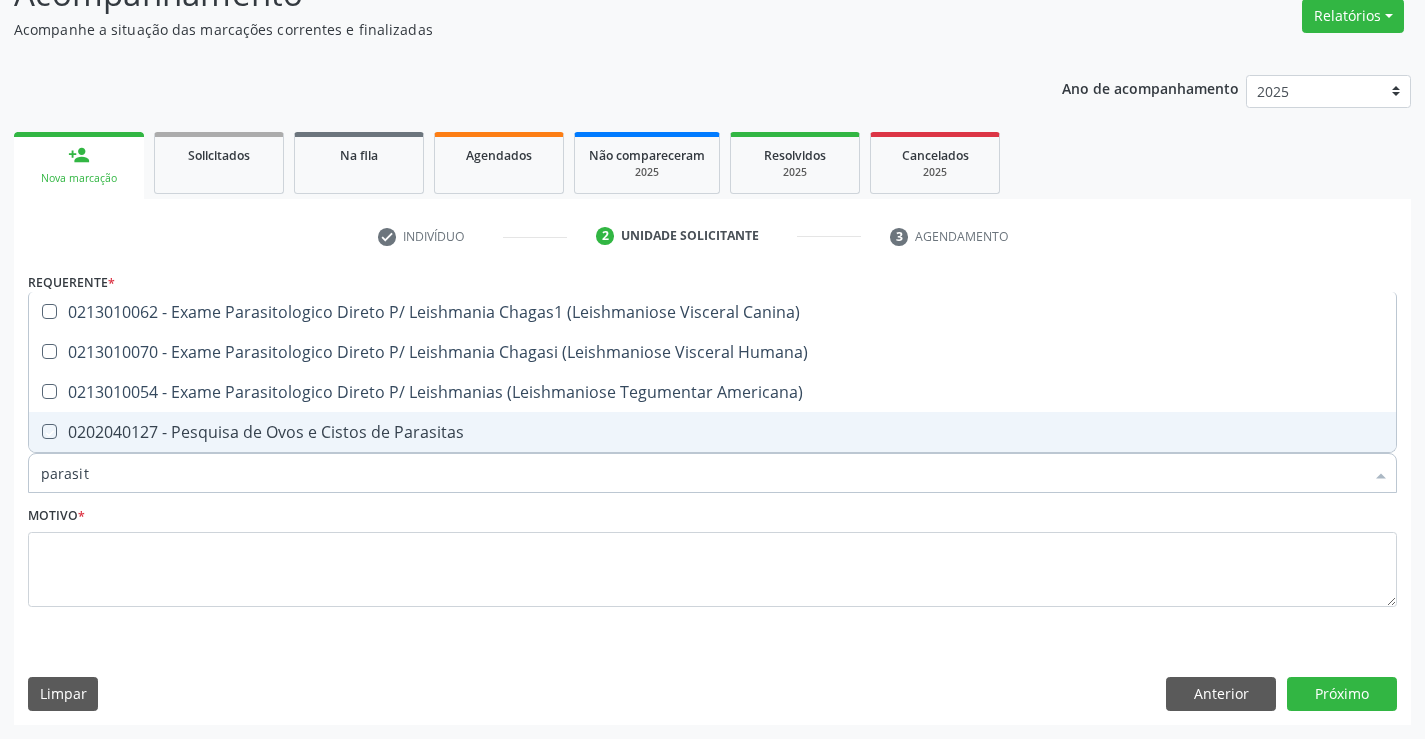 checkbox on "true" 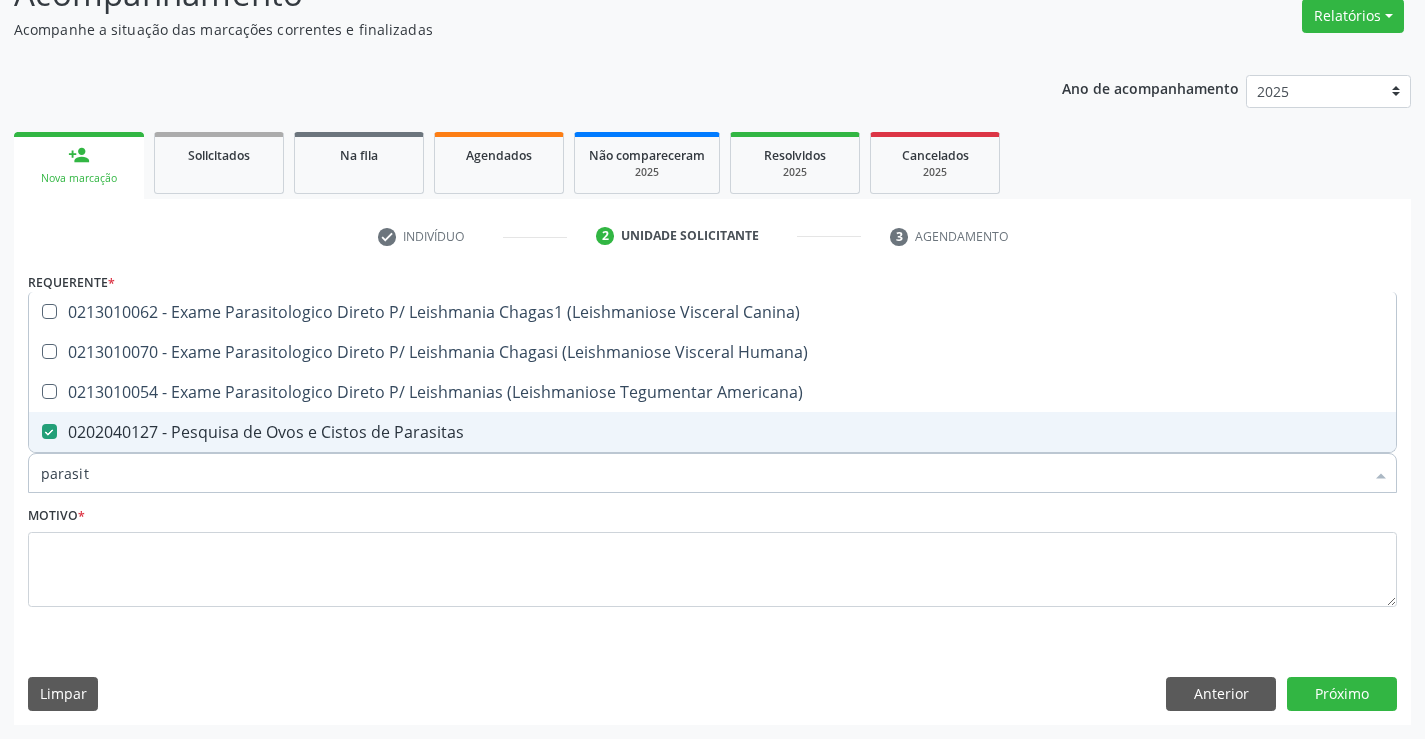 type on "parasit" 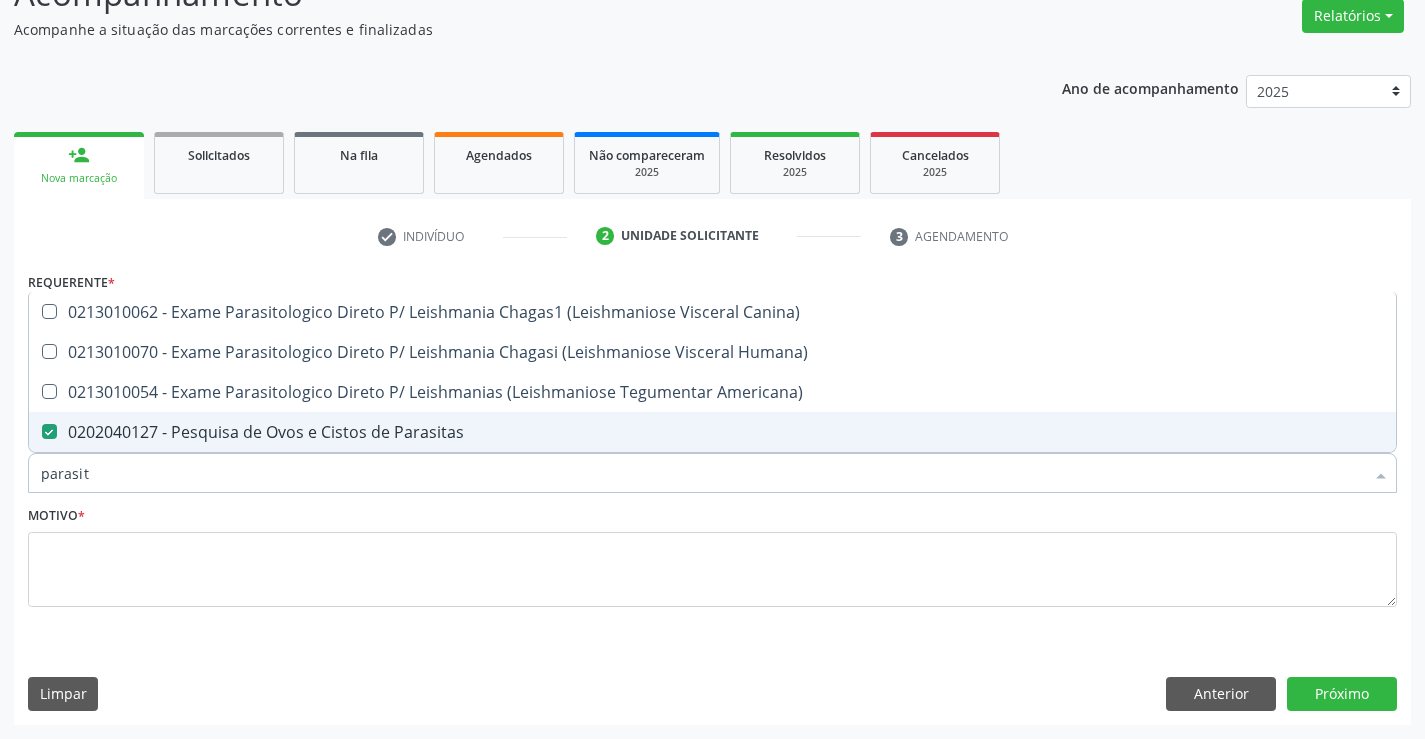 drag, startPoint x: 97, startPoint y: 496, endPoint x: 84, endPoint y: 491, distance: 13.928389 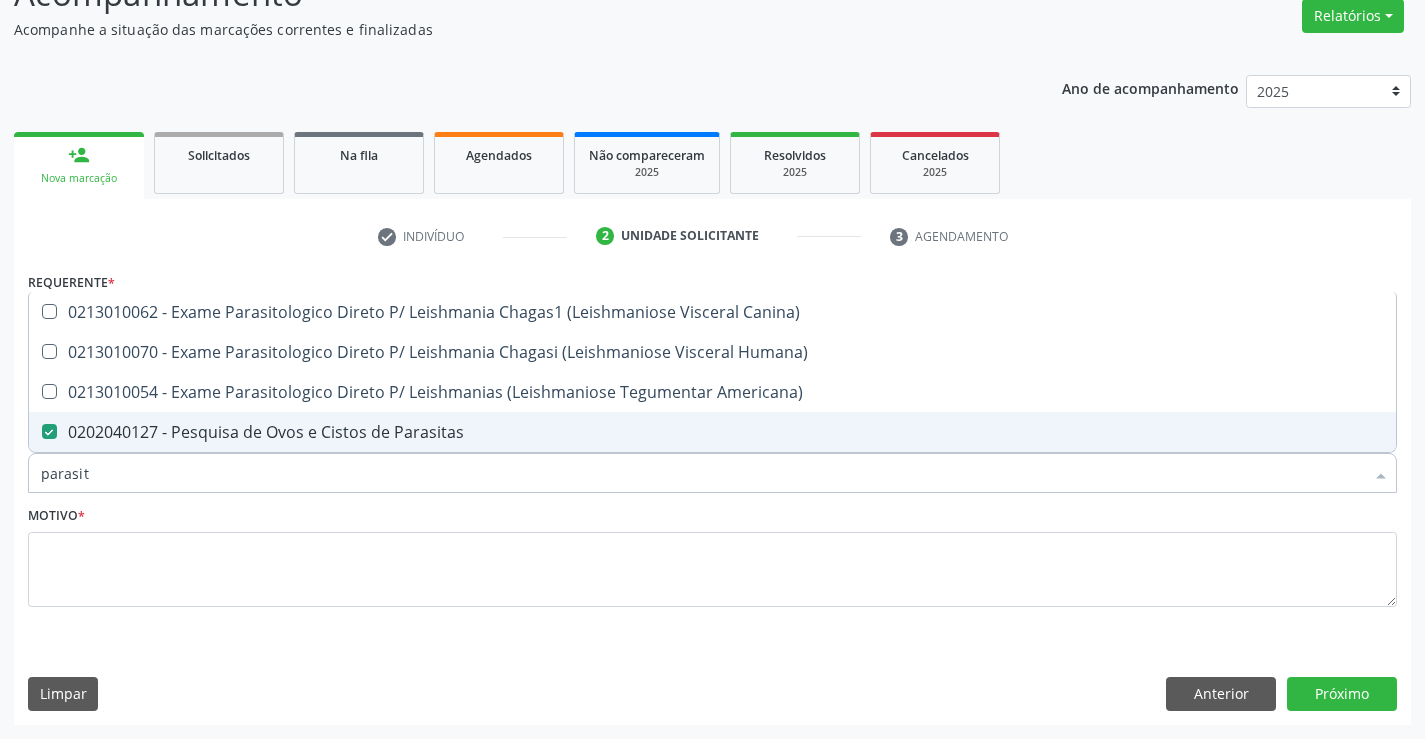 type 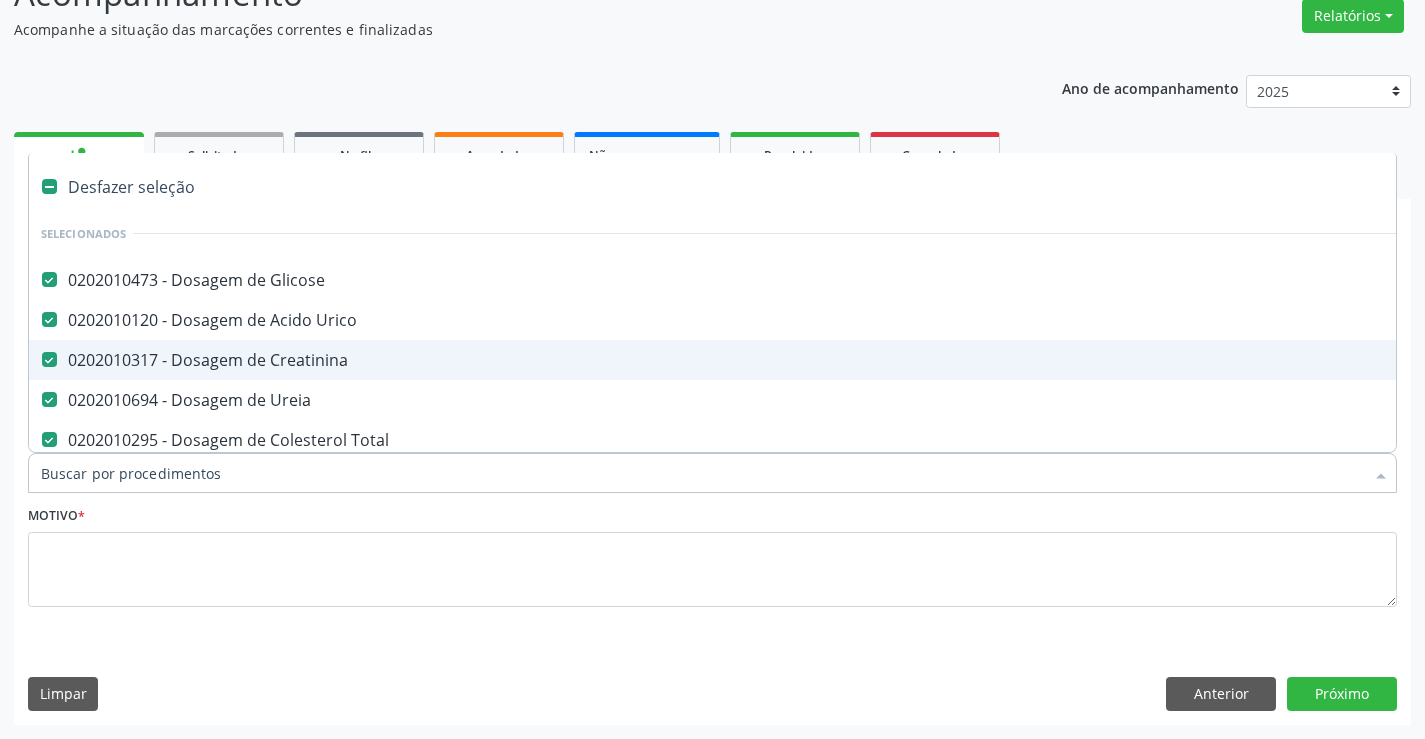 drag, startPoint x: 84, startPoint y: 491, endPoint x: 102, endPoint y: 479, distance: 21.633308 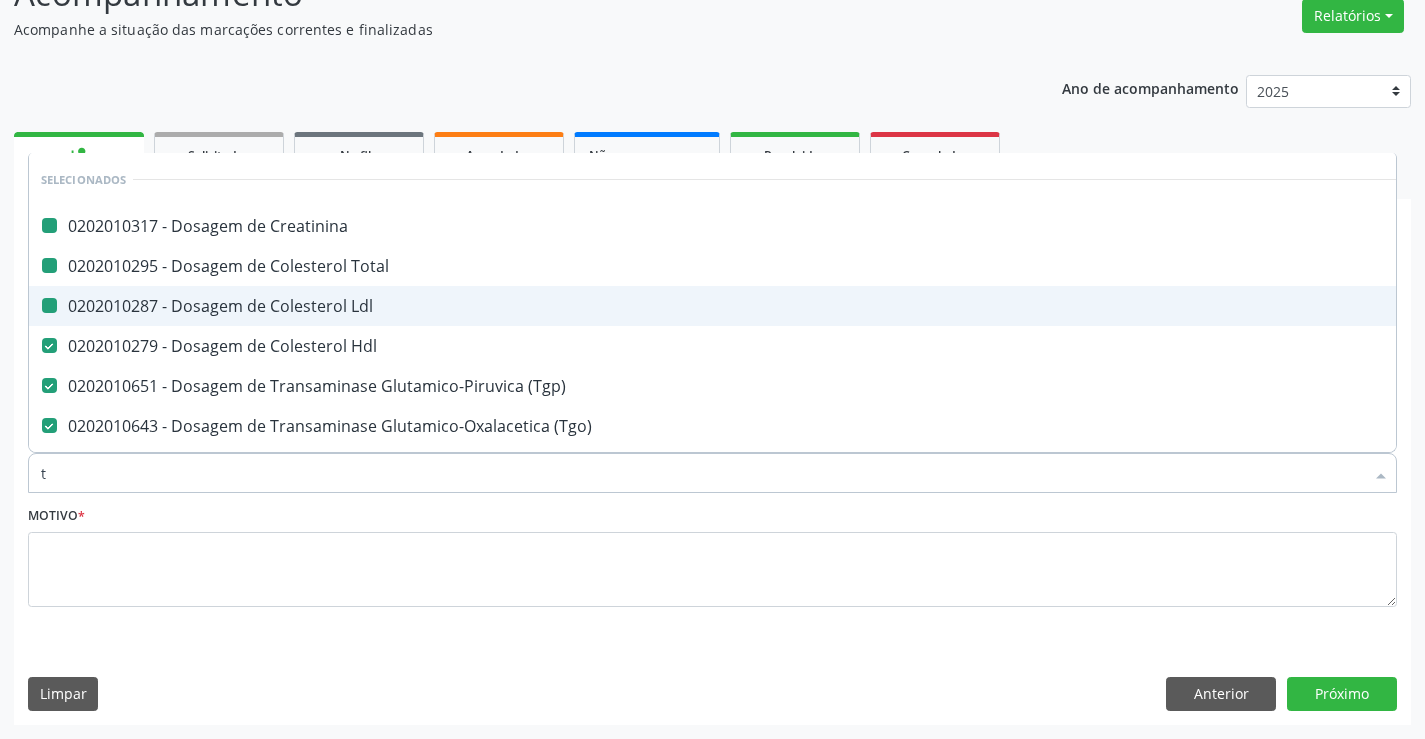 type on "t3" 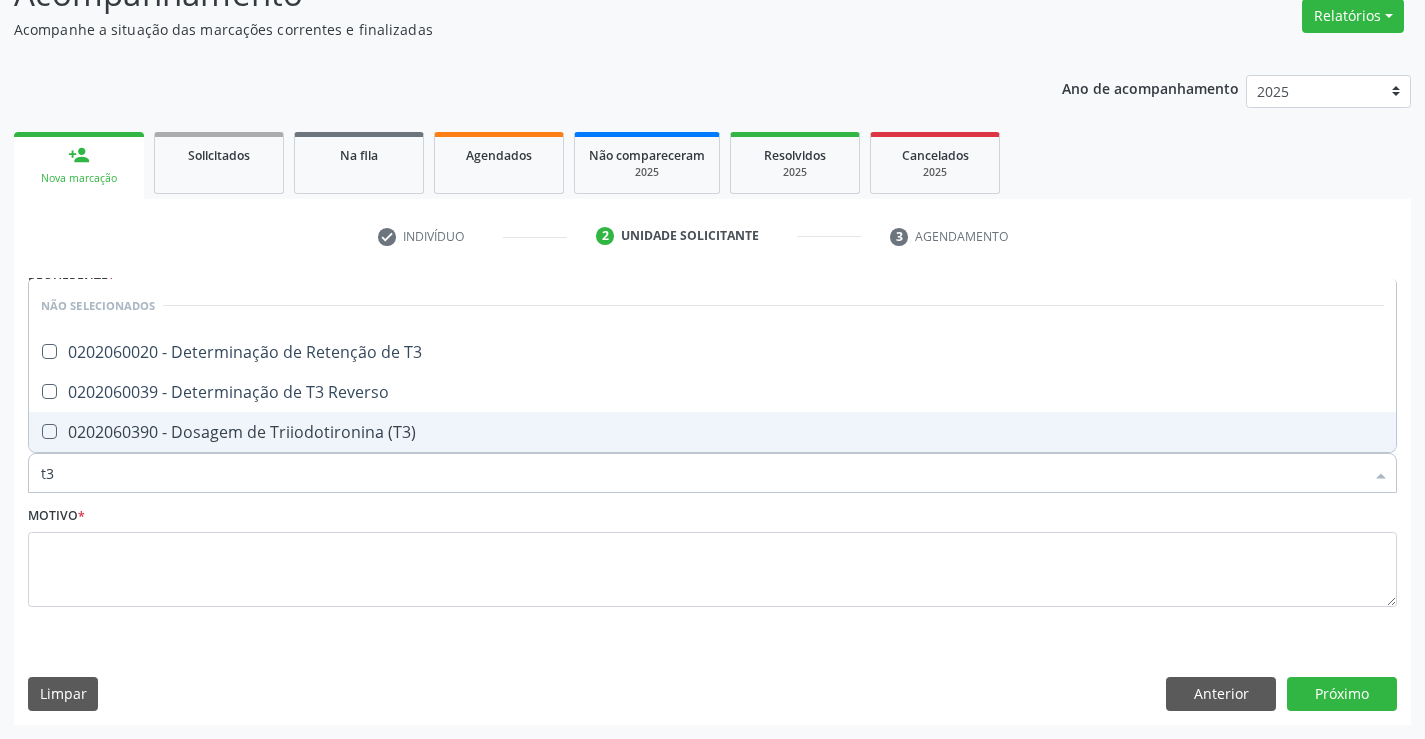 click on "0202060390 - Dosagem de Triiodotironina (T3)" at bounding box center (712, 432) 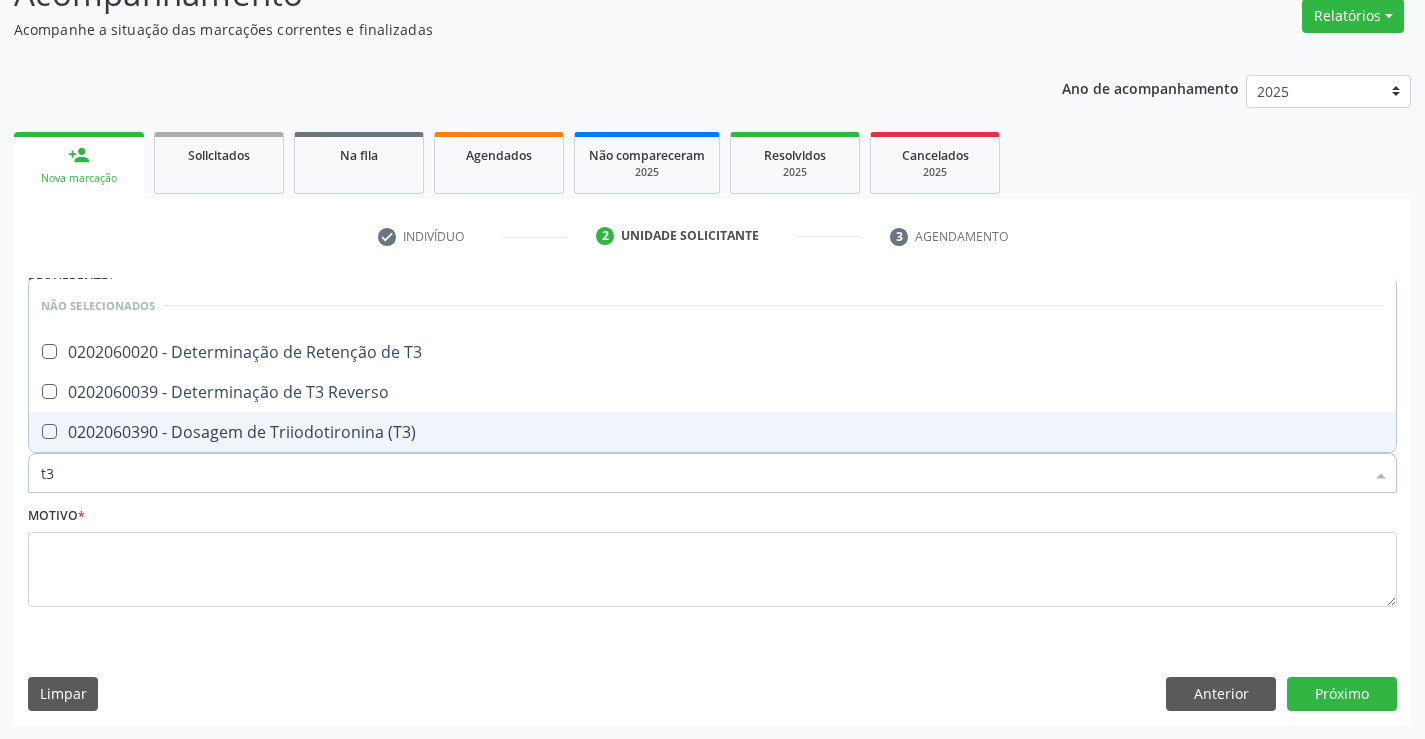 checkbox on "true" 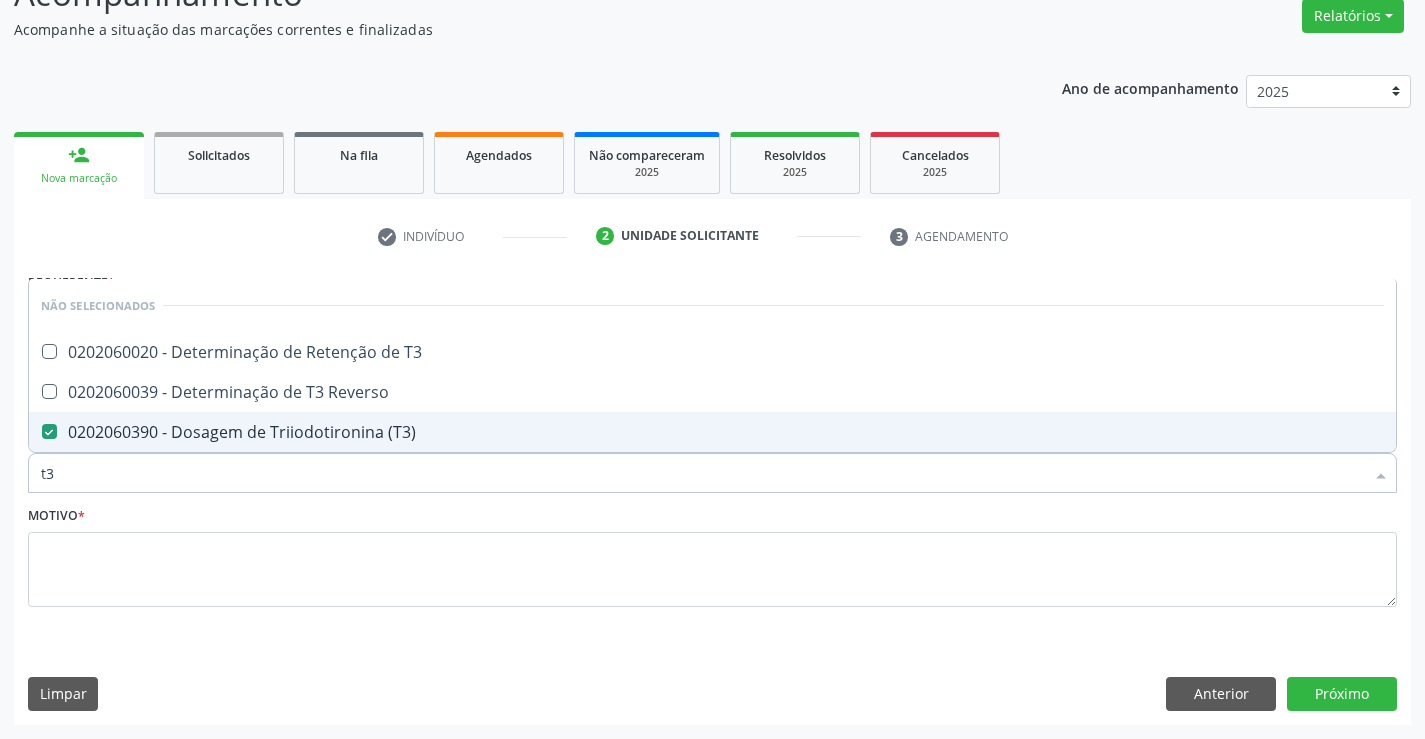 type on "t" 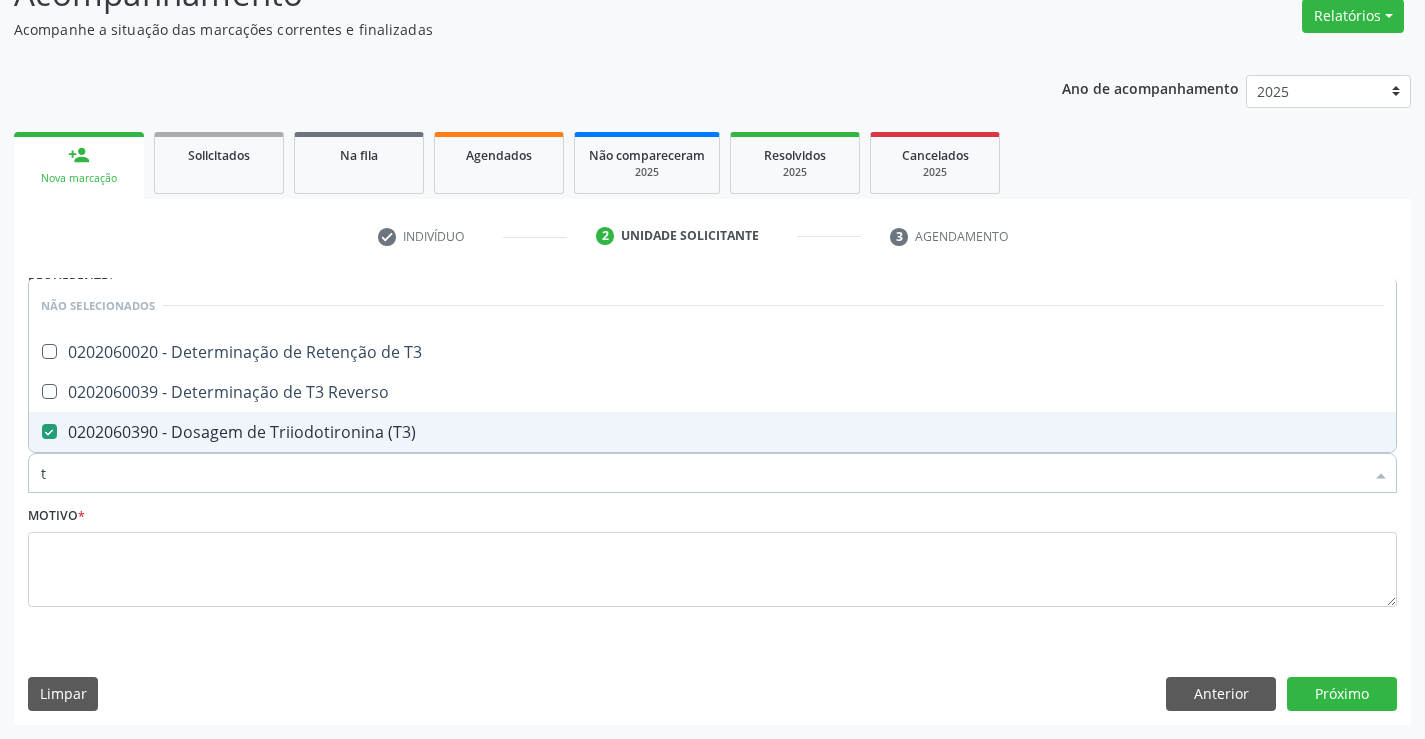 checkbox on "true" 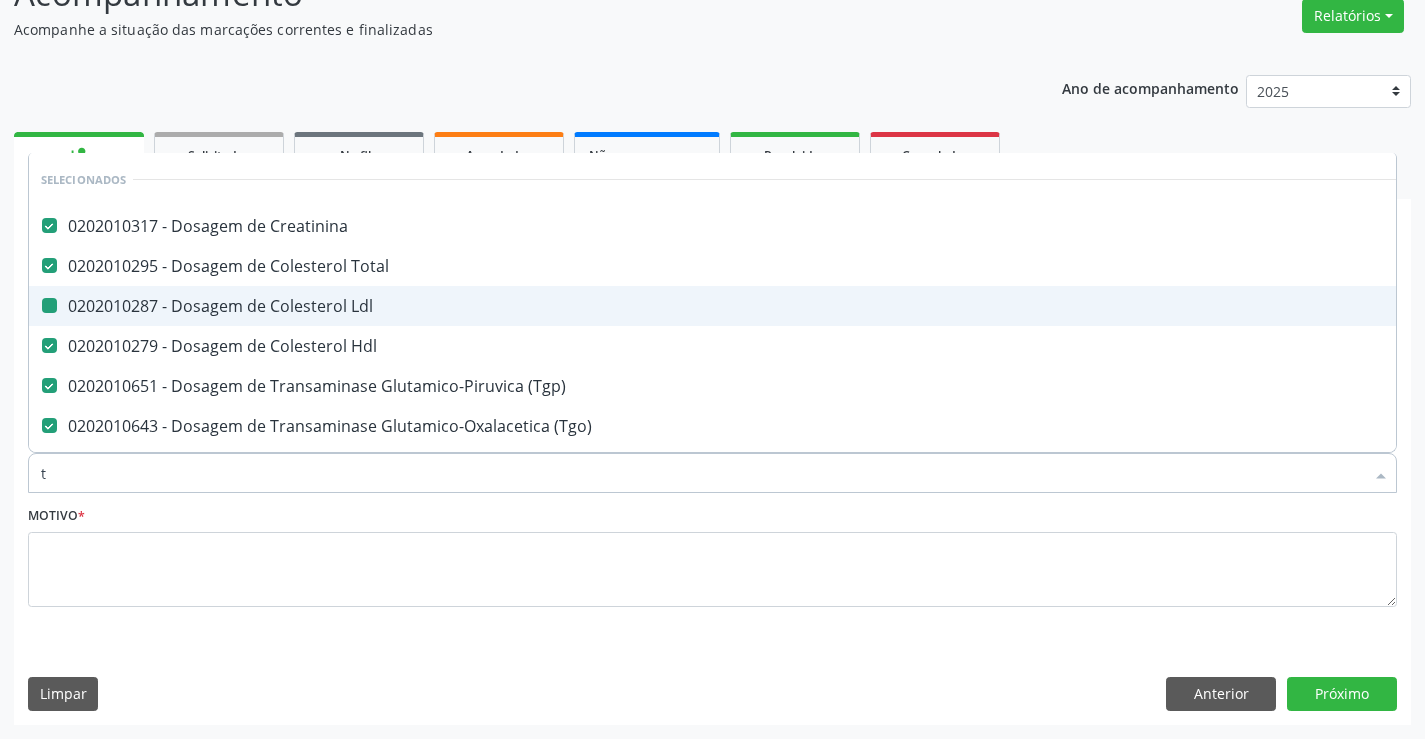 type on "t4" 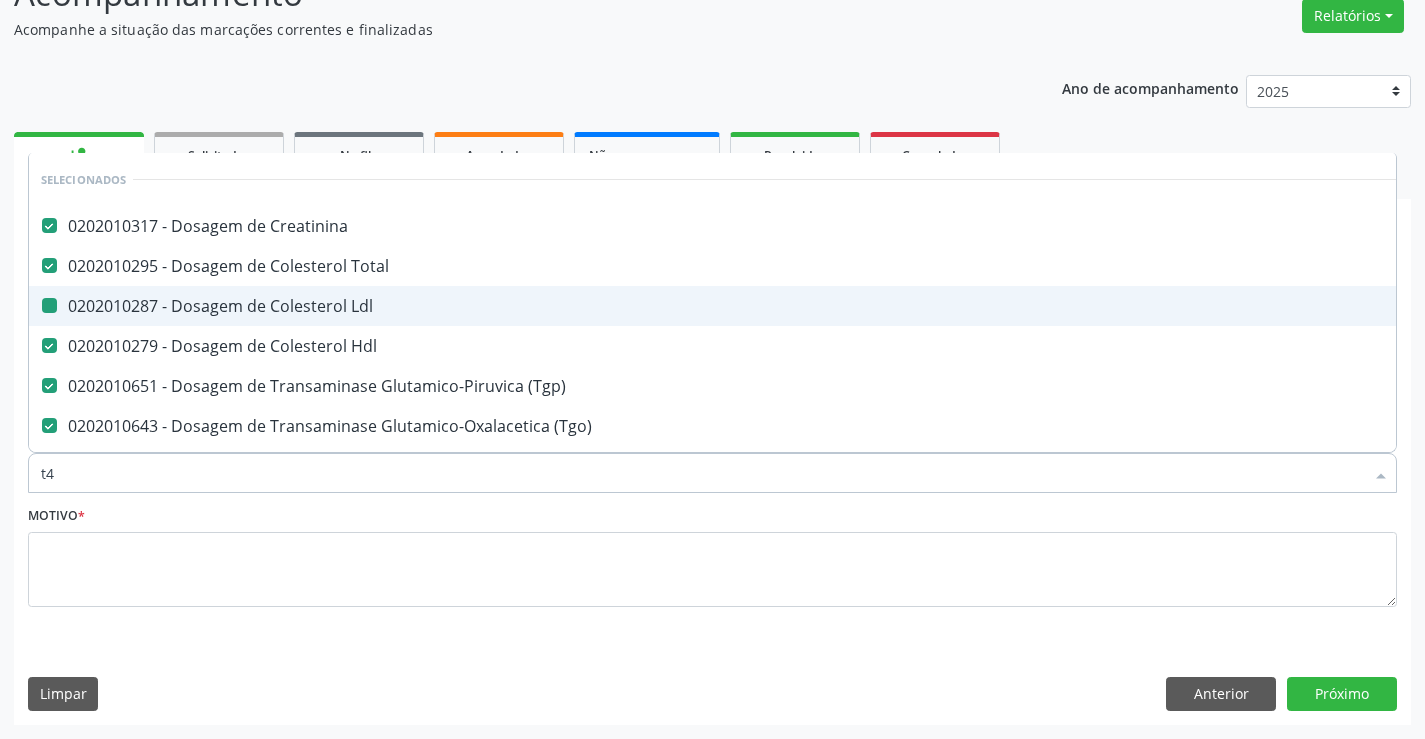 checkbox on "false" 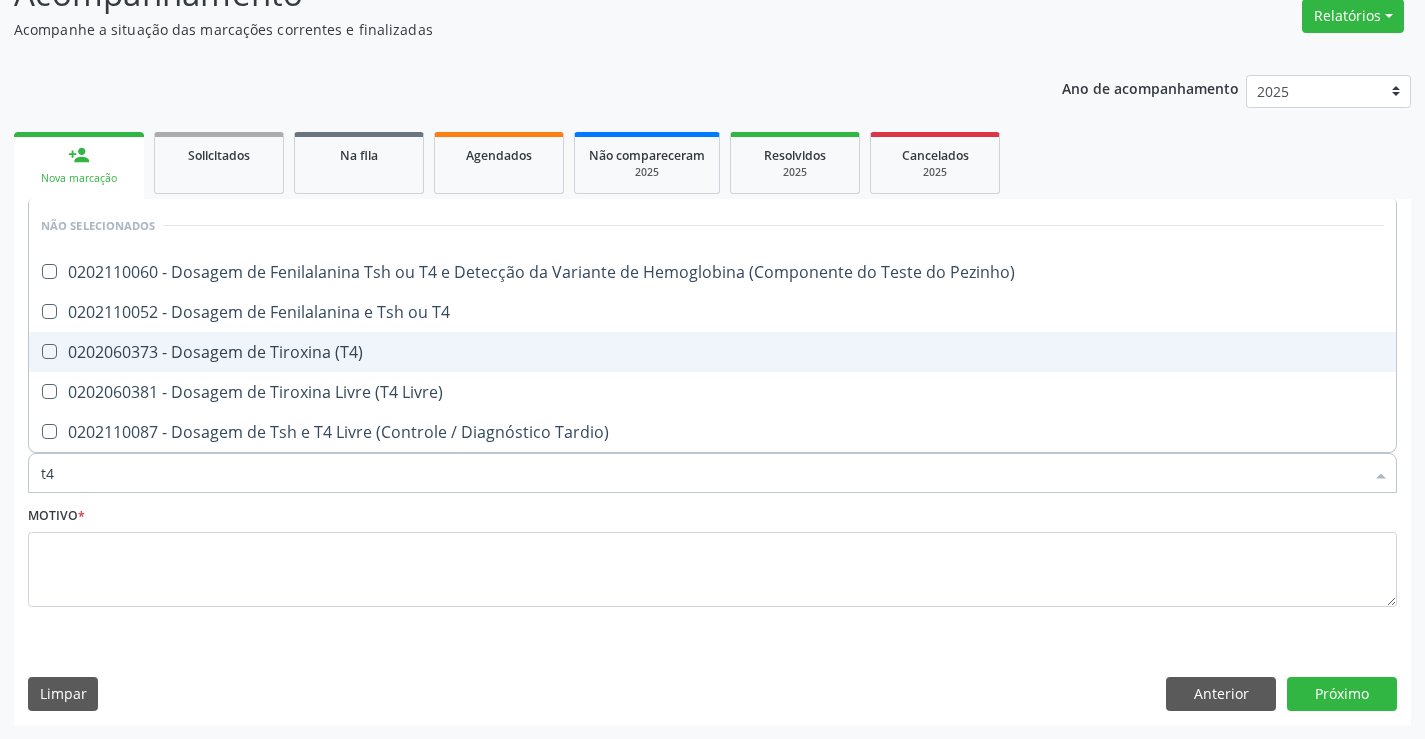 click on "0202060373 - Dosagem de Tiroxina (T4)" at bounding box center [712, 352] 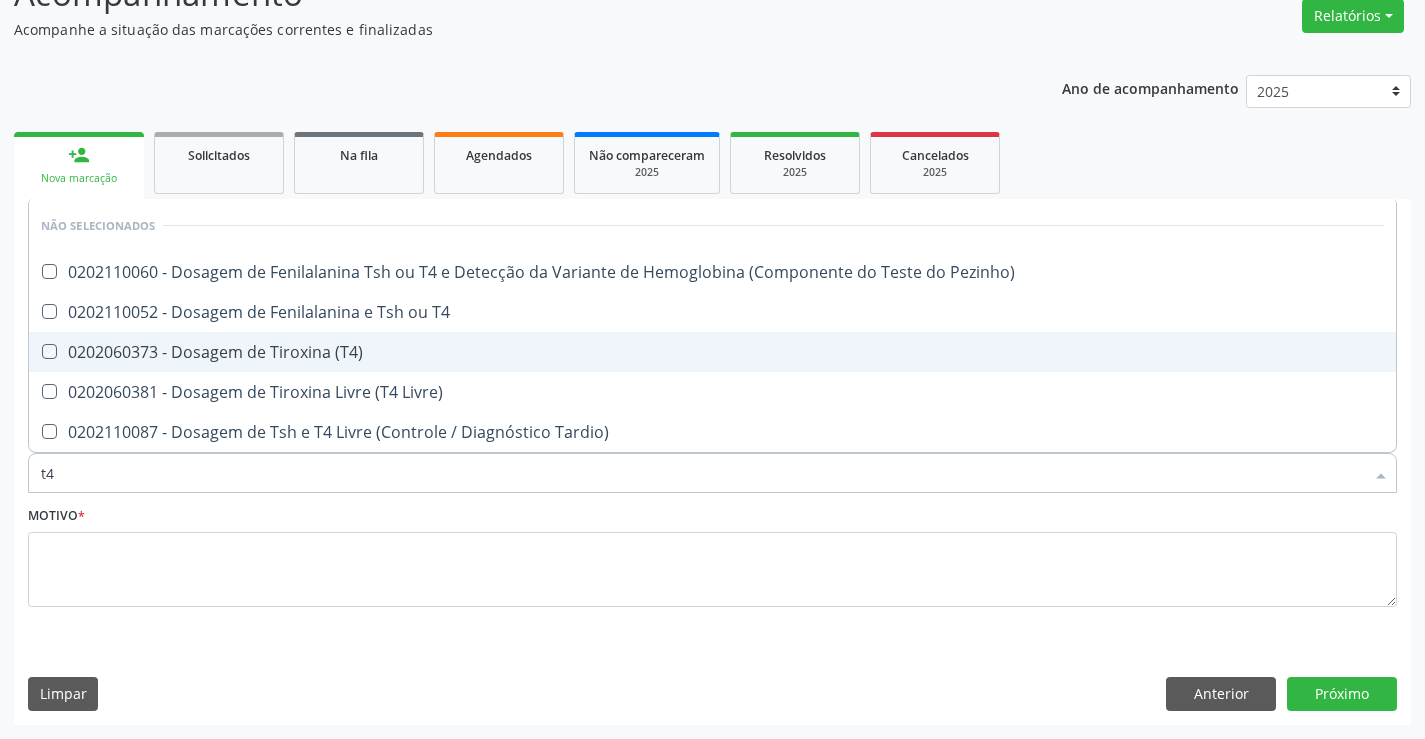checkbox on "true" 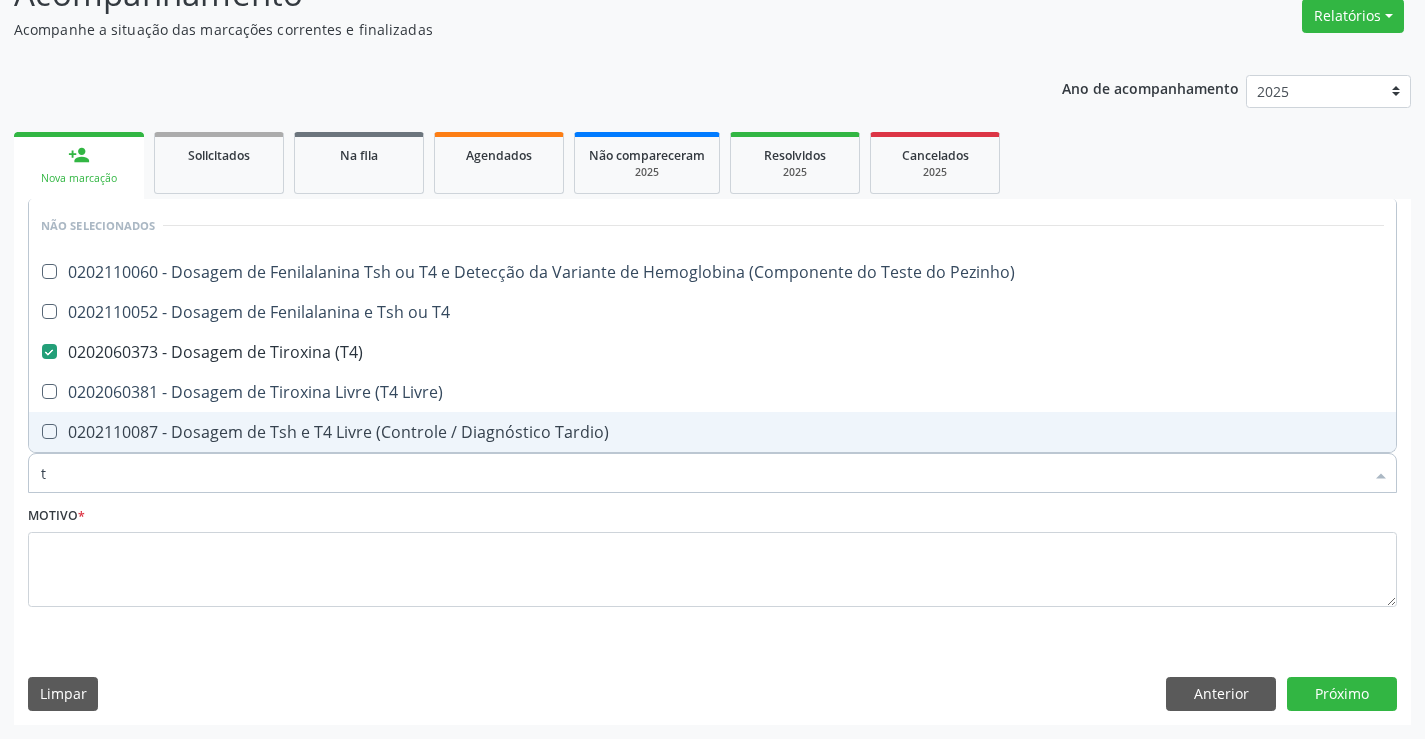 type on "ts" 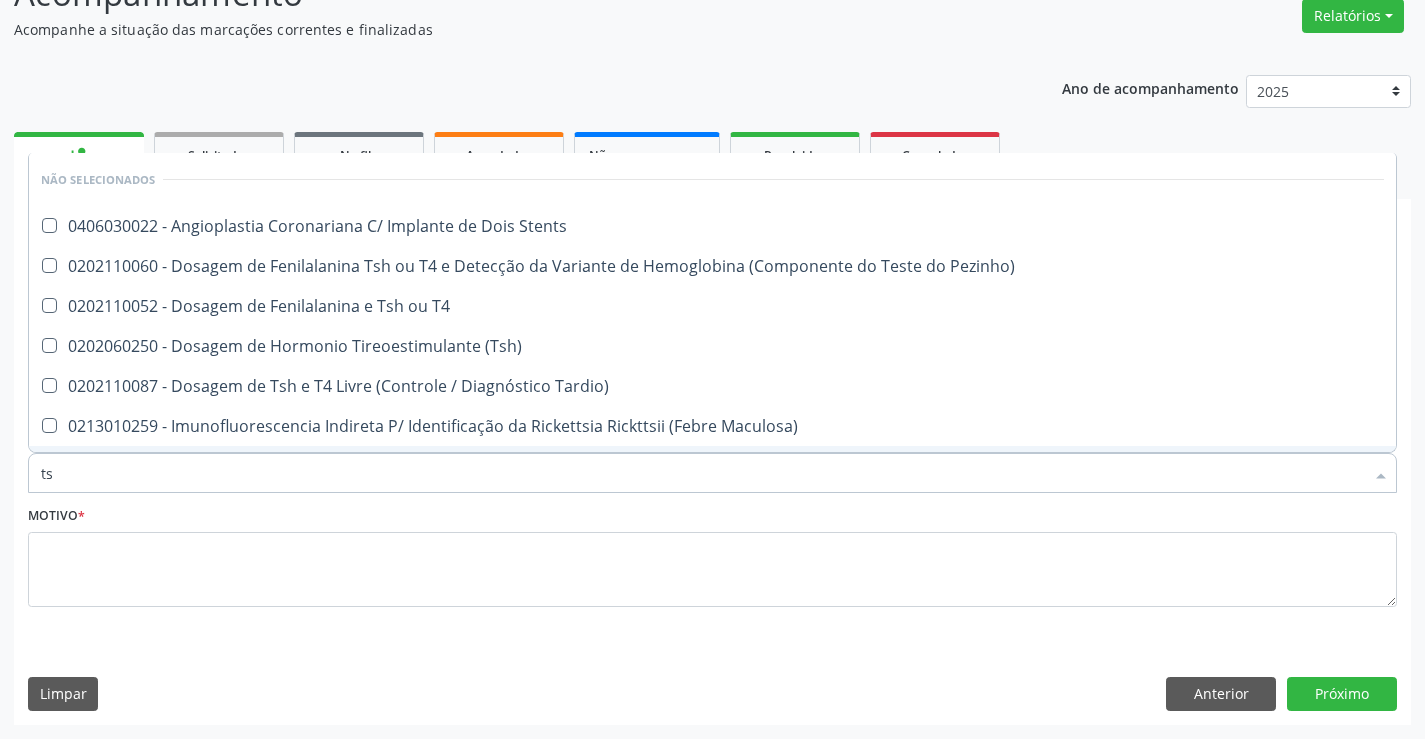 type on "tsh" 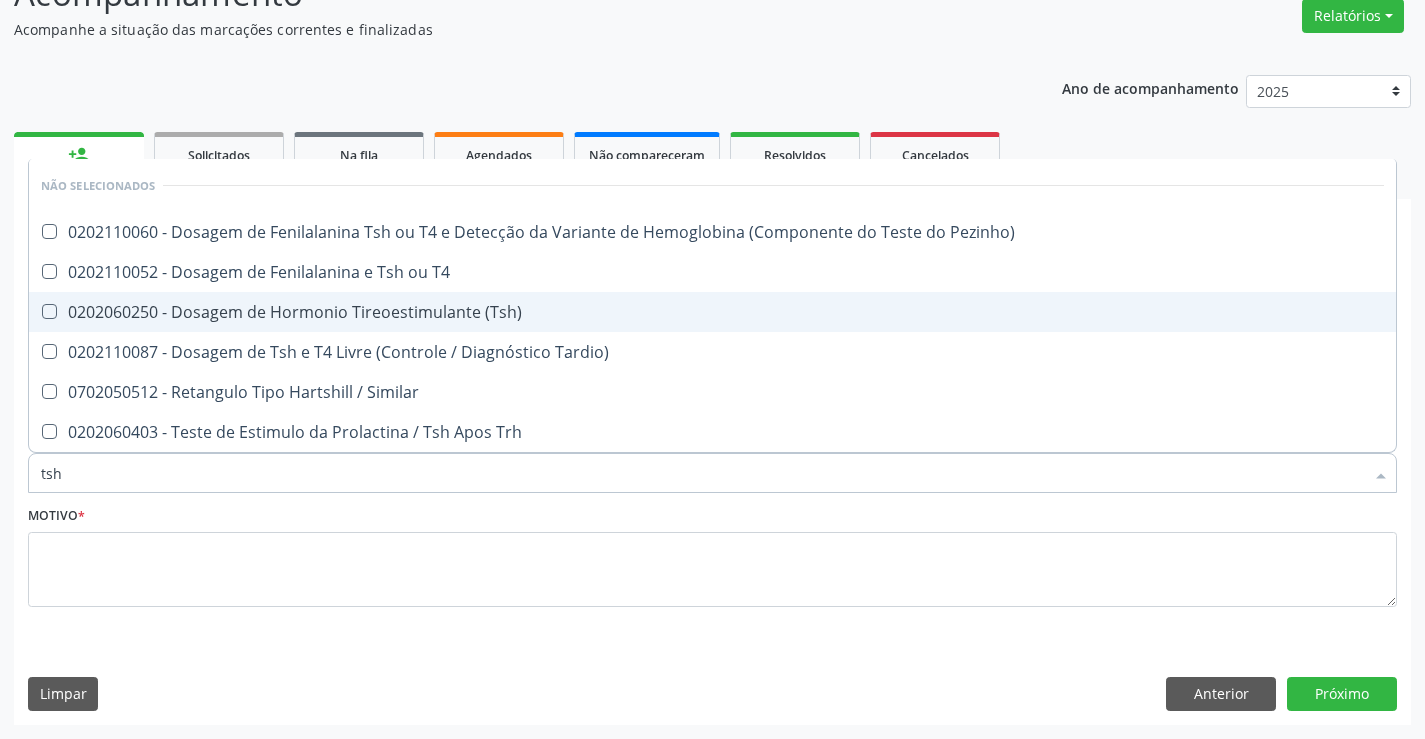 click on "0202060250 - Dosagem de Hormonio Tireoestimulante (Tsh)" at bounding box center (712, 312) 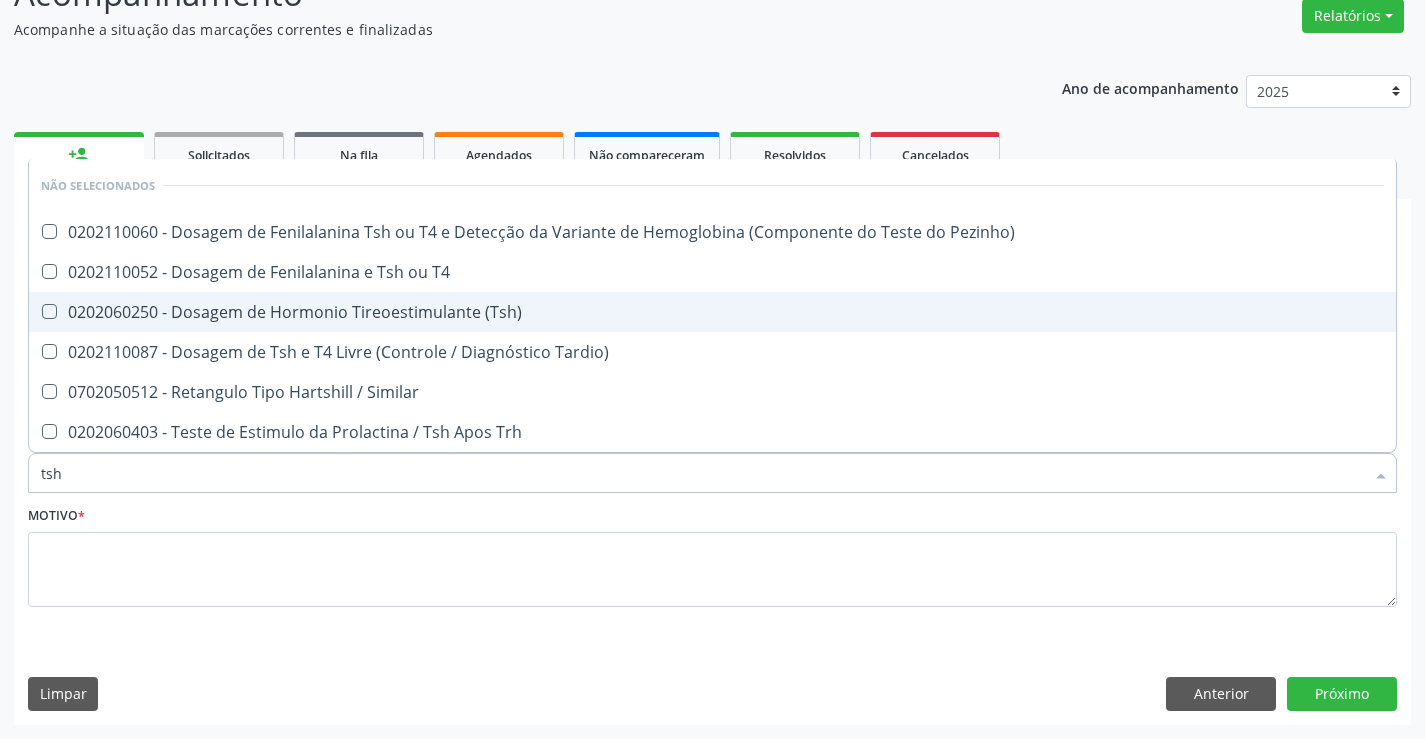 checkbox on "true" 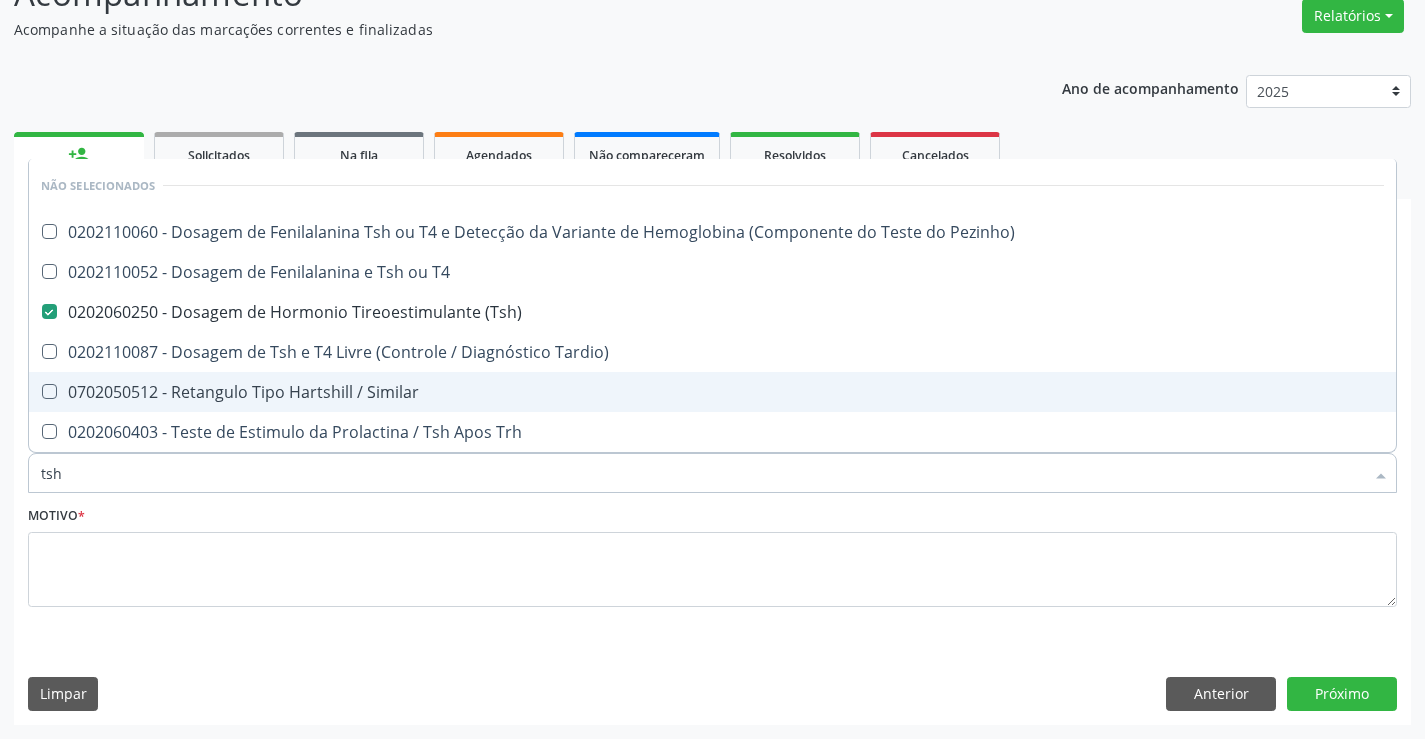 drag, startPoint x: 92, startPoint y: 475, endPoint x: 49, endPoint y: 375, distance: 108.85311 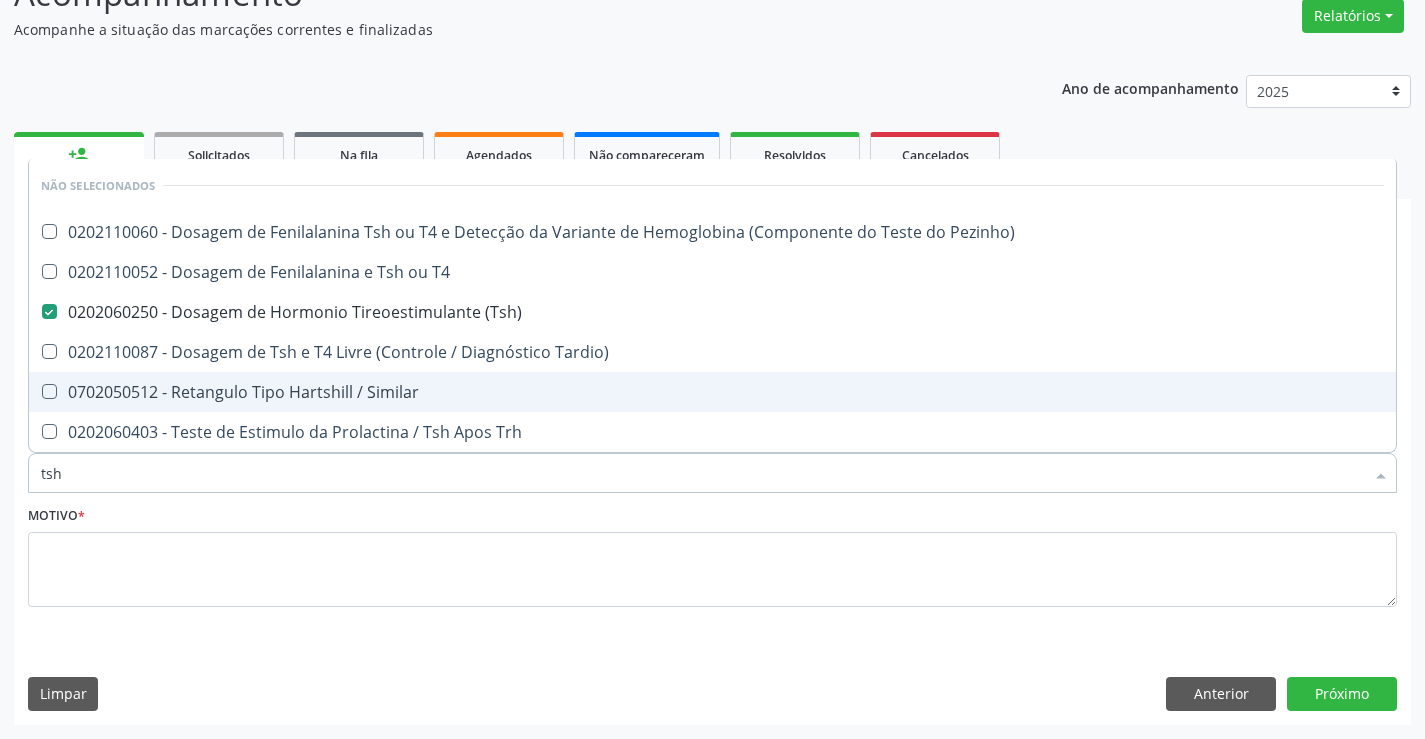 click on "CNS: [CARD_NUMBER] CPF: [CPF] Nascimento: [DATE]" at bounding box center [712, 341] 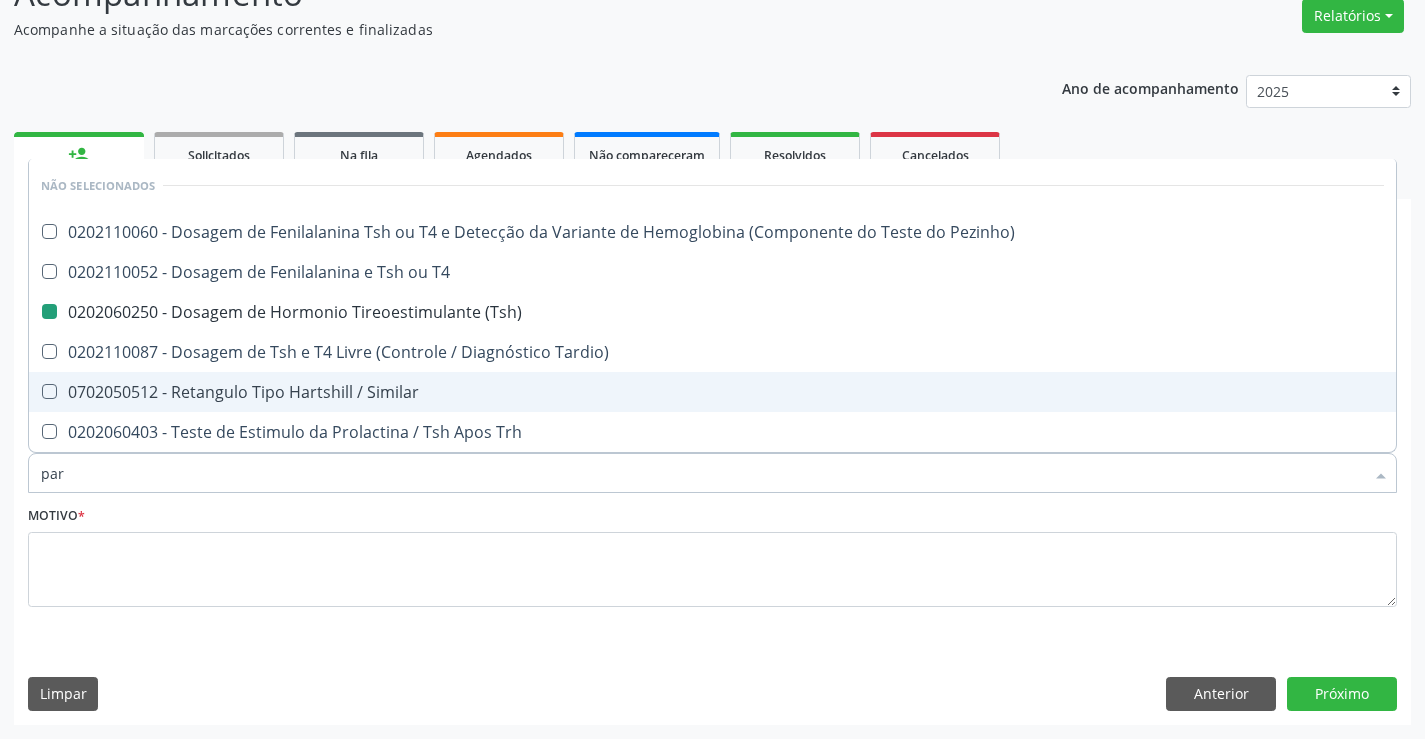 type on "para" 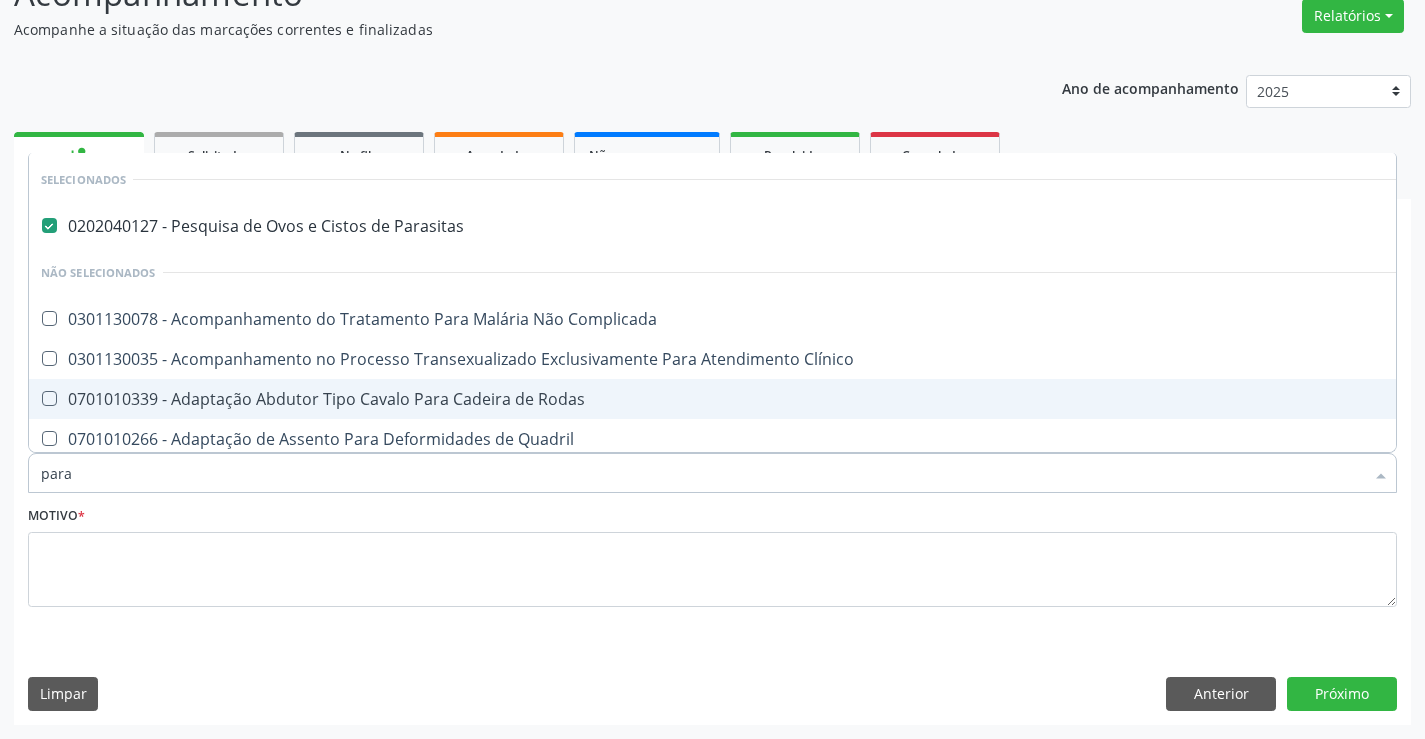 checkbox on "true" 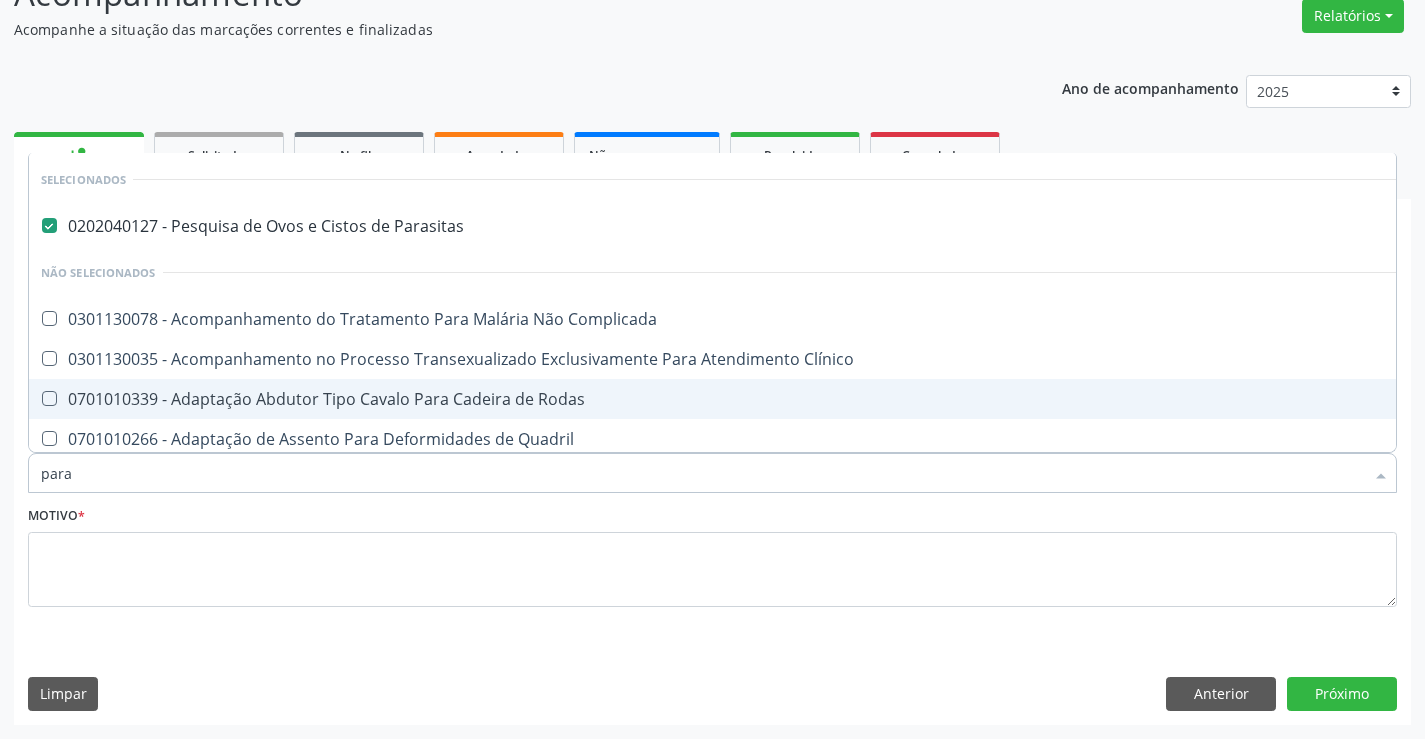 checkbox on "false" 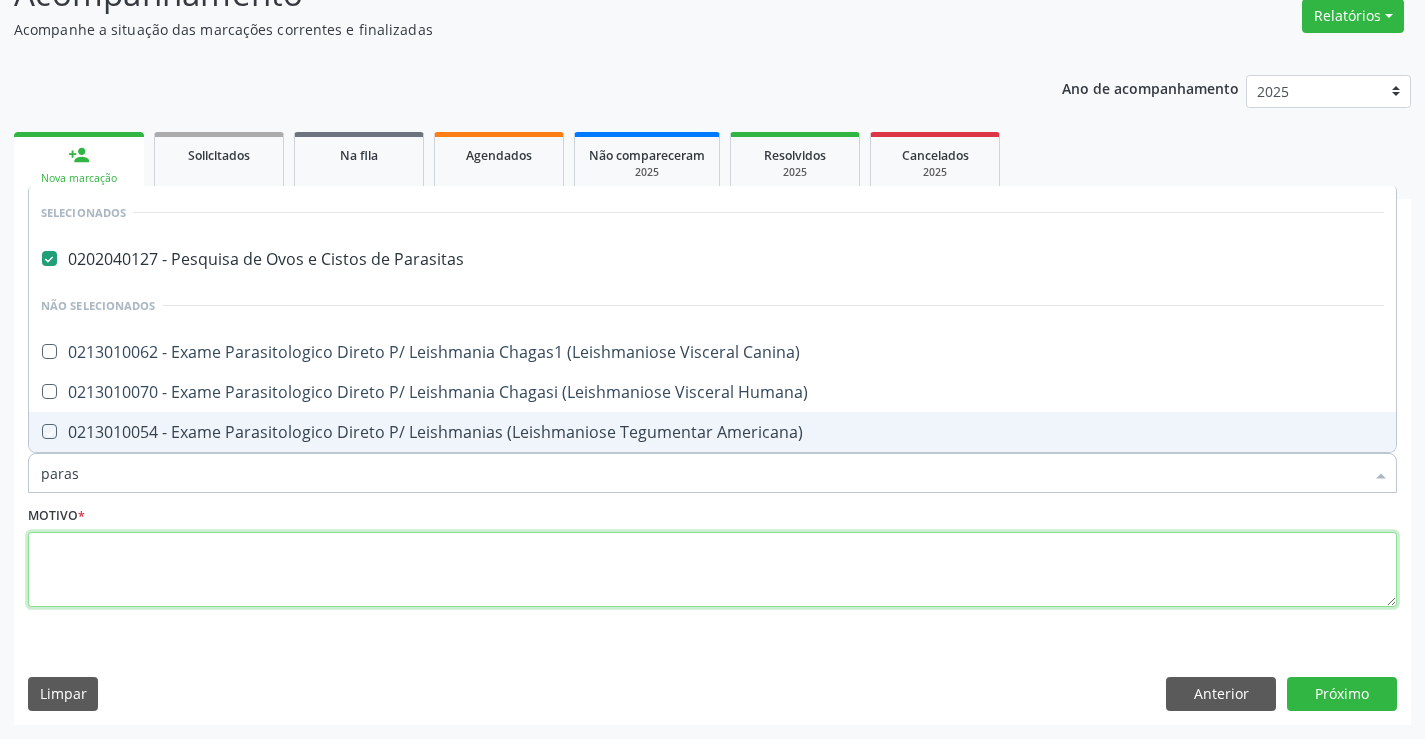 click at bounding box center [712, 570] 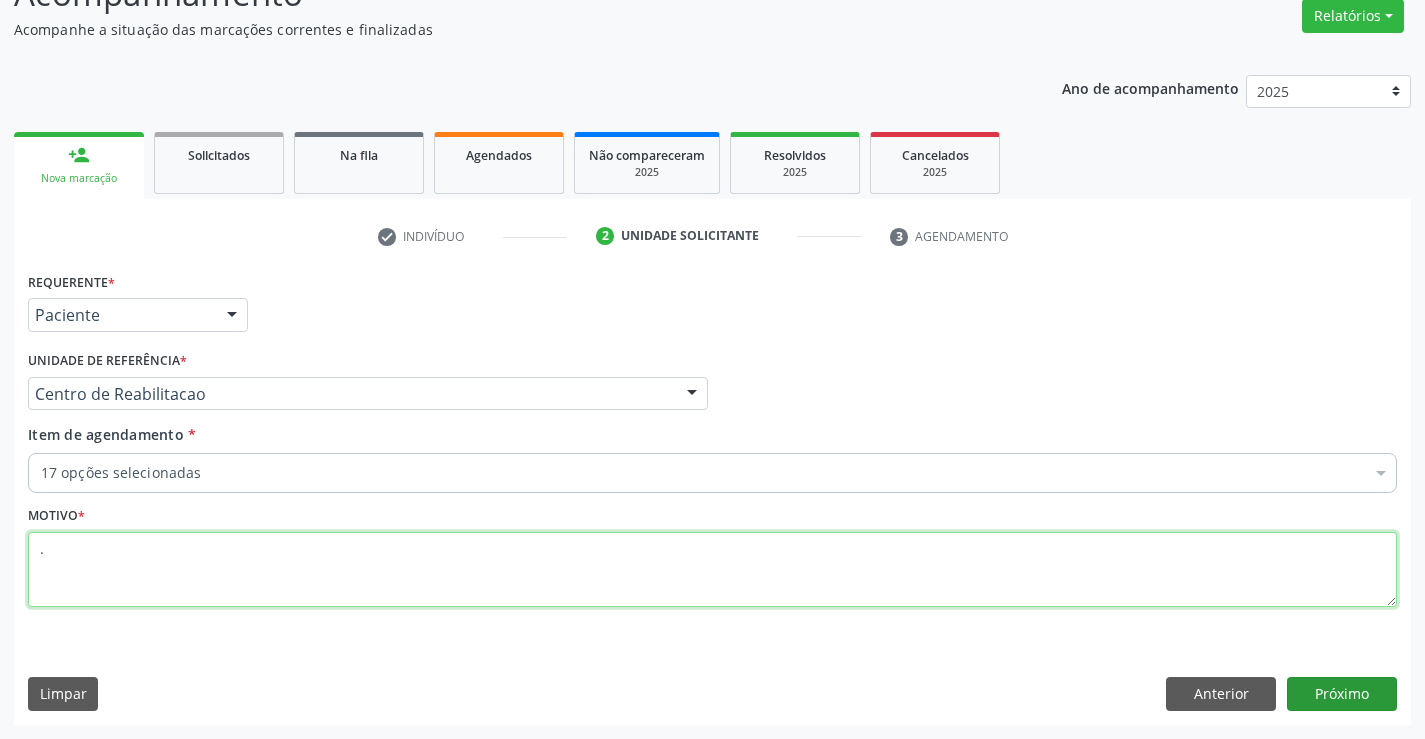 type on "." 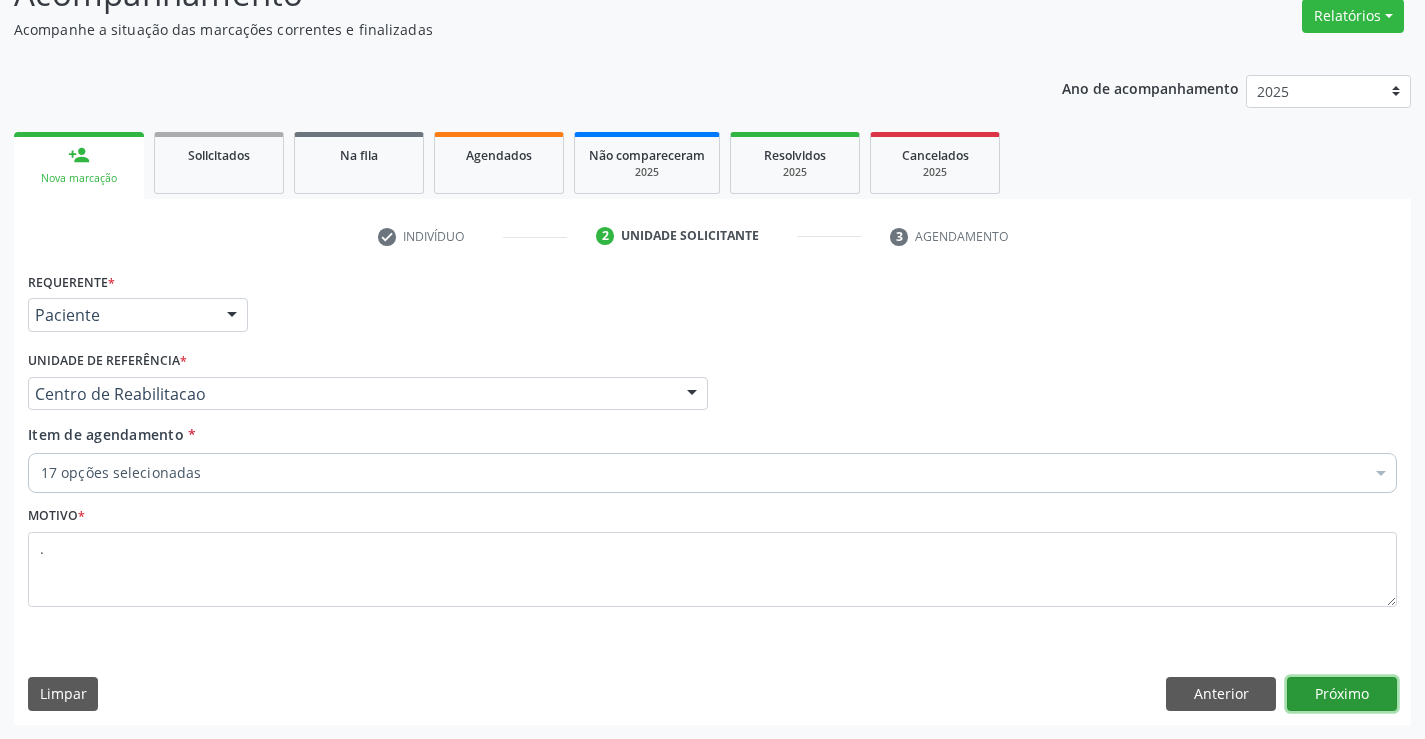 click on "Próximo" at bounding box center [1342, 694] 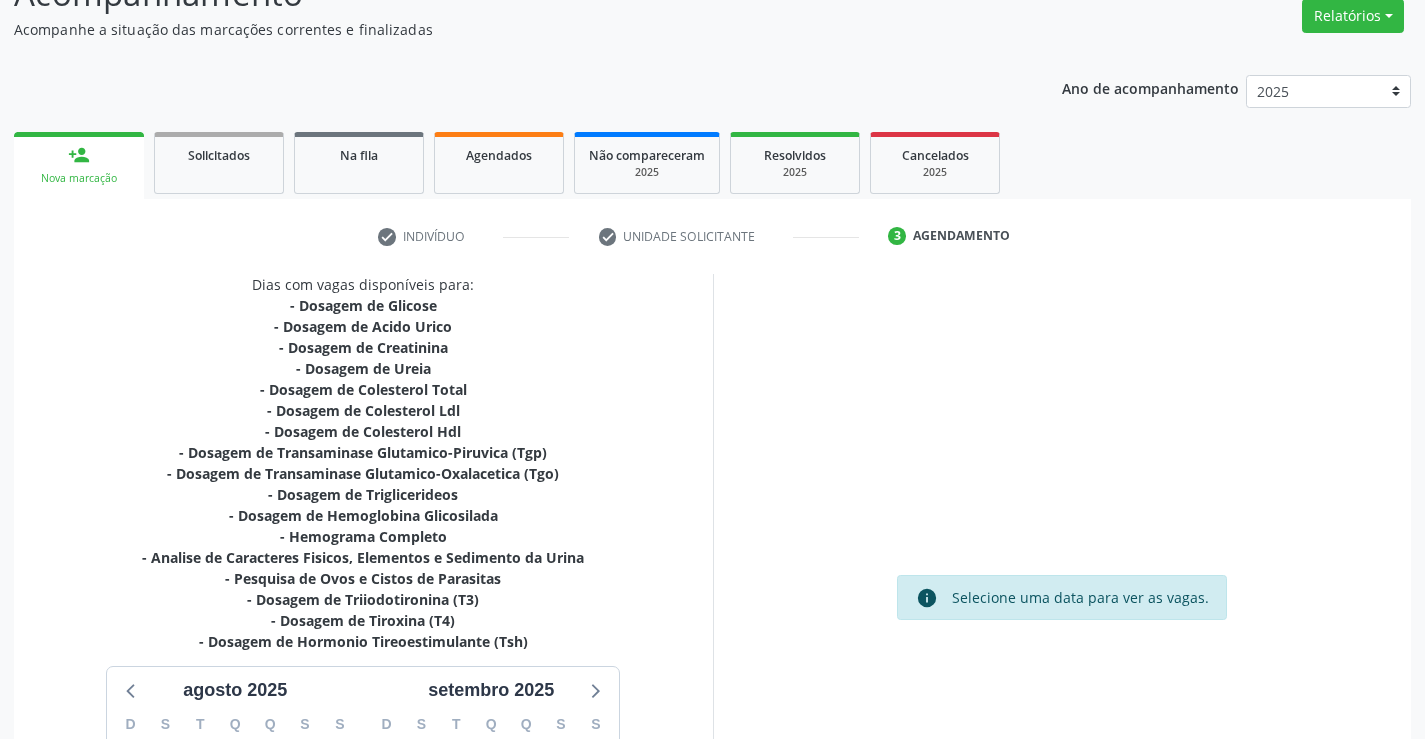 scroll, scrollTop: 467, scrollLeft: 0, axis: vertical 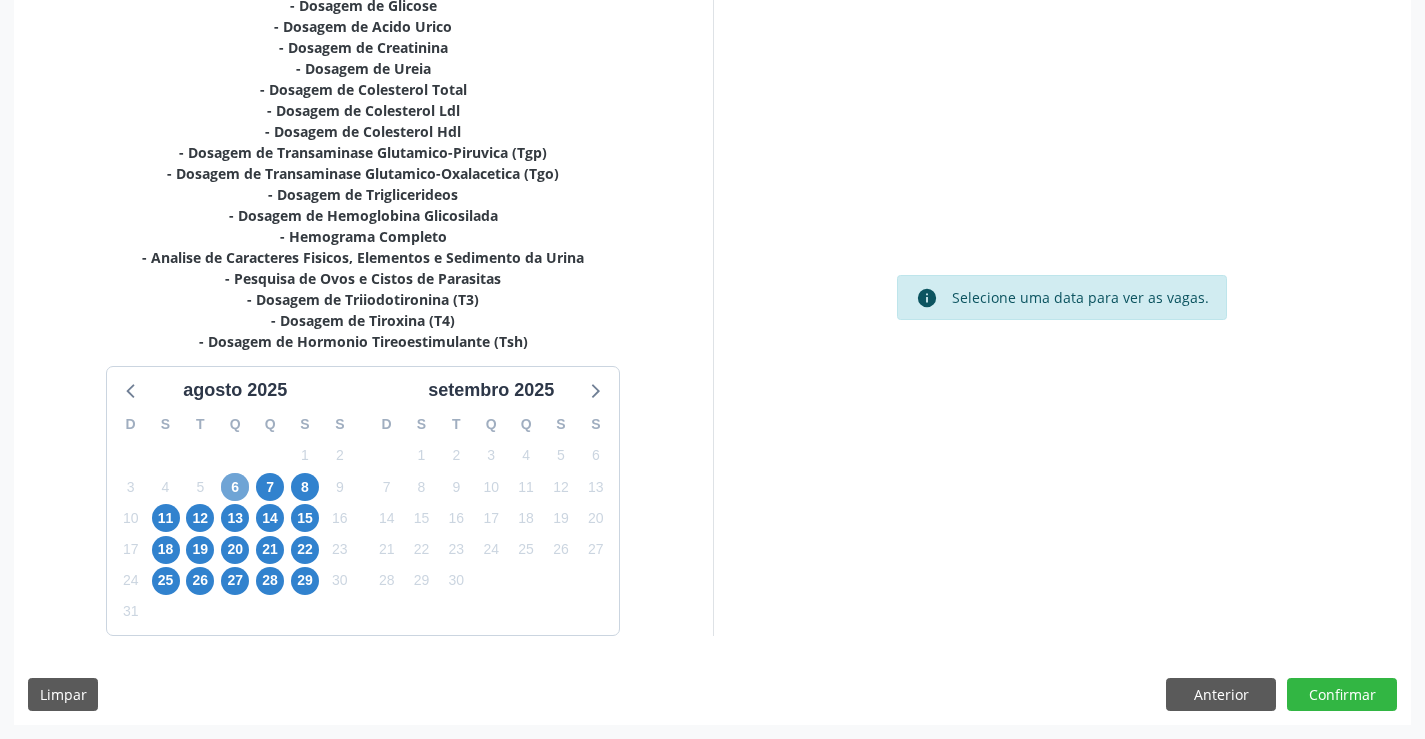 click on "6" at bounding box center (235, 487) 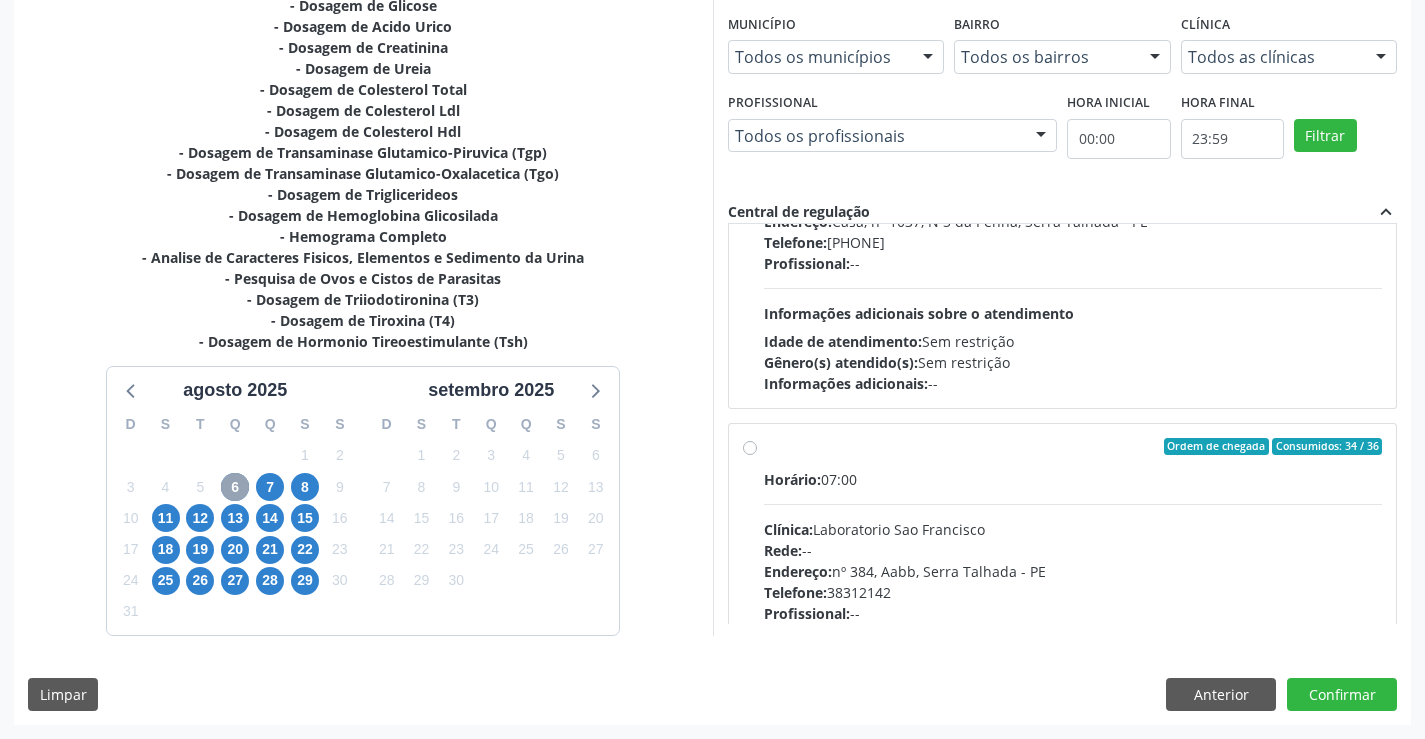scroll, scrollTop: 66, scrollLeft: 0, axis: vertical 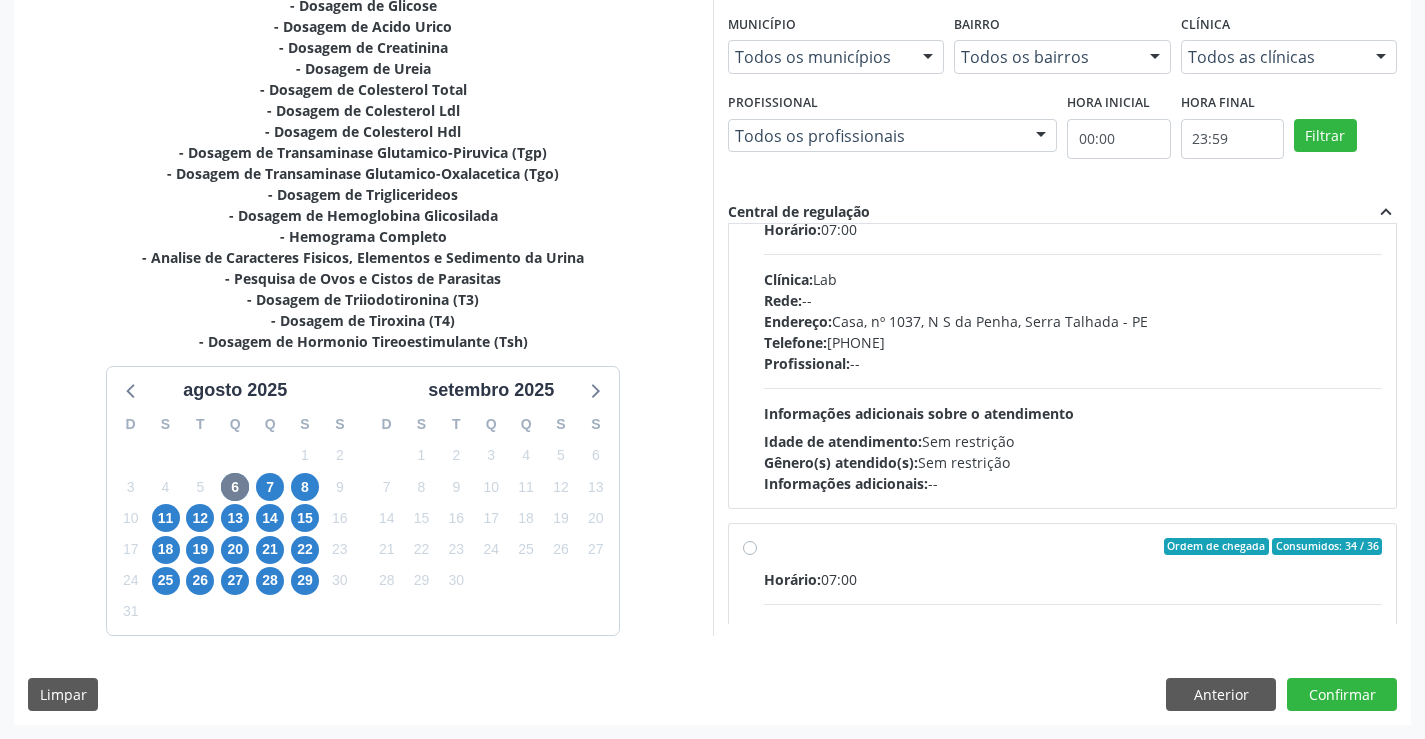 click on "Endereço: Casa, nº [NUMBER], [NEIGHBORHOOD], [CITY] - [STATE] Telefone: [PHONE]" at bounding box center [1073, 356] 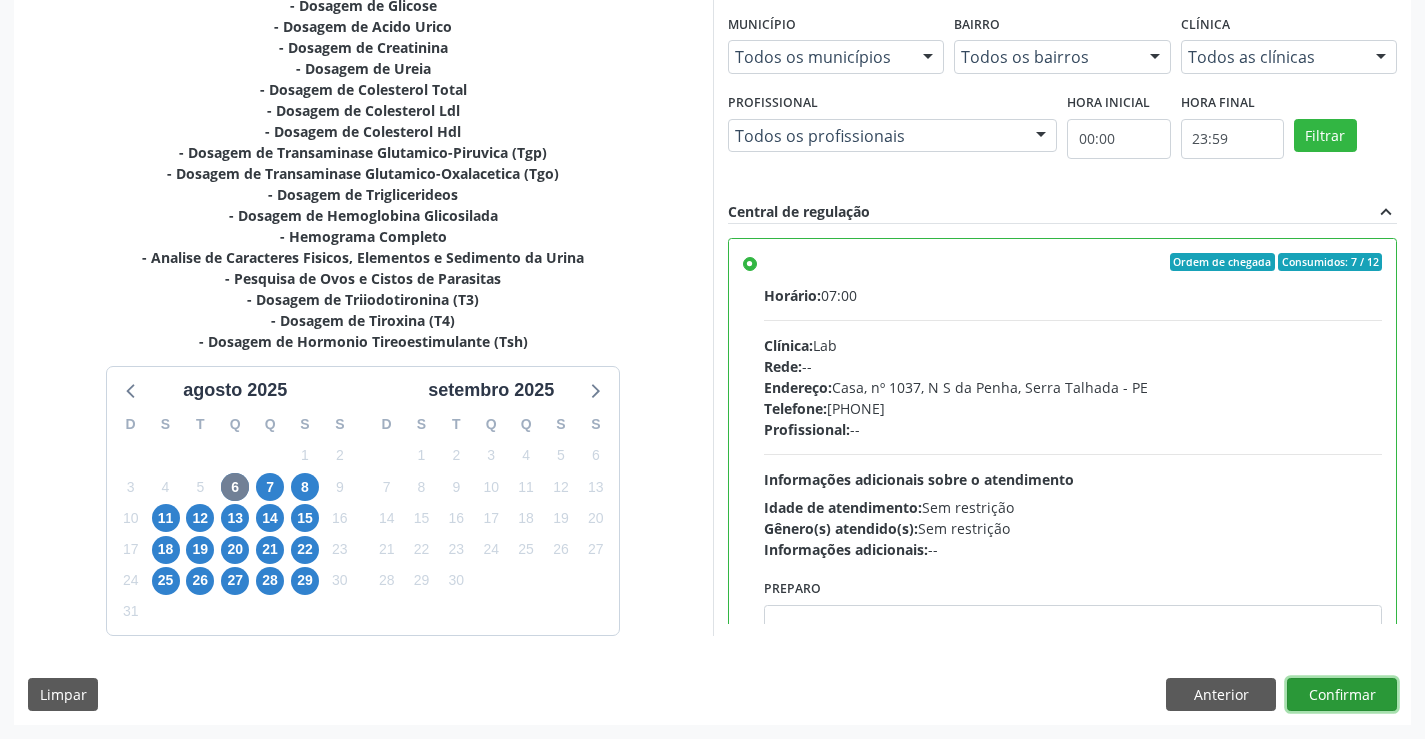 click on "Confirmar" at bounding box center (1342, 695) 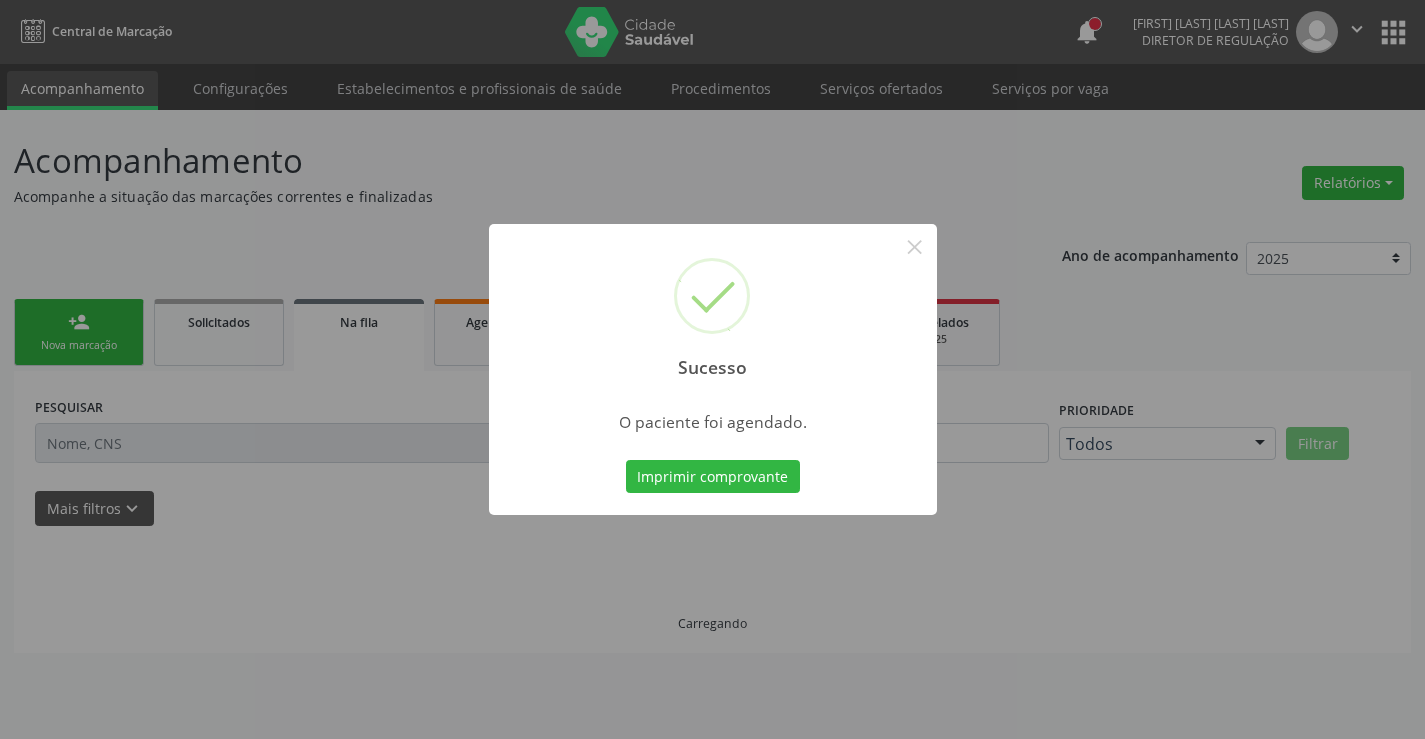 scroll, scrollTop: 0, scrollLeft: 0, axis: both 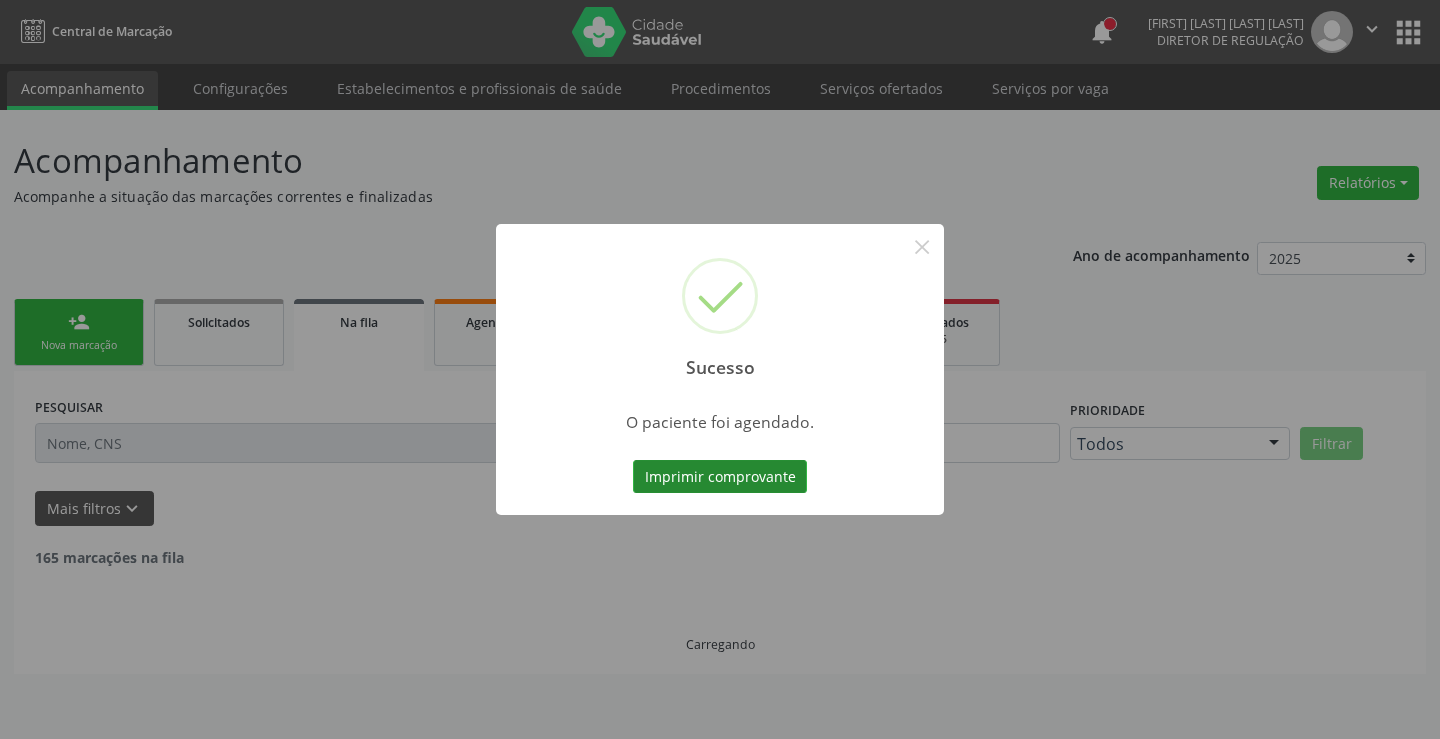 click on "Imprimir comprovante" at bounding box center (720, 477) 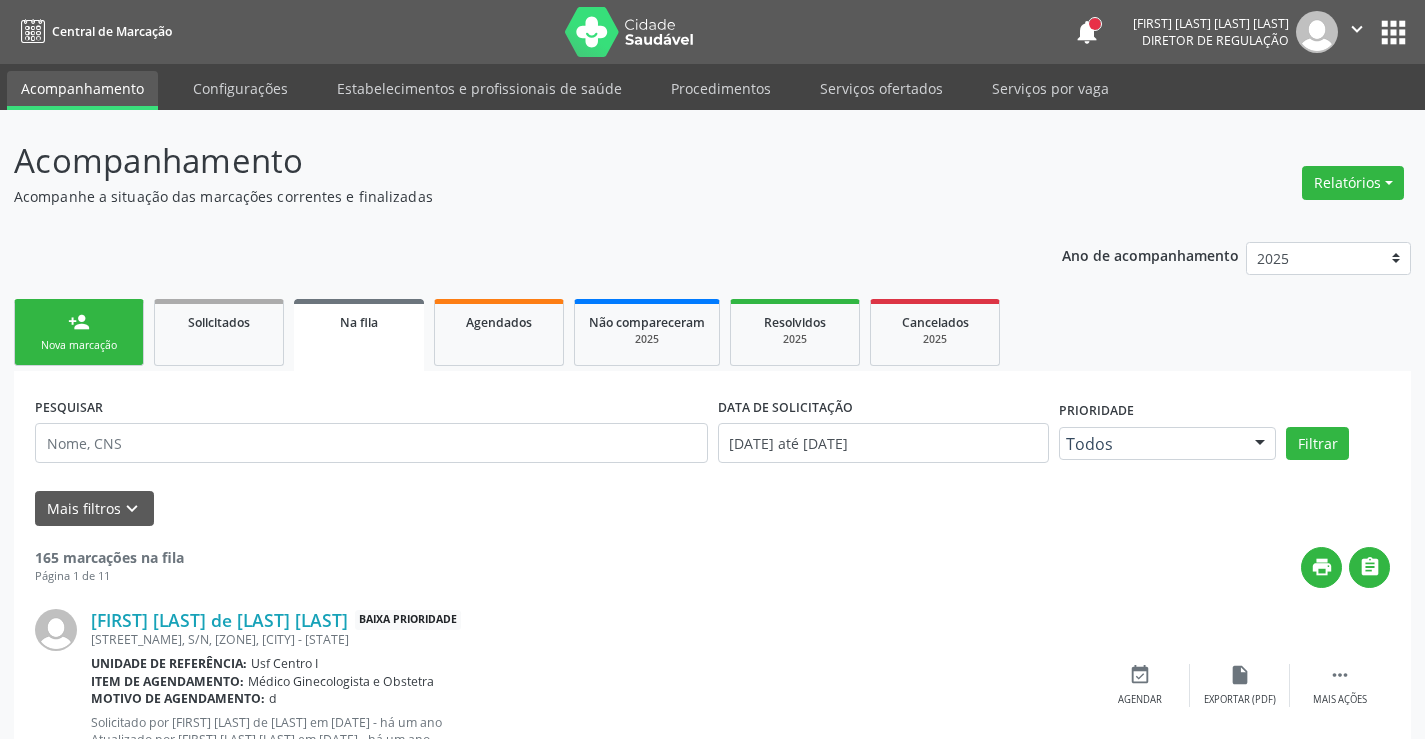 click on "Nova marcação" at bounding box center [79, 345] 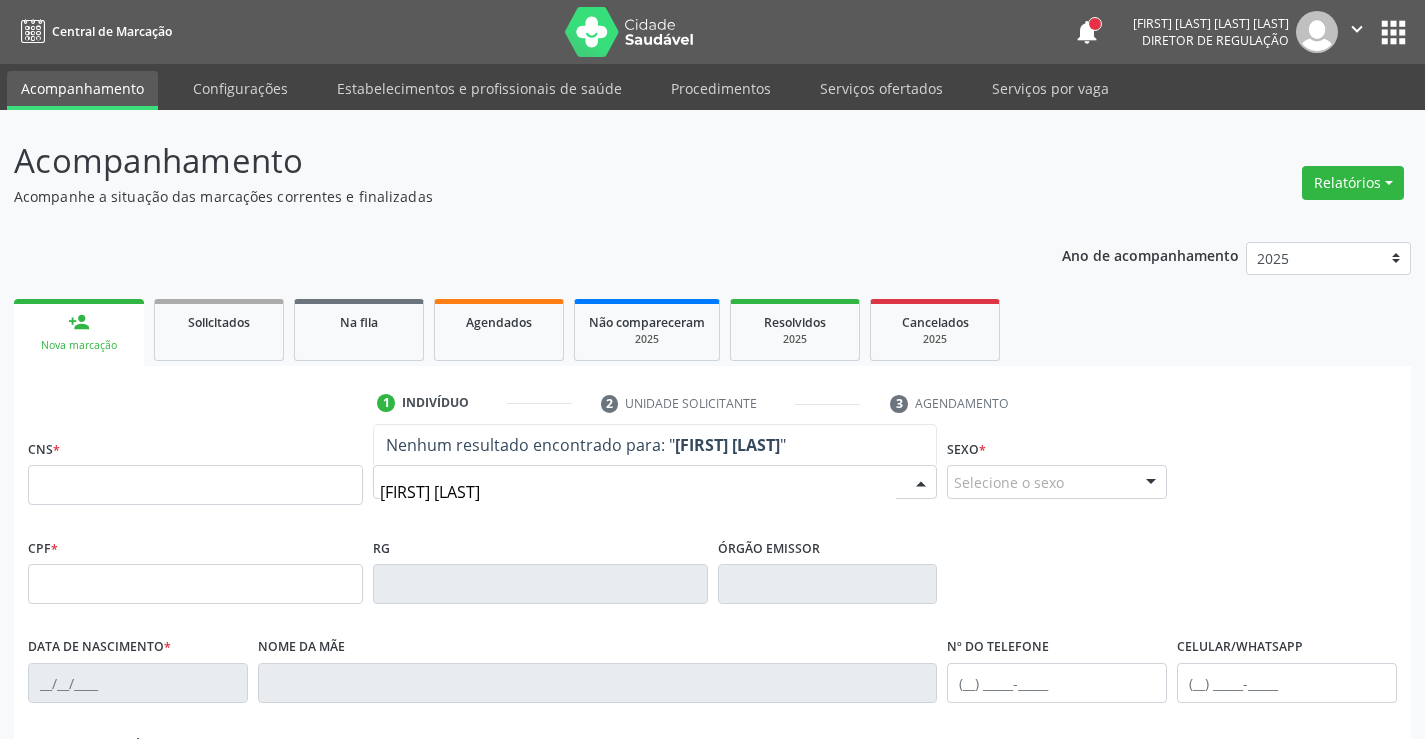 type on "[FIRST] [LAST] [LAST]" 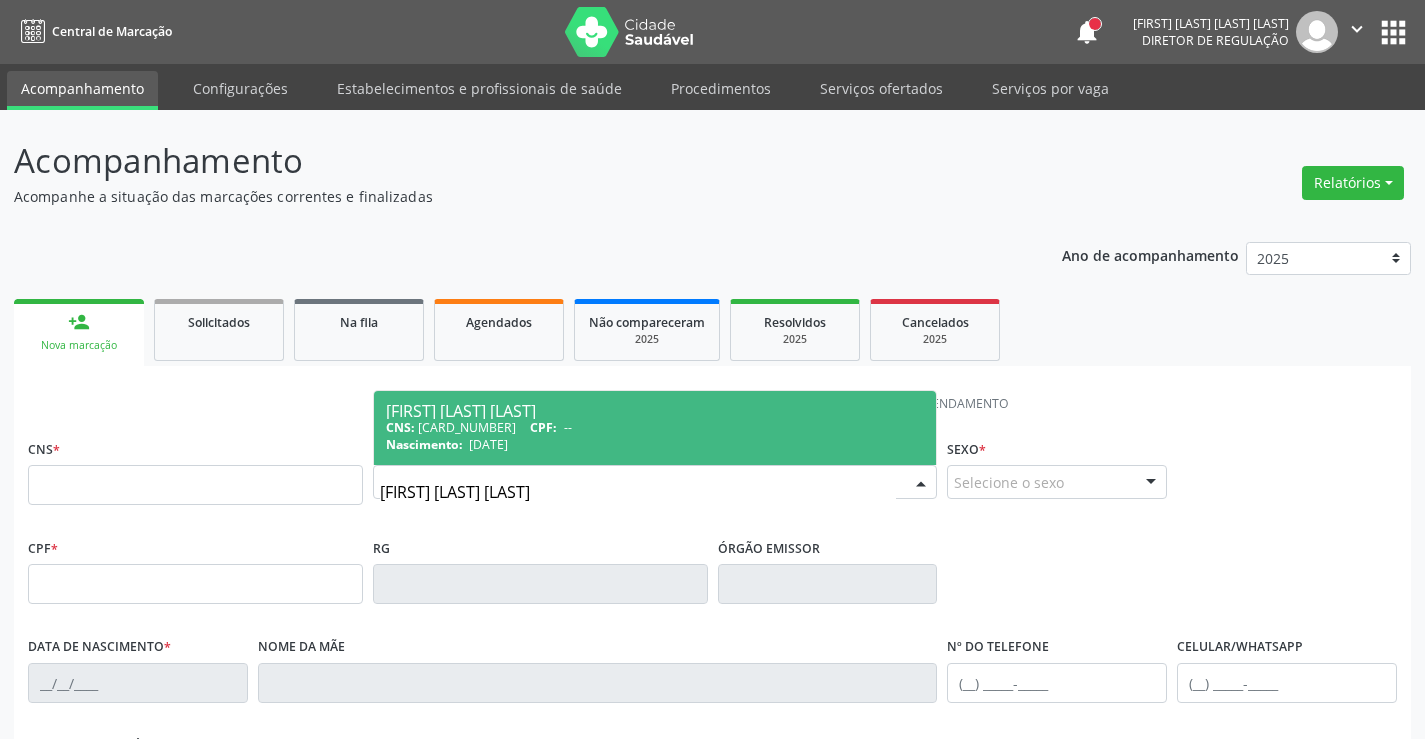 click on "[DATE]" at bounding box center (488, 444) 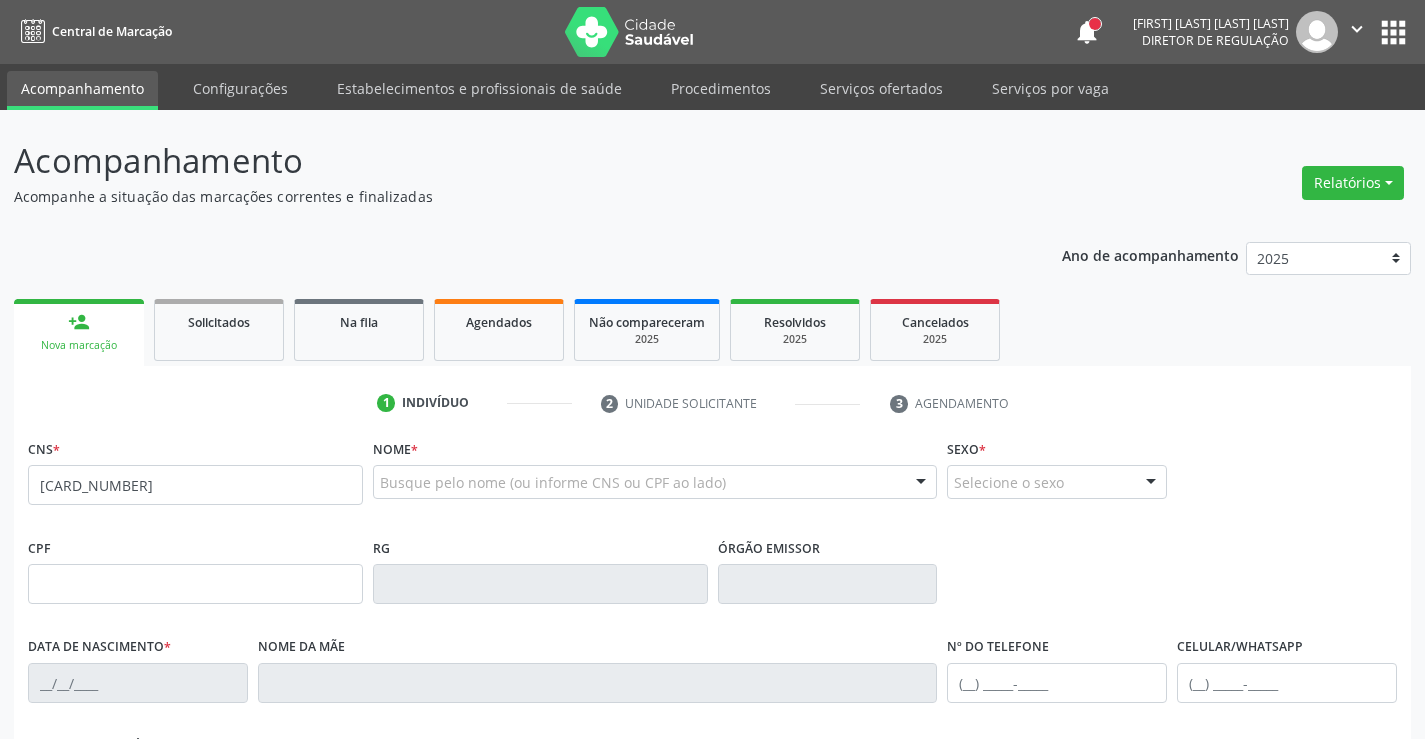 scroll, scrollTop: 345, scrollLeft: 0, axis: vertical 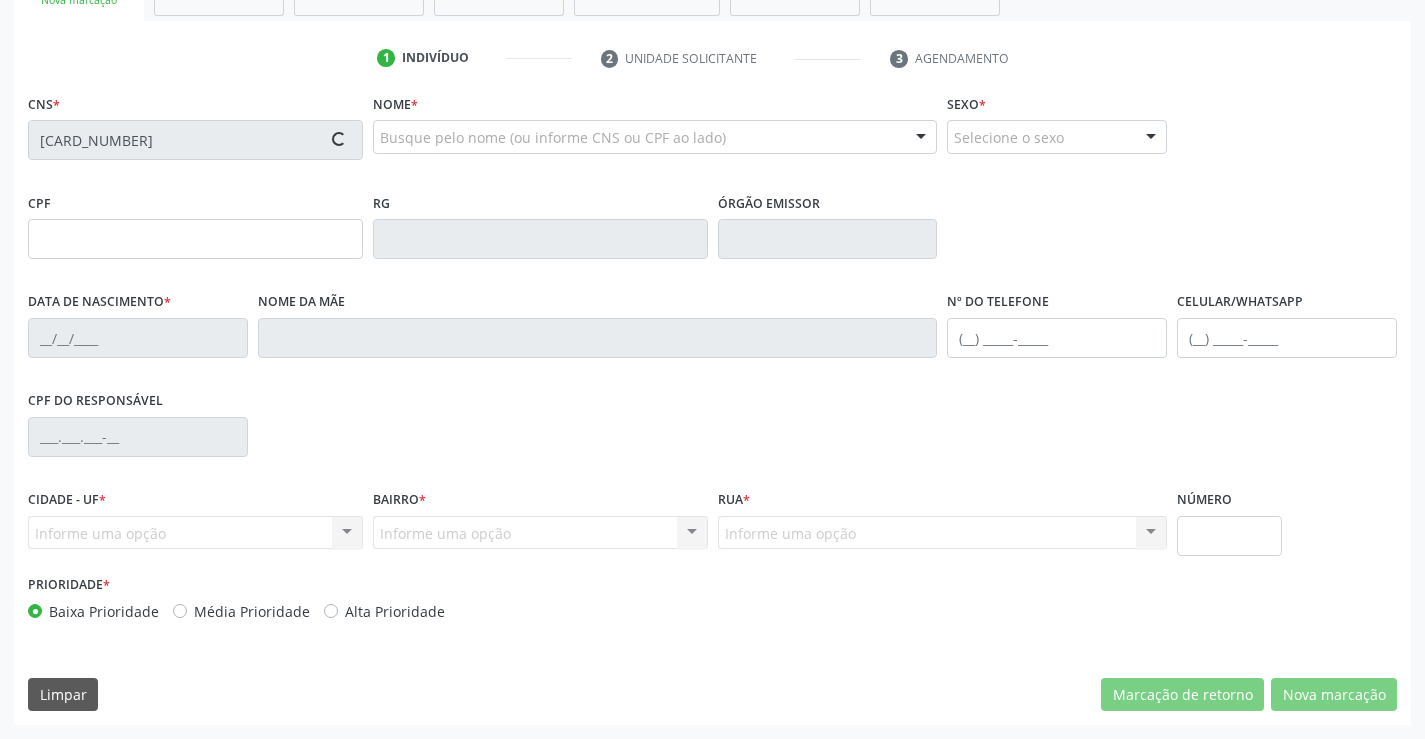 type on "[DATE]" 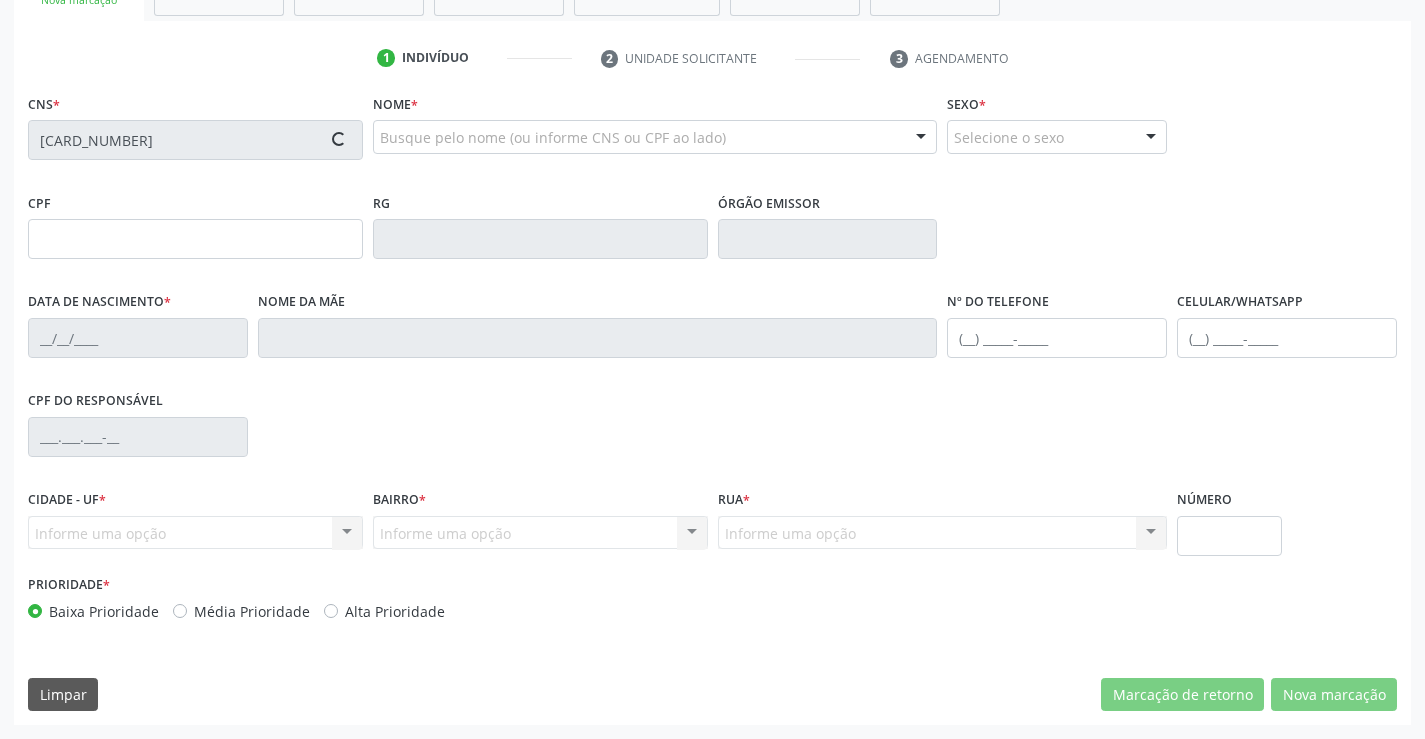 type on "[FIRST] [LAST] [LAST]" 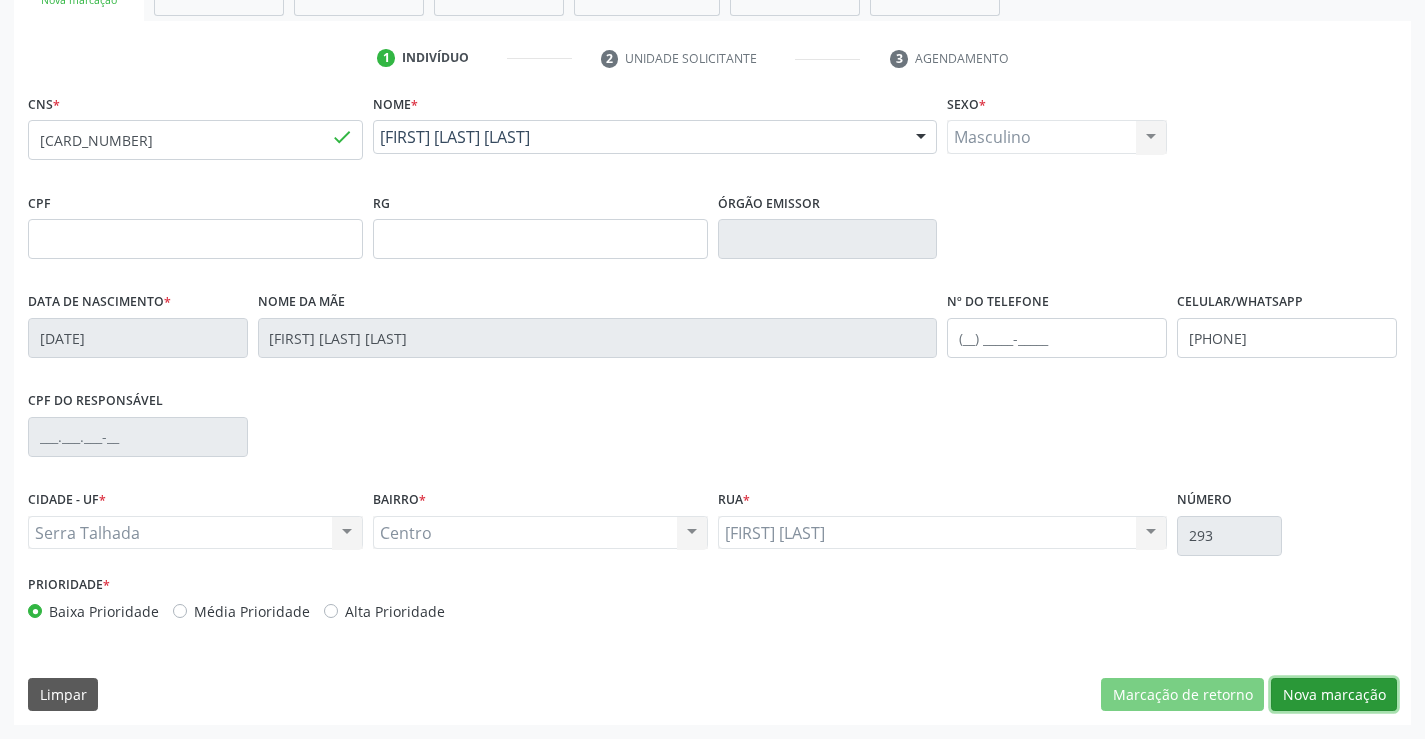 click on "Nova marcação" at bounding box center (1334, 695) 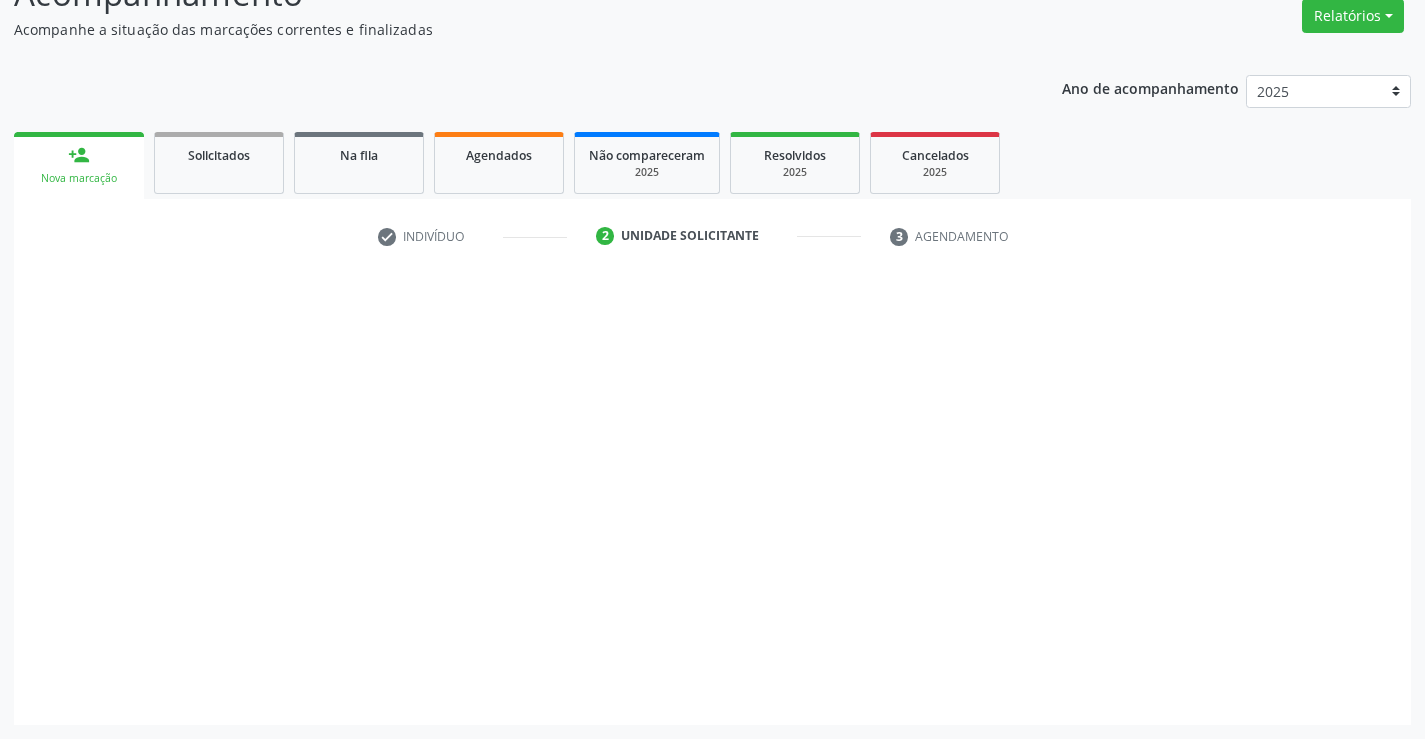 scroll, scrollTop: 167, scrollLeft: 0, axis: vertical 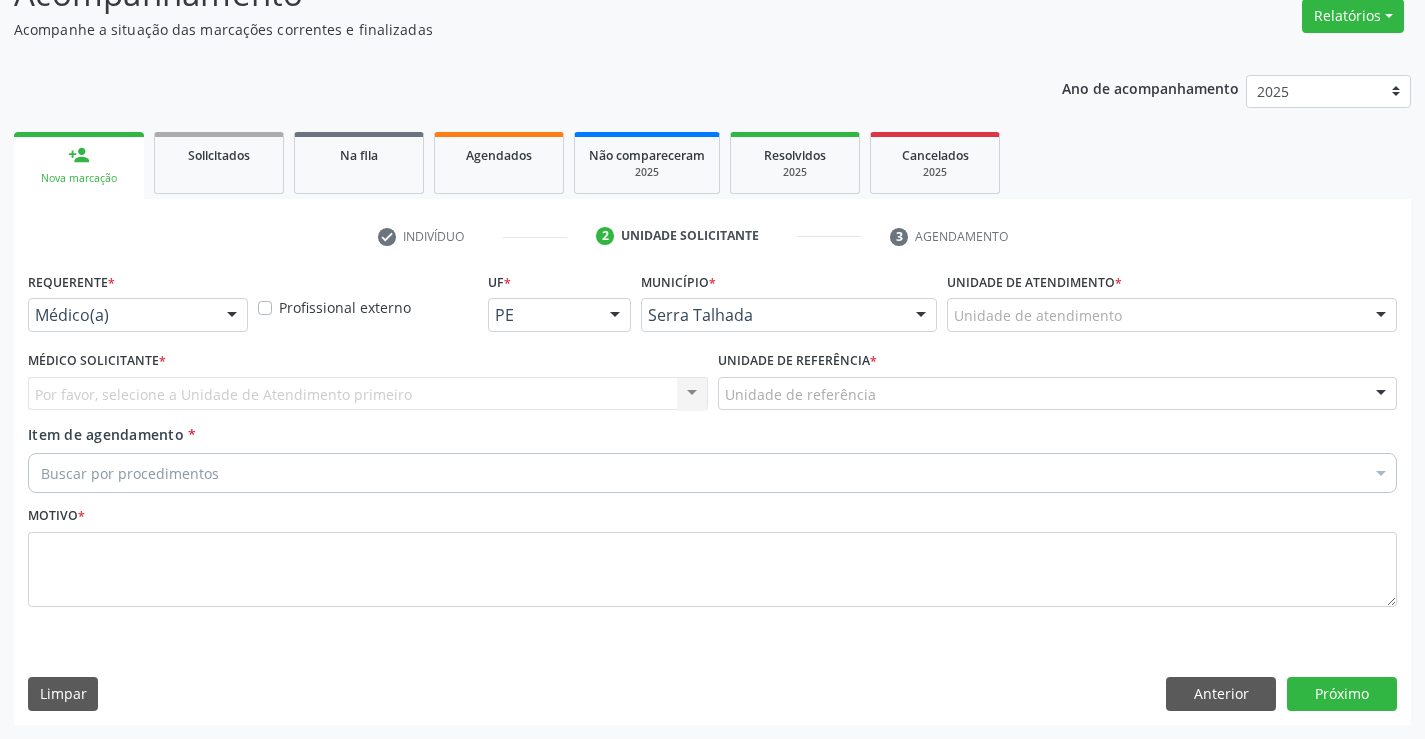 click on "Médico(a)" at bounding box center (138, 315) 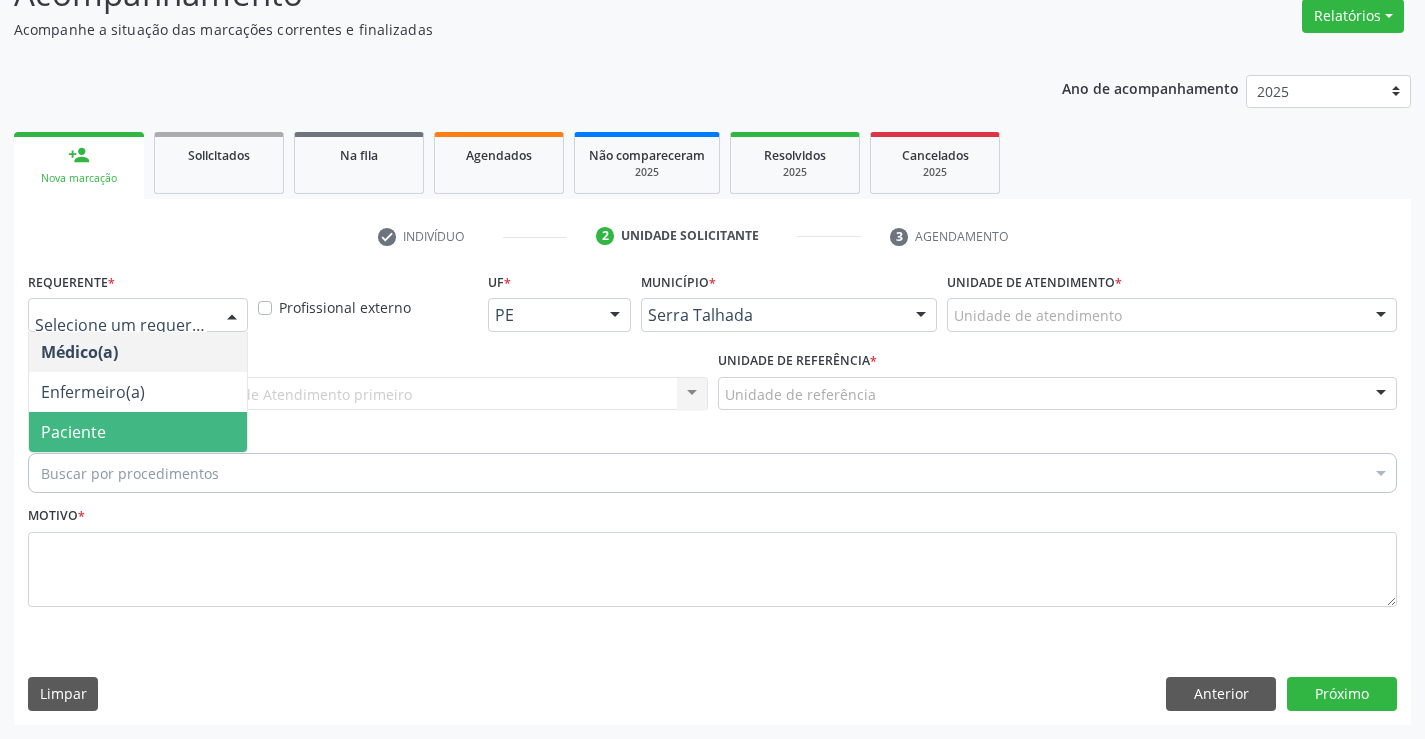 click on "Paciente" at bounding box center [138, 432] 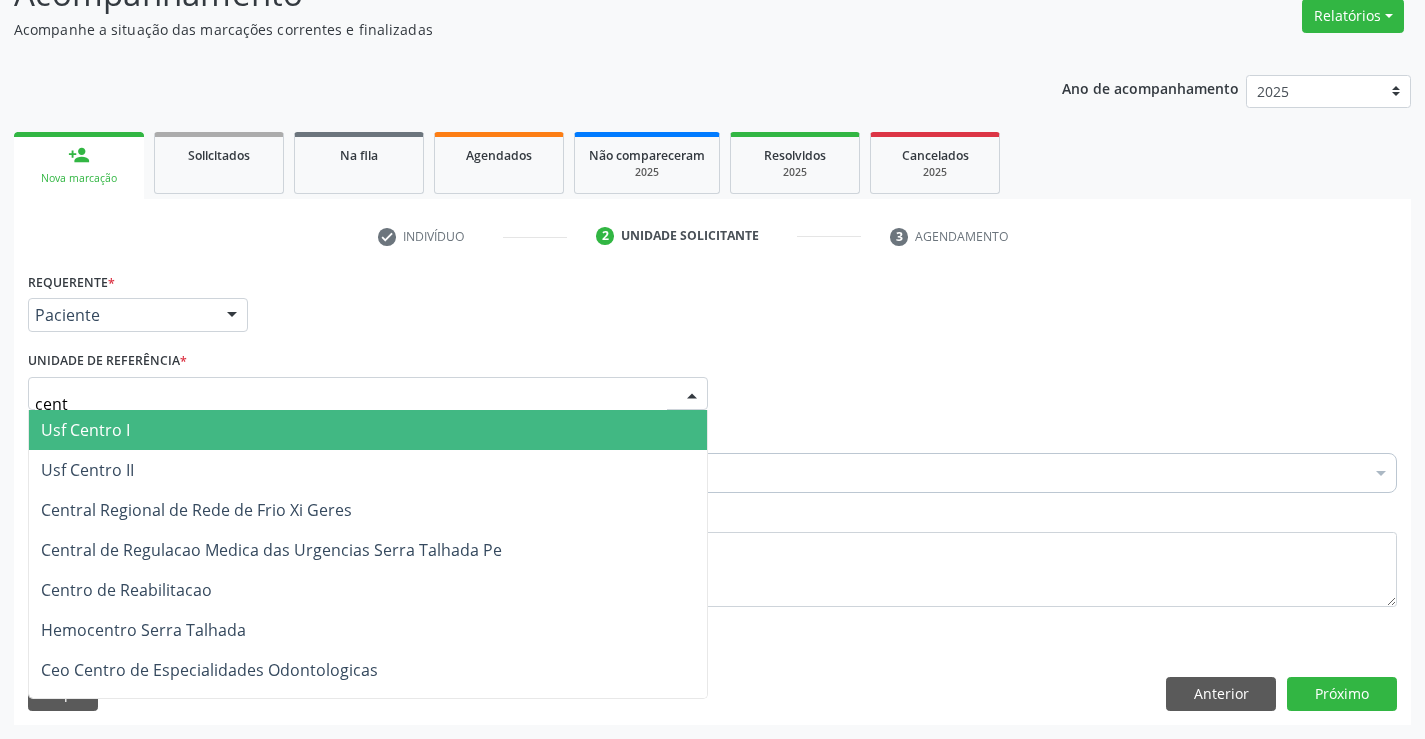 type on "centr" 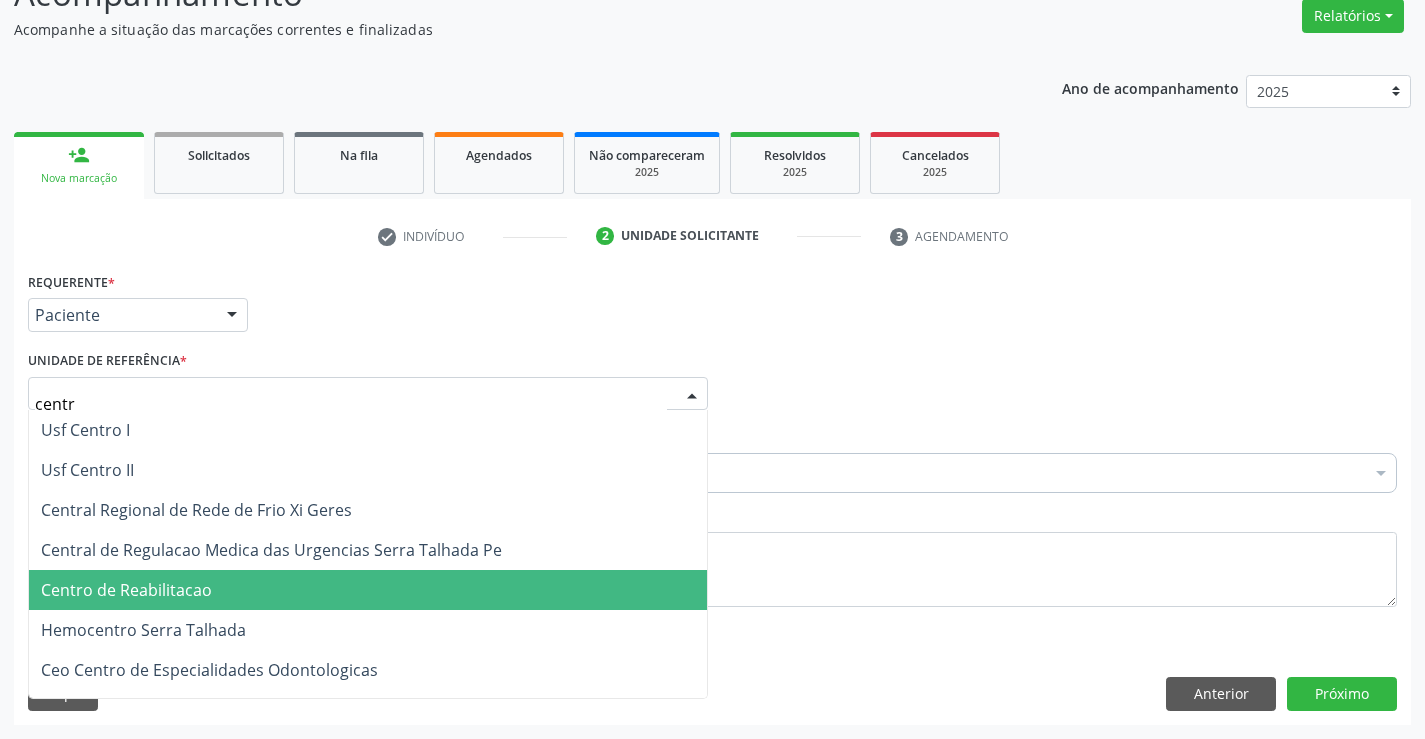 click on "Centro de Reabilitacao" at bounding box center [126, 590] 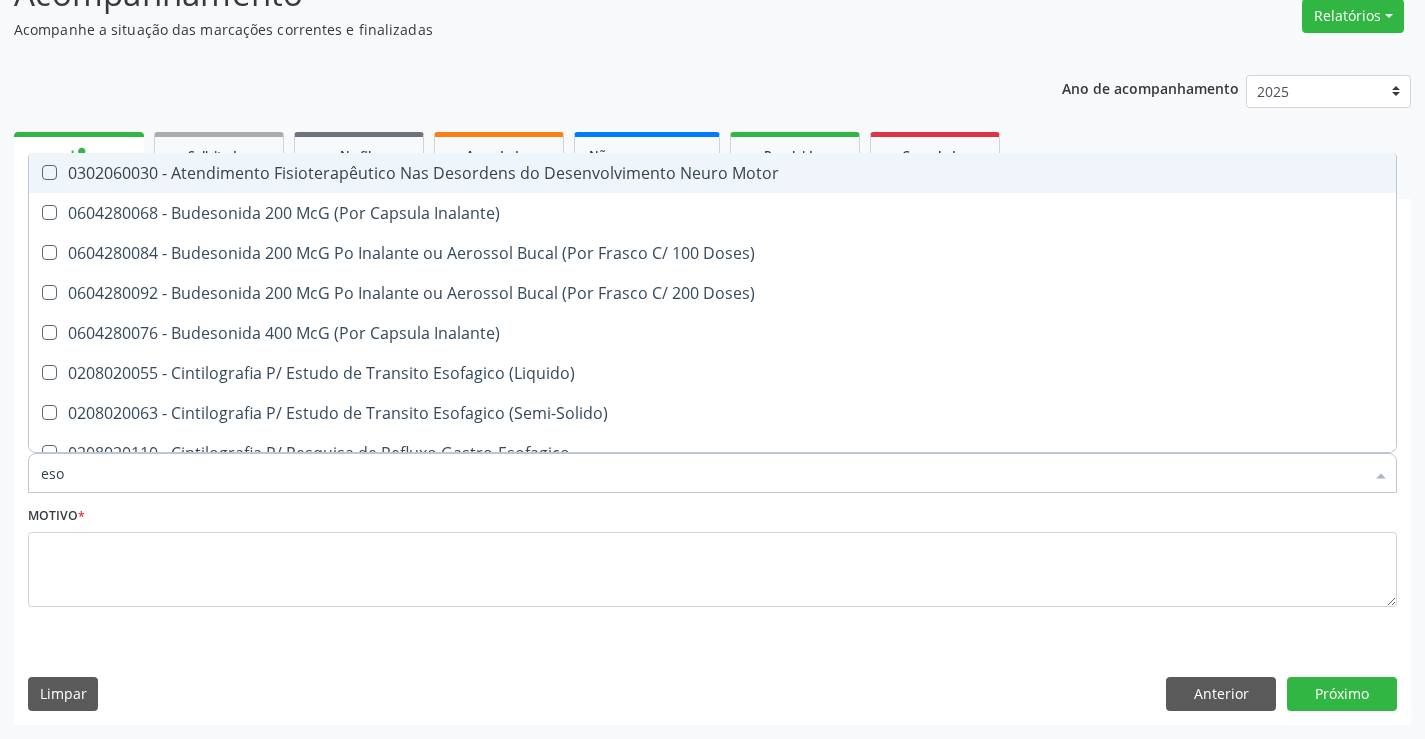 type on "esof" 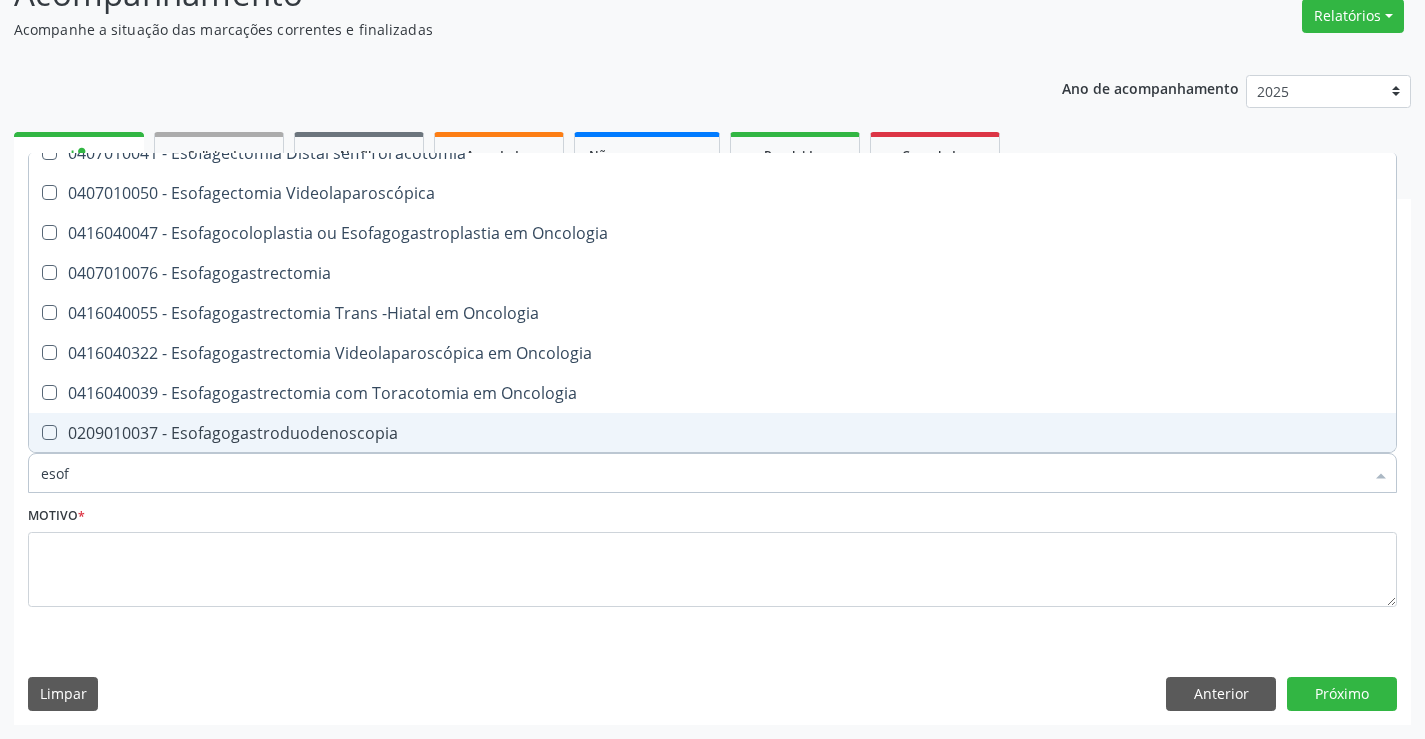 scroll, scrollTop: 400, scrollLeft: 0, axis: vertical 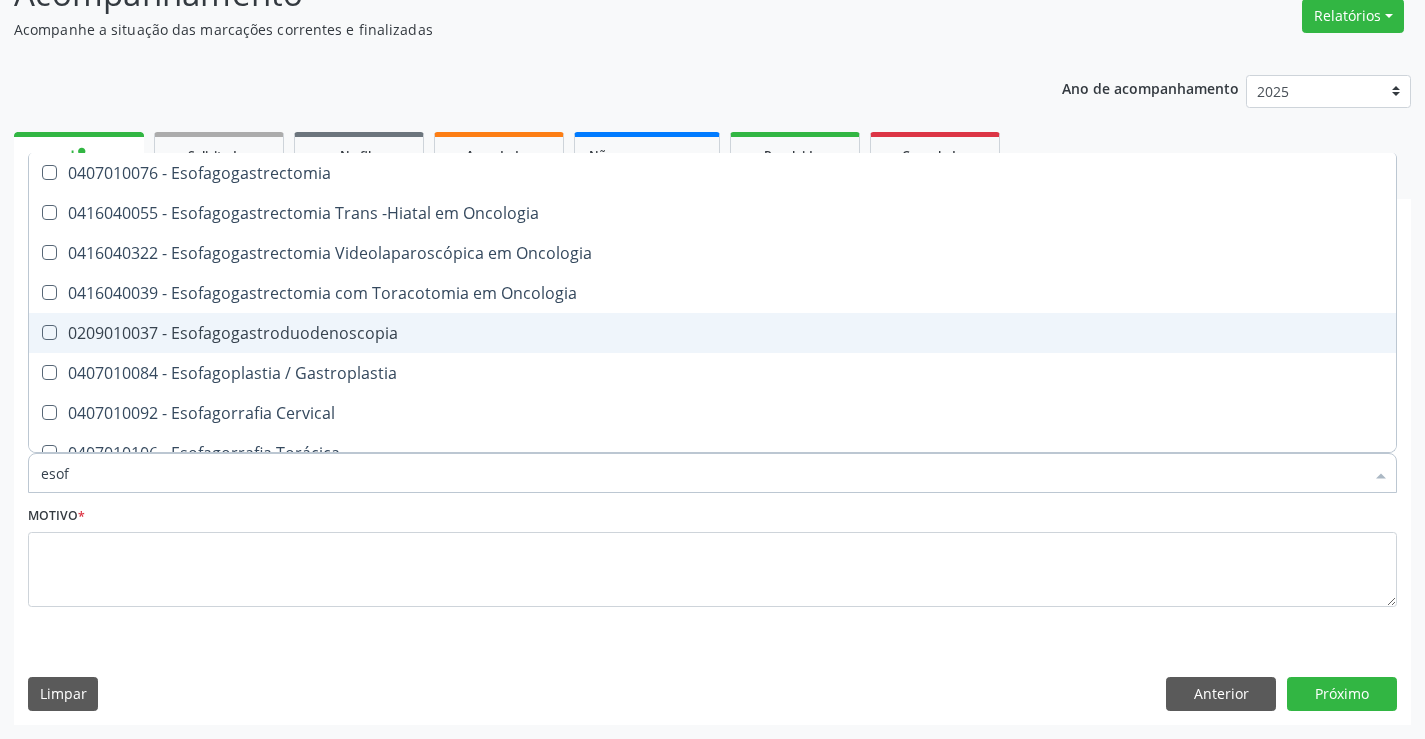click on "0209010037 - Esofagogastroduodenoscopia" at bounding box center (712, 333) 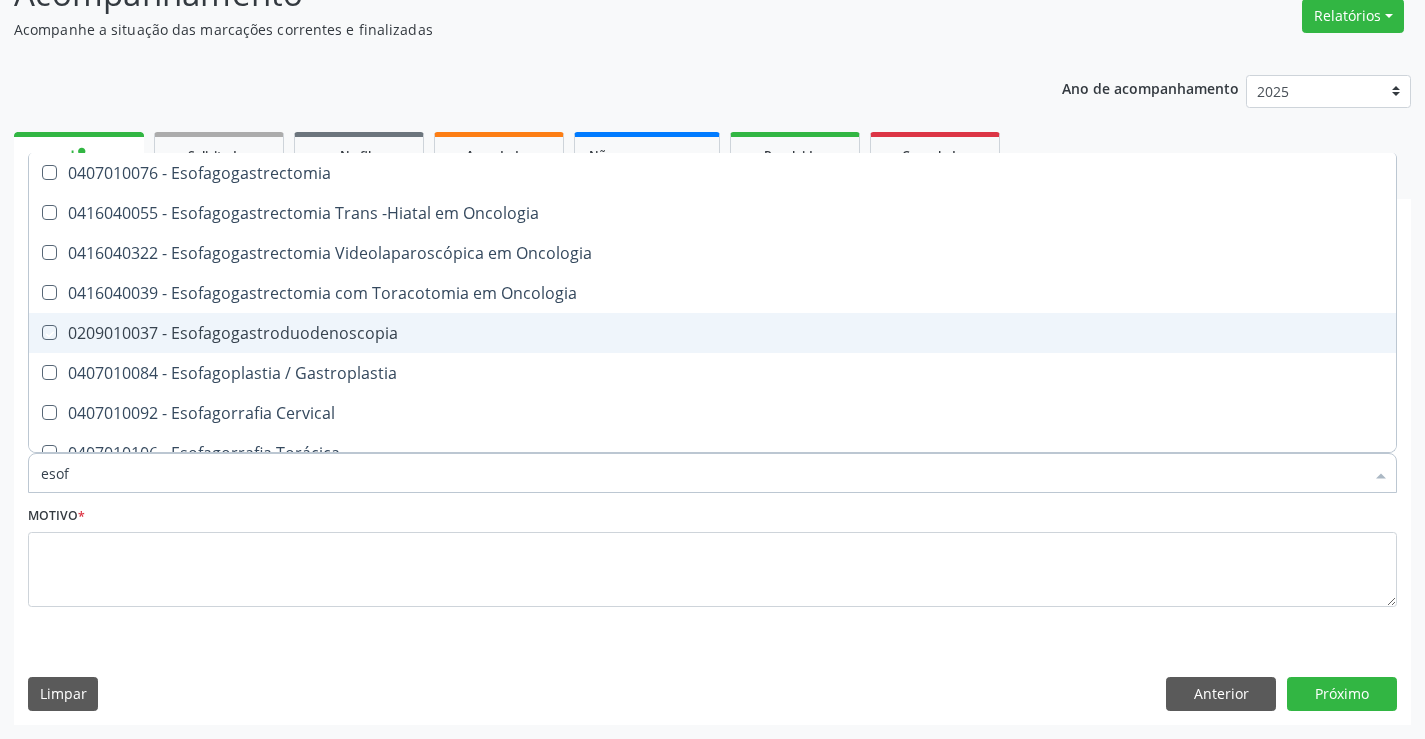 checkbox on "true" 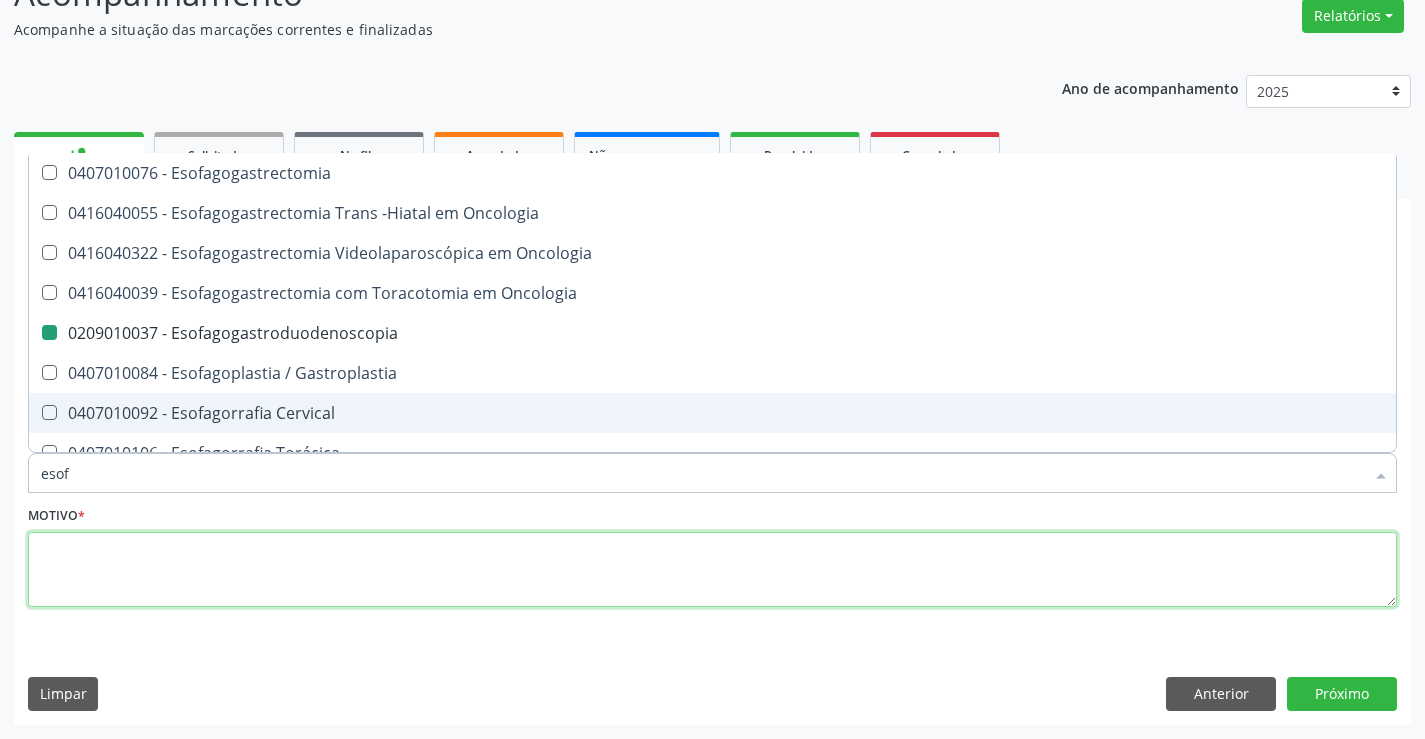 click at bounding box center (712, 570) 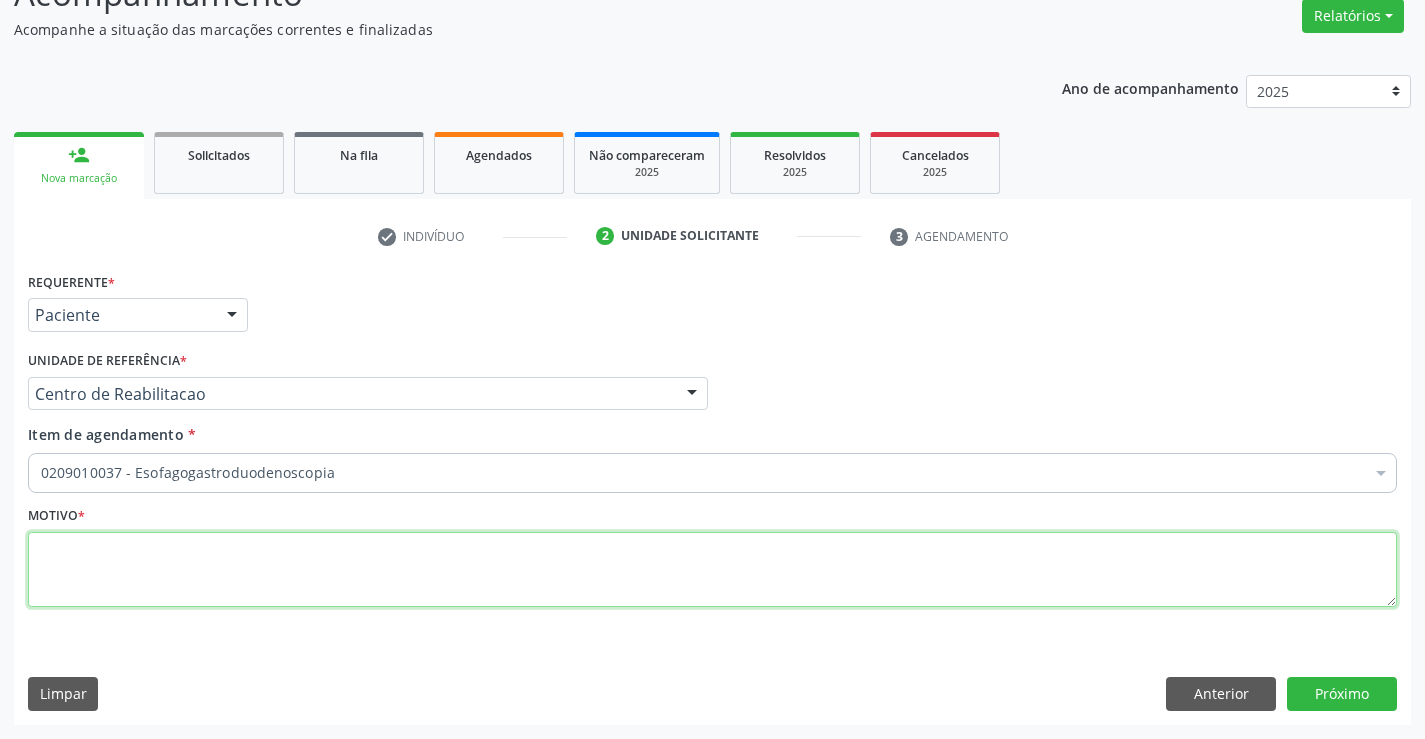 scroll, scrollTop: 0, scrollLeft: 0, axis: both 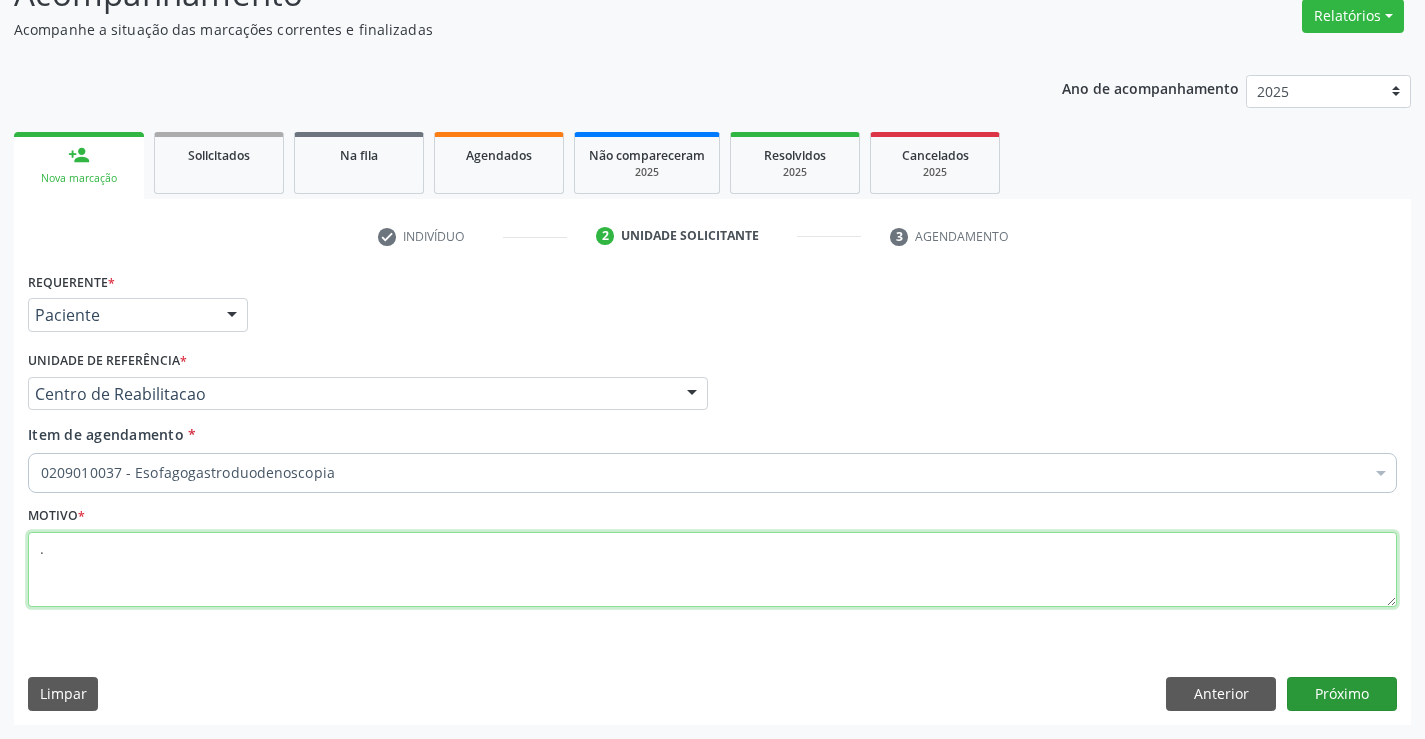 type on "." 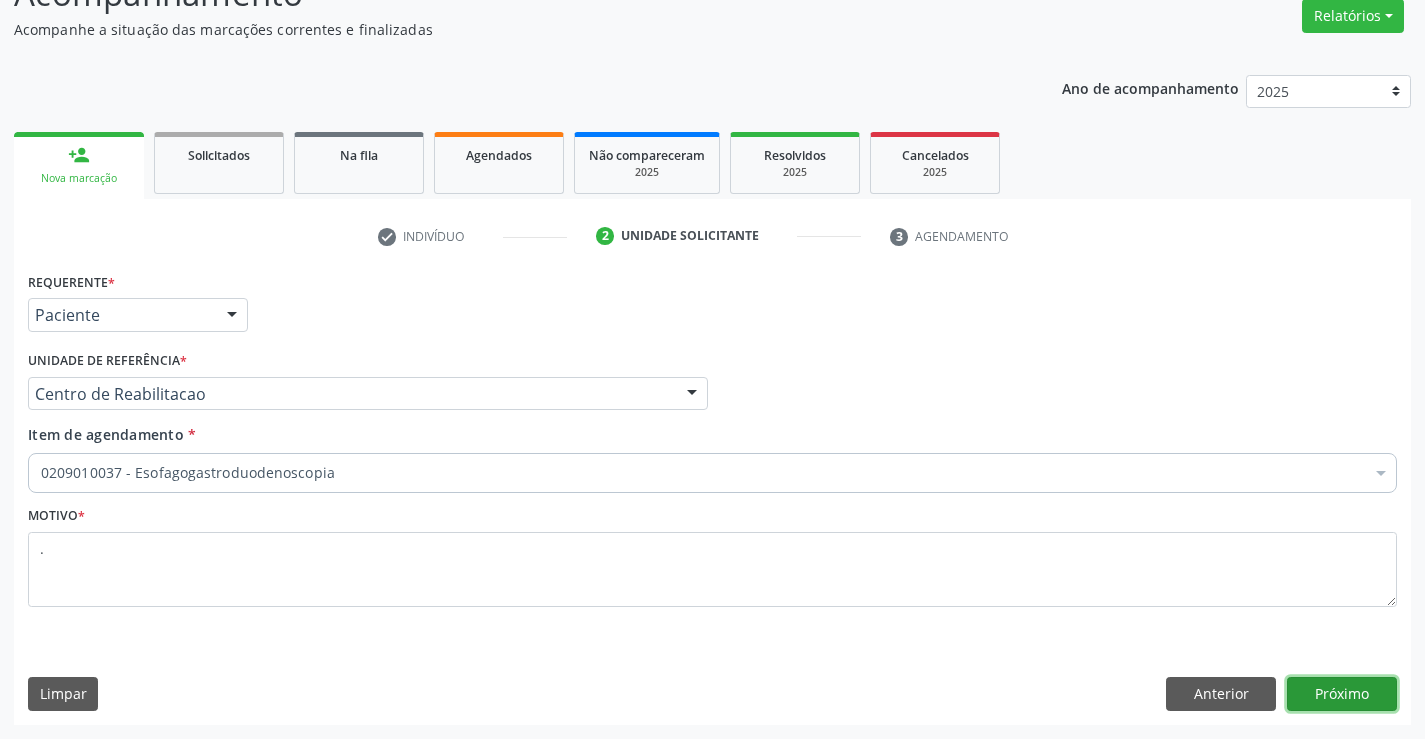 click on "Próximo" at bounding box center [1342, 694] 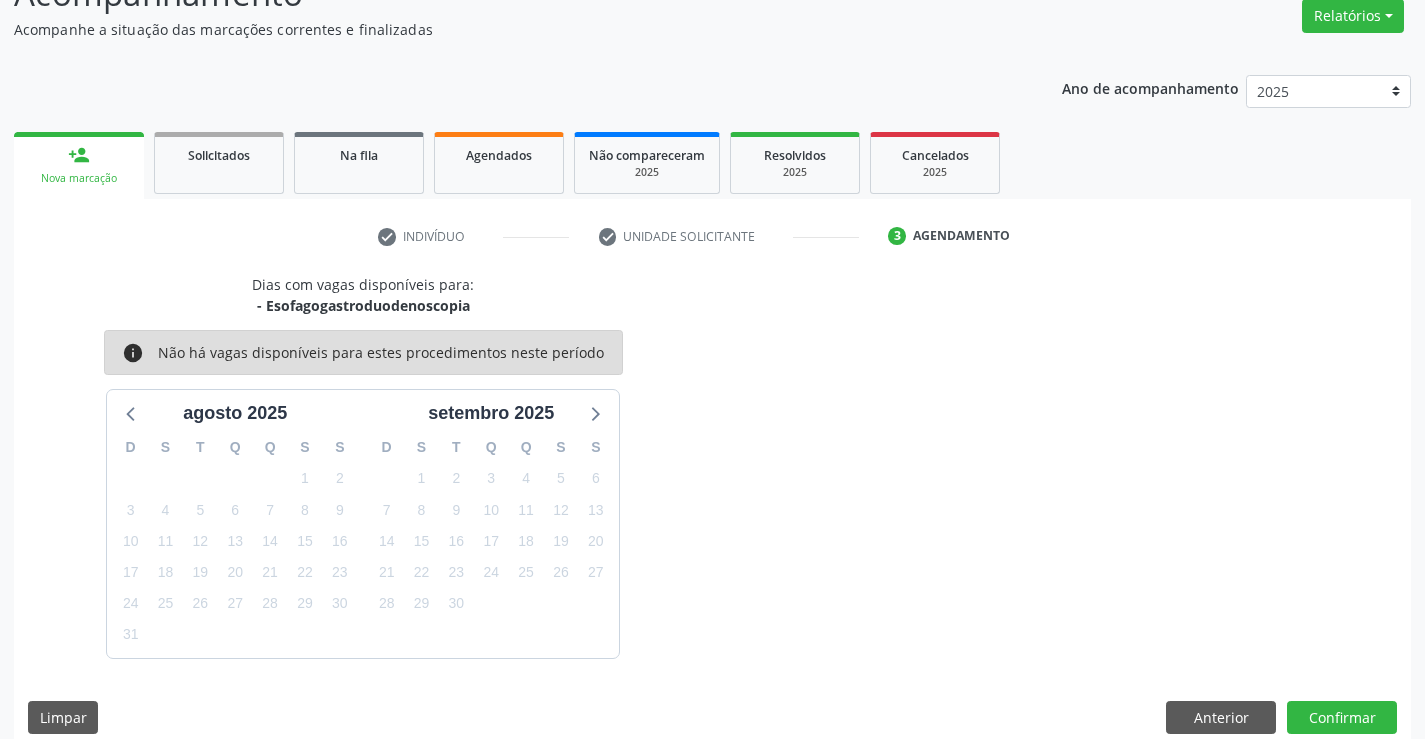 scroll, scrollTop: 0, scrollLeft: 0, axis: both 